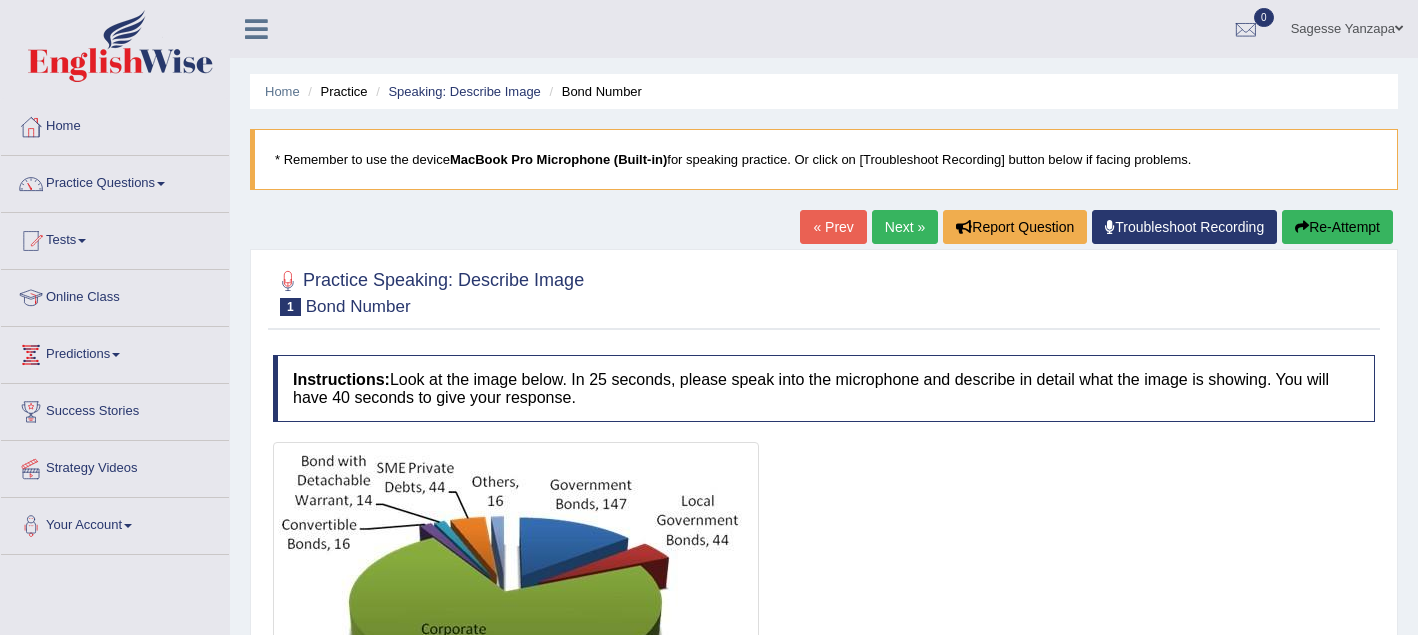scroll, scrollTop: 295, scrollLeft: 0, axis: vertical 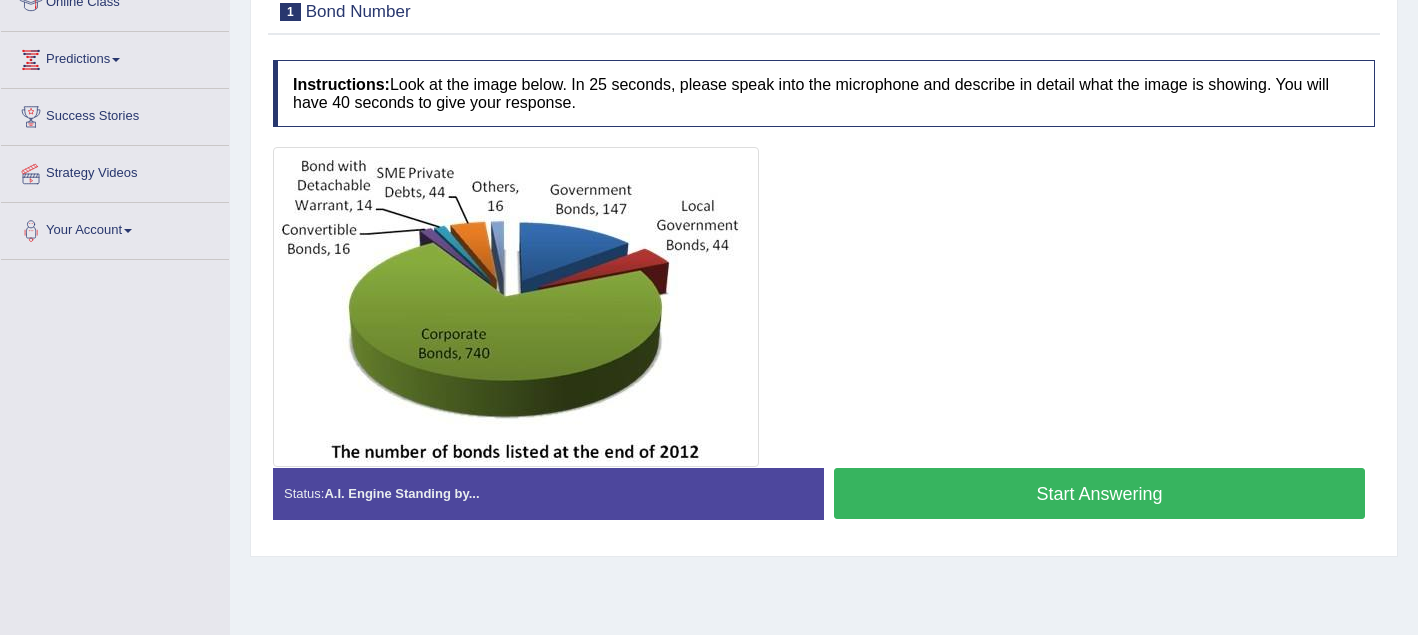 click on "Start Answering" at bounding box center [1099, 493] 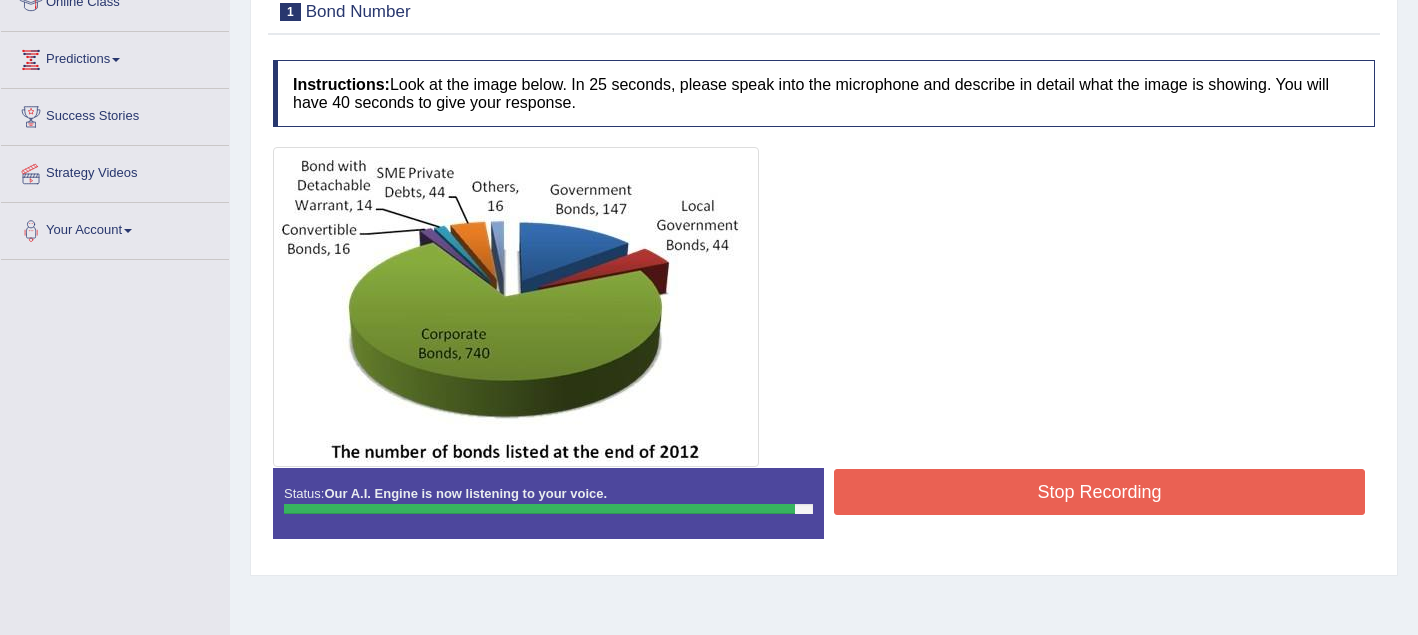 click on "Stop Recording" at bounding box center (1099, 492) 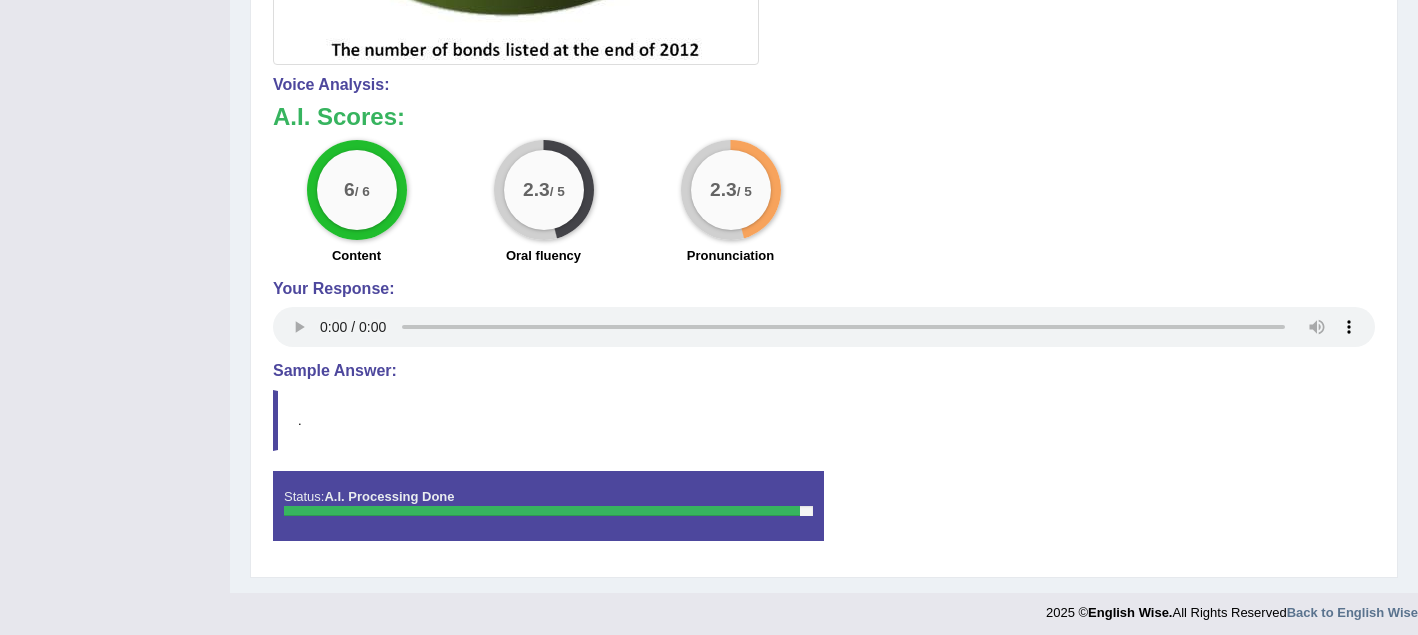 scroll, scrollTop: 706, scrollLeft: 0, axis: vertical 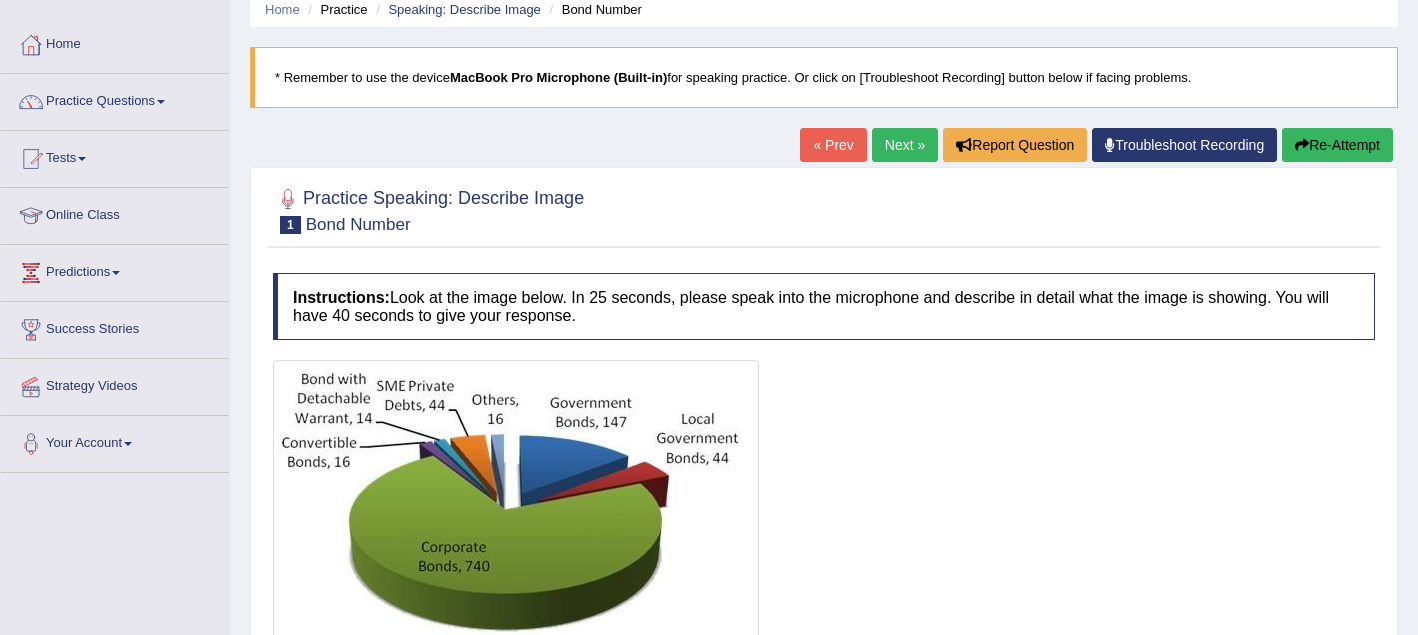 click on "Next »" at bounding box center (905, 145) 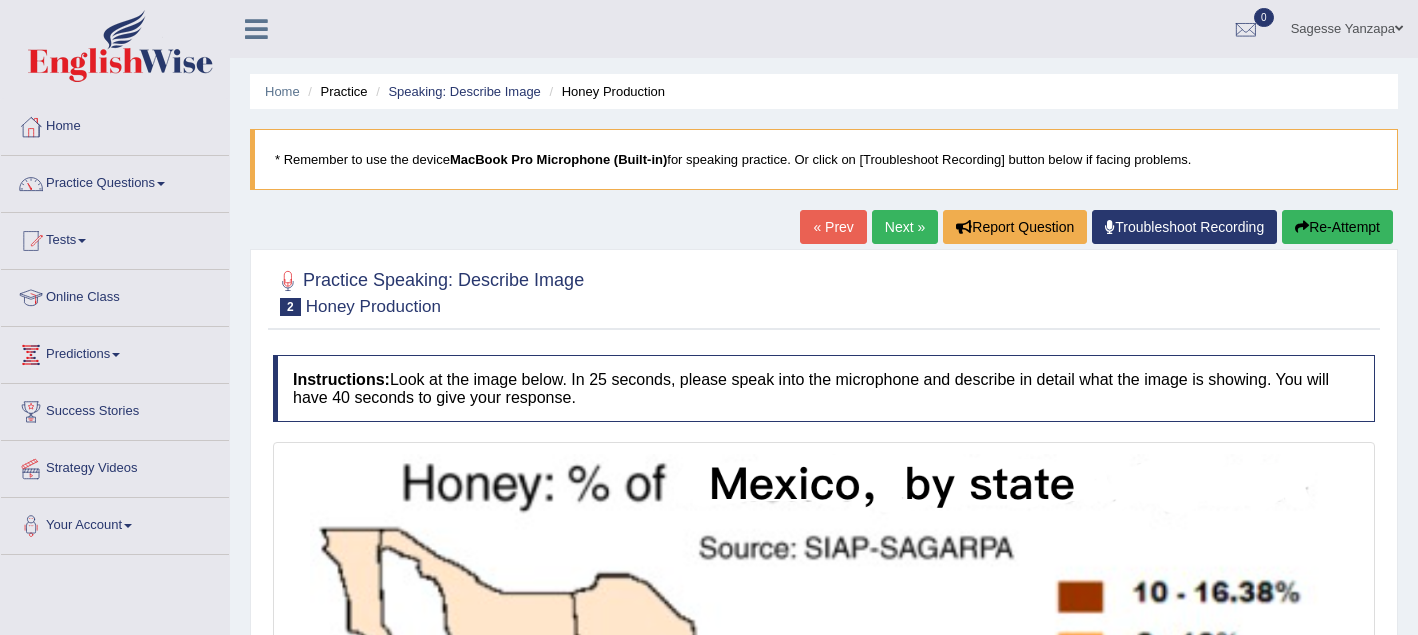 scroll, scrollTop: 27, scrollLeft: 0, axis: vertical 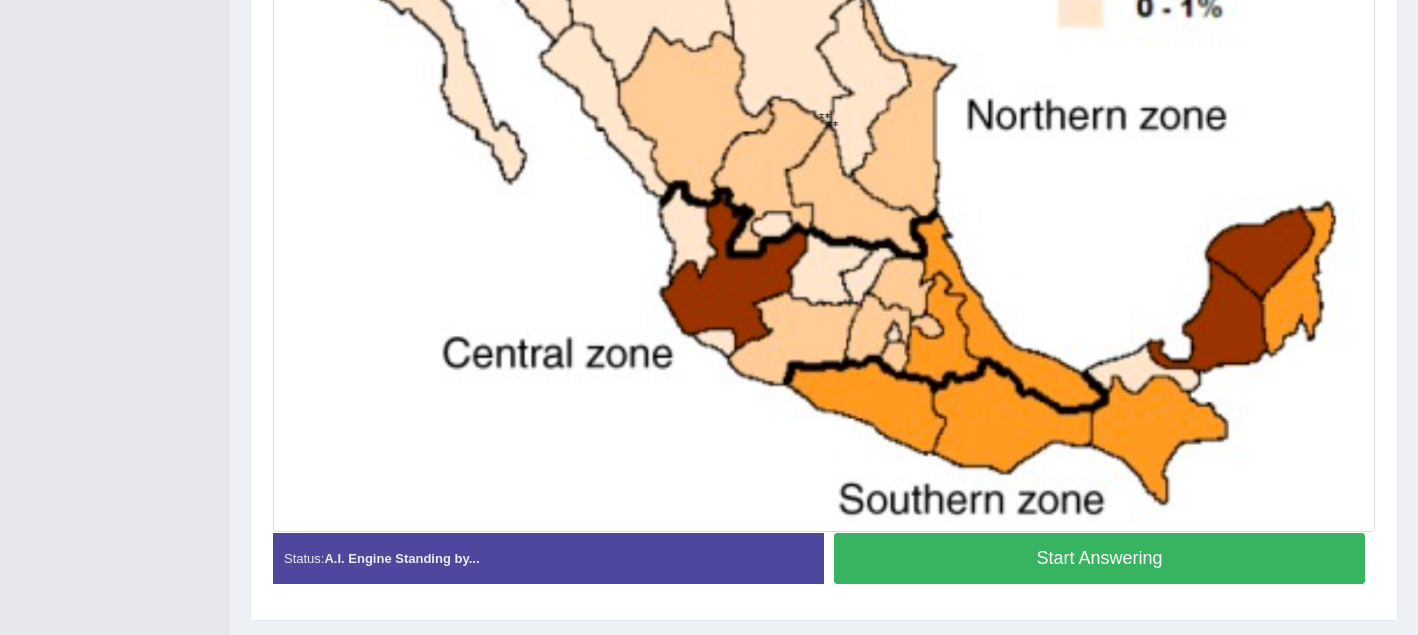 click on "Start Answering" at bounding box center [1099, 558] 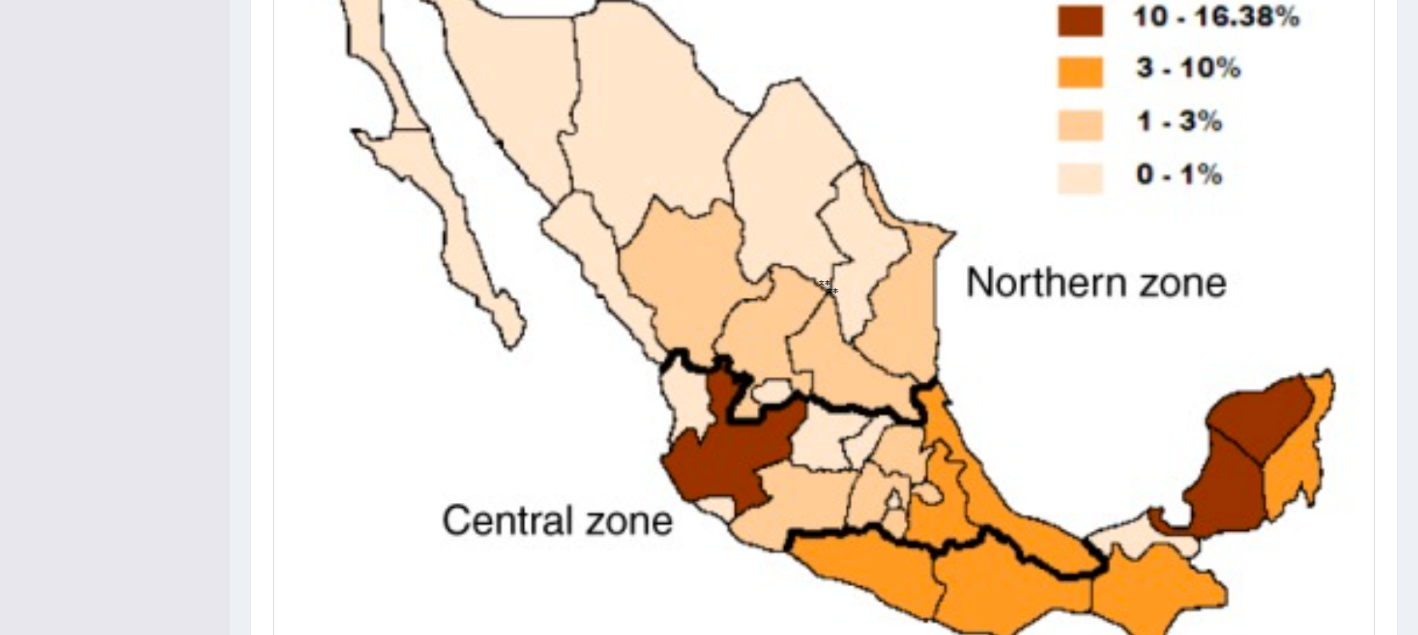 scroll, scrollTop: 587, scrollLeft: 0, axis: vertical 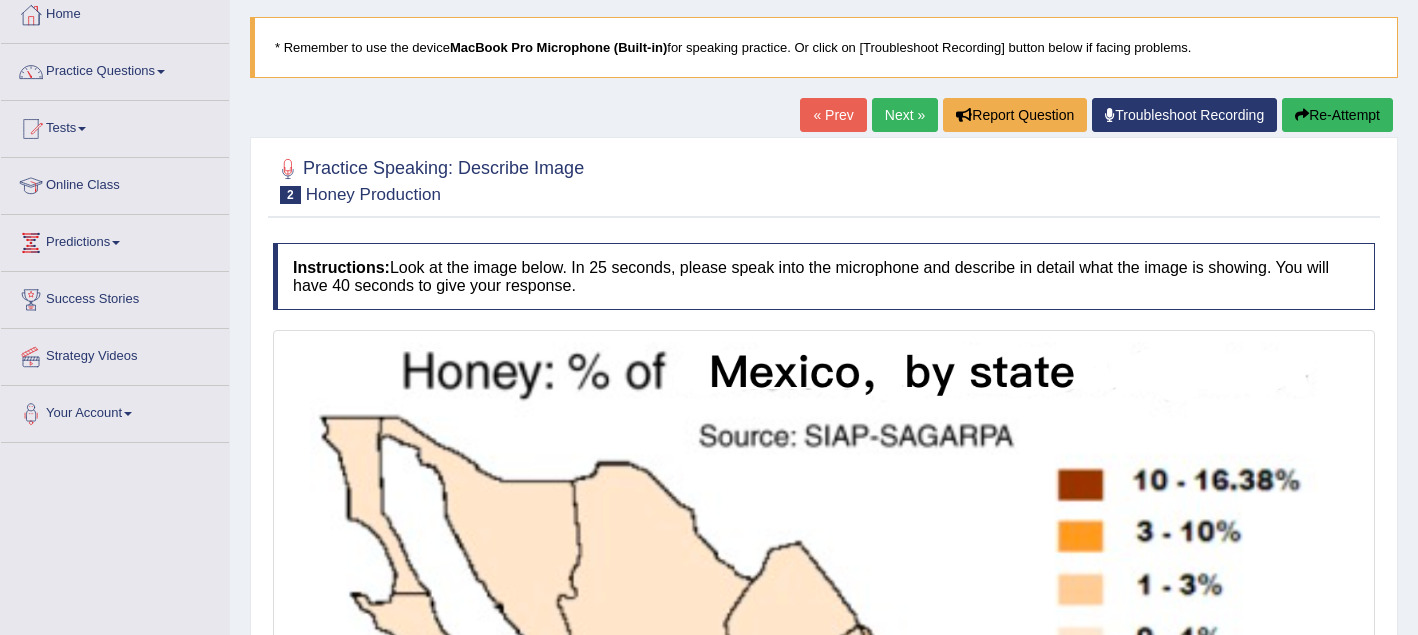 click on "Re-Attempt" at bounding box center [1337, 115] 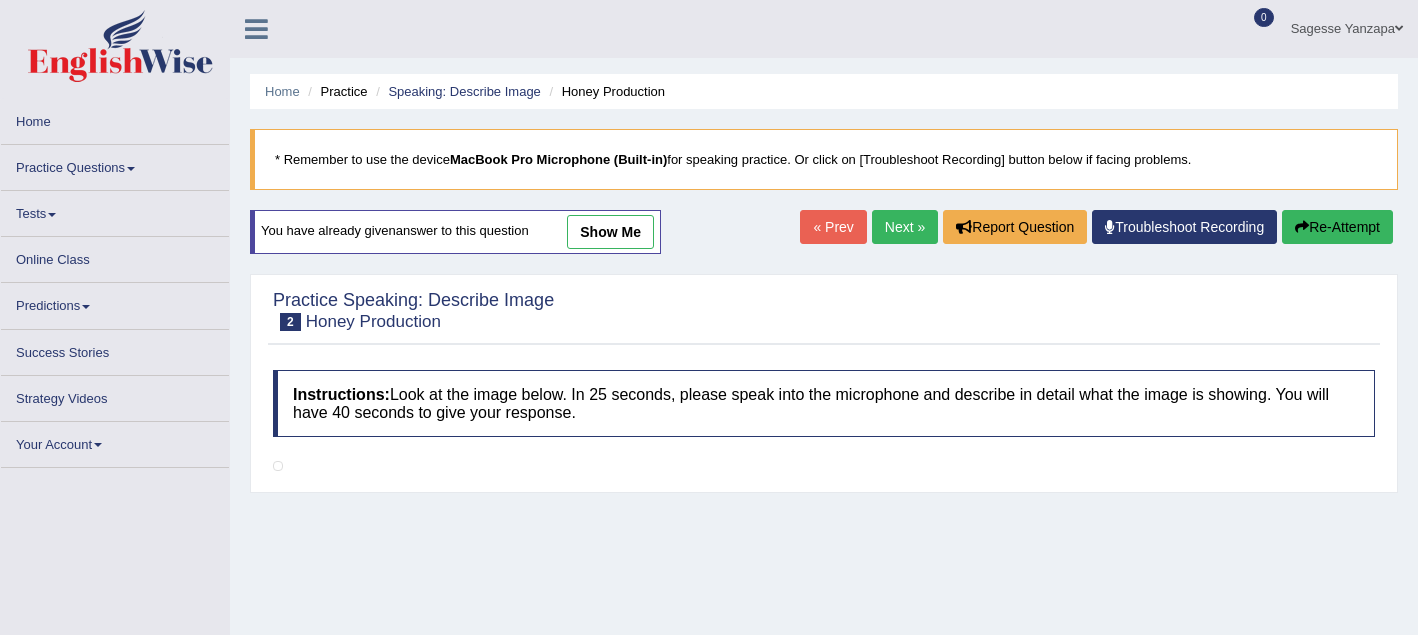scroll, scrollTop: 112, scrollLeft: 0, axis: vertical 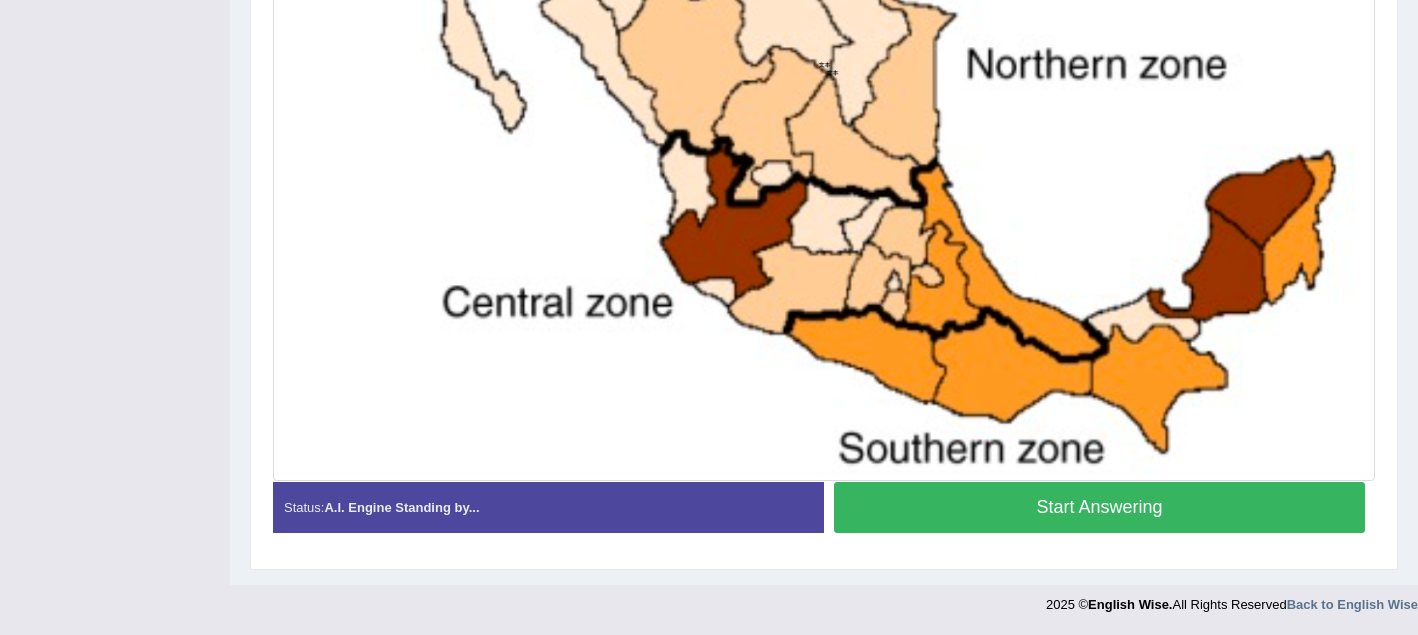 click on "Start Answering" at bounding box center [1099, 507] 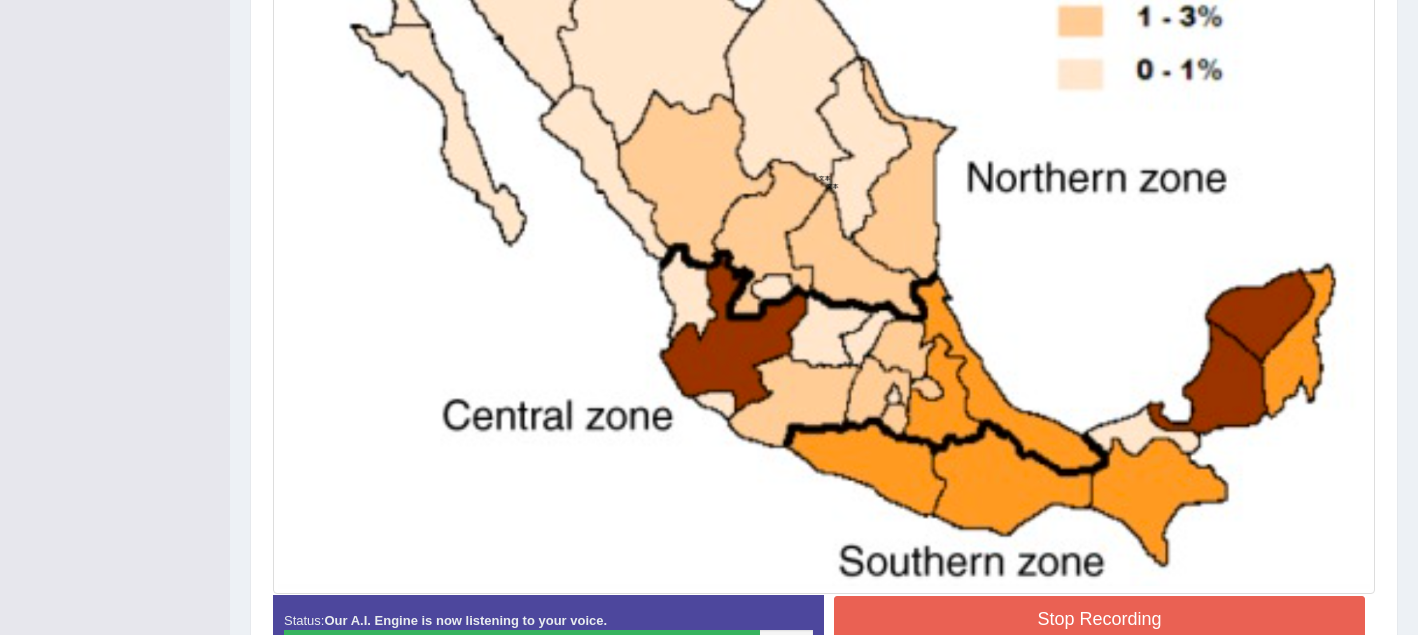 scroll, scrollTop: 686, scrollLeft: 0, axis: vertical 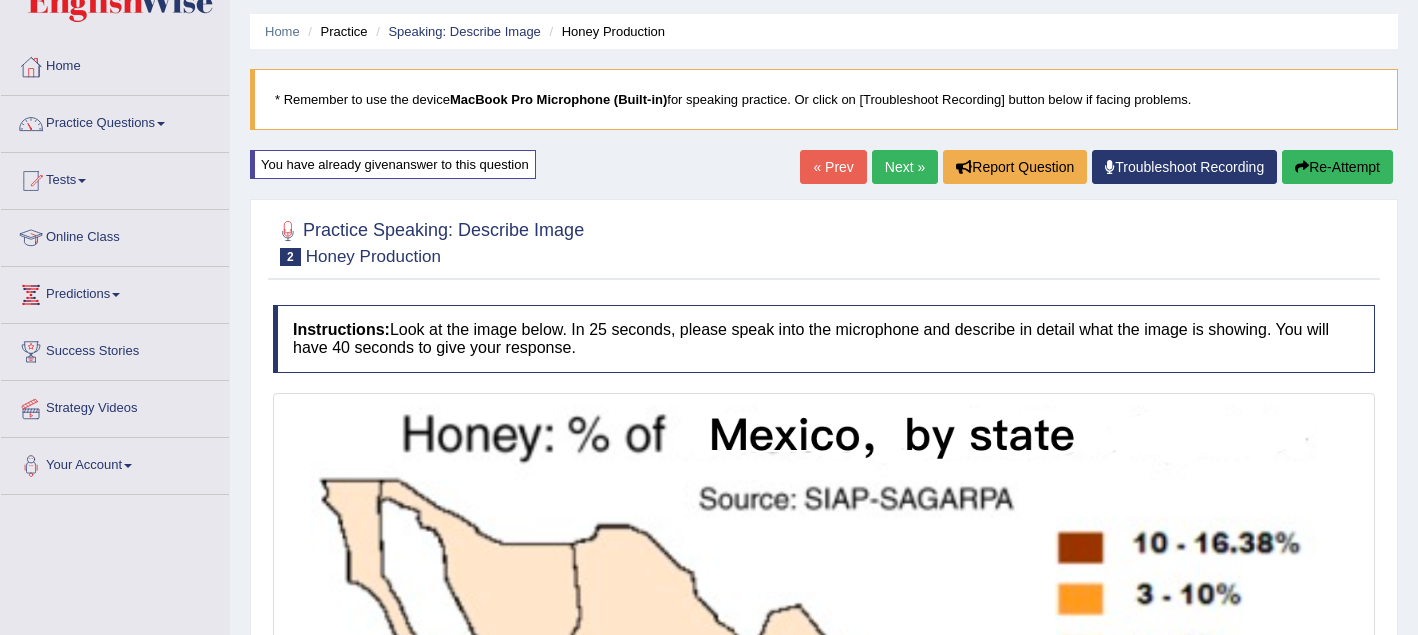 click on "Next »" at bounding box center (905, 167) 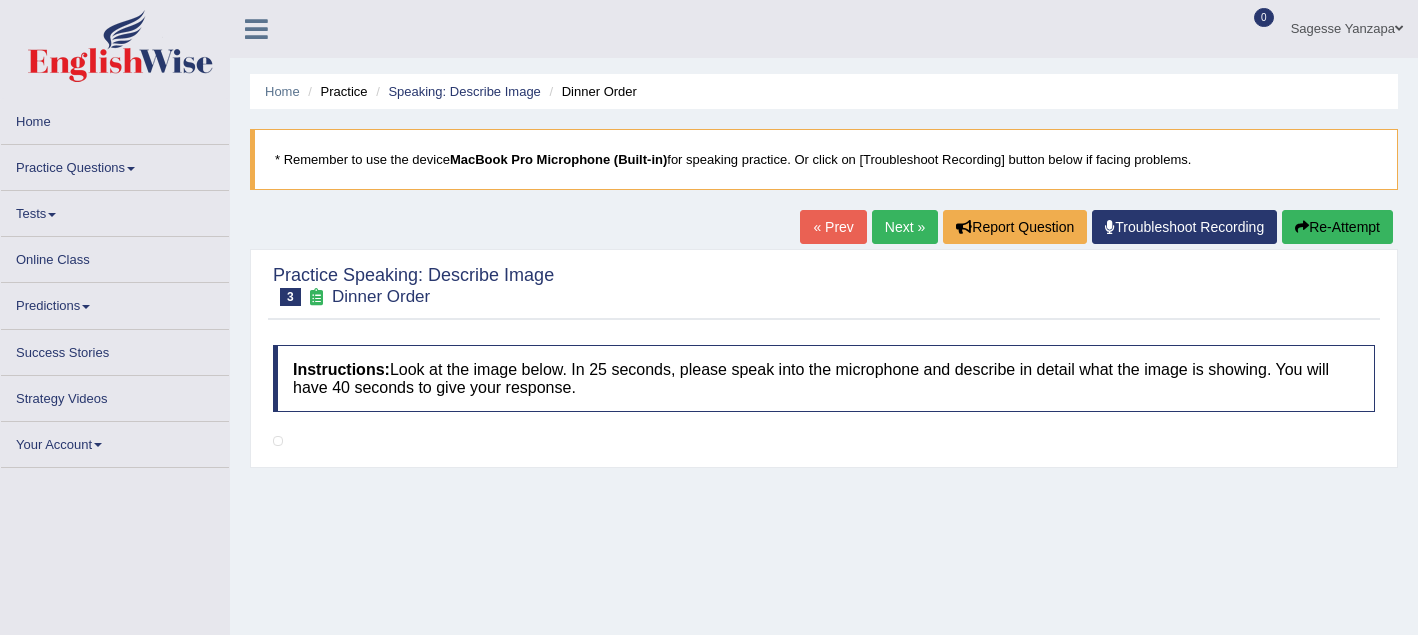 scroll, scrollTop: 0, scrollLeft: 0, axis: both 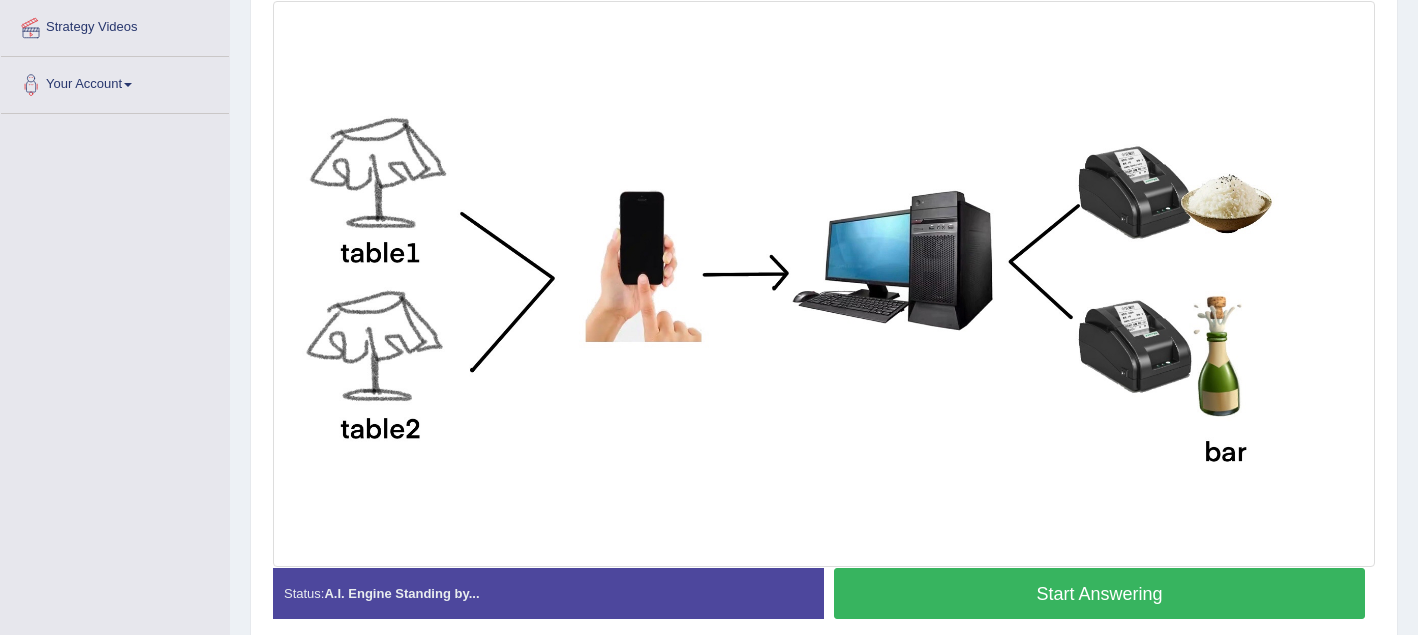 click on "Start Answering" at bounding box center [1099, 593] 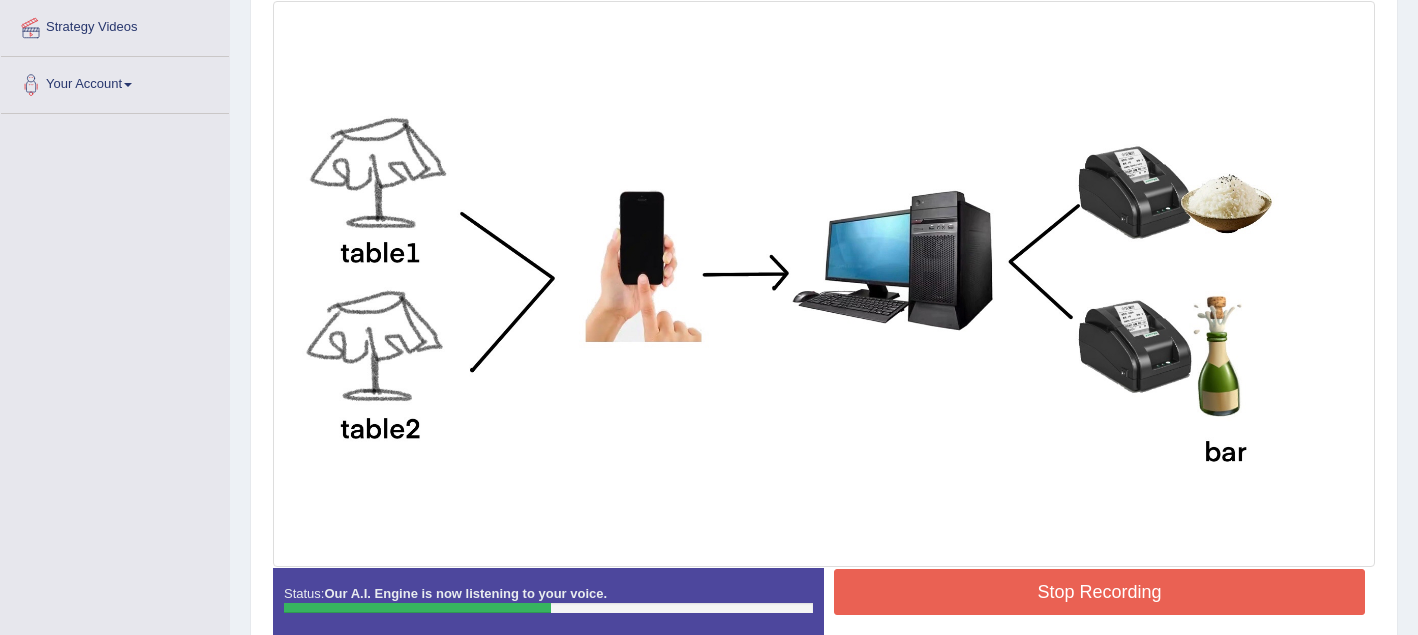click on "Stop Recording" at bounding box center [1099, 592] 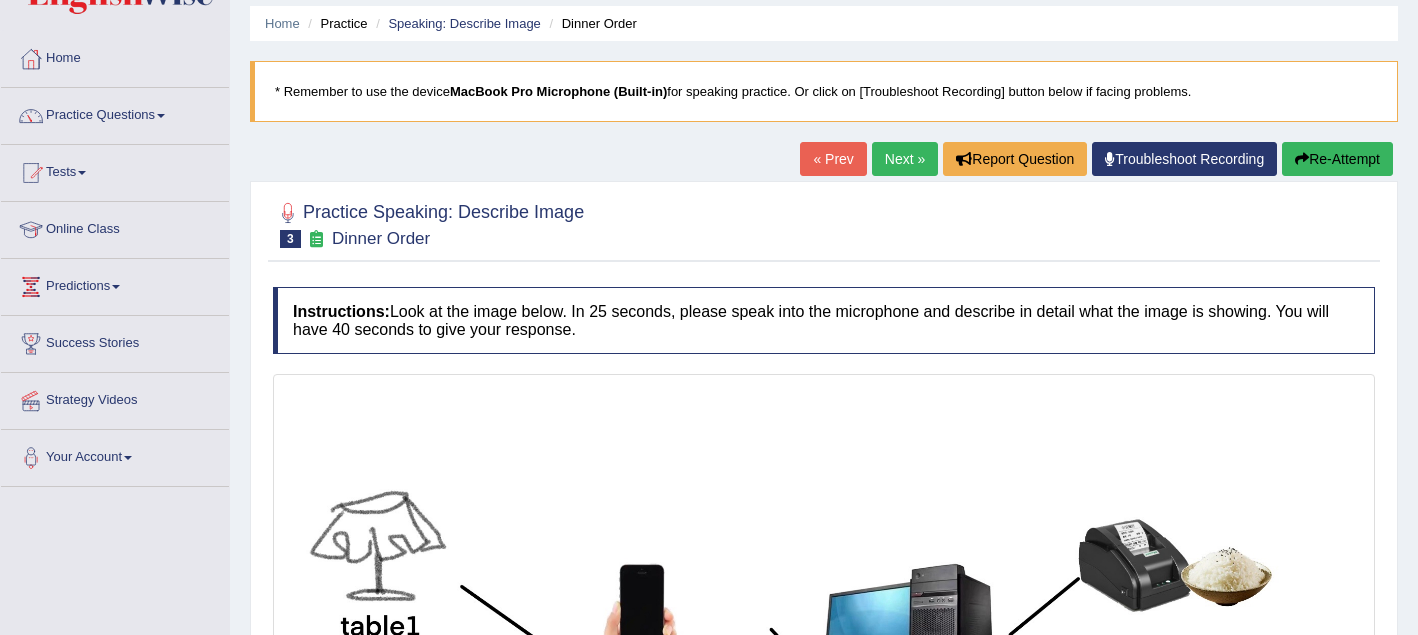 scroll, scrollTop: 70, scrollLeft: 0, axis: vertical 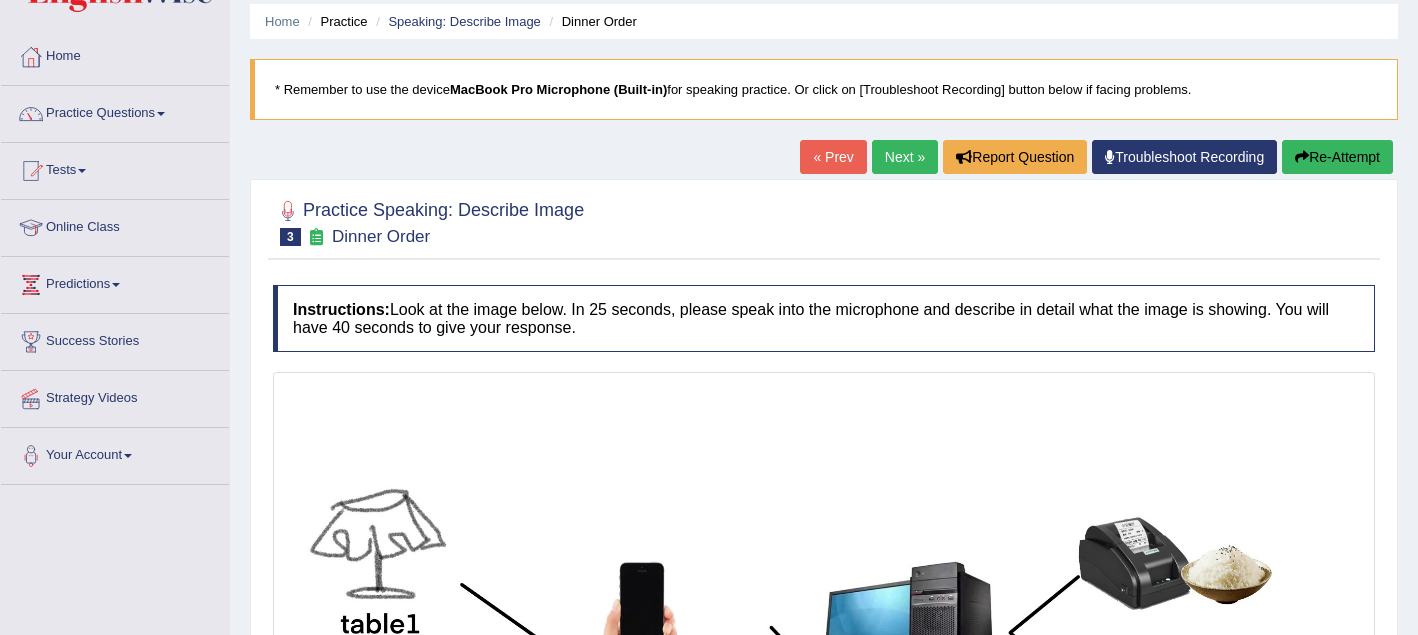 click on "Next »" at bounding box center (905, 157) 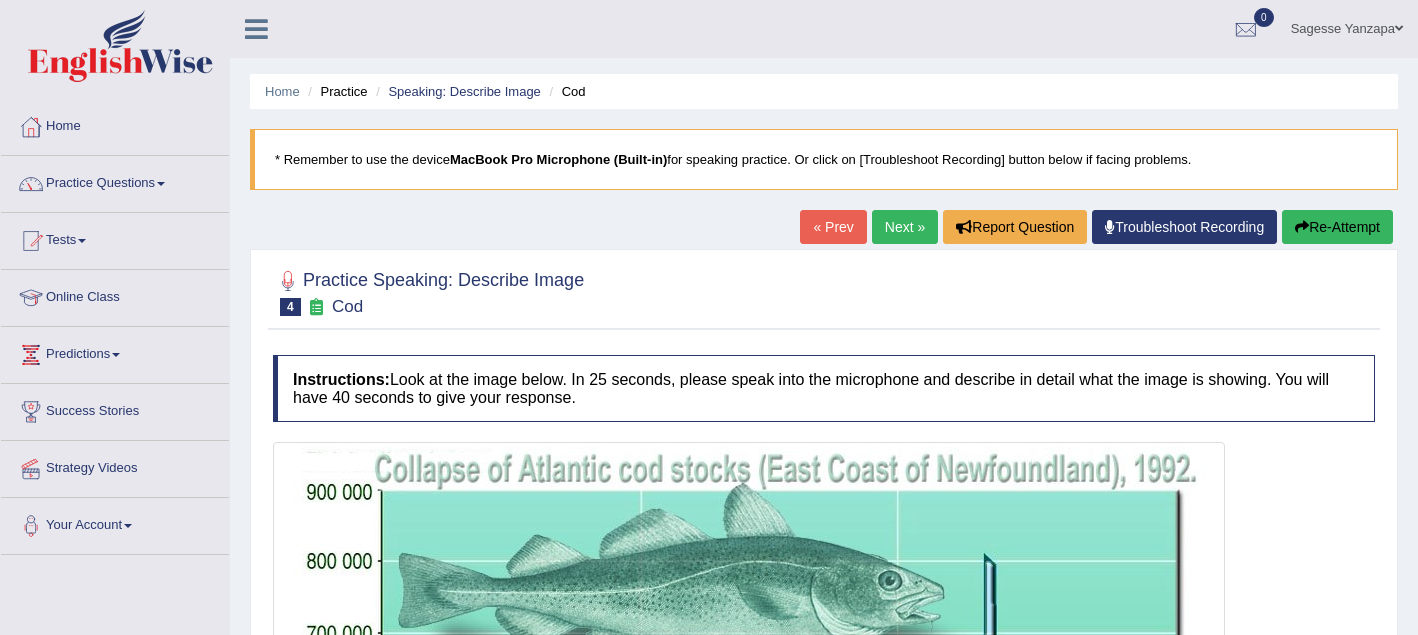 scroll, scrollTop: 0, scrollLeft: 0, axis: both 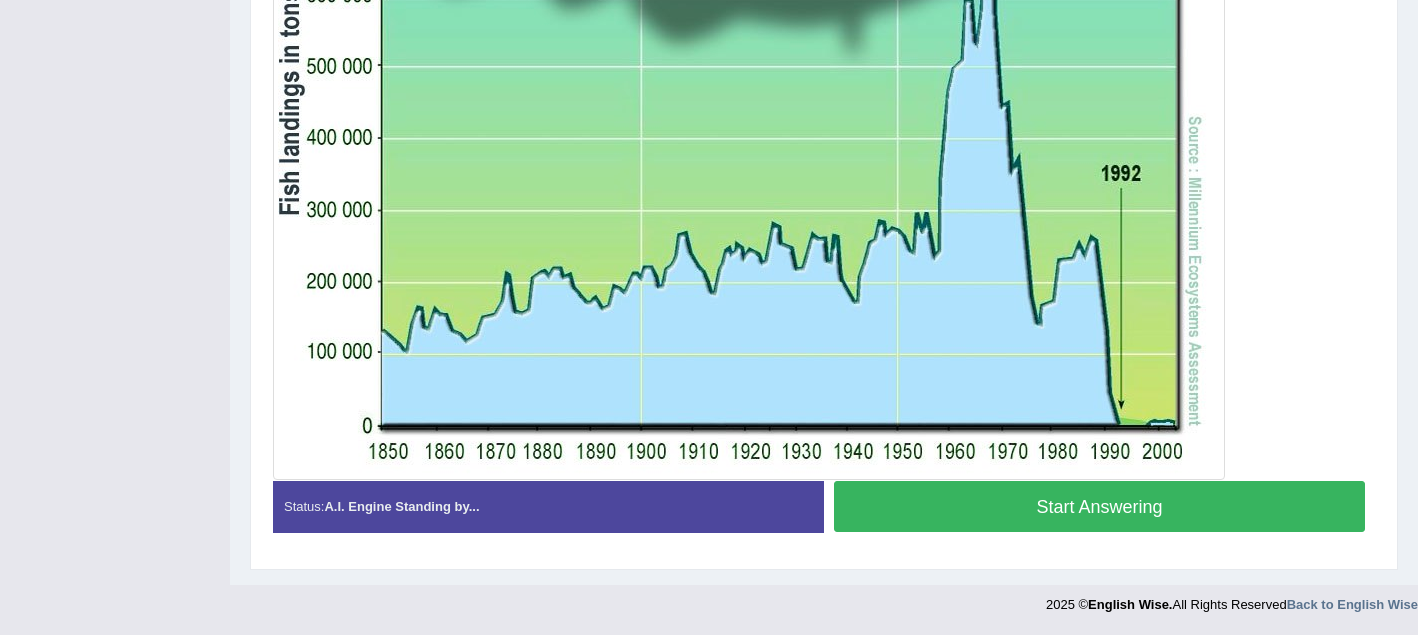 click on "Start Answering" at bounding box center (1099, 506) 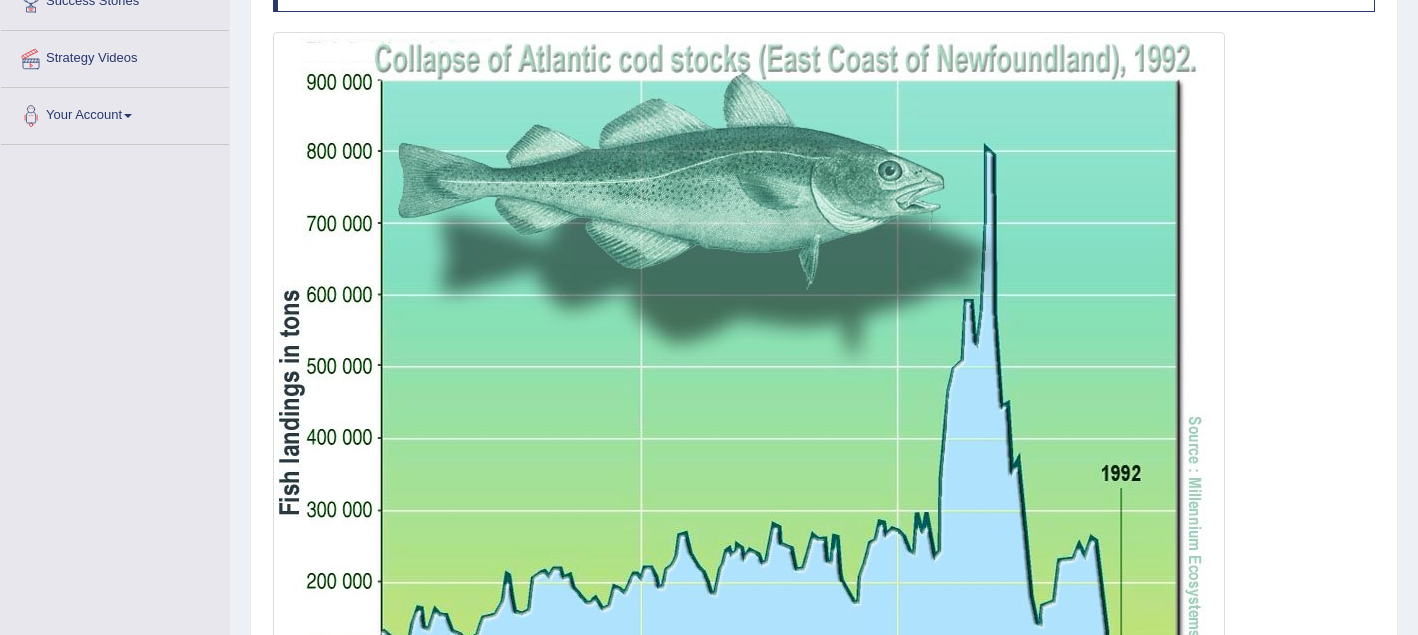 scroll, scrollTop: 407, scrollLeft: 0, axis: vertical 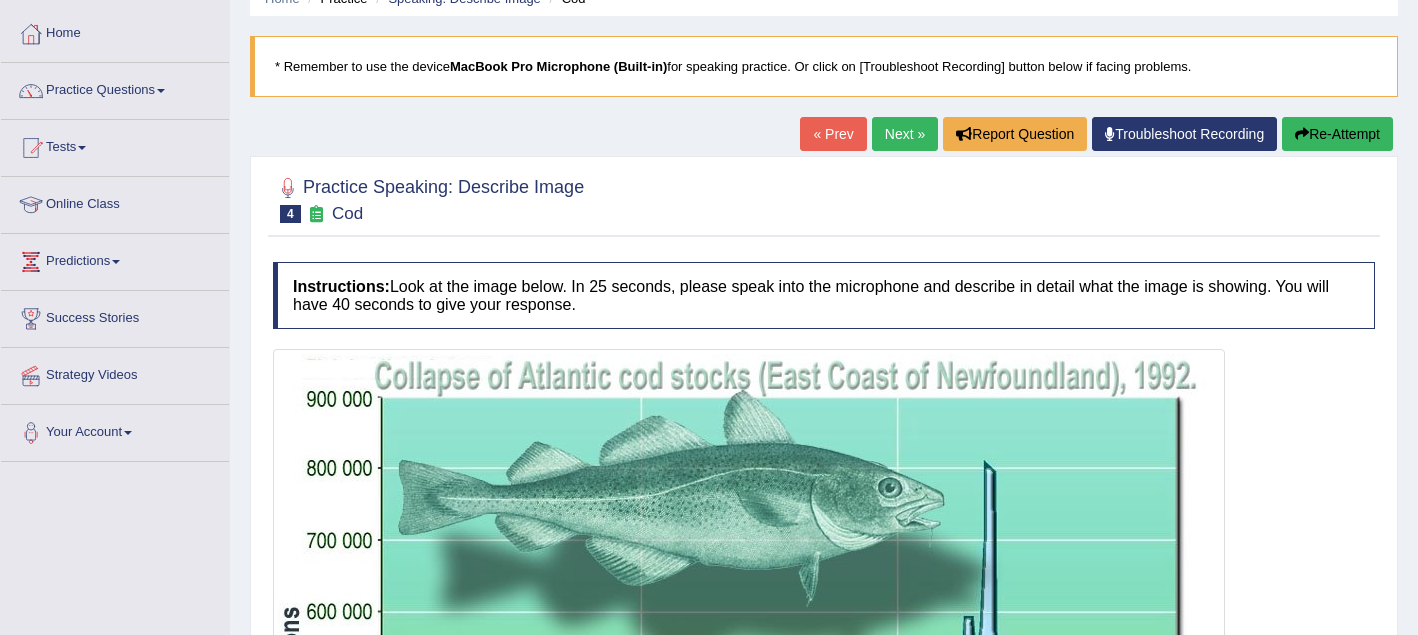 click on "Next »" at bounding box center [905, 134] 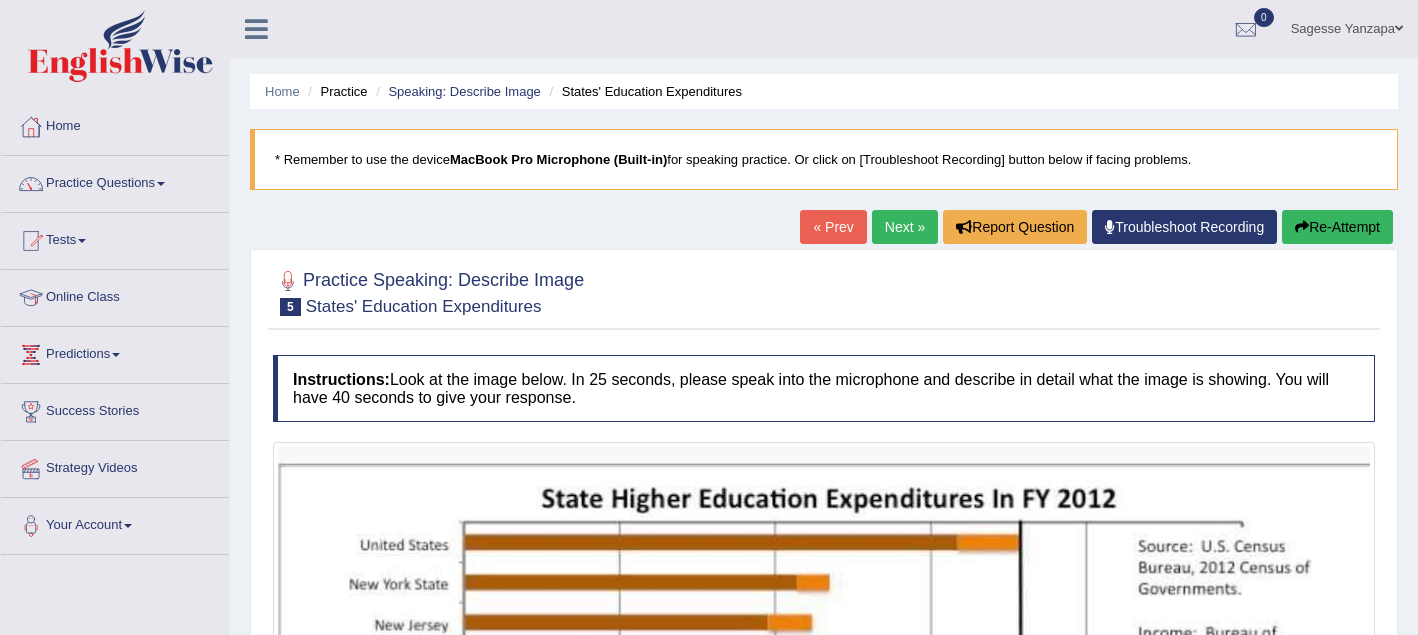 scroll, scrollTop: 0, scrollLeft: 0, axis: both 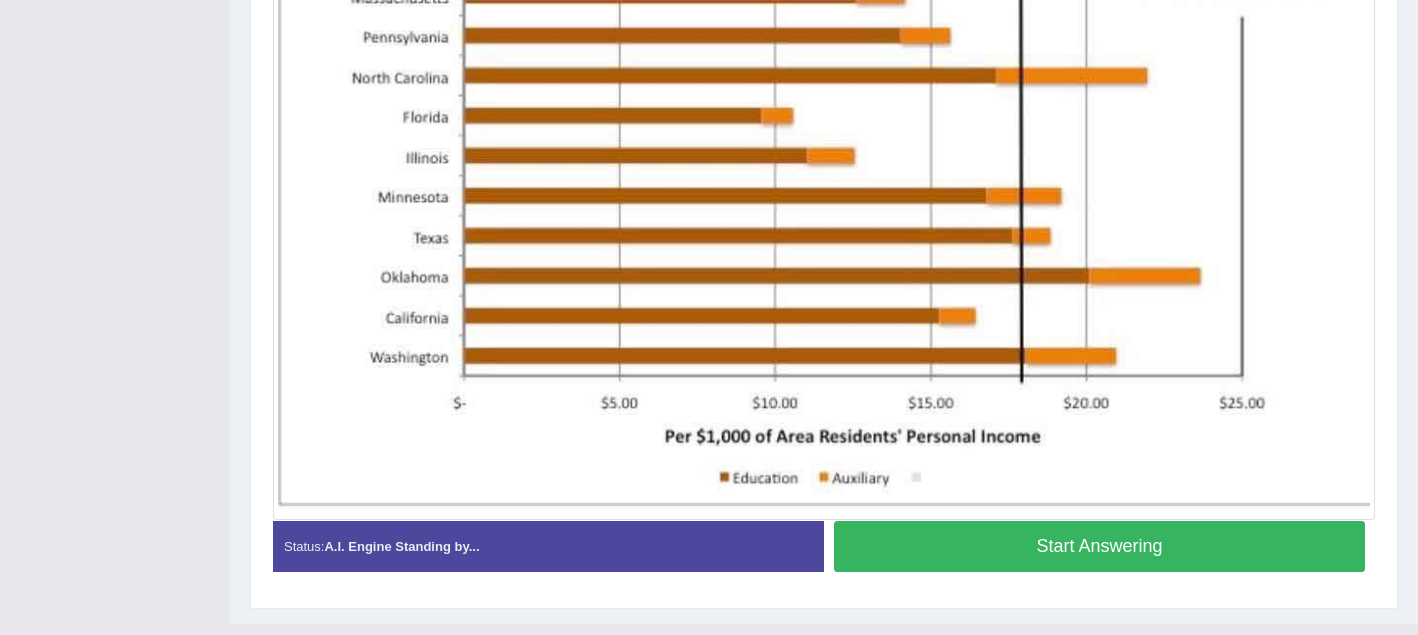 click on "Start Answering" at bounding box center (1099, 546) 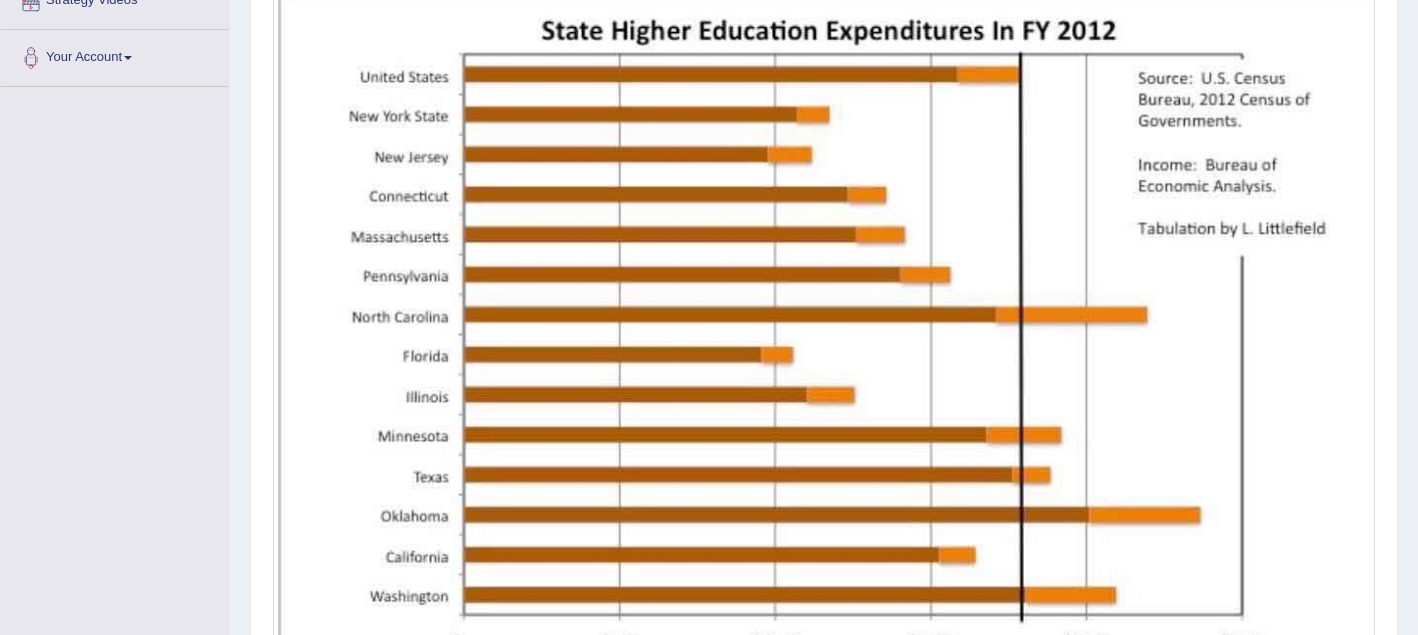 scroll, scrollTop: 483, scrollLeft: 0, axis: vertical 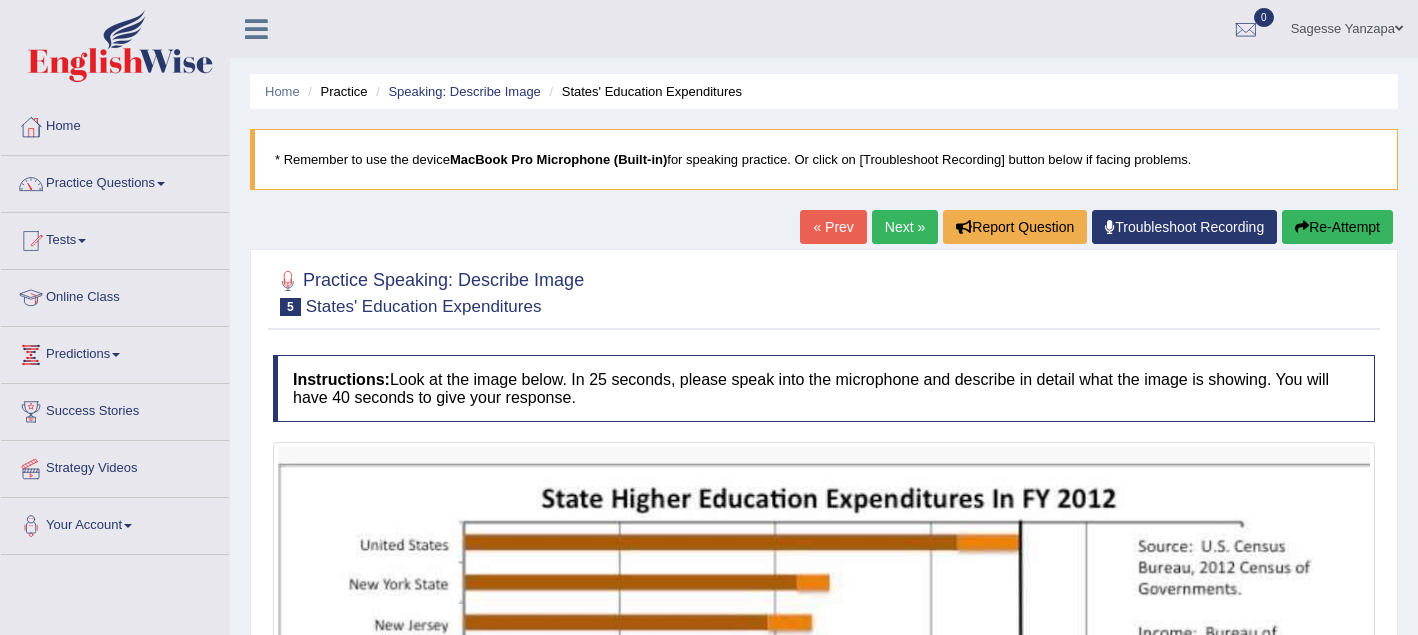 click on "Next »" at bounding box center (905, 227) 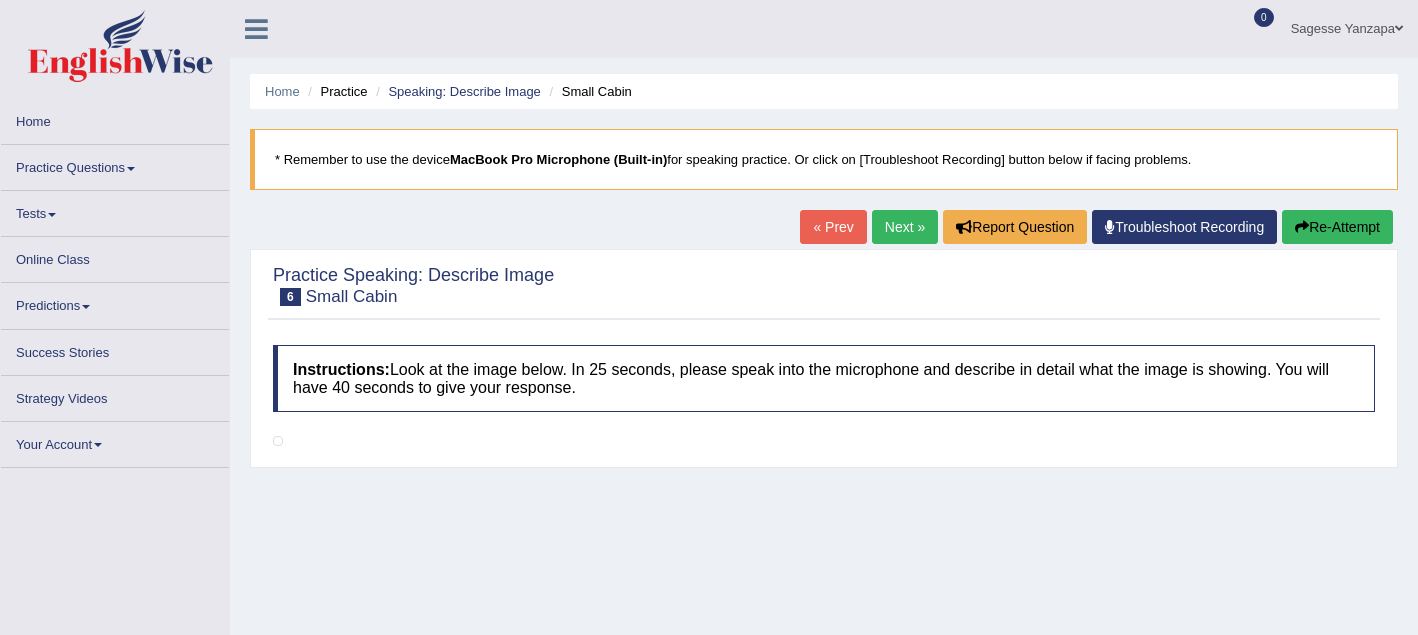 scroll, scrollTop: 0, scrollLeft: 0, axis: both 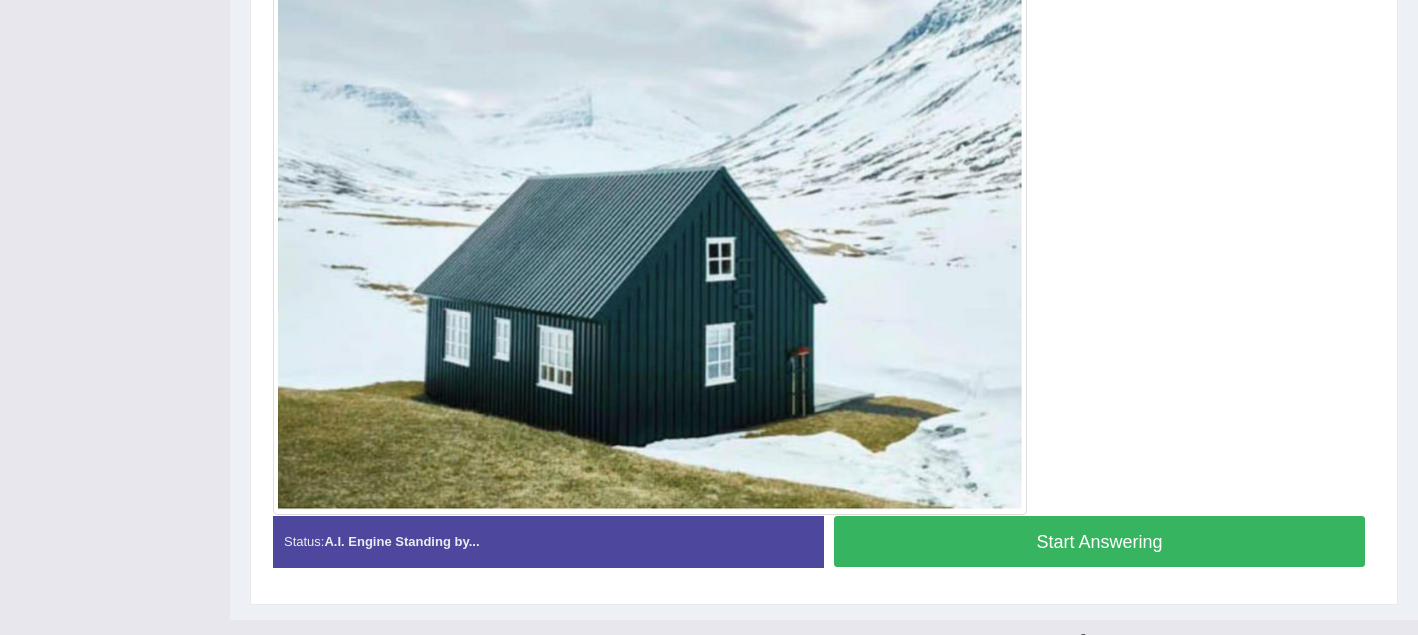 click on "Start Answering" at bounding box center [1099, 541] 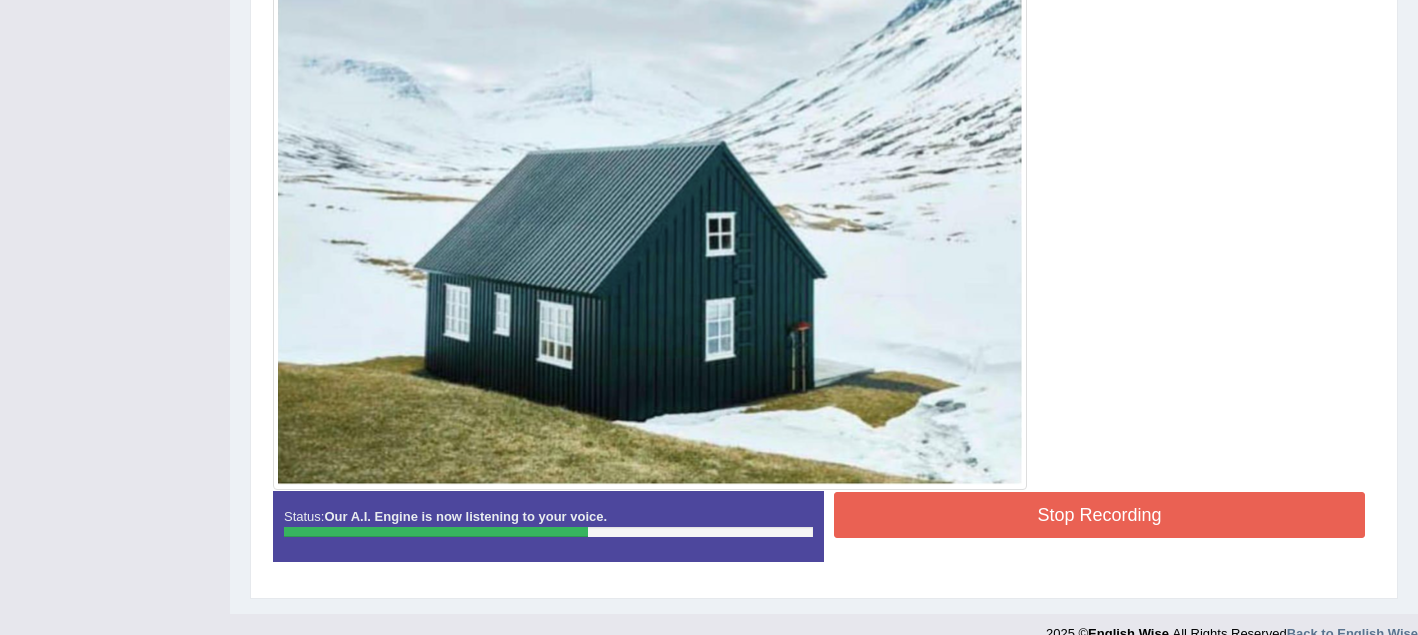 scroll, scrollTop: 592, scrollLeft: 0, axis: vertical 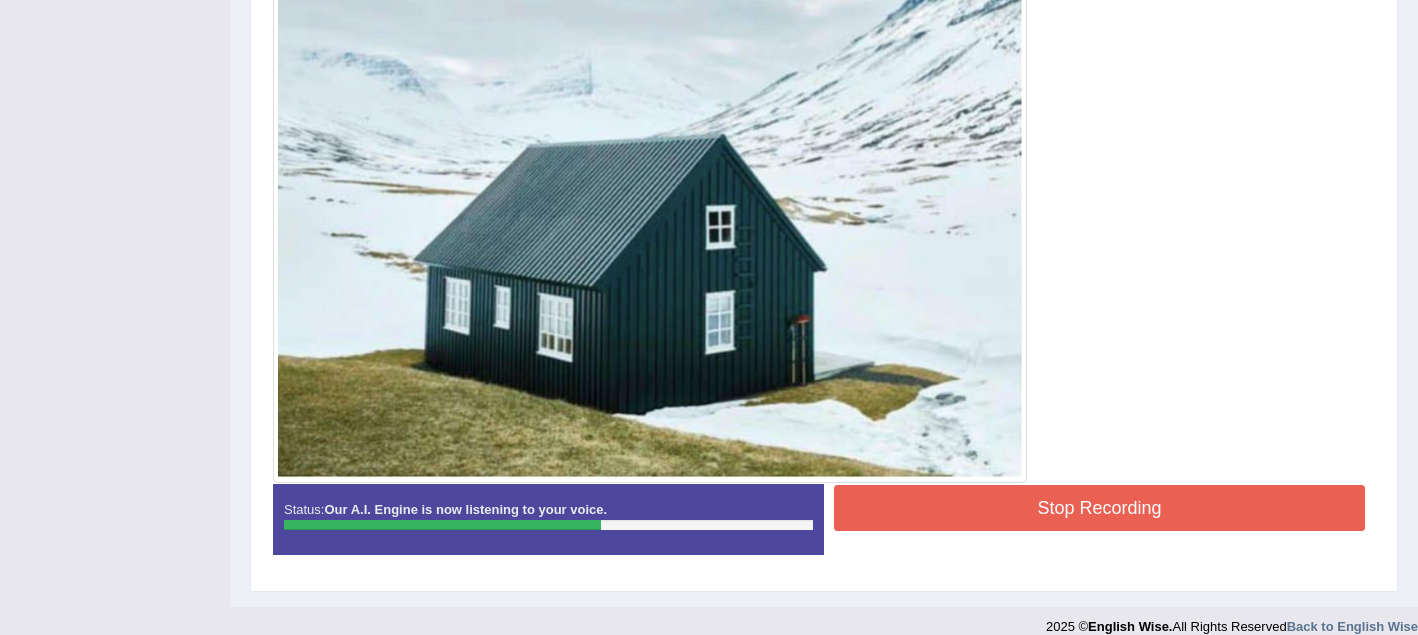 click on "Stop Recording" at bounding box center [1099, 508] 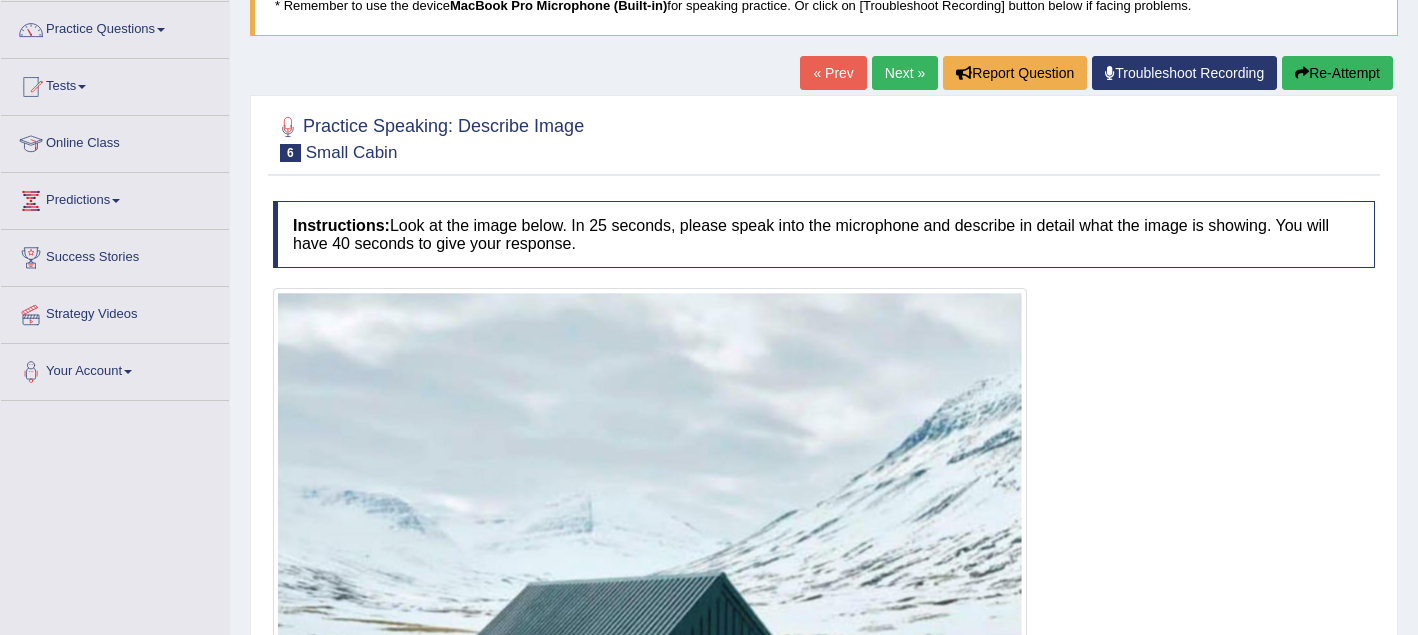 scroll, scrollTop: 151, scrollLeft: 0, axis: vertical 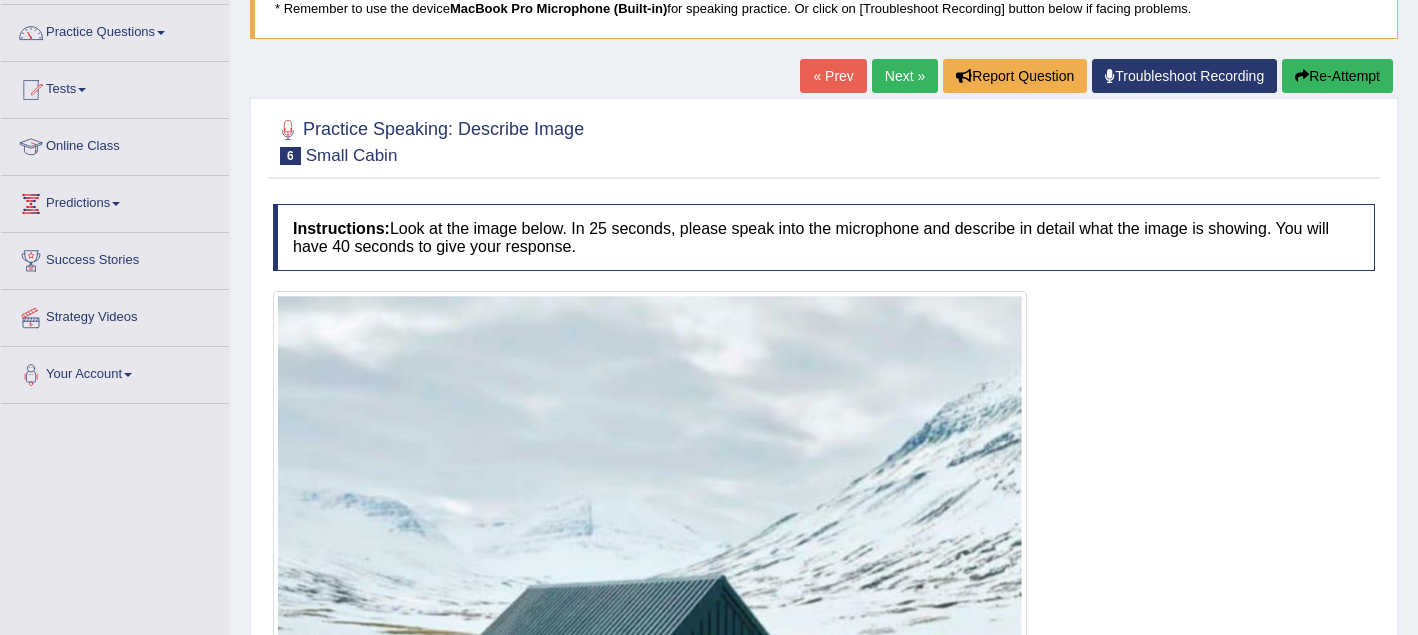 click on "Next »" at bounding box center [905, 76] 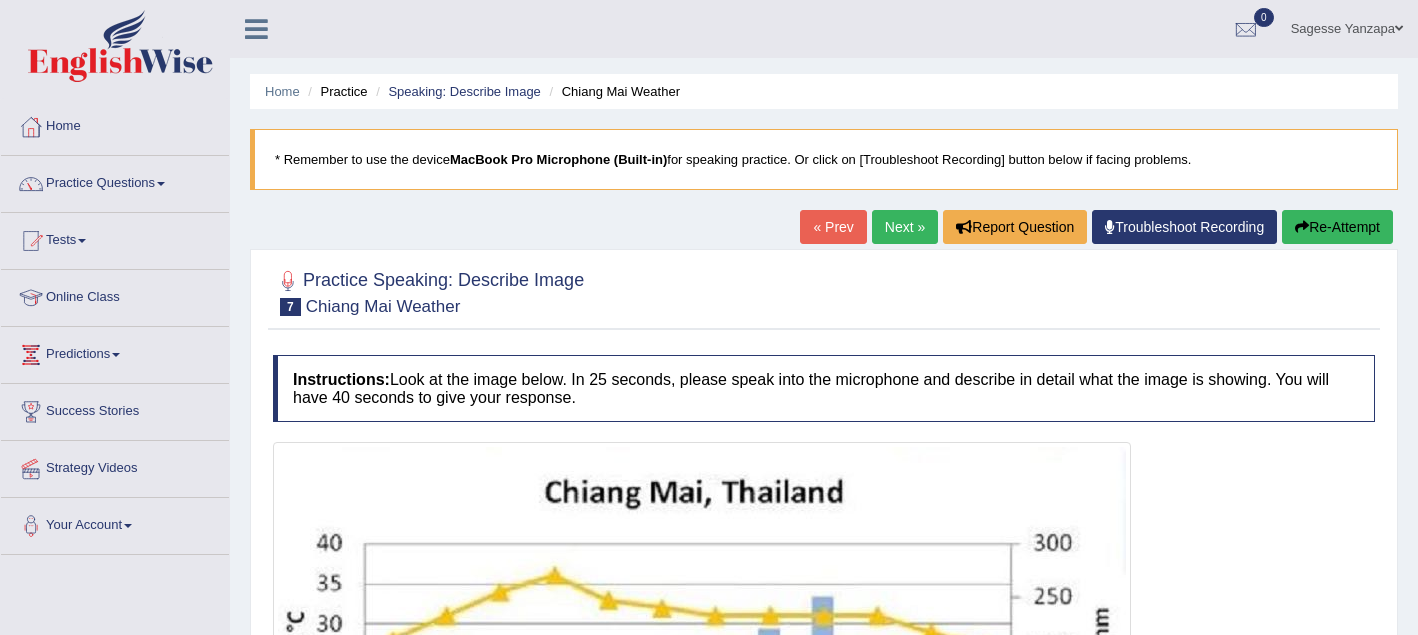 scroll, scrollTop: 0, scrollLeft: 0, axis: both 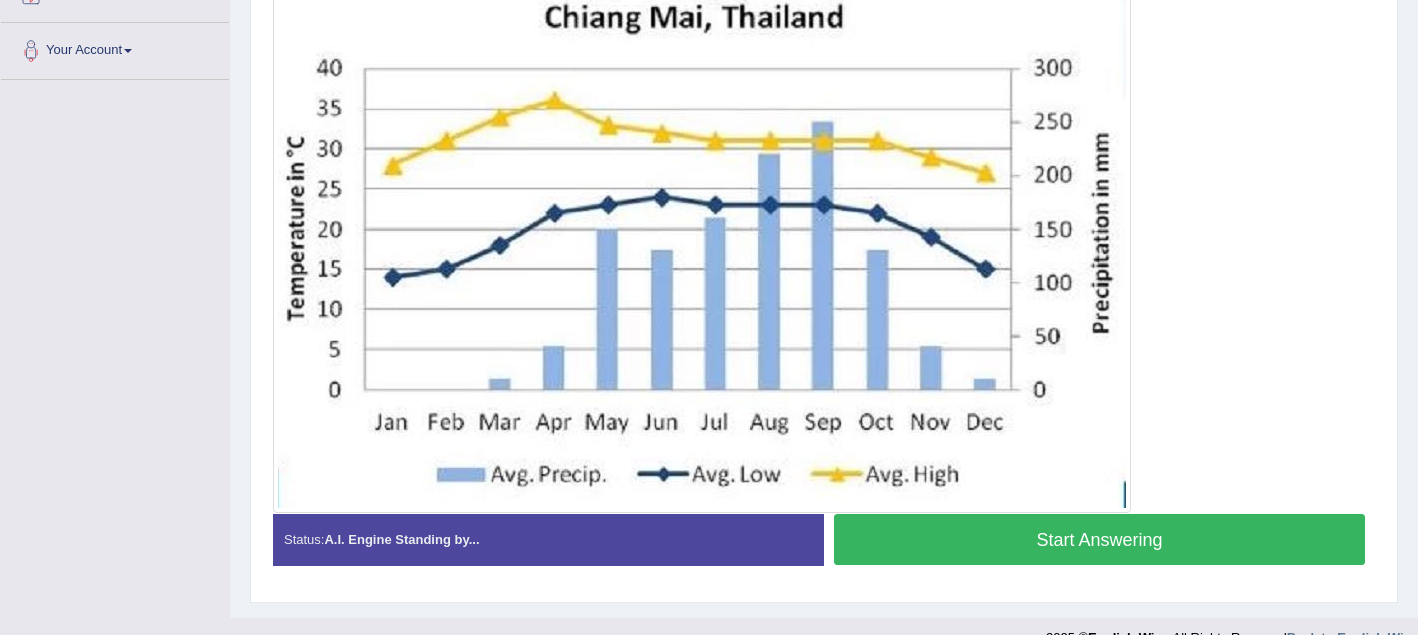 click on "Start Answering" at bounding box center [1099, 539] 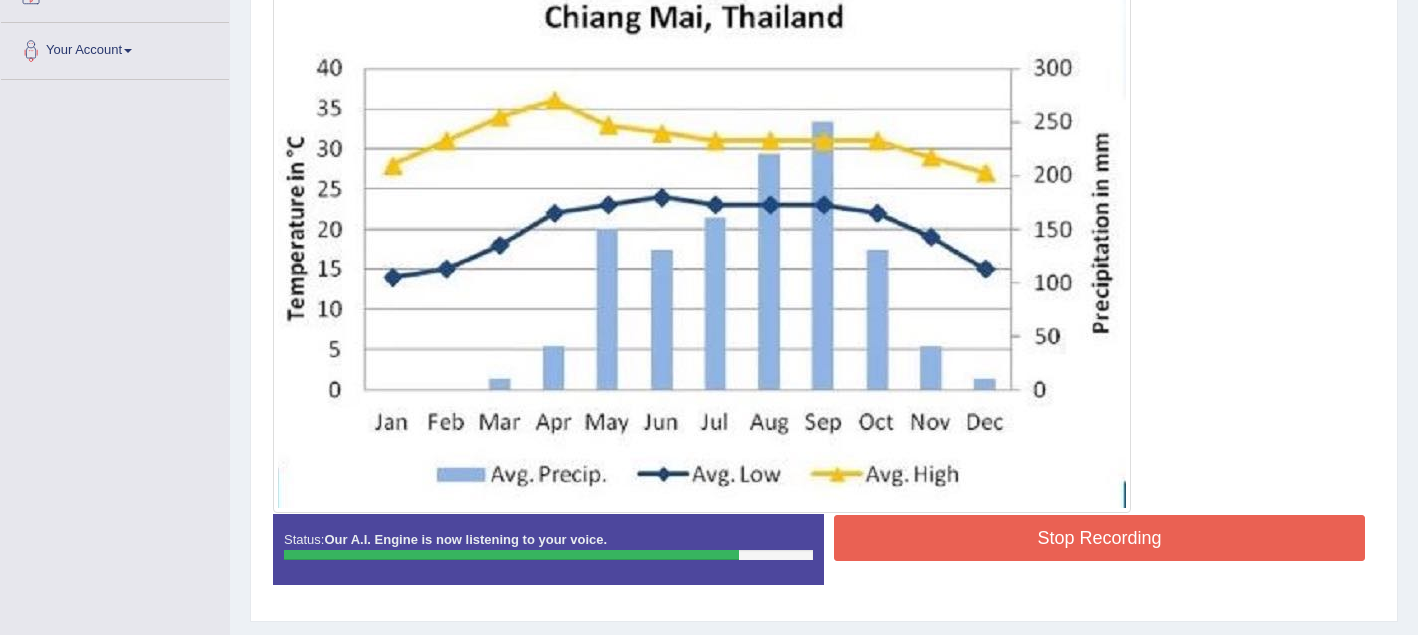 click on "Stop Recording" at bounding box center [1099, 538] 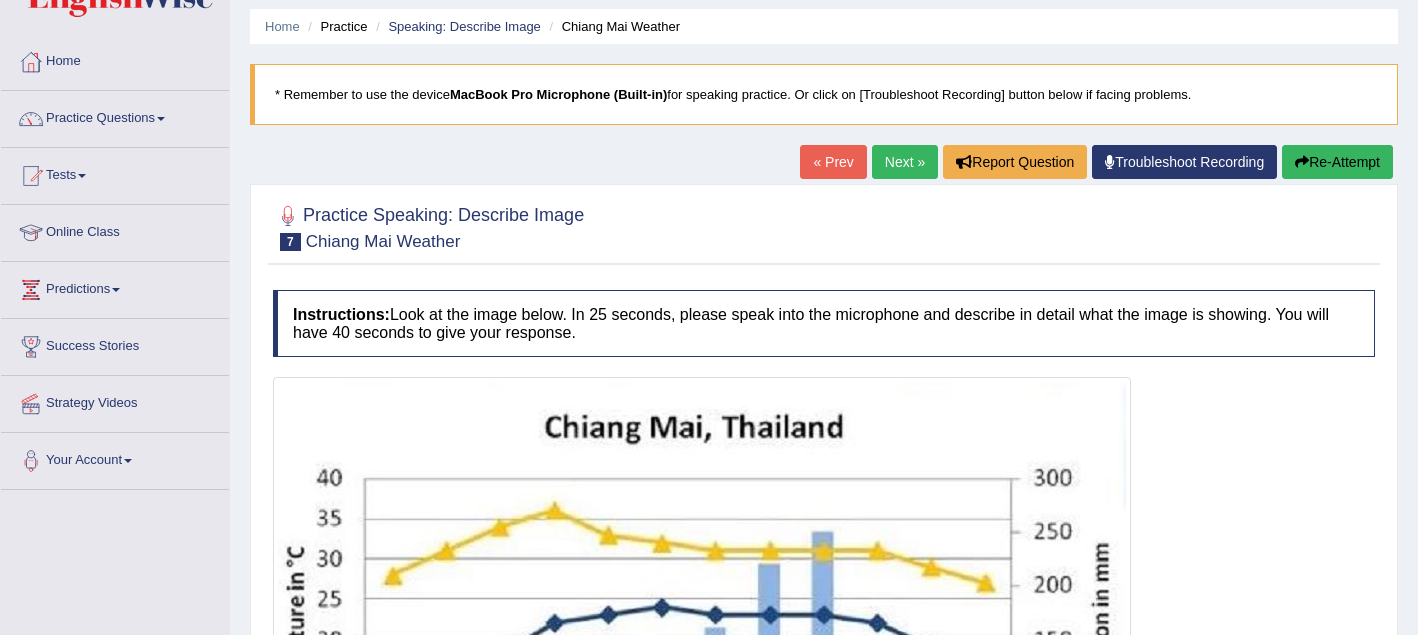 scroll, scrollTop: 0, scrollLeft: 0, axis: both 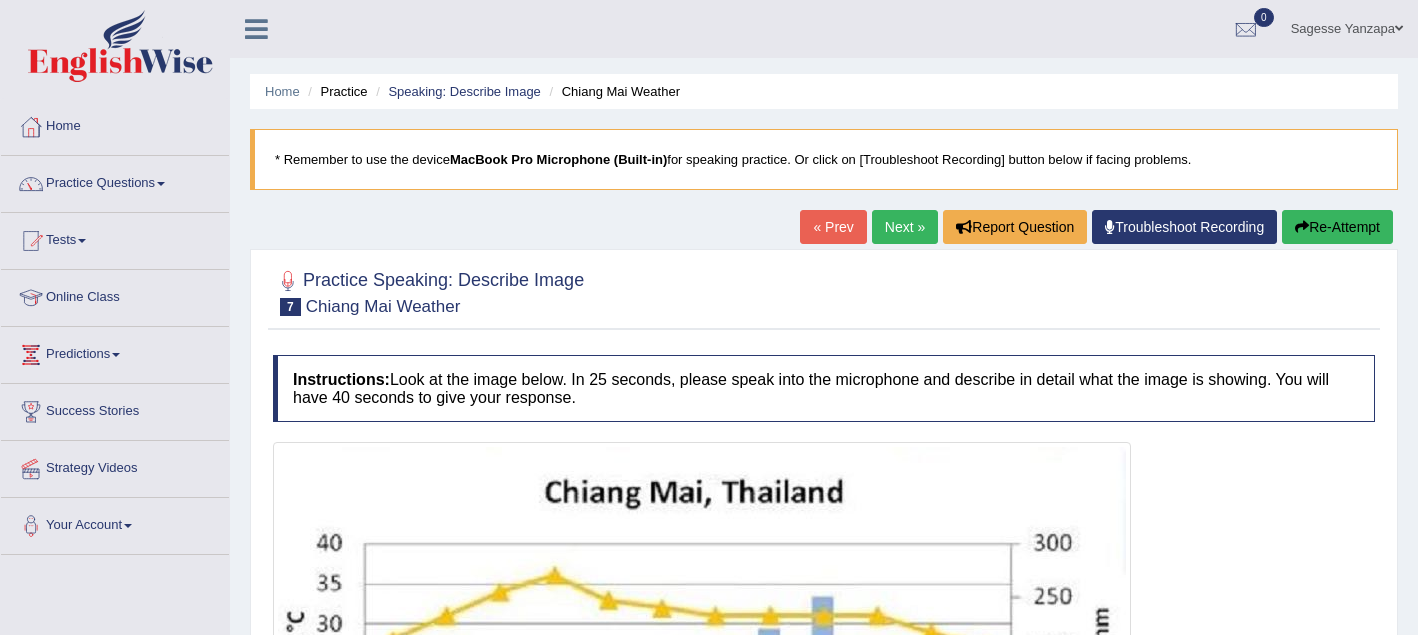 click on "Next »" at bounding box center [905, 227] 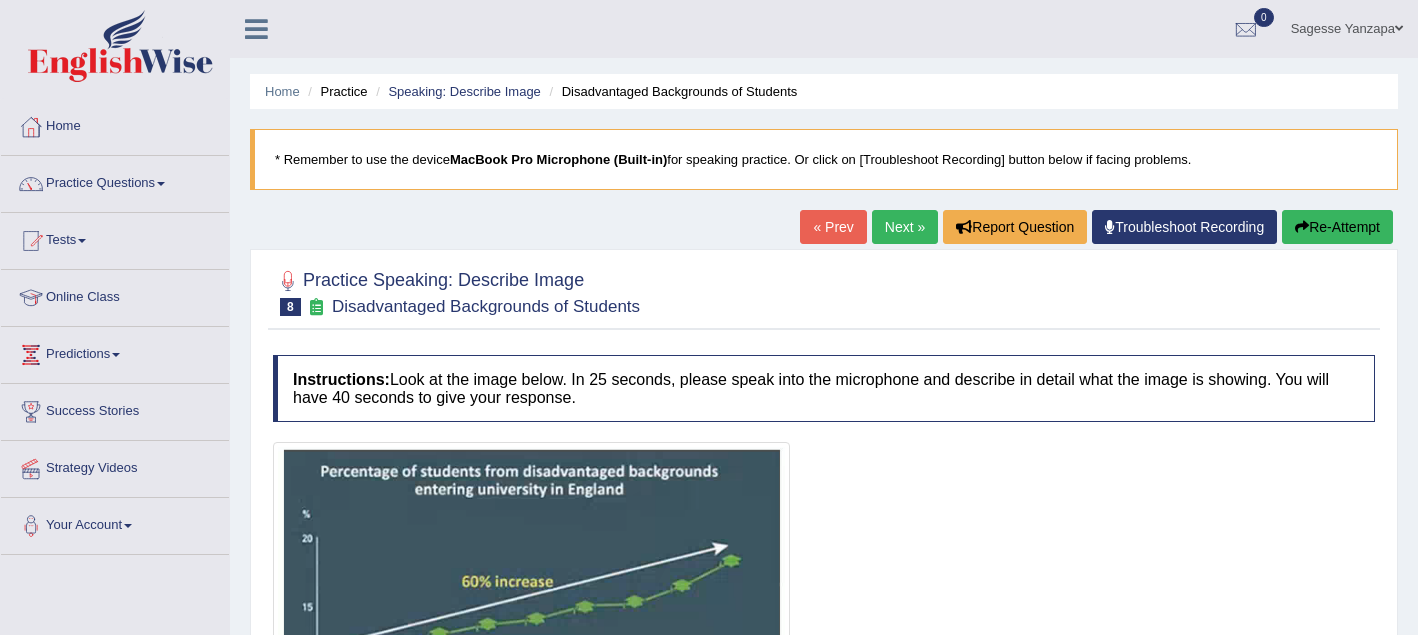scroll, scrollTop: 0, scrollLeft: 0, axis: both 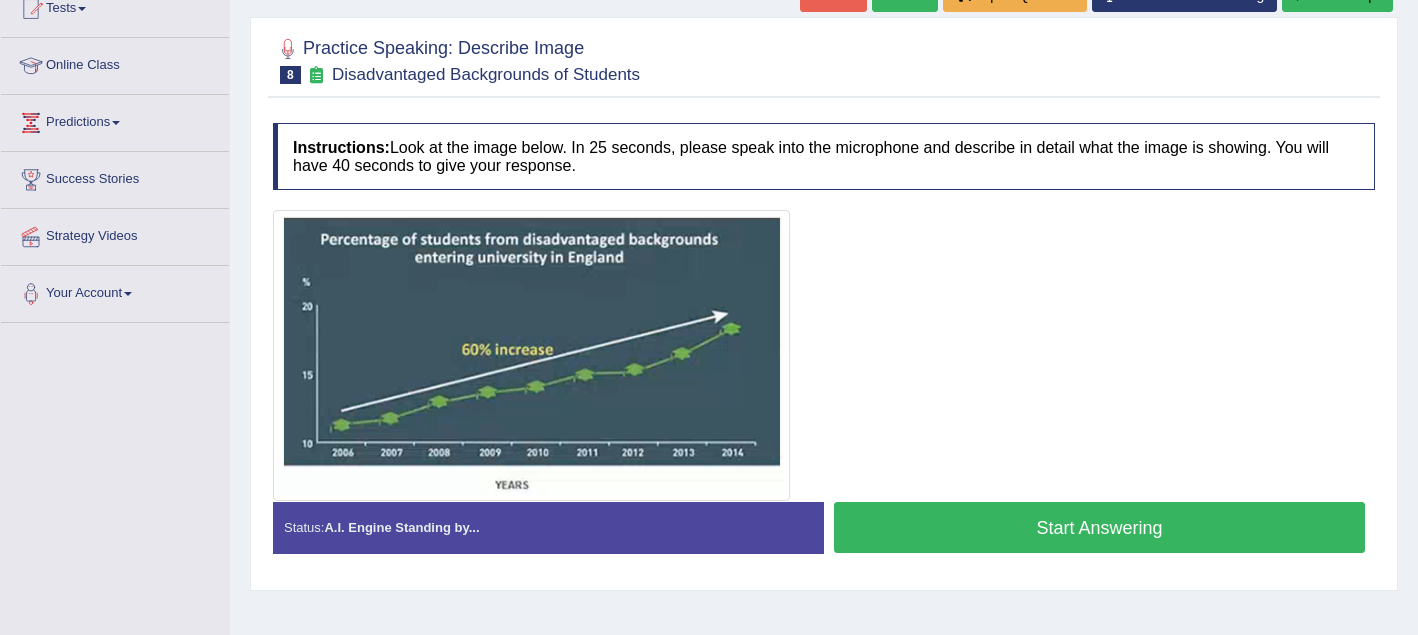 click on "Start Answering" at bounding box center [1099, 527] 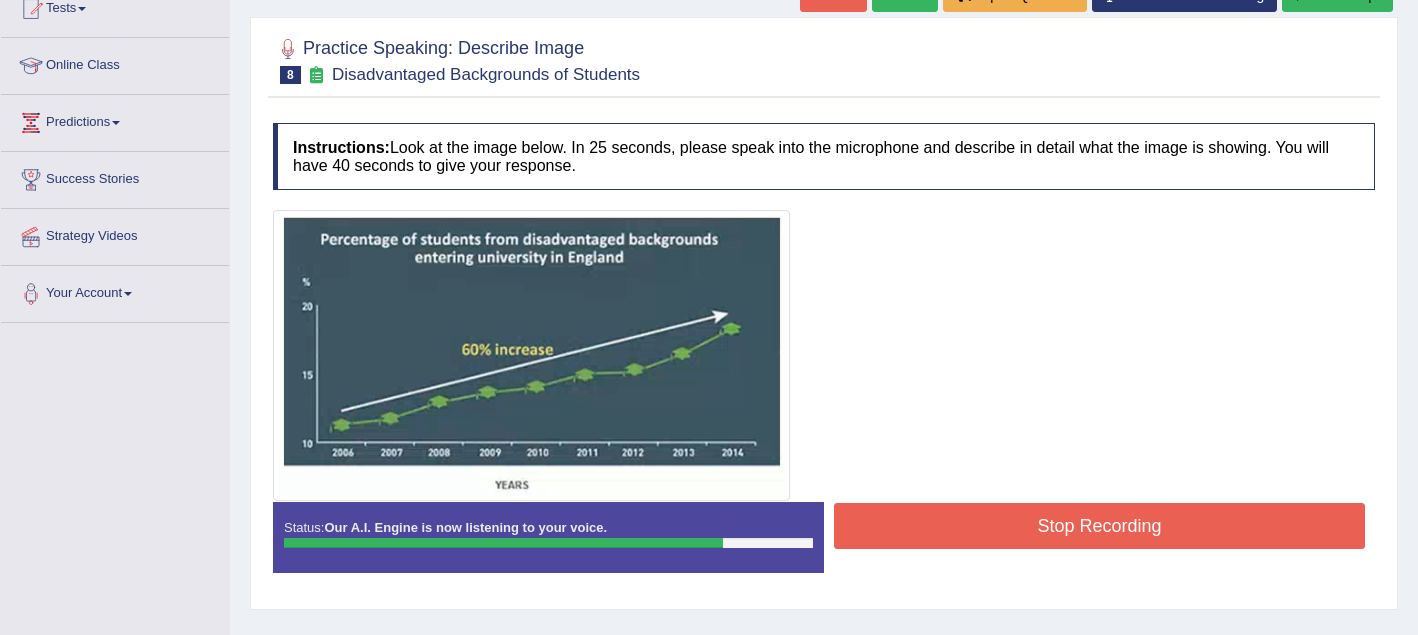 click on "Stop Recording" at bounding box center (1099, 526) 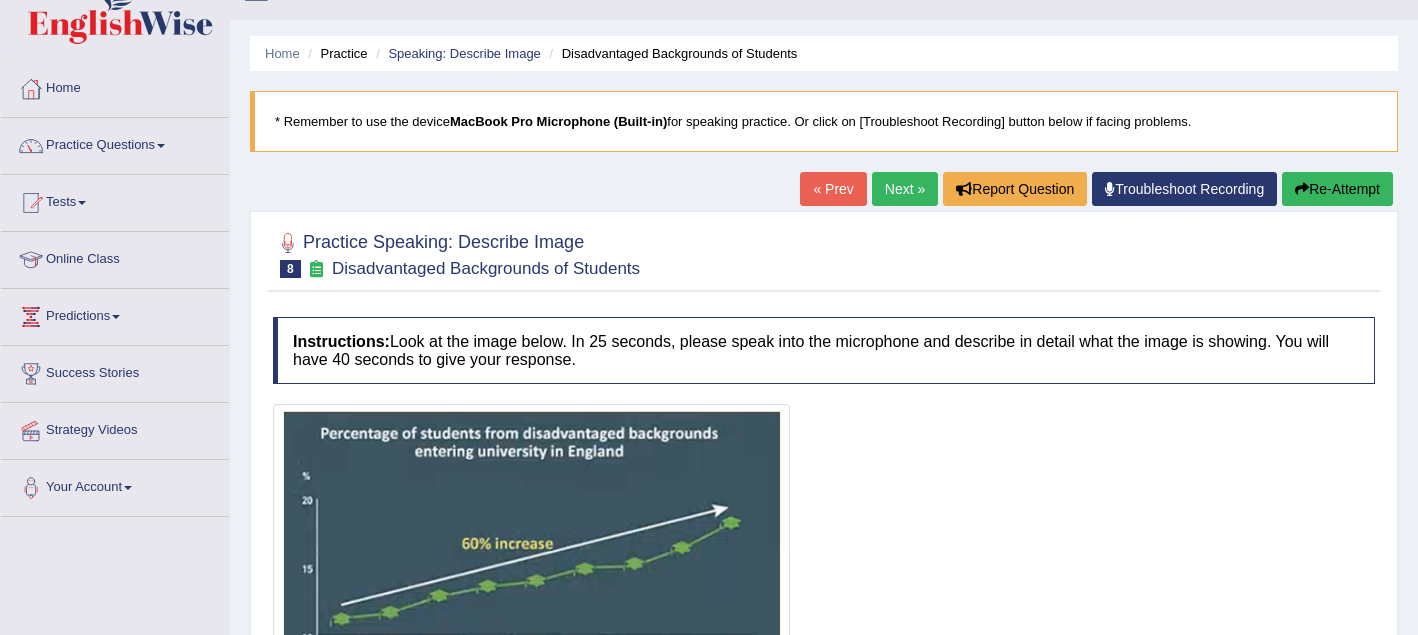 scroll, scrollTop: 35, scrollLeft: 0, axis: vertical 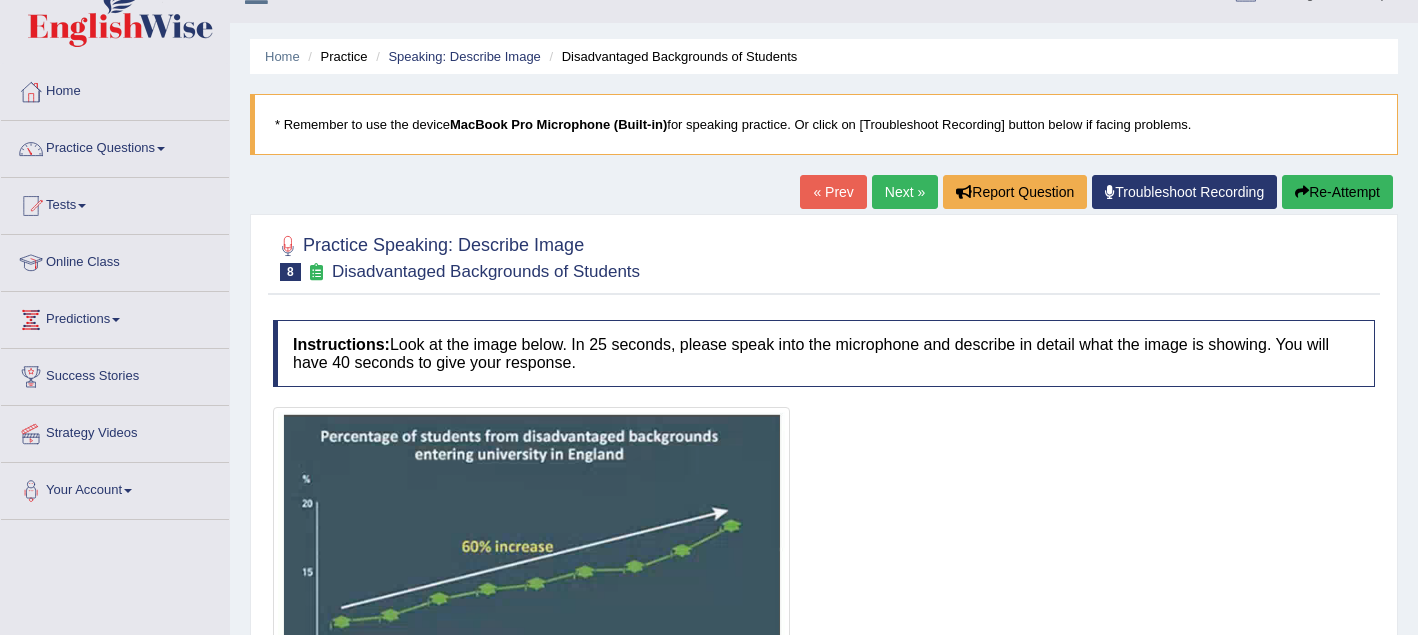 click on "Next »" at bounding box center [905, 192] 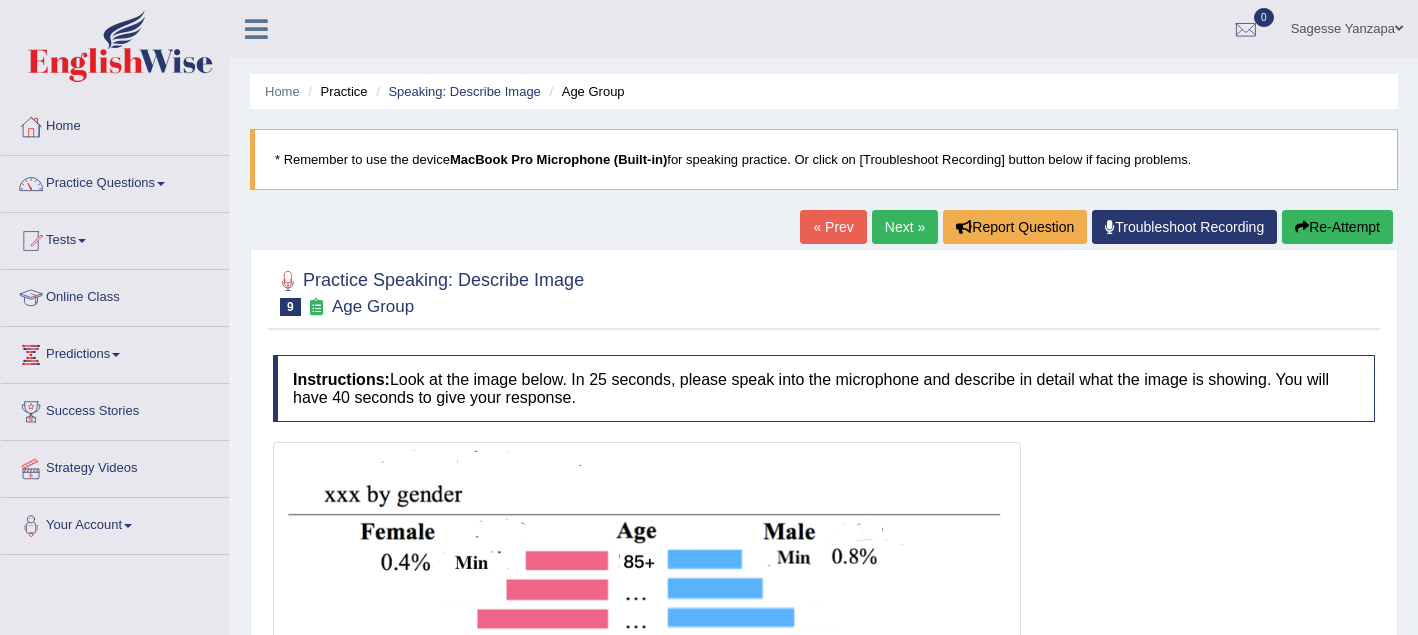 scroll, scrollTop: 0, scrollLeft: 0, axis: both 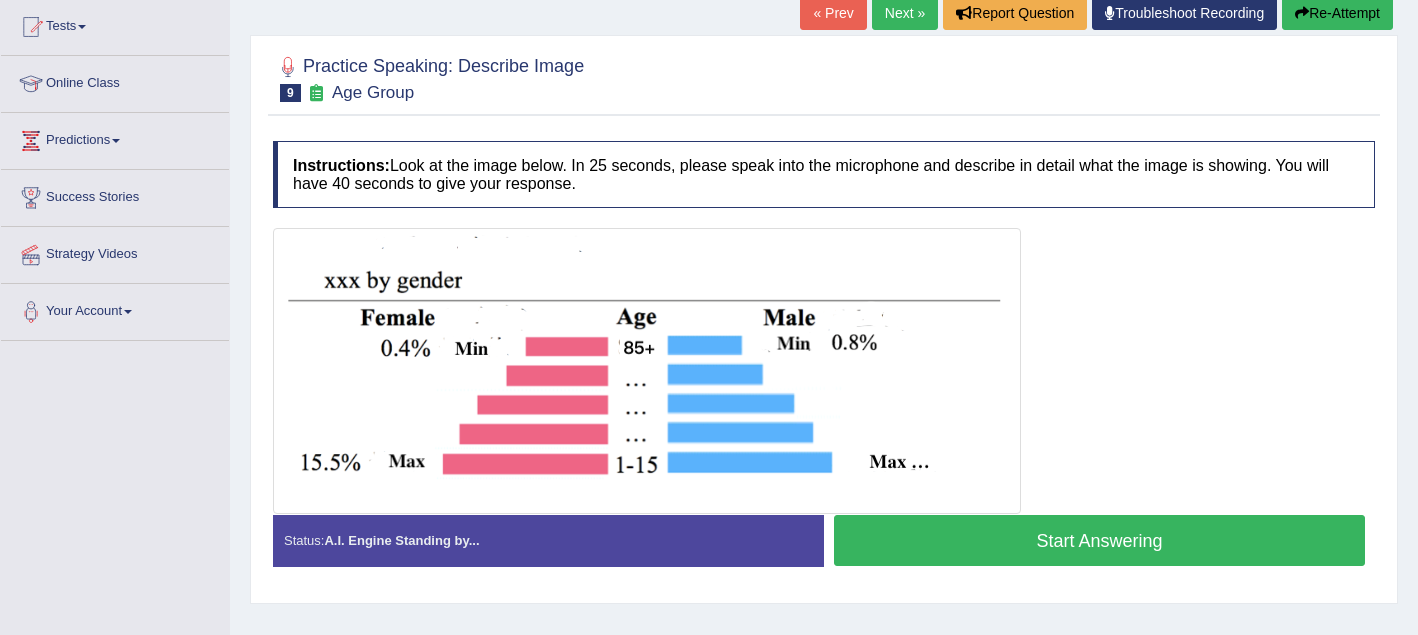 click on "Start Answering" at bounding box center [1099, 540] 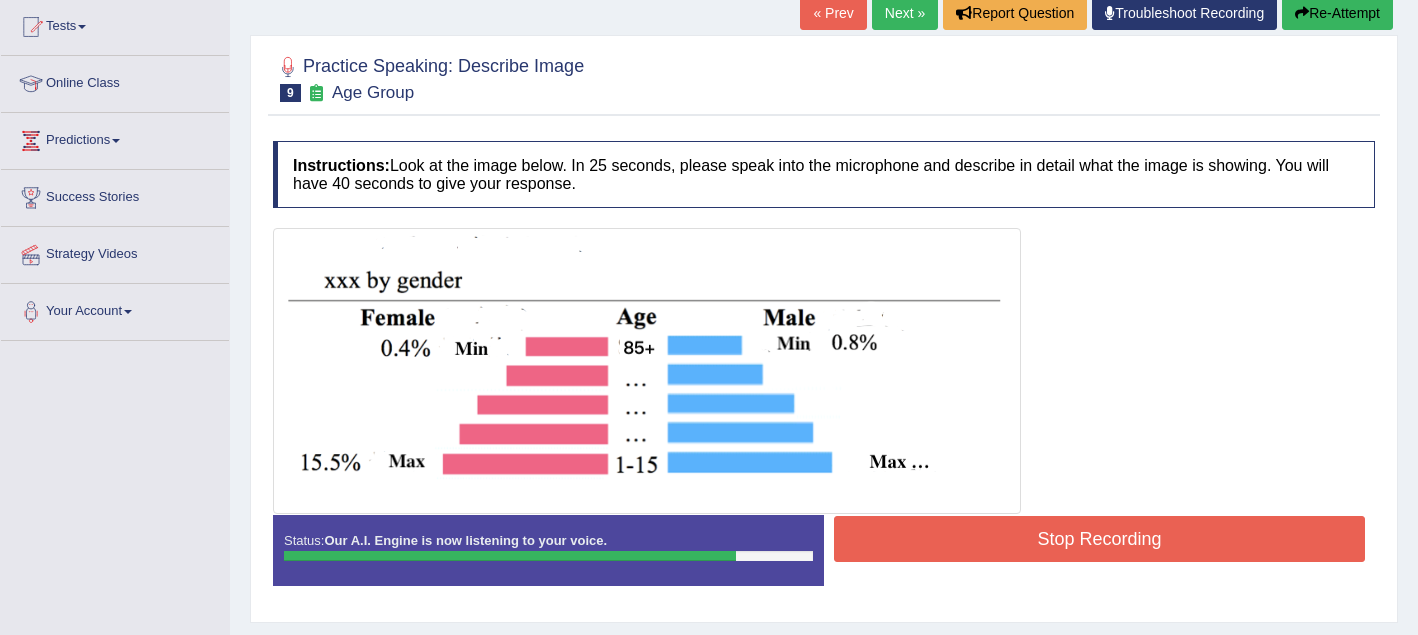 click on "Stop Recording" at bounding box center (1099, 539) 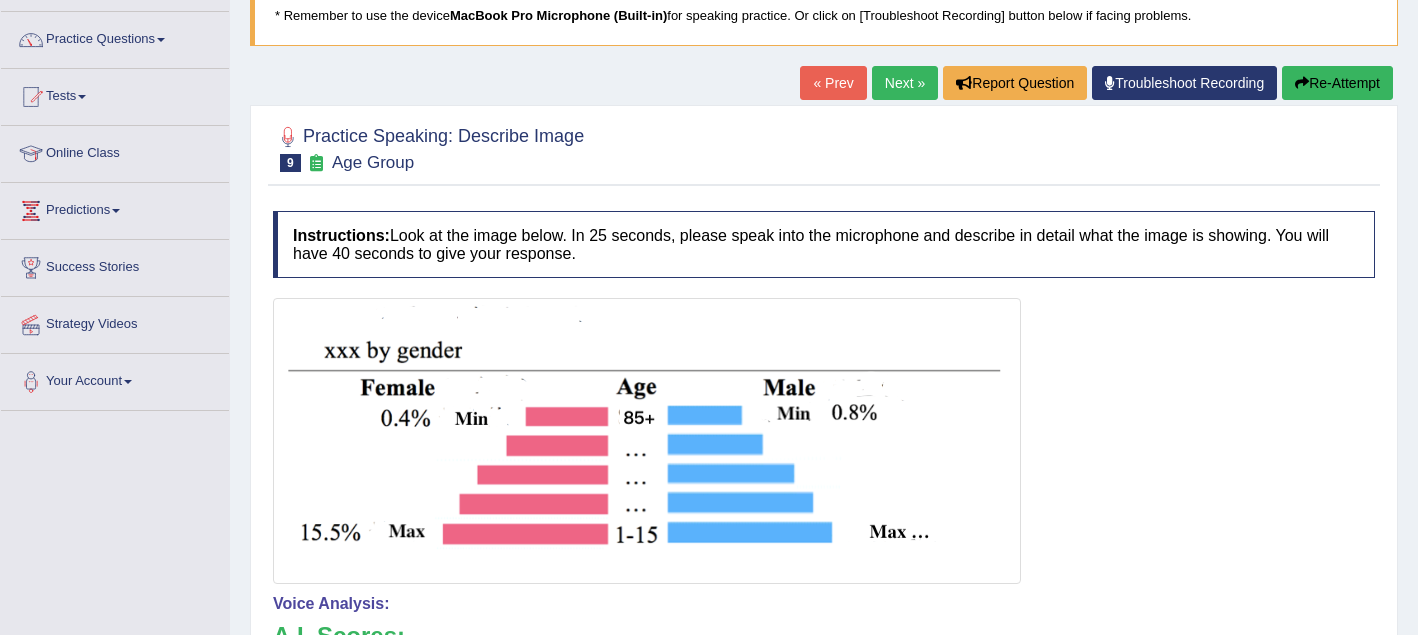scroll, scrollTop: 0, scrollLeft: 0, axis: both 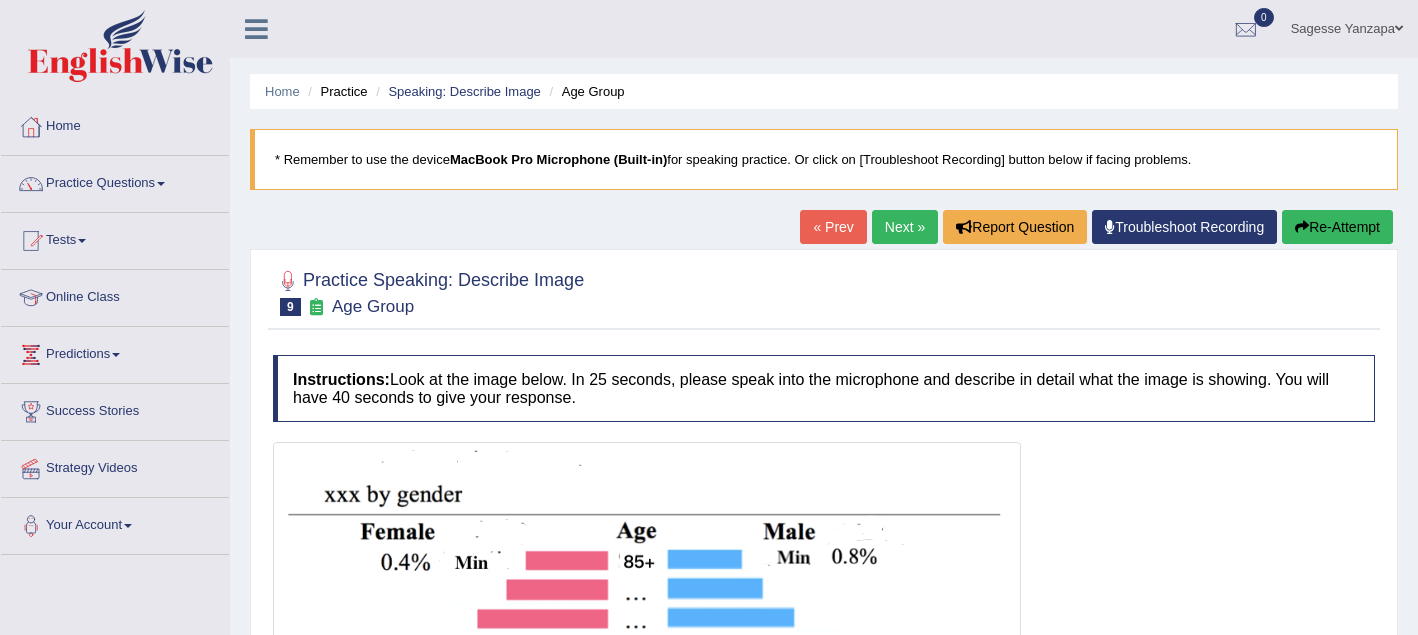 click on "Next »" at bounding box center (905, 227) 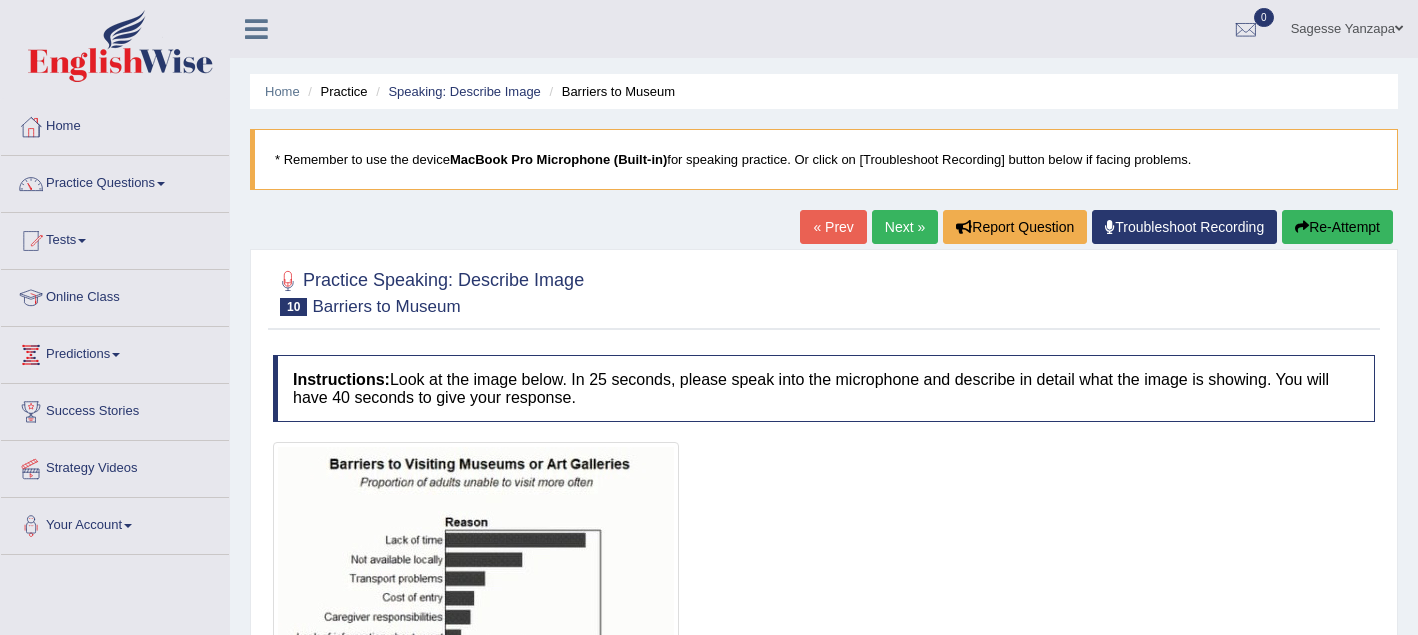 scroll, scrollTop: 0, scrollLeft: 0, axis: both 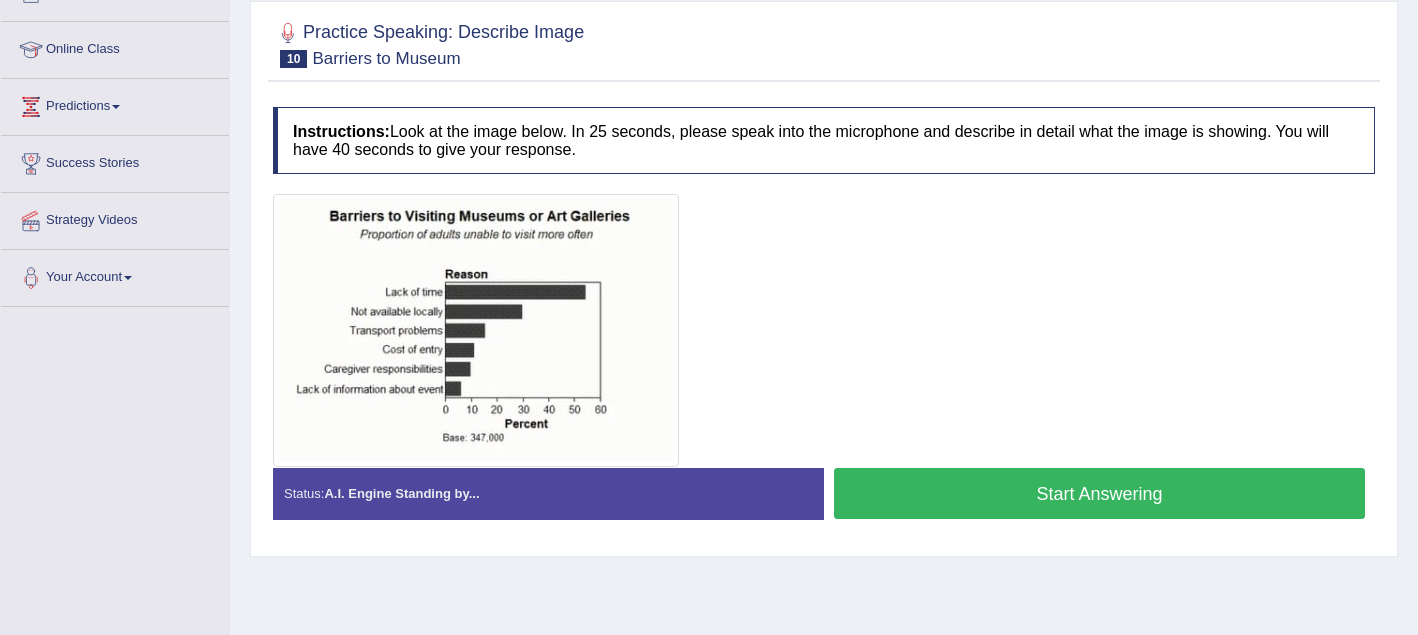click on "Start Answering" at bounding box center (1099, 493) 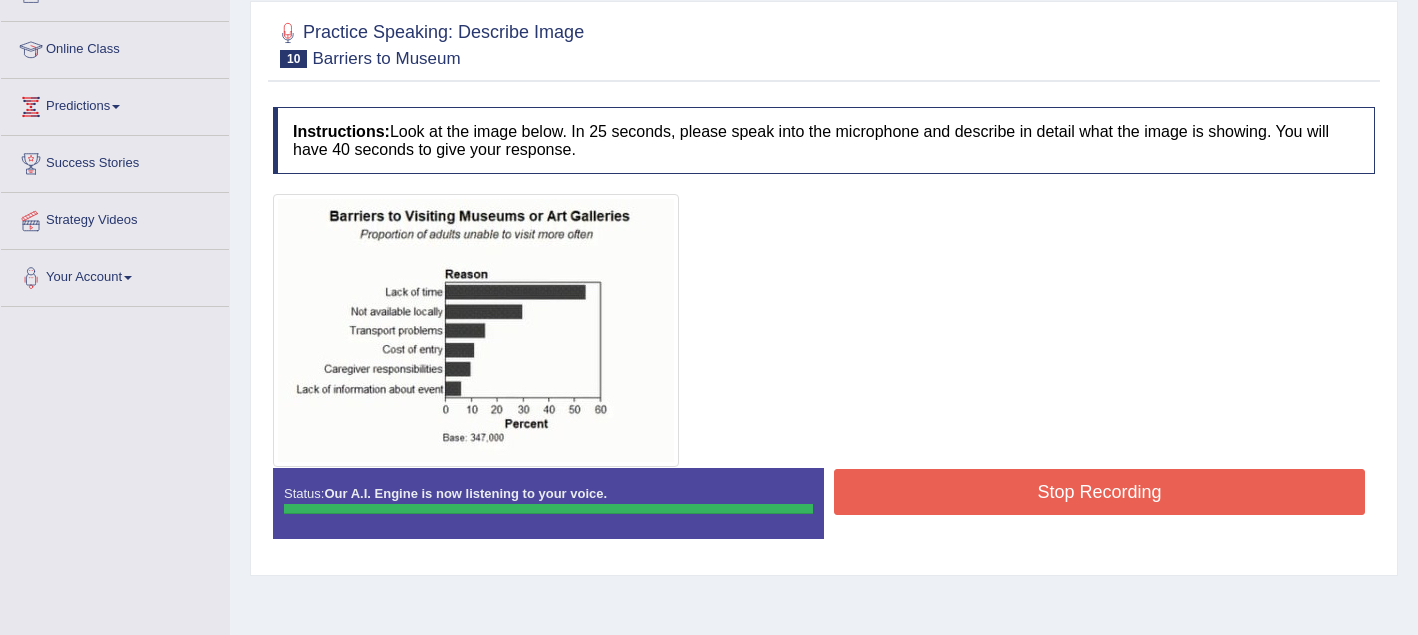 click on "Instructions:  Look at the image below. In 25 seconds, please speak into the microphone and describe in detail what the image is showing. You will have 40 seconds to give your response.
Created with Highcharts 7.1.2 Too low Too high Time Pitch meter: 0 10 20 30 40 Created with Highcharts 7.1.2 Great Too slow Too fast Time Speech pace meter: 0 10 20 30 40 Spoken Keywords: Voice Analysis: Your Response: Sample Answer: . Status:  Our A.I. Engine is now listening to your voice. Start Answering Stop Recording" at bounding box center [824, 330] 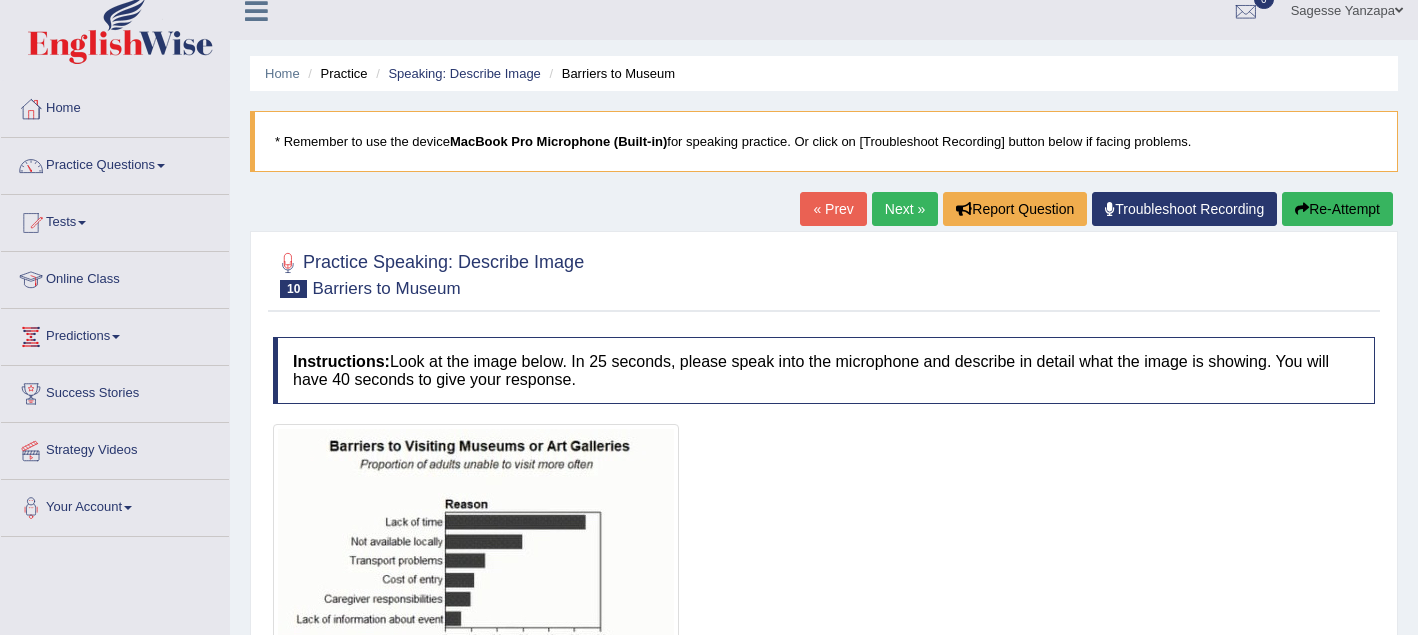 scroll, scrollTop: 3, scrollLeft: 0, axis: vertical 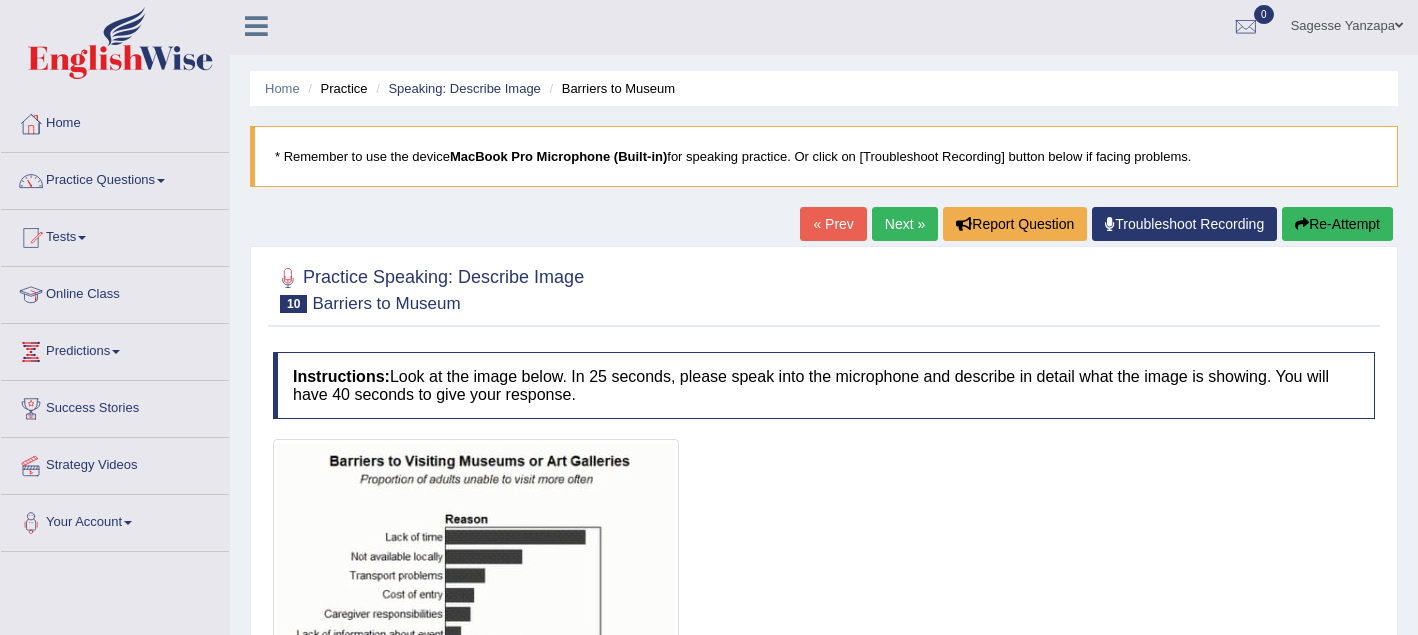 click on "Next »" at bounding box center [905, 224] 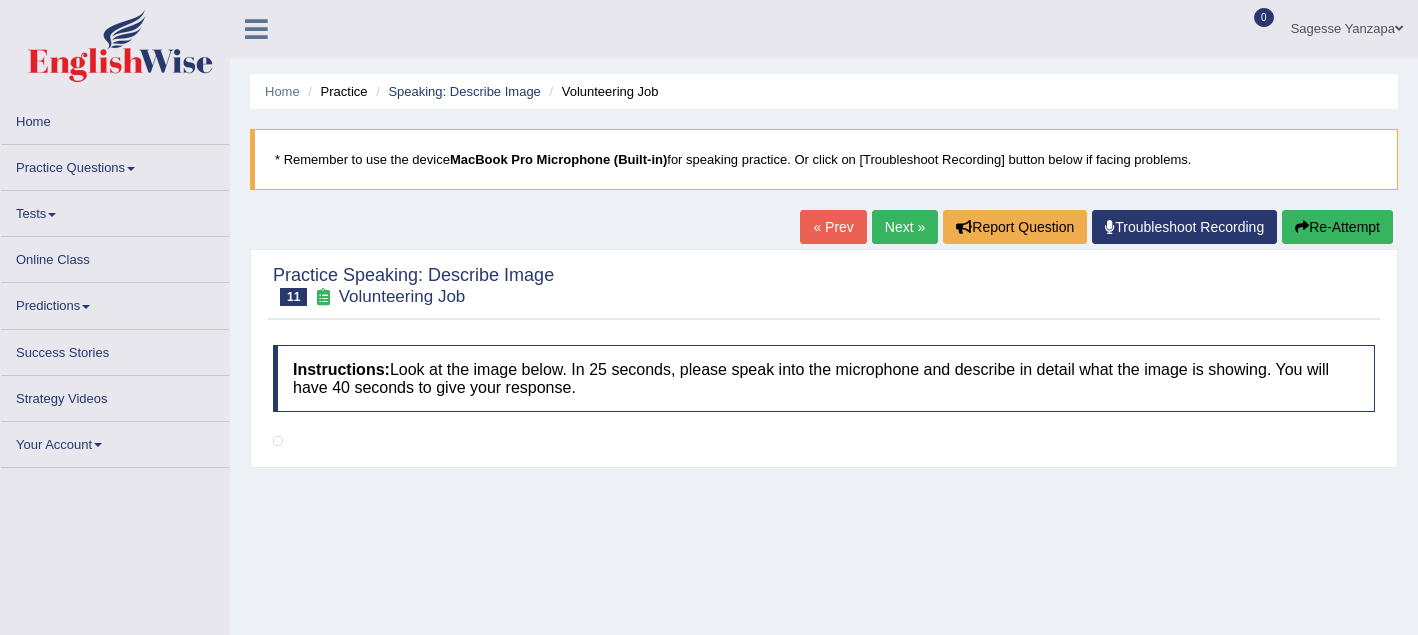 scroll, scrollTop: 0, scrollLeft: 0, axis: both 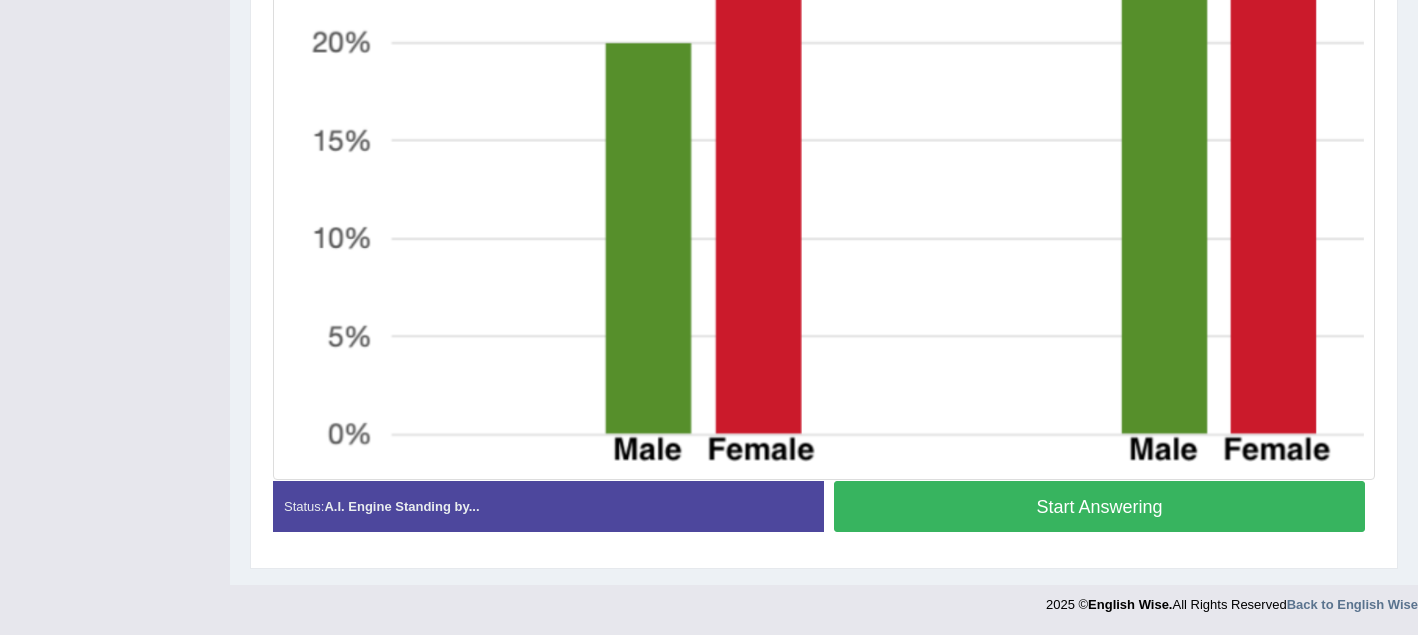 click on "Start Answering" at bounding box center [1099, 506] 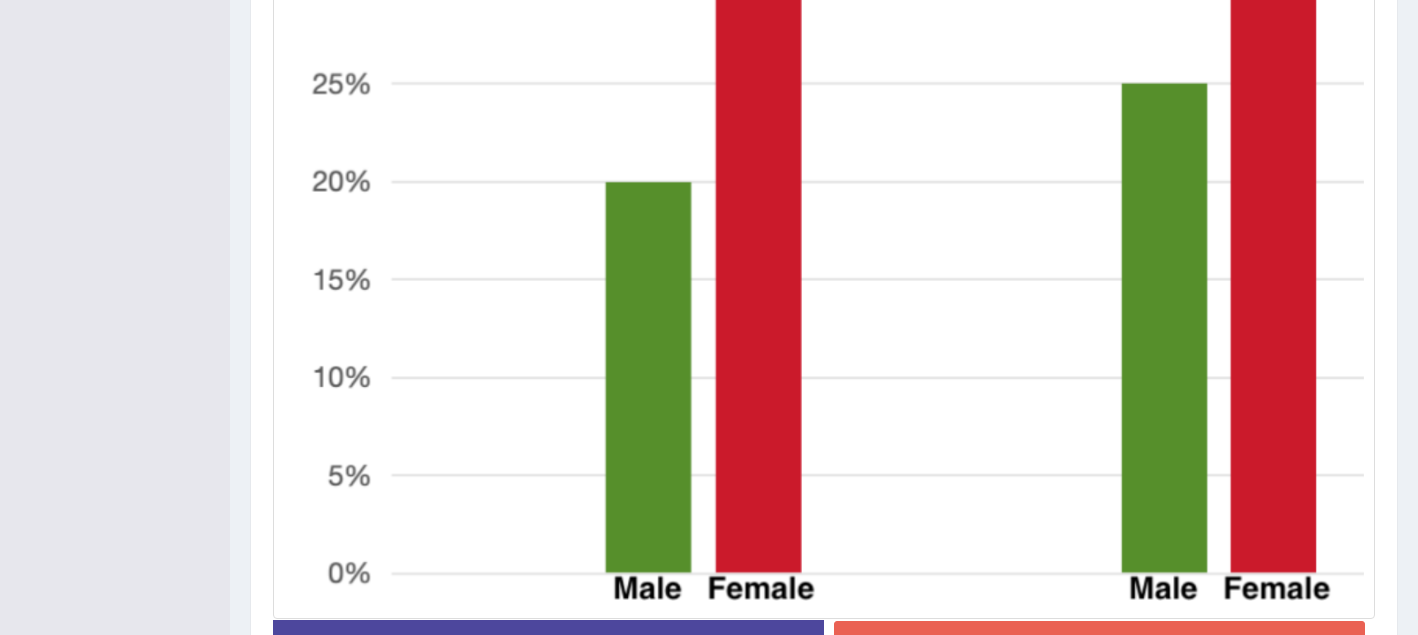 scroll, scrollTop: 1000, scrollLeft: 0, axis: vertical 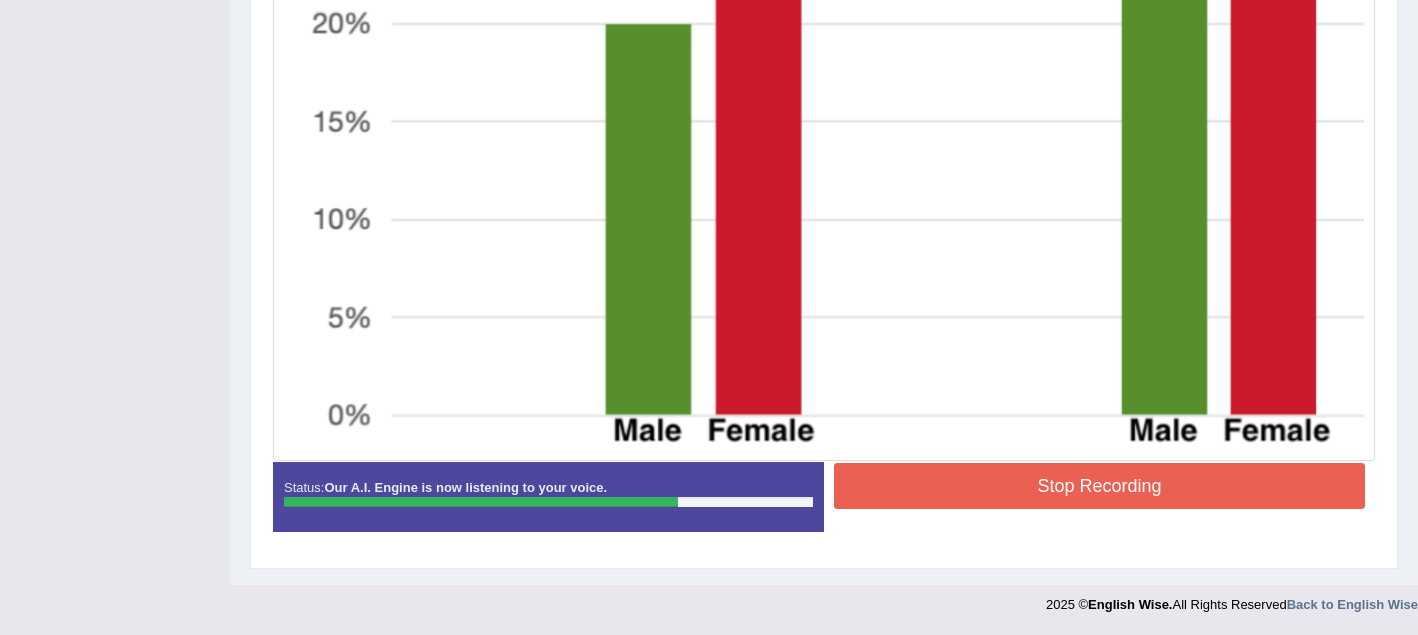 click on "Stop Recording" at bounding box center (1099, 486) 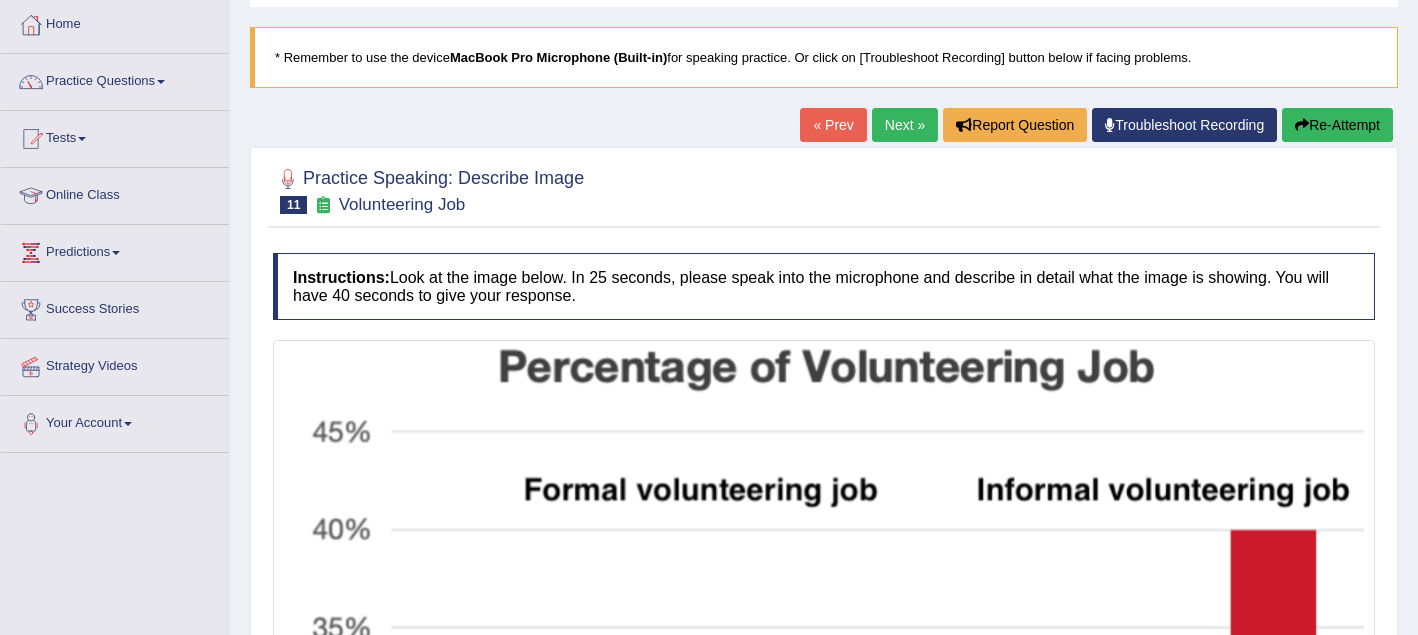 scroll, scrollTop: 96, scrollLeft: 0, axis: vertical 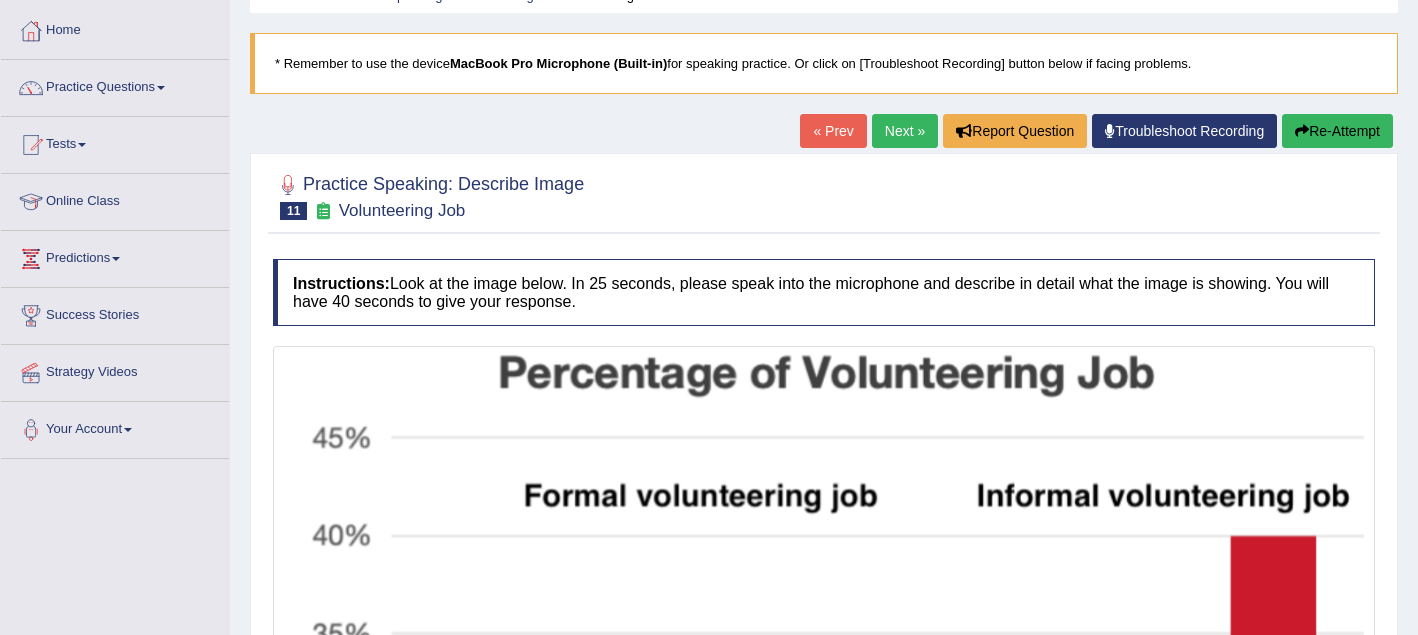 click on "Next »" at bounding box center (905, 131) 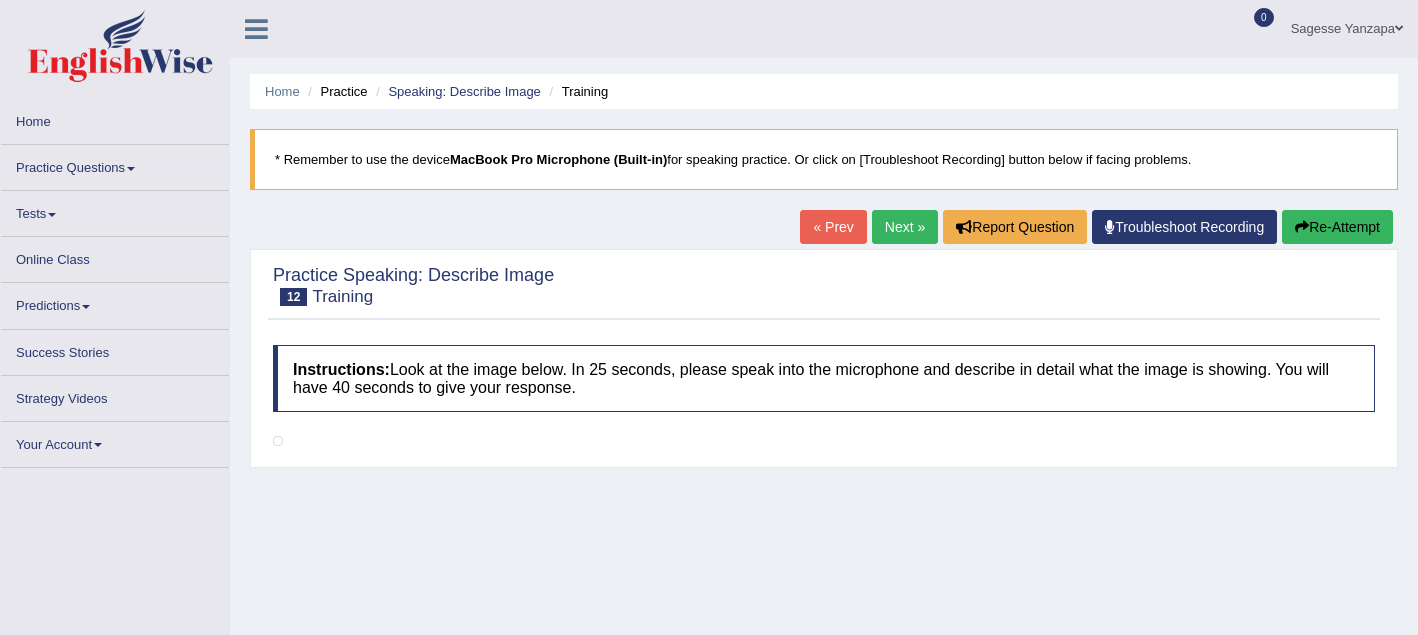 scroll, scrollTop: 0, scrollLeft: 0, axis: both 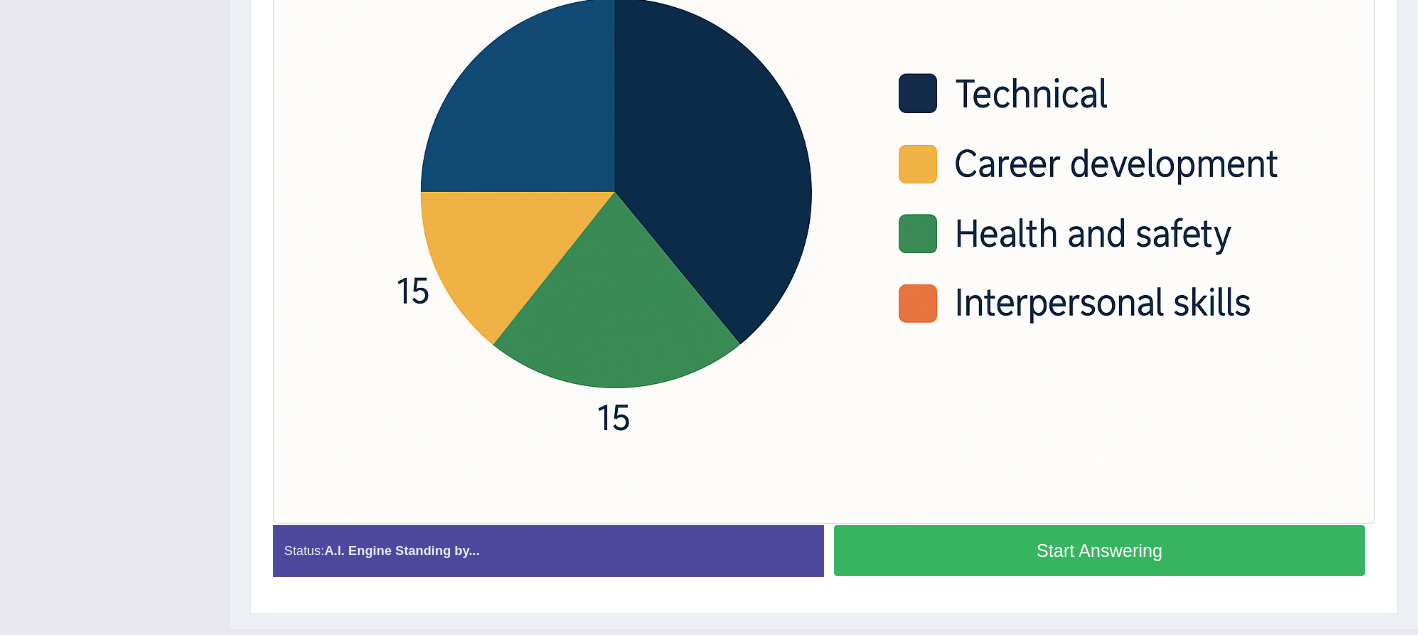 click on "Start Answering" at bounding box center [1099, 550] 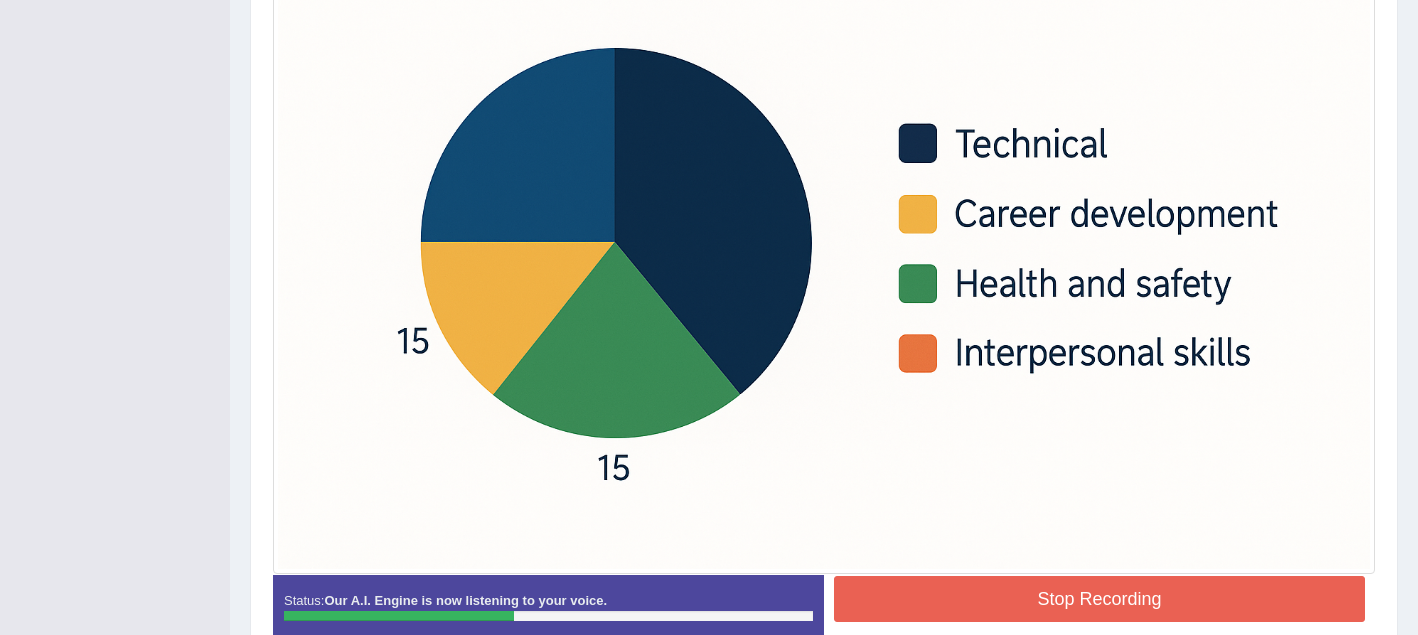 scroll, scrollTop: 601, scrollLeft: 0, axis: vertical 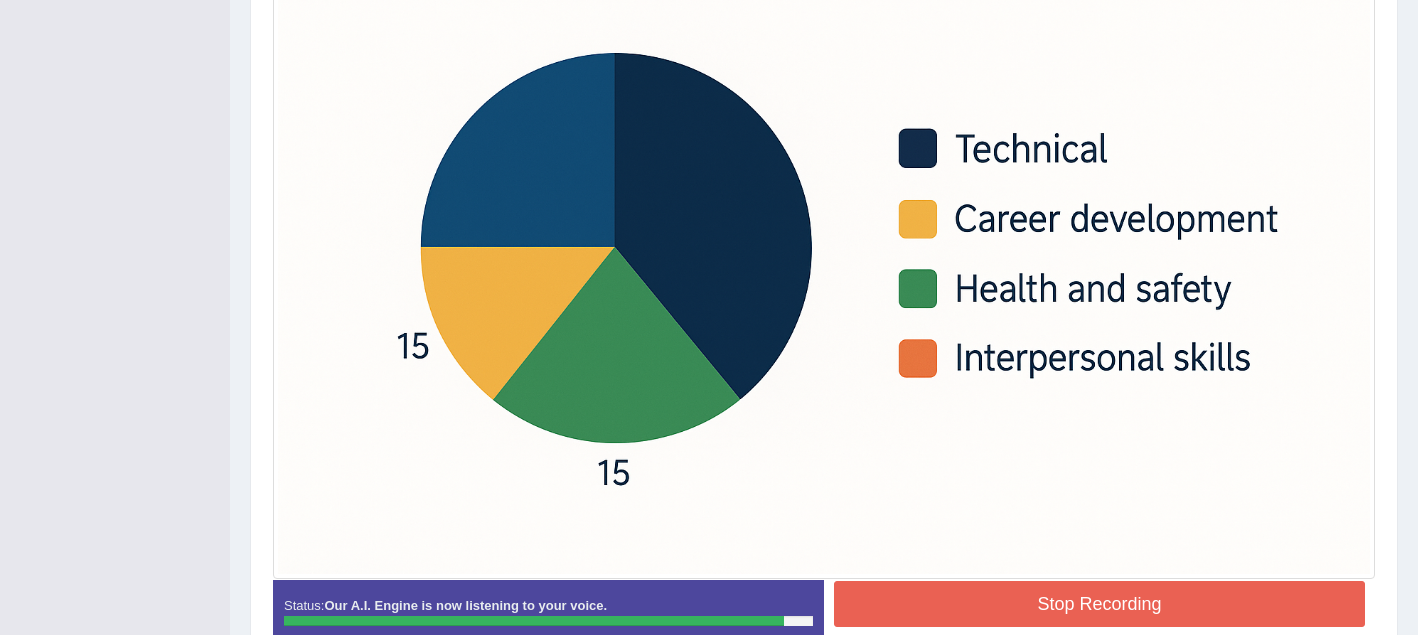 click on "Stop Recording" at bounding box center (1099, 604) 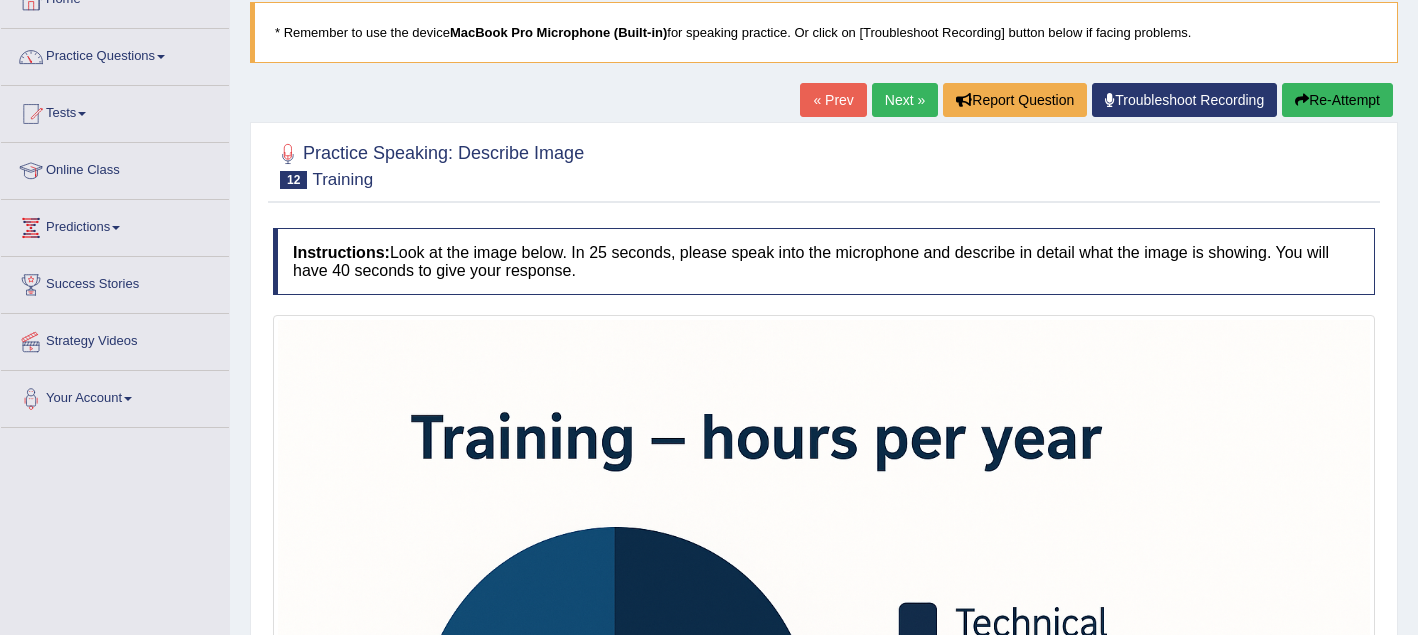 scroll, scrollTop: 128, scrollLeft: 0, axis: vertical 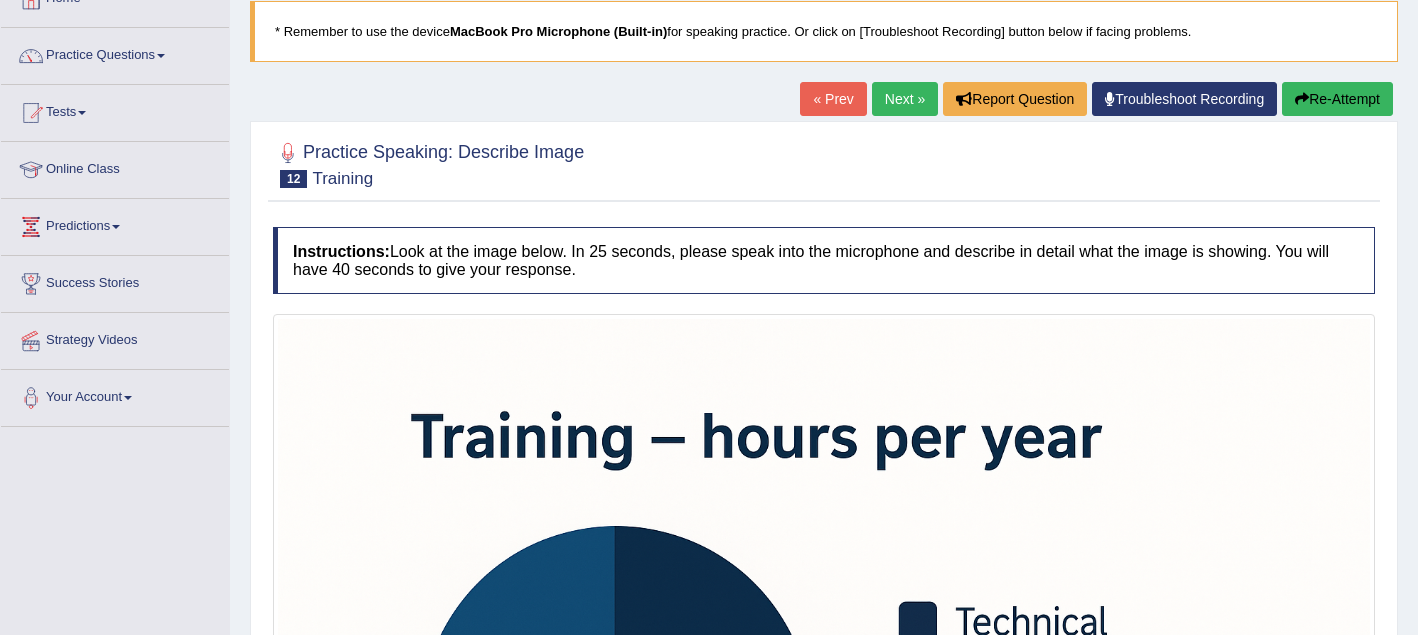 click on "Next »" at bounding box center (905, 99) 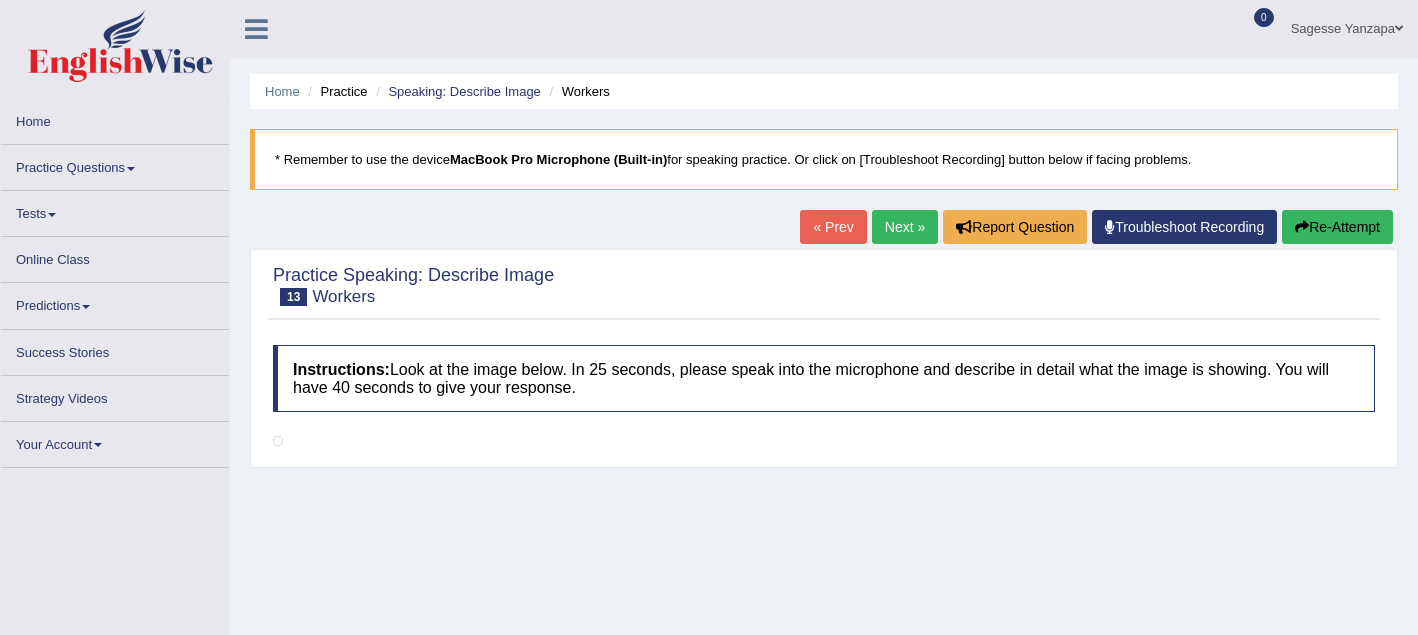 scroll, scrollTop: 0, scrollLeft: 0, axis: both 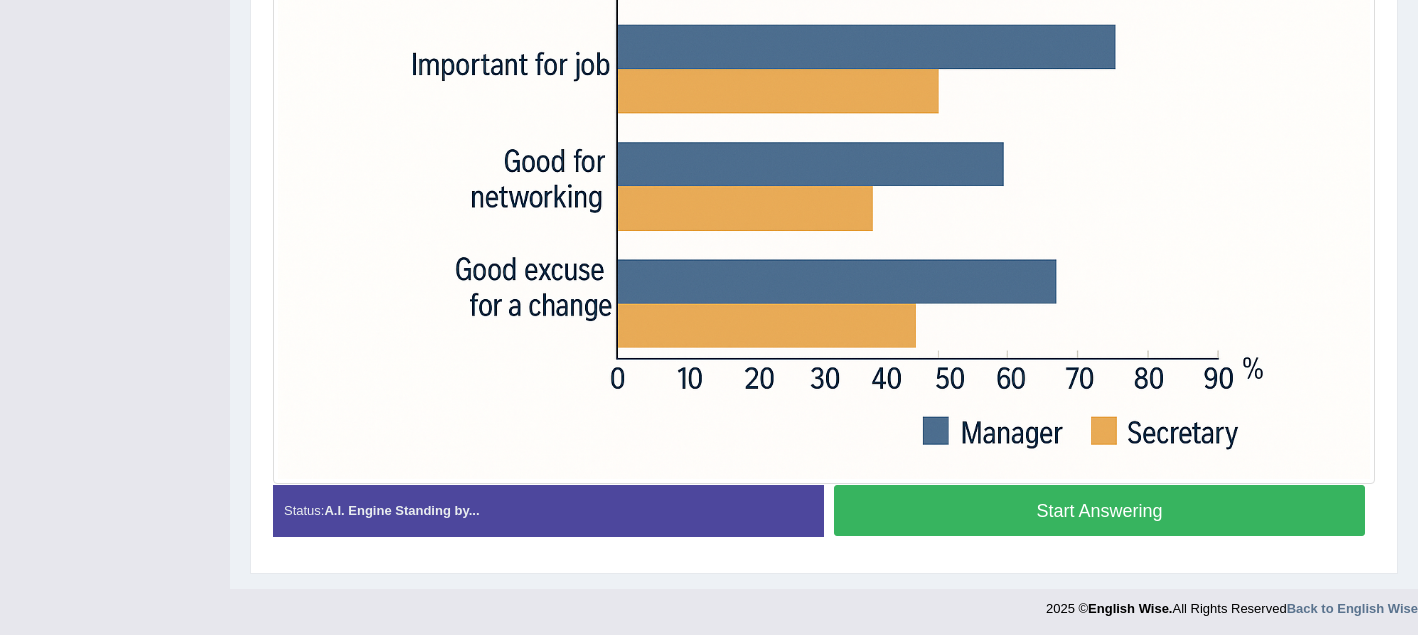 click on "Start Answering" at bounding box center [1099, 510] 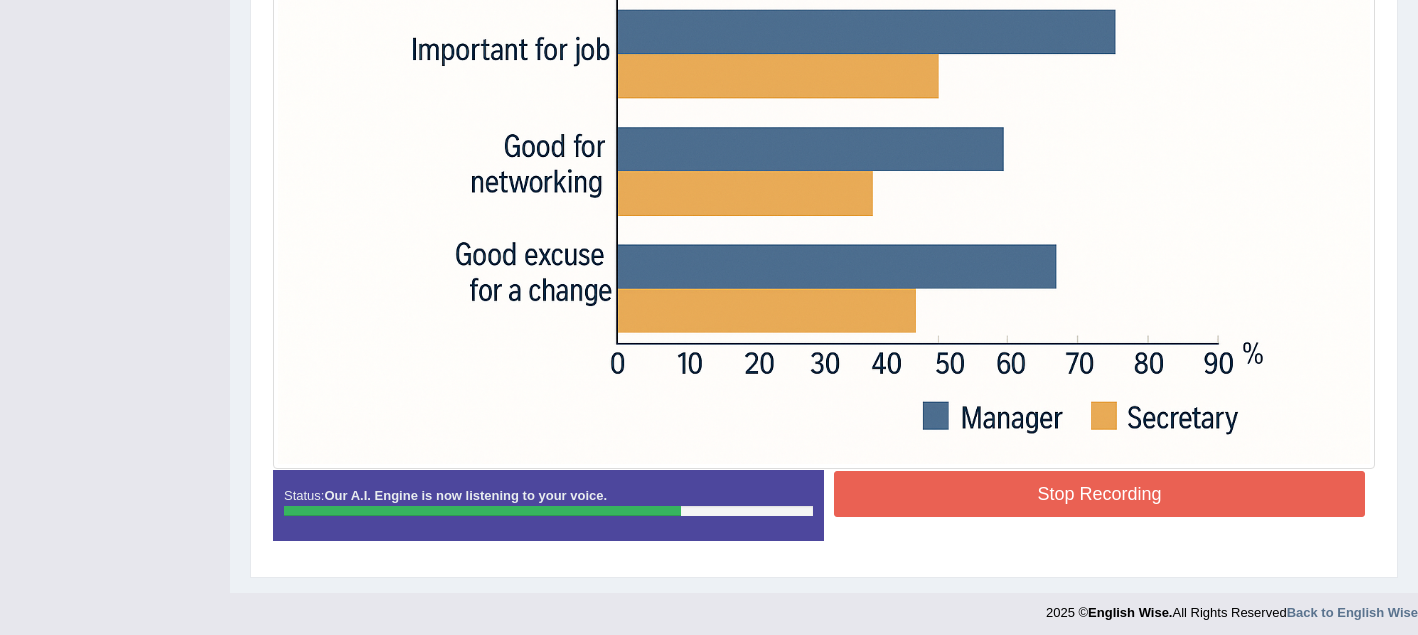 scroll, scrollTop: 719, scrollLeft: 0, axis: vertical 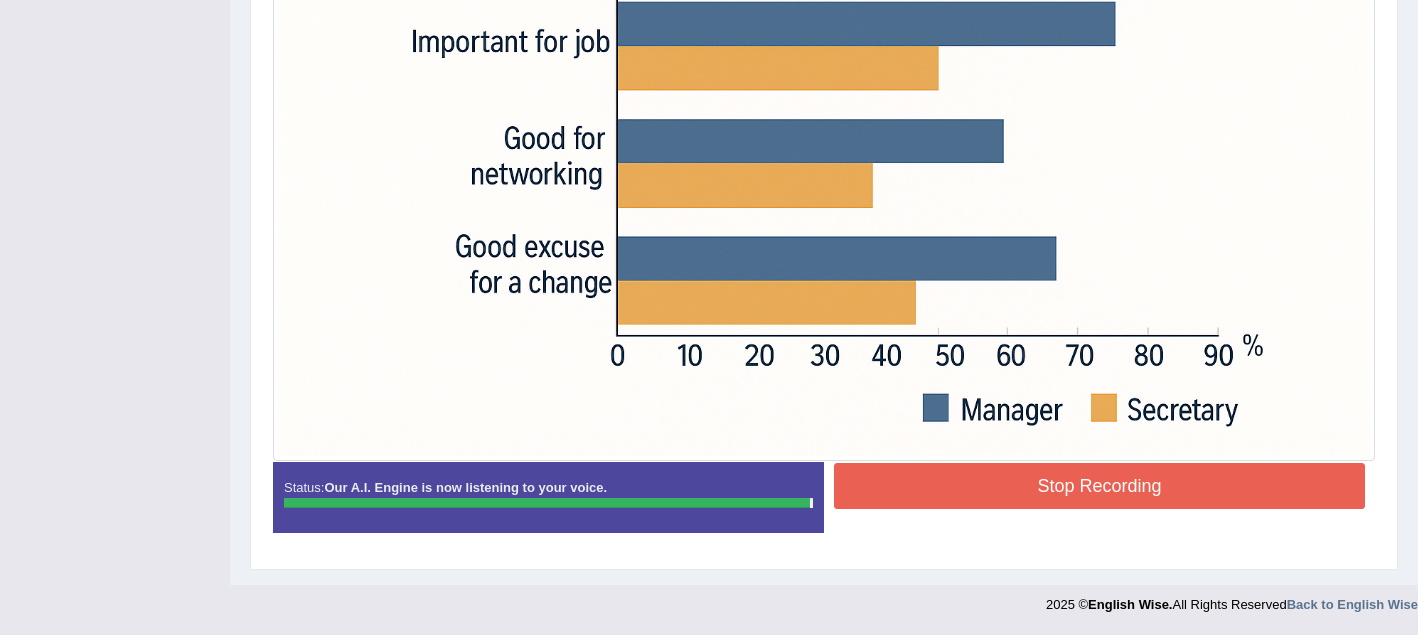 click on "Stop Recording" at bounding box center [1099, 486] 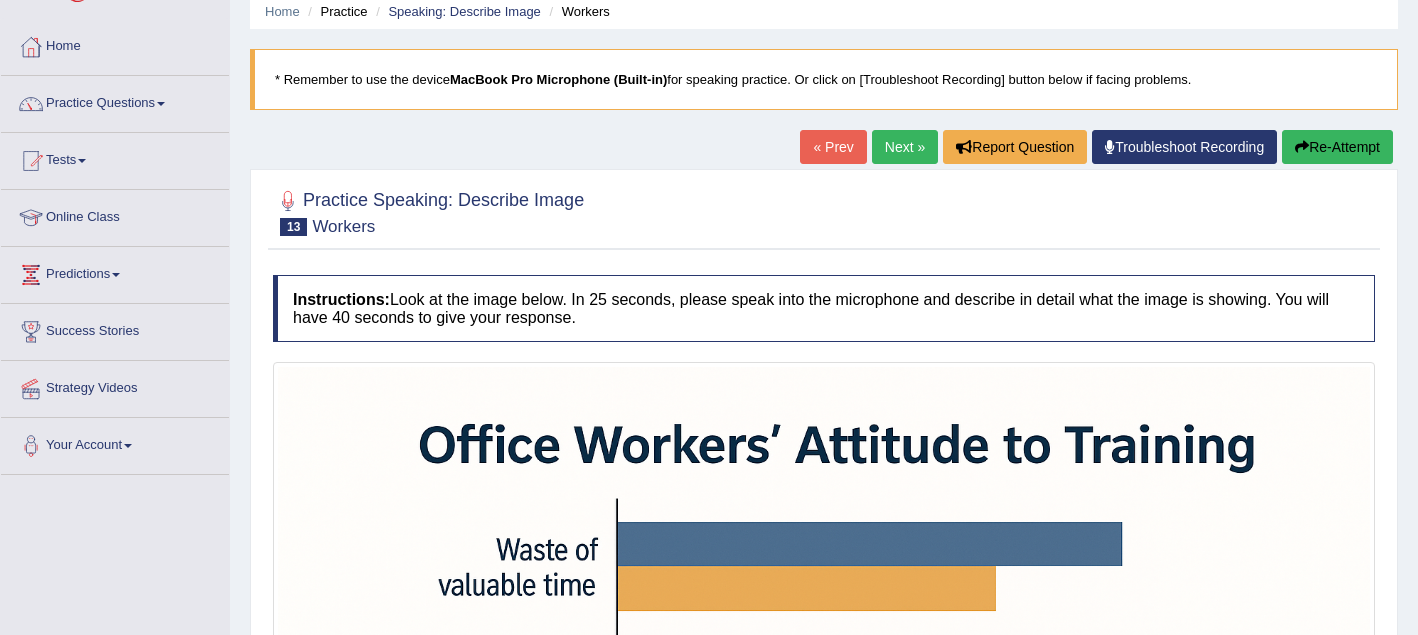 scroll, scrollTop: 74, scrollLeft: 0, axis: vertical 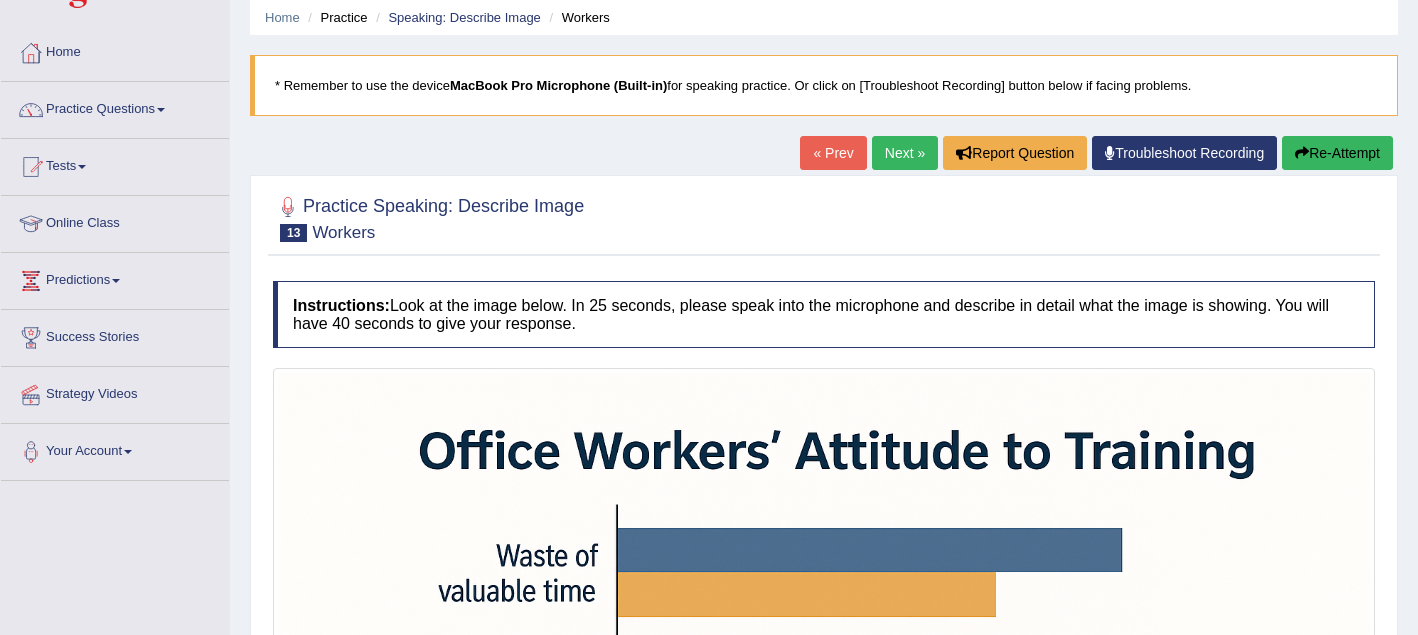 click on "Next »" at bounding box center [905, 153] 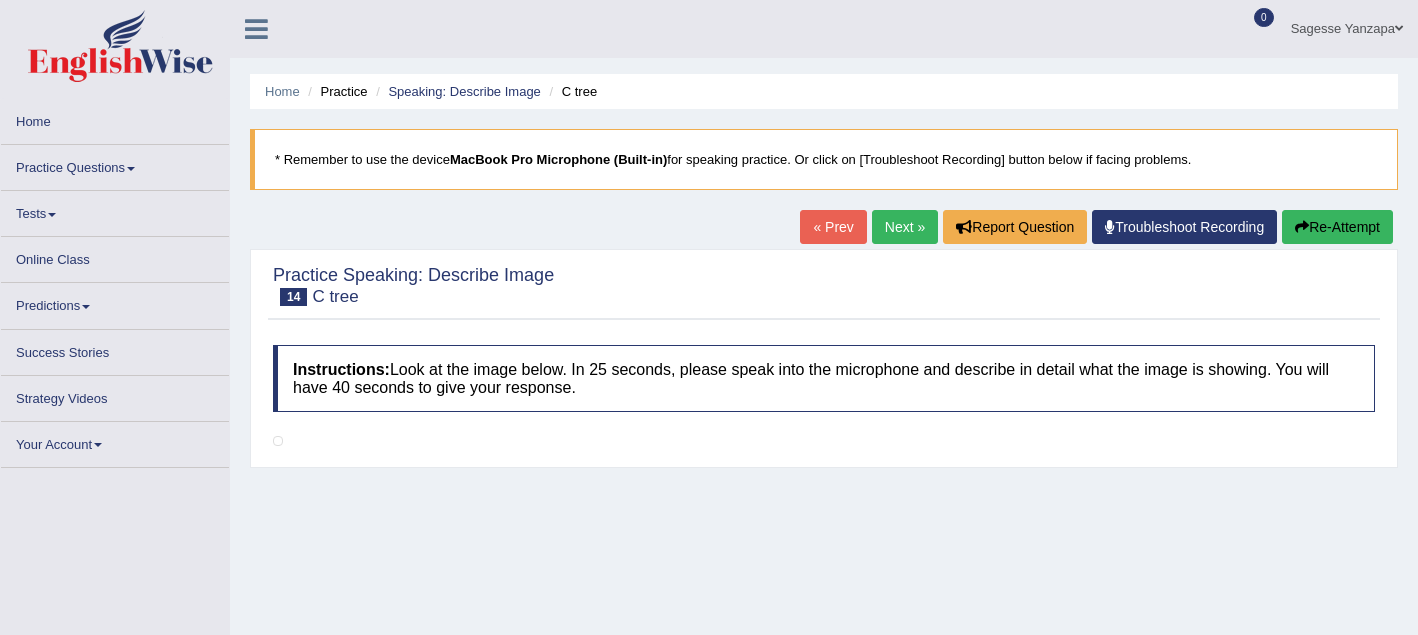 scroll, scrollTop: 0, scrollLeft: 0, axis: both 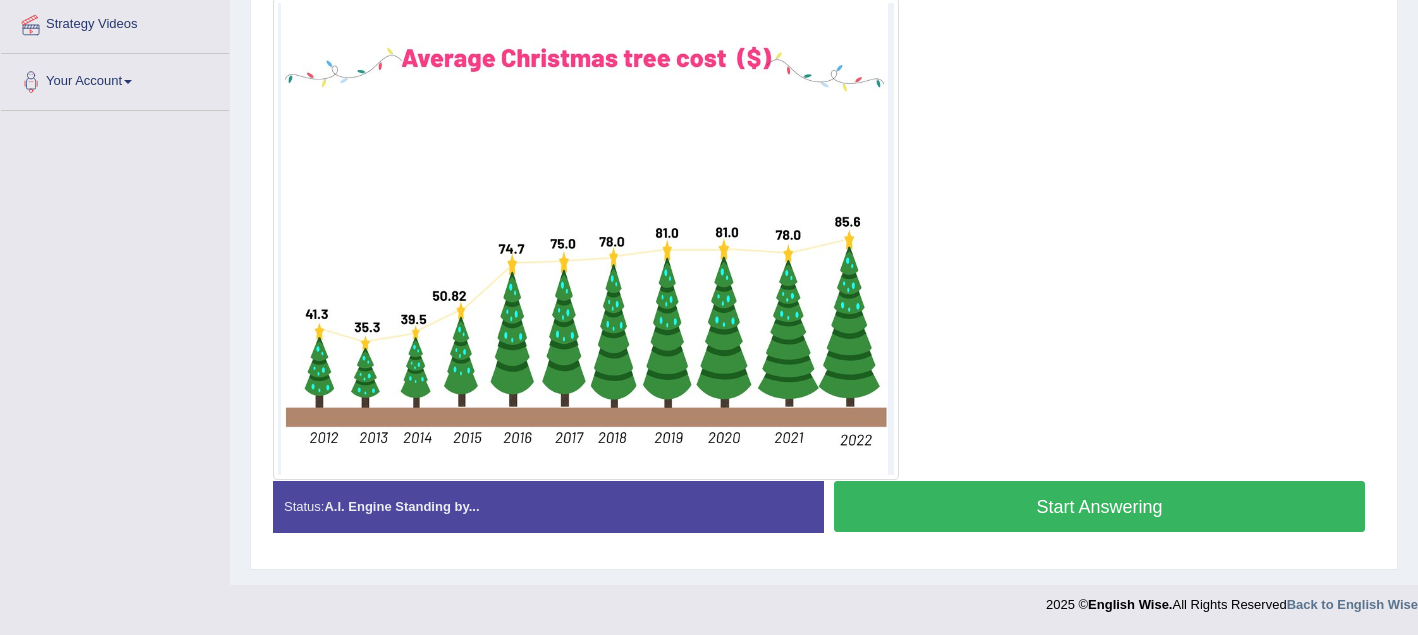 click on "Start Answering" at bounding box center (1099, 506) 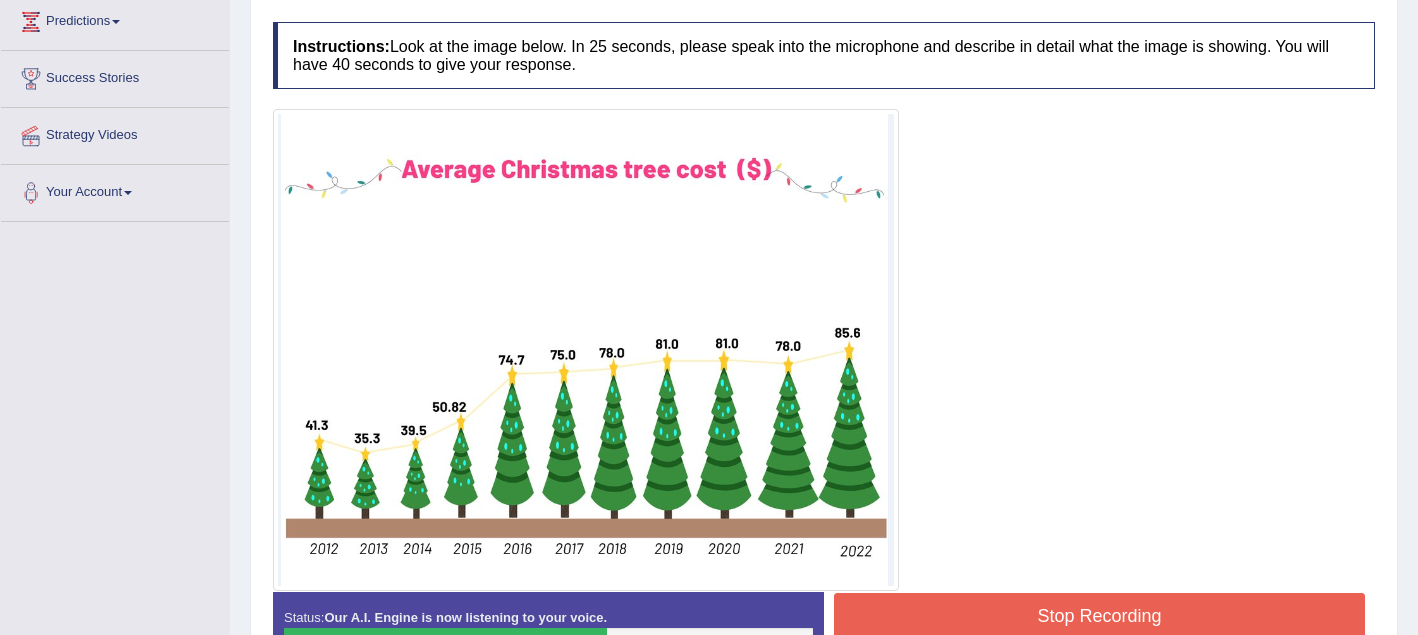 scroll, scrollTop: 368, scrollLeft: 0, axis: vertical 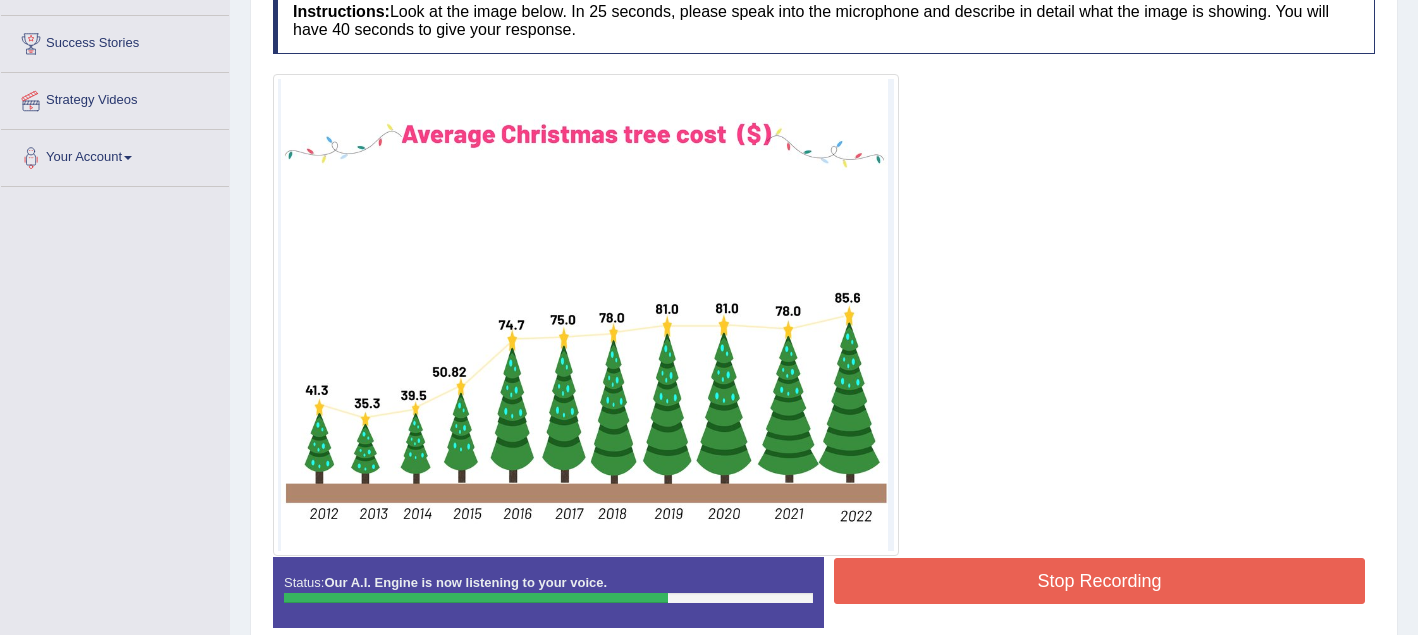click on "Stop Recording" at bounding box center (1099, 581) 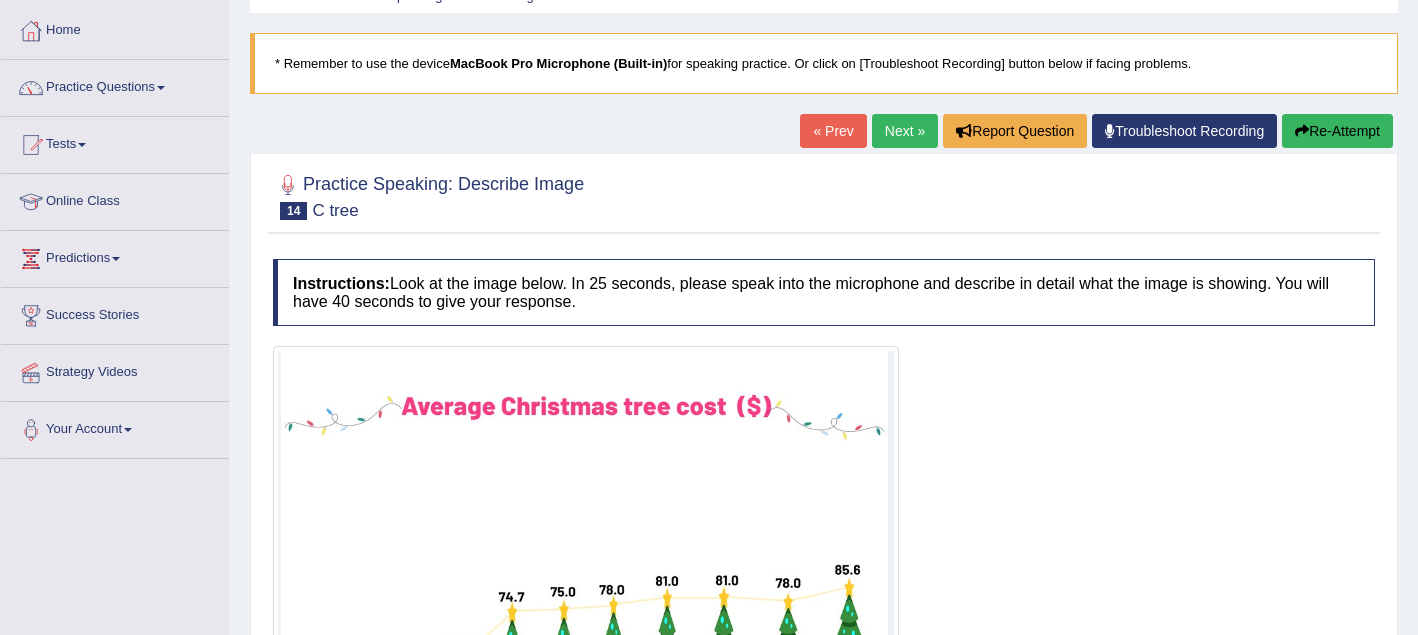 scroll, scrollTop: 0, scrollLeft: 0, axis: both 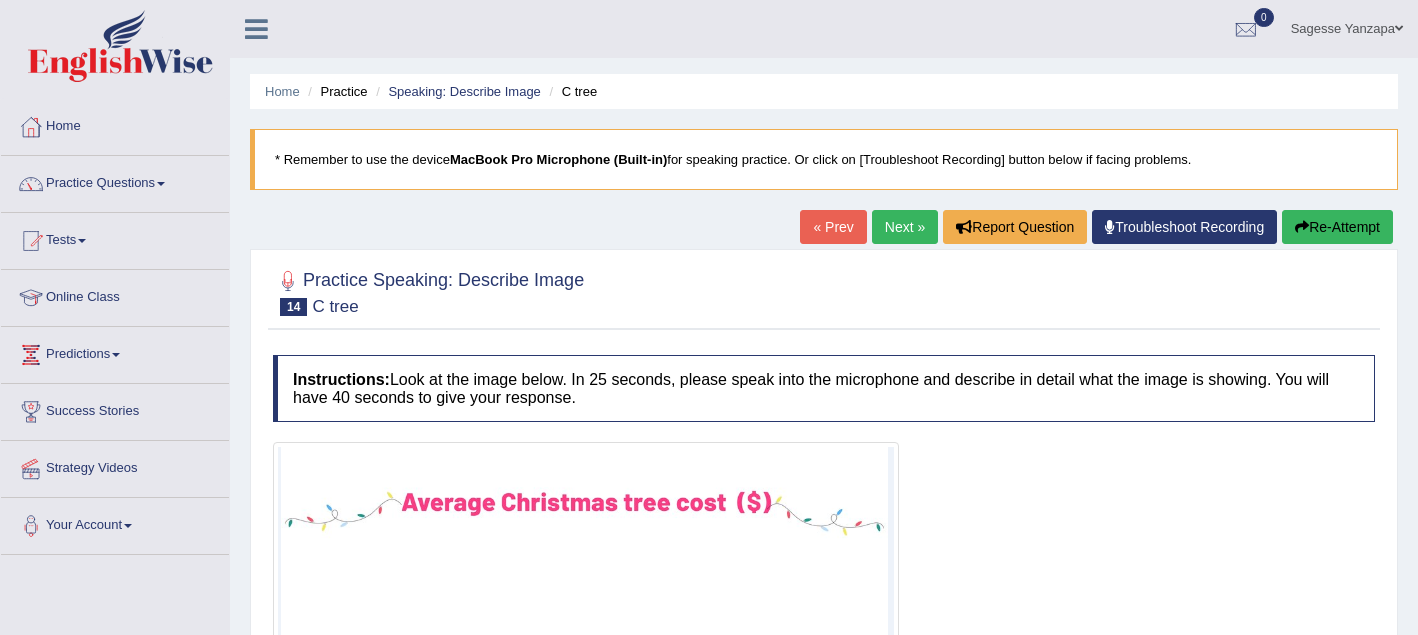 click on "Next »" at bounding box center [905, 227] 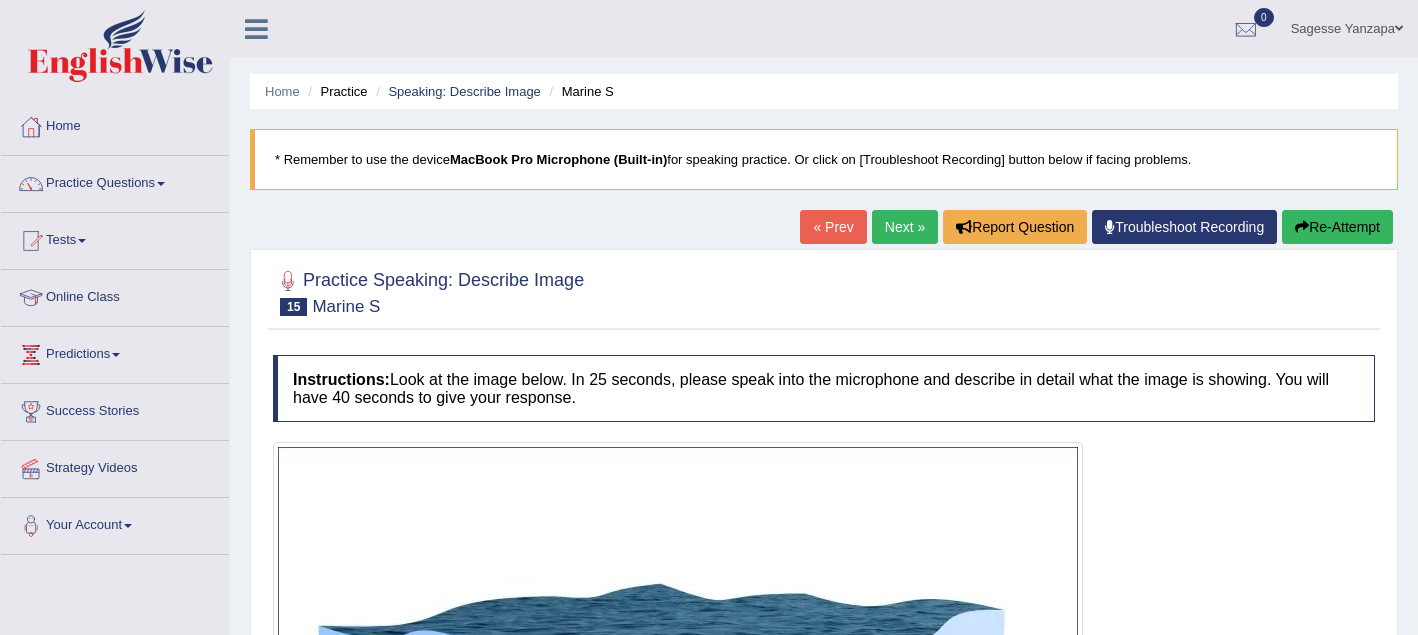 scroll, scrollTop: 0, scrollLeft: 0, axis: both 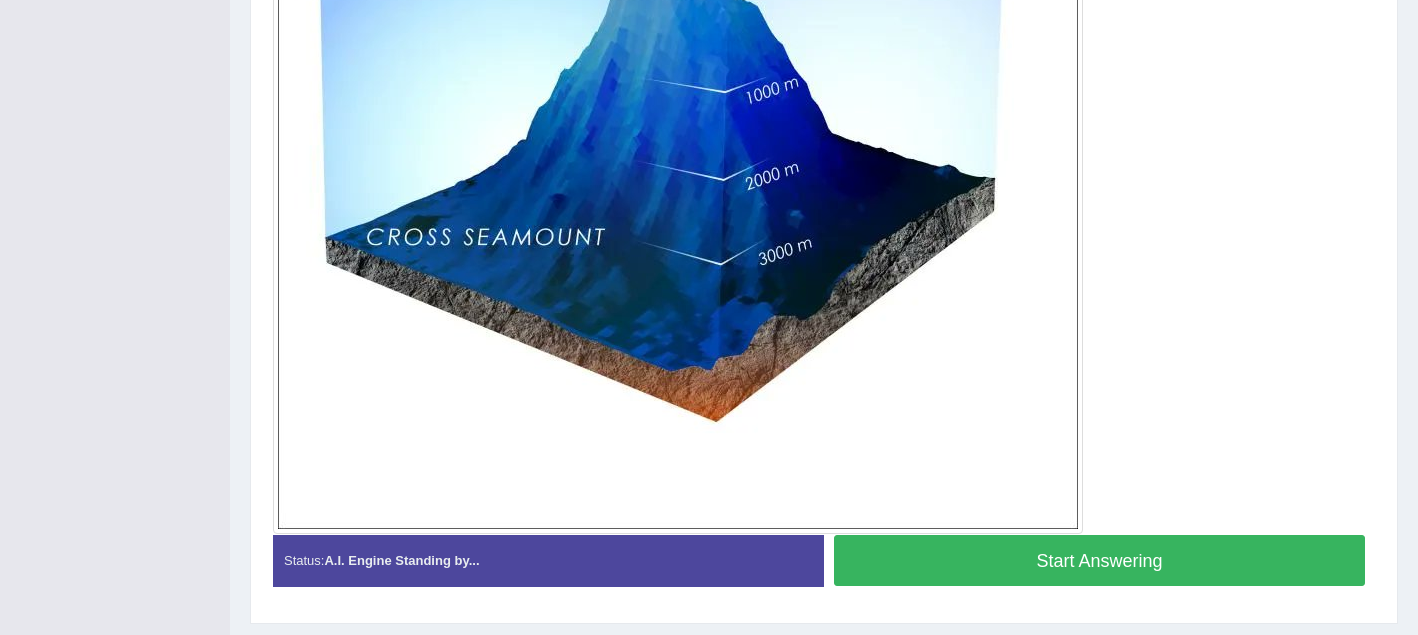 click on "Start Answering" at bounding box center (1099, 560) 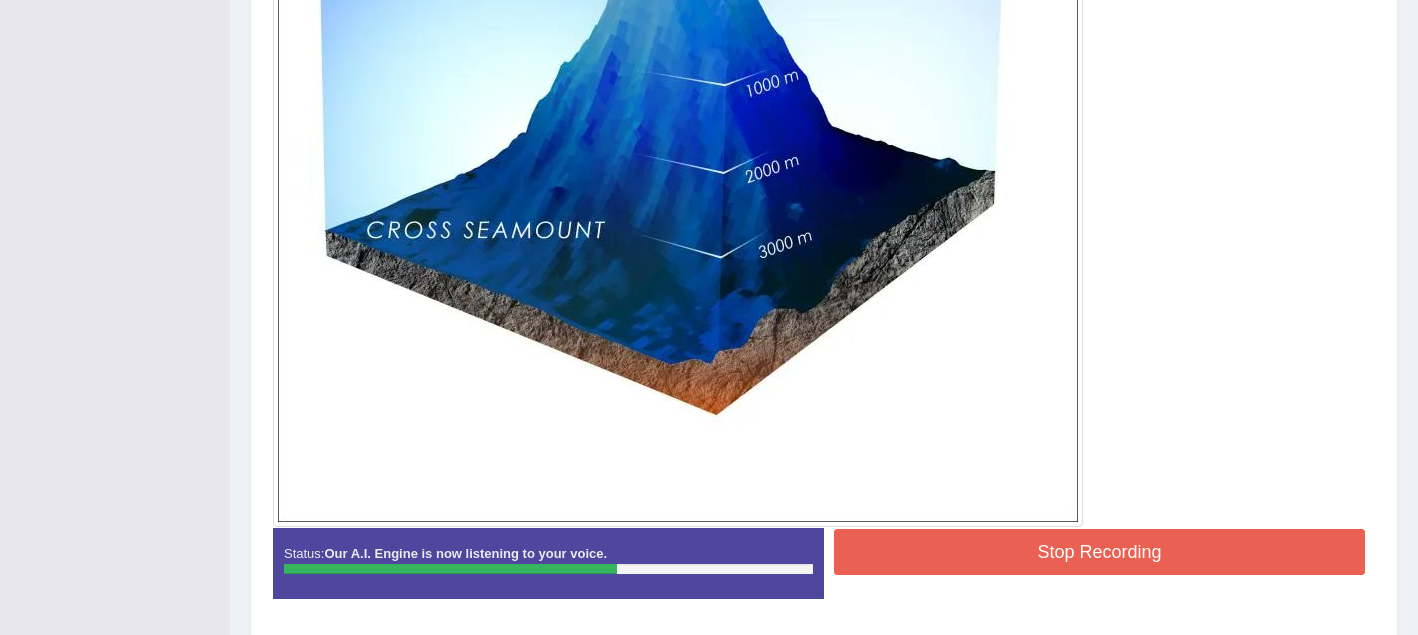 scroll, scrollTop: 728, scrollLeft: 0, axis: vertical 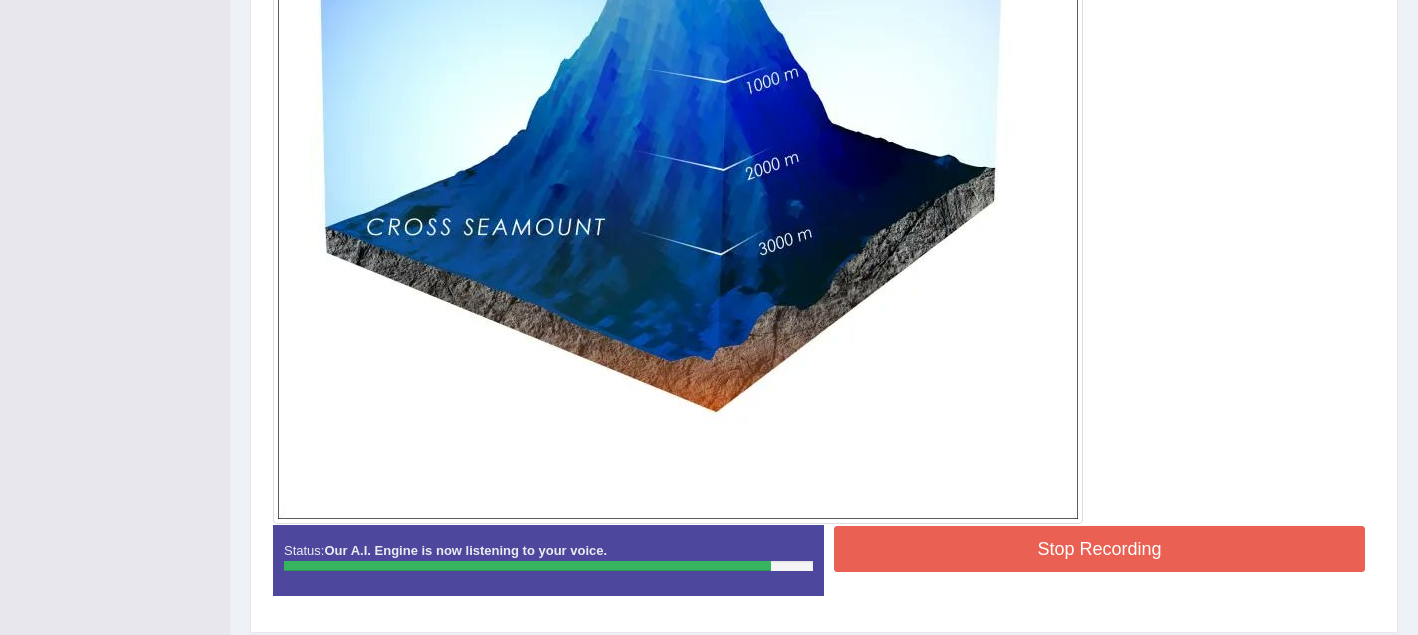 click on "Stop Recording" at bounding box center [1099, 549] 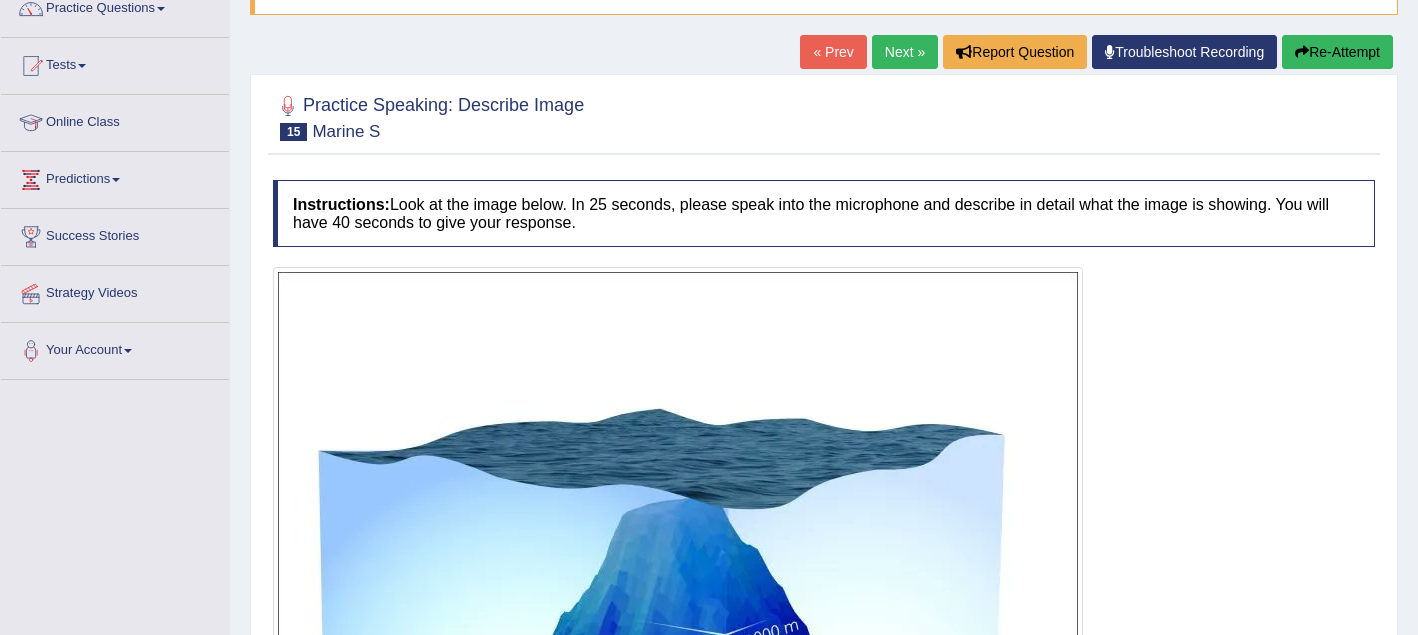 scroll, scrollTop: 177, scrollLeft: 0, axis: vertical 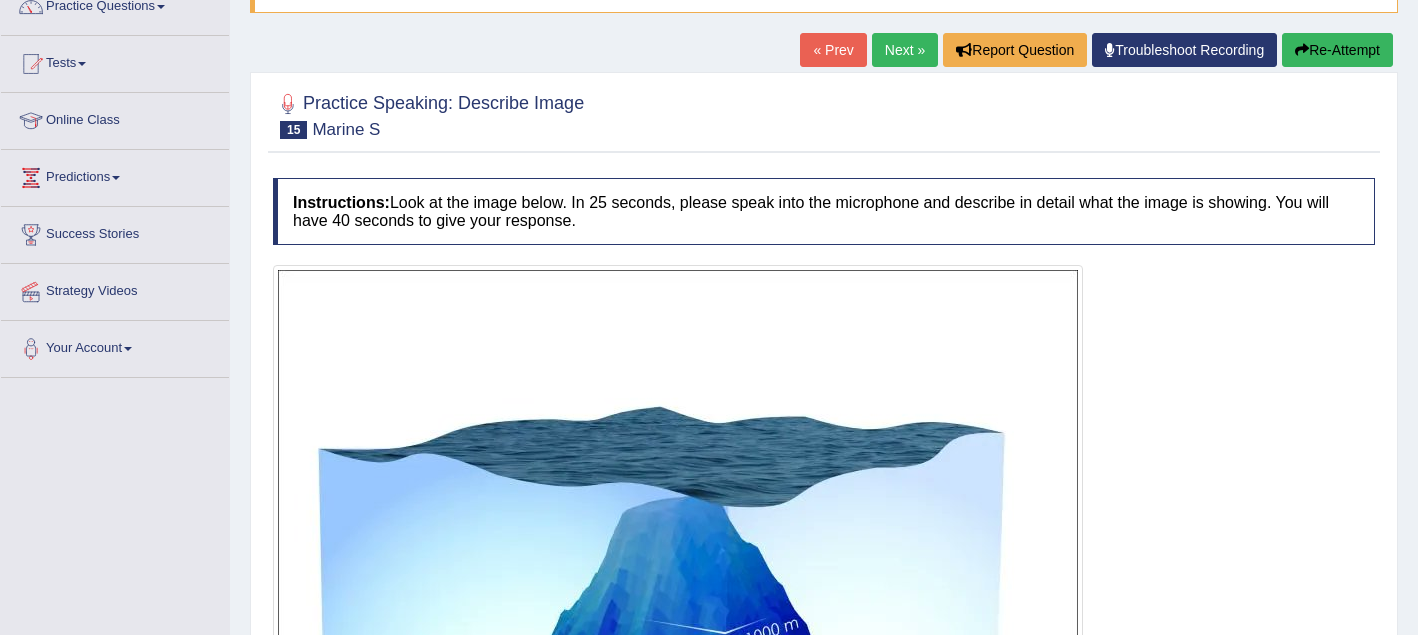 click on "Re-Attempt" at bounding box center (1337, 50) 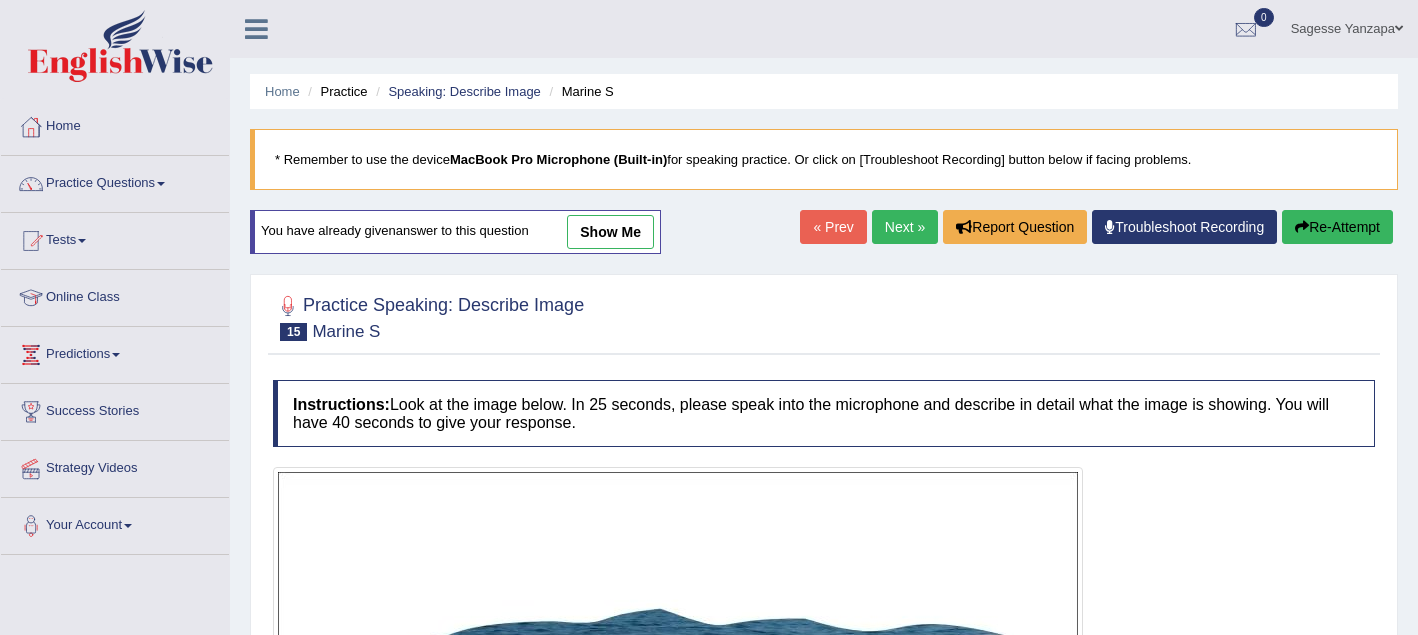 scroll, scrollTop: 177, scrollLeft: 0, axis: vertical 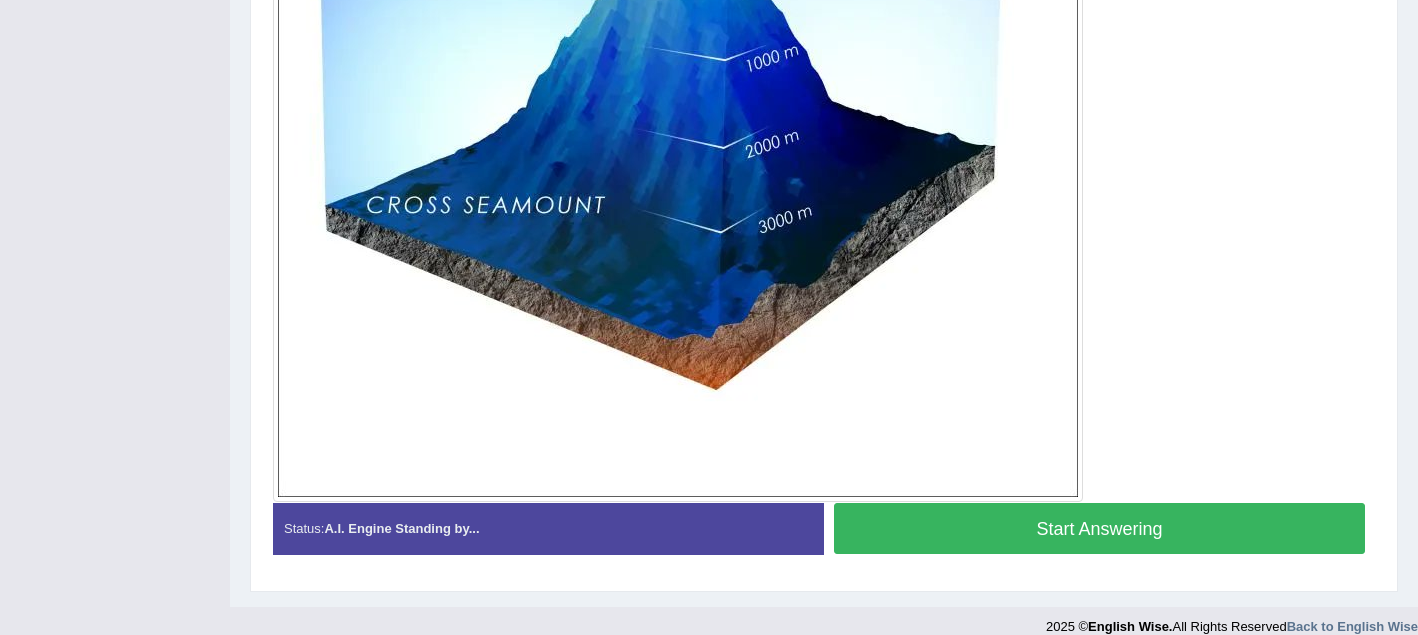 click on "Start Answering" at bounding box center [1099, 528] 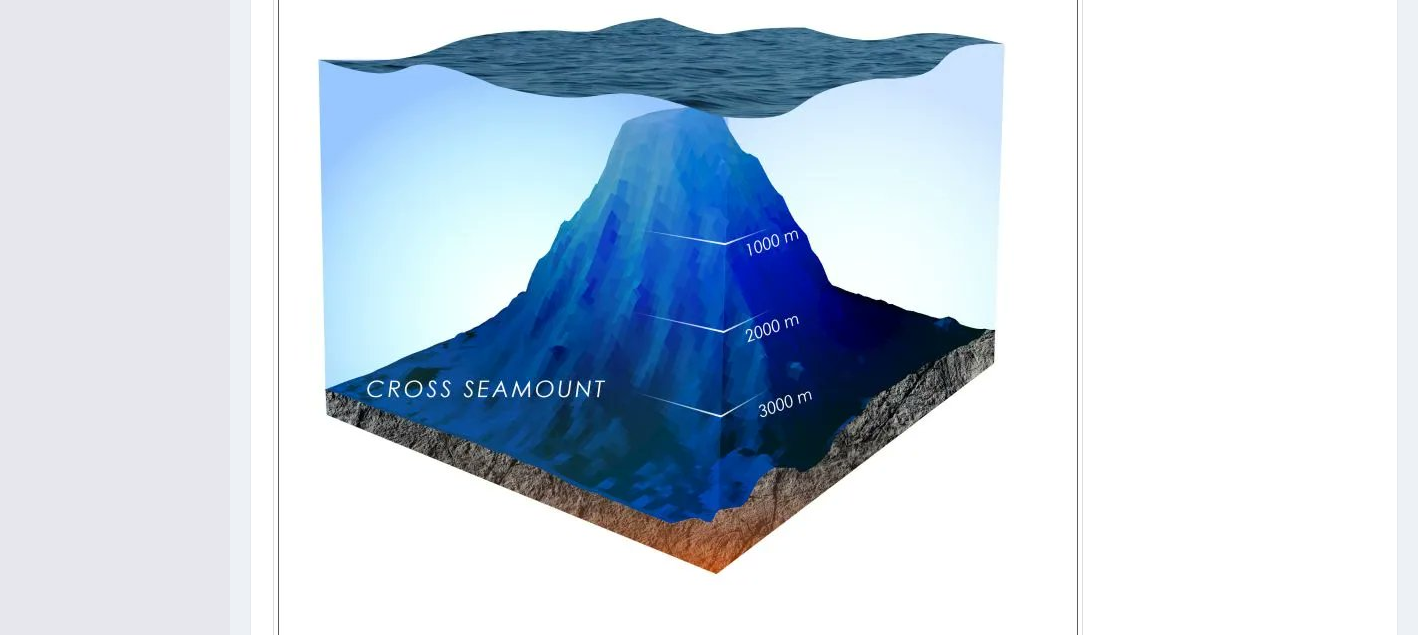 scroll, scrollTop: 574, scrollLeft: 0, axis: vertical 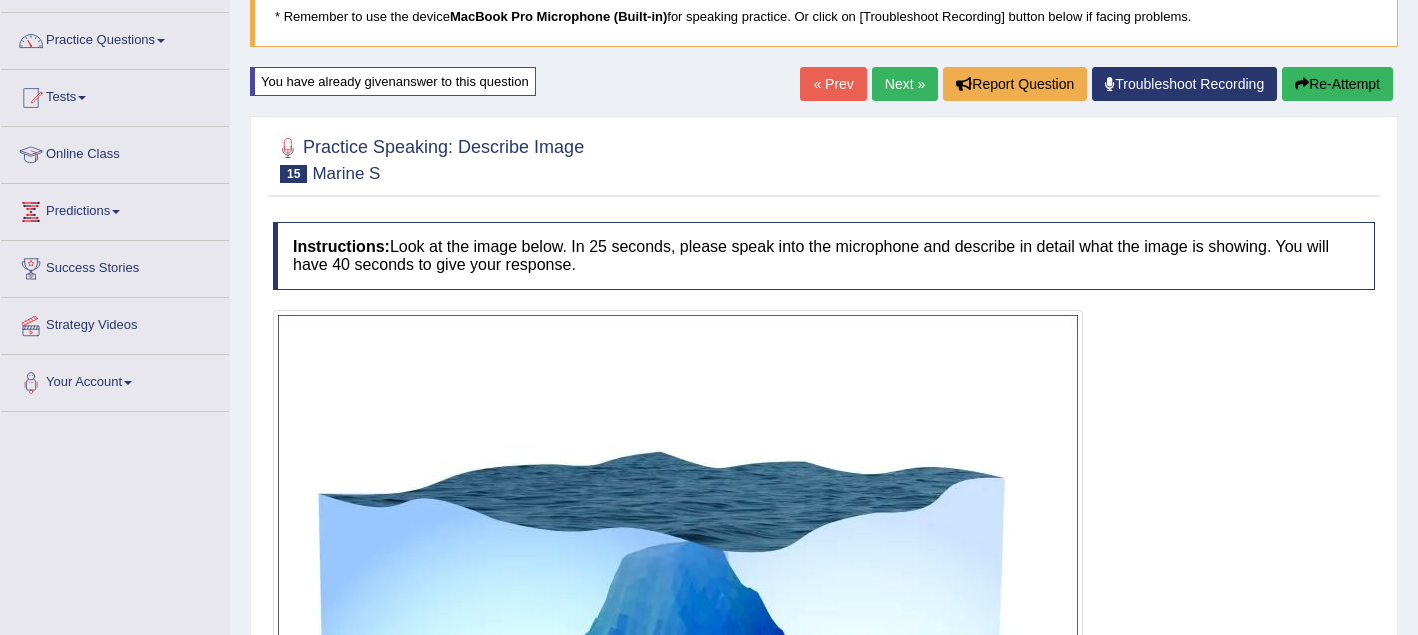 click on "Next »" at bounding box center (905, 84) 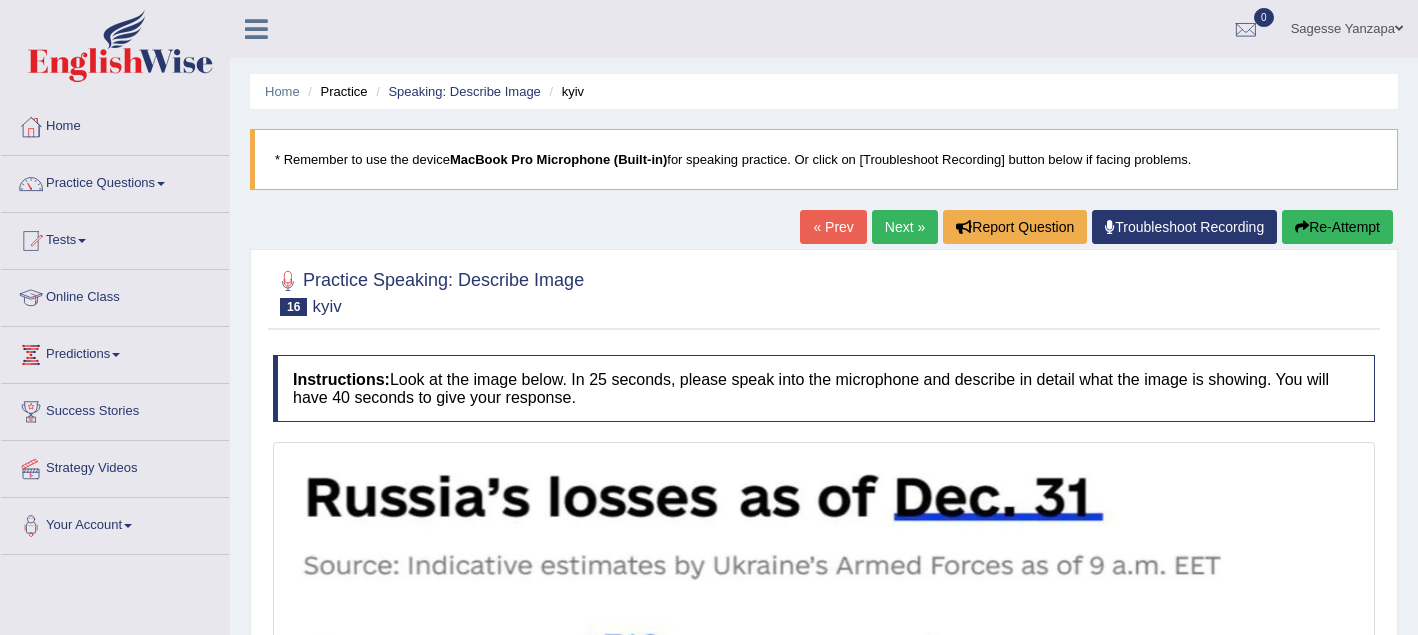 scroll, scrollTop: 0, scrollLeft: 0, axis: both 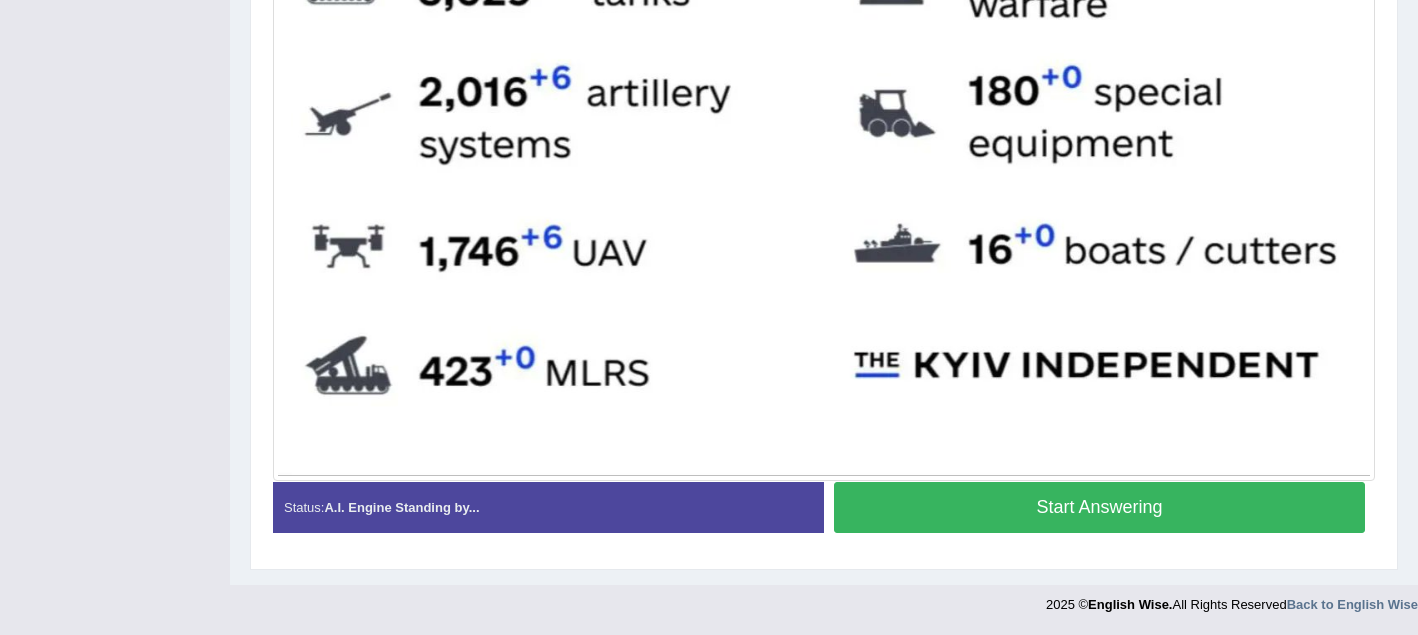click on "Start Answering" at bounding box center (1099, 507) 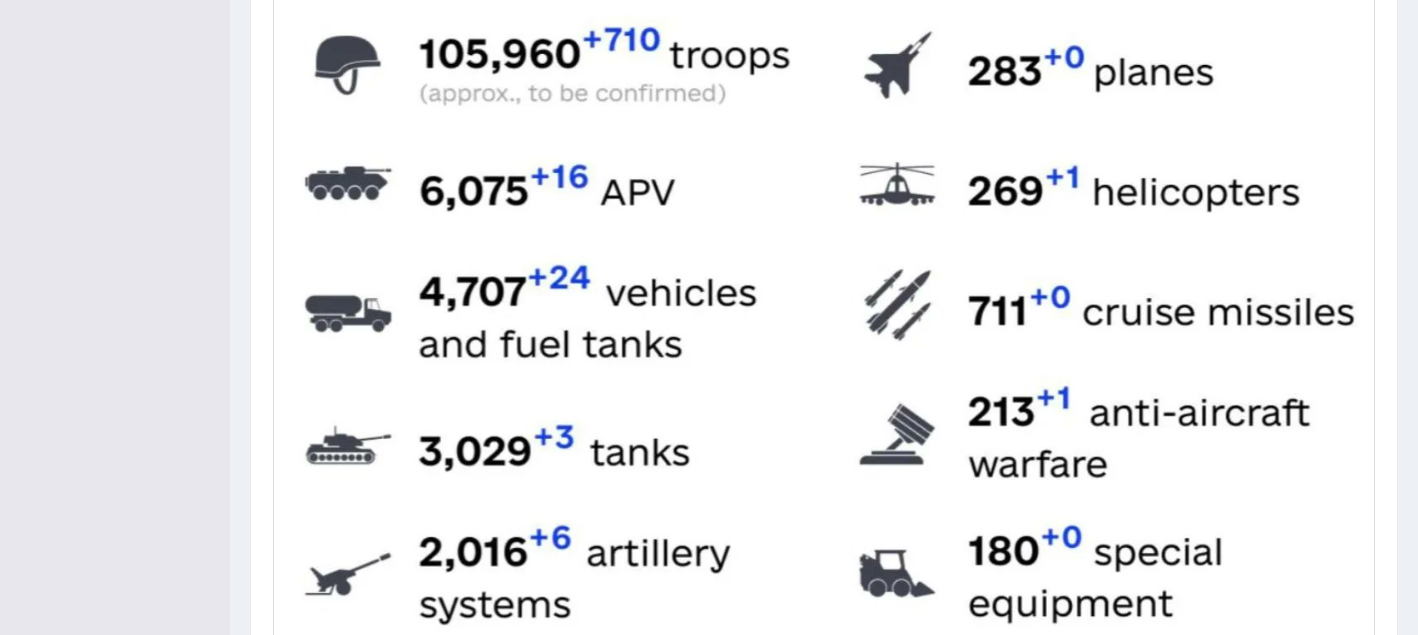 scroll, scrollTop: 574, scrollLeft: 0, axis: vertical 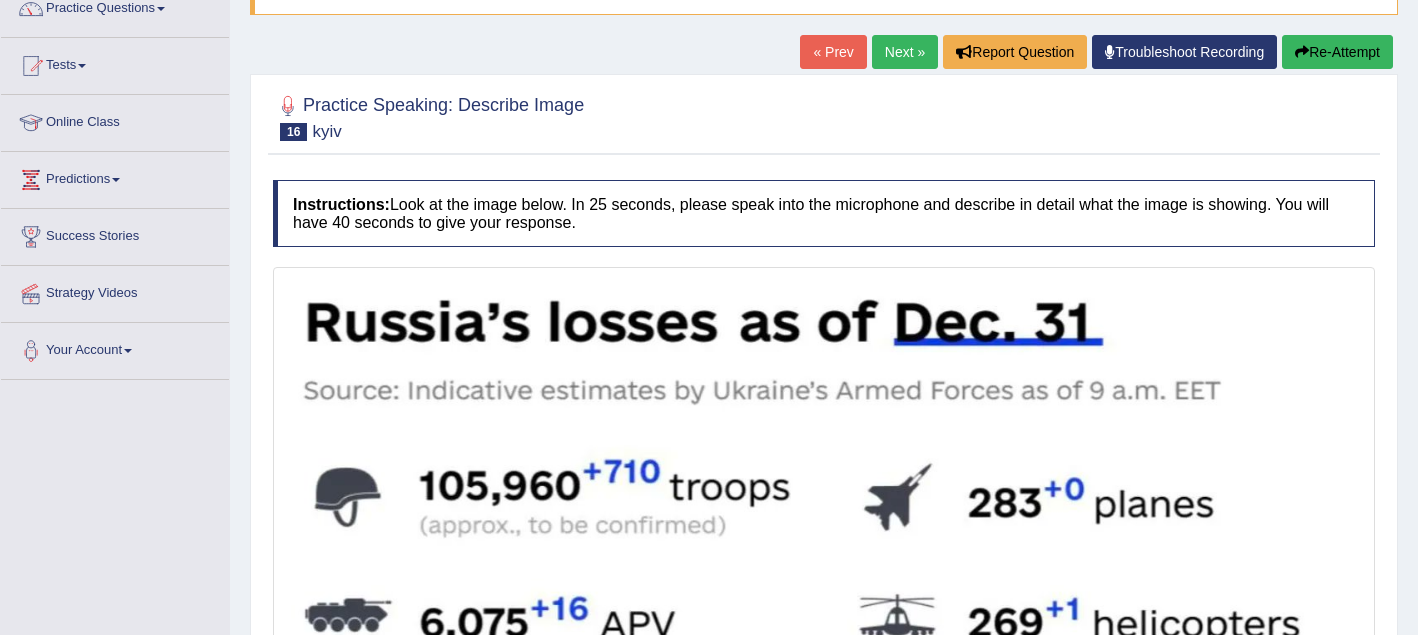 click on "Re-Attempt" at bounding box center (1337, 52) 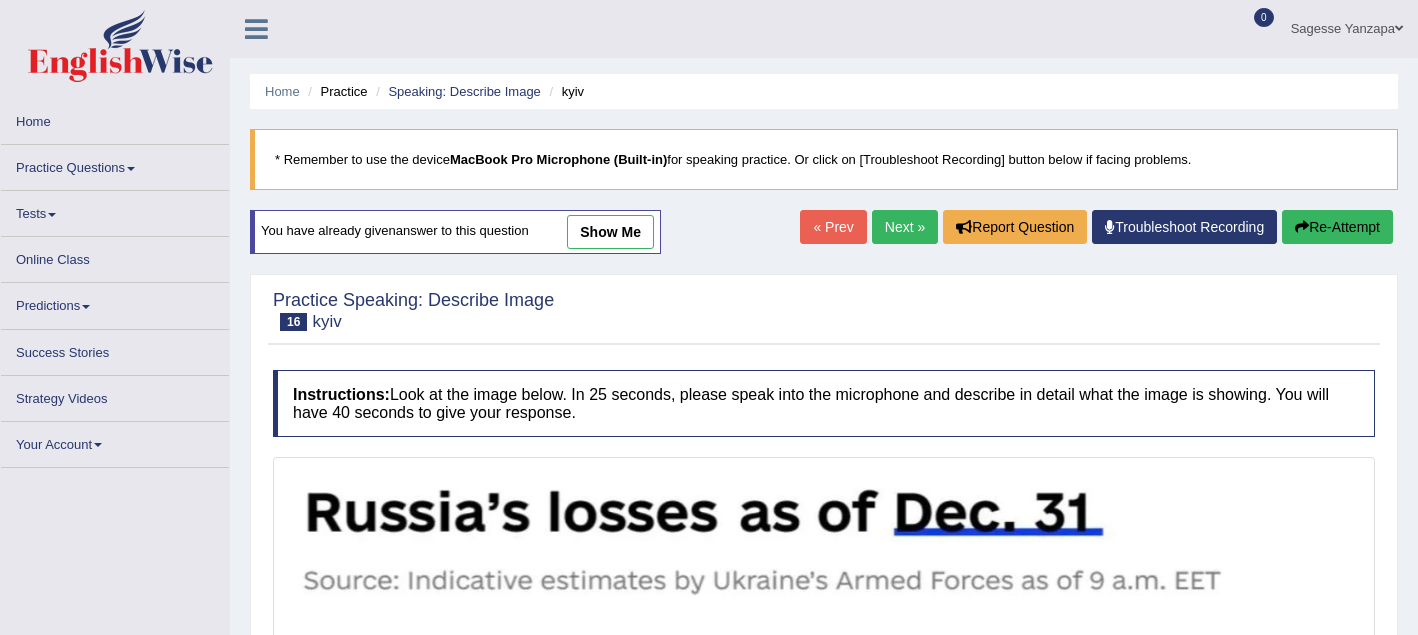 scroll, scrollTop: 175, scrollLeft: 0, axis: vertical 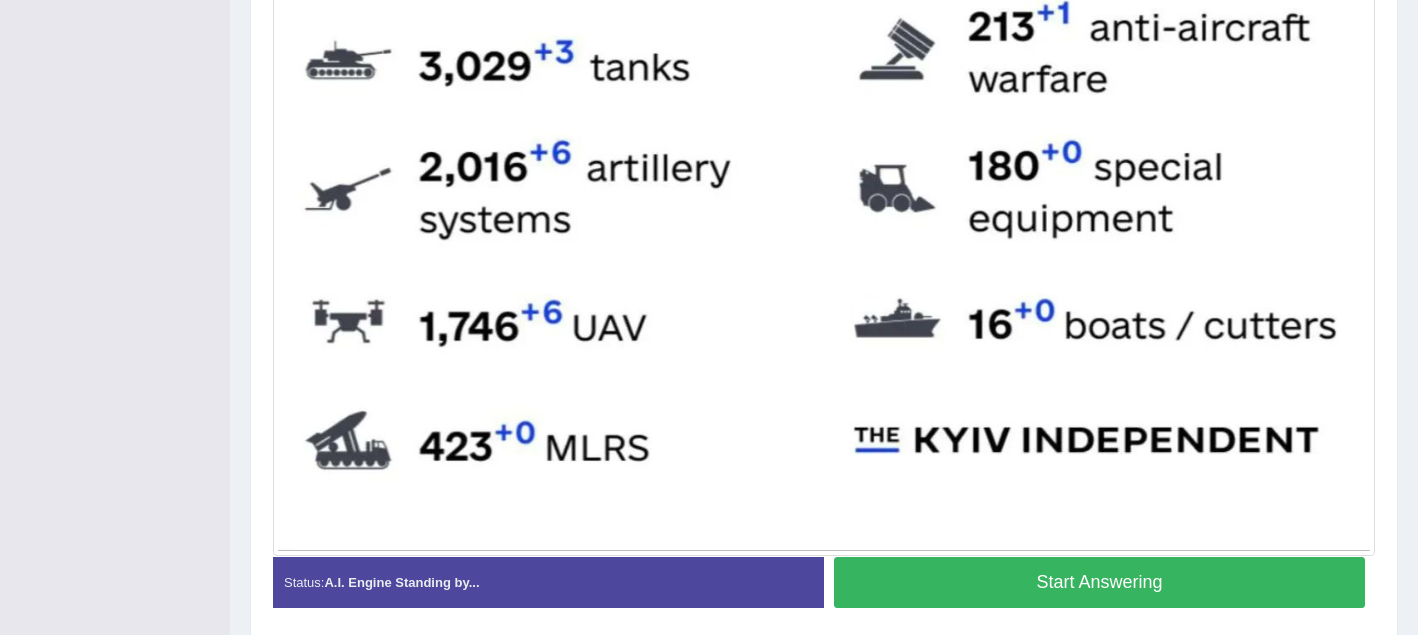 click on "Start Answering" at bounding box center (1099, 582) 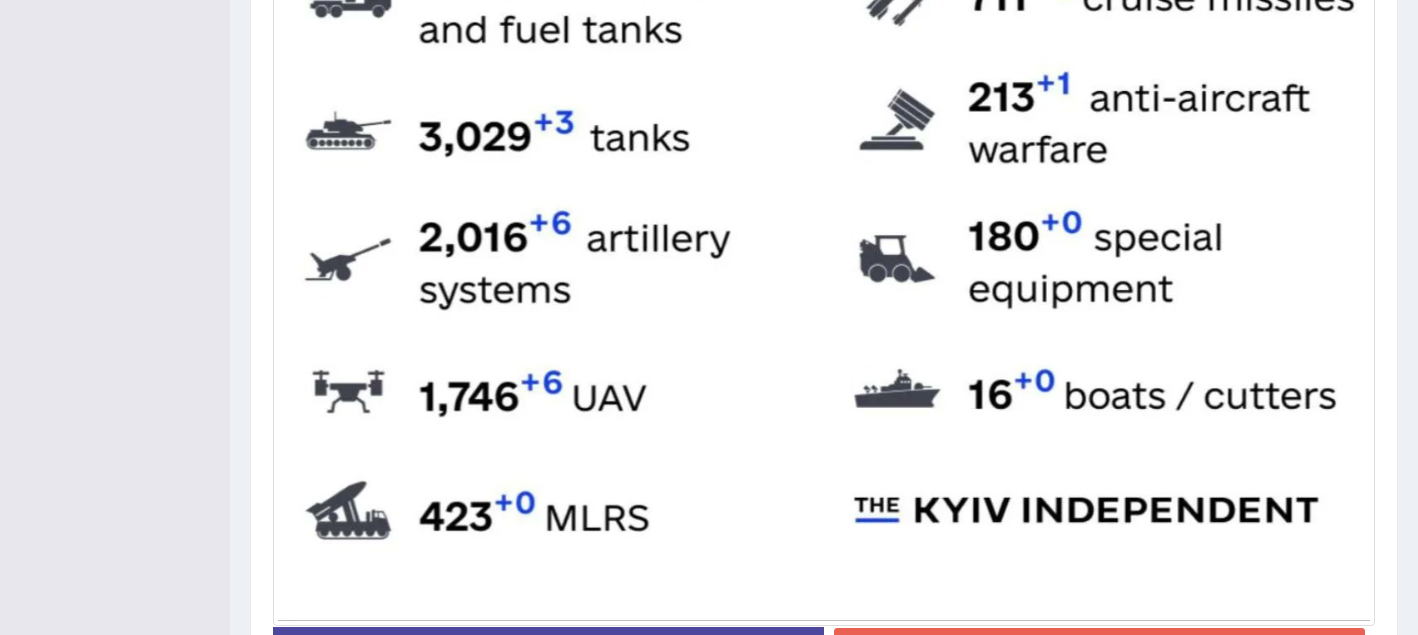 scroll, scrollTop: 934, scrollLeft: 0, axis: vertical 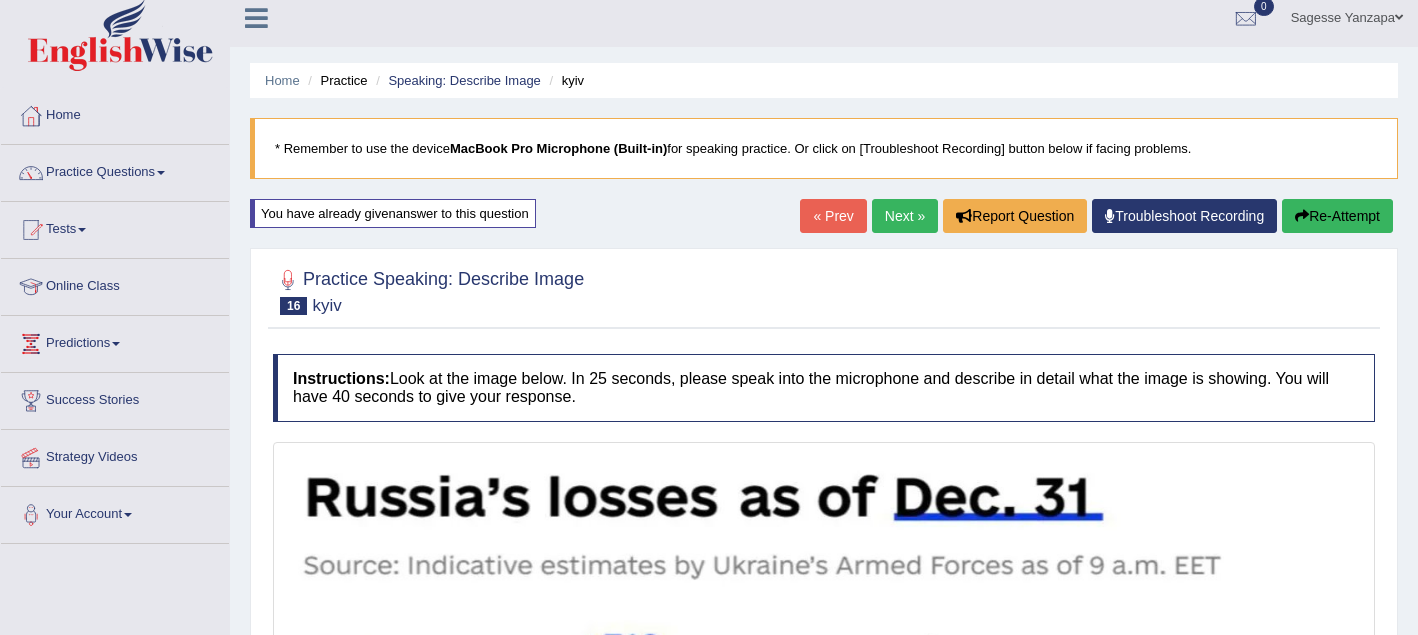 click on "Next »" at bounding box center (905, 216) 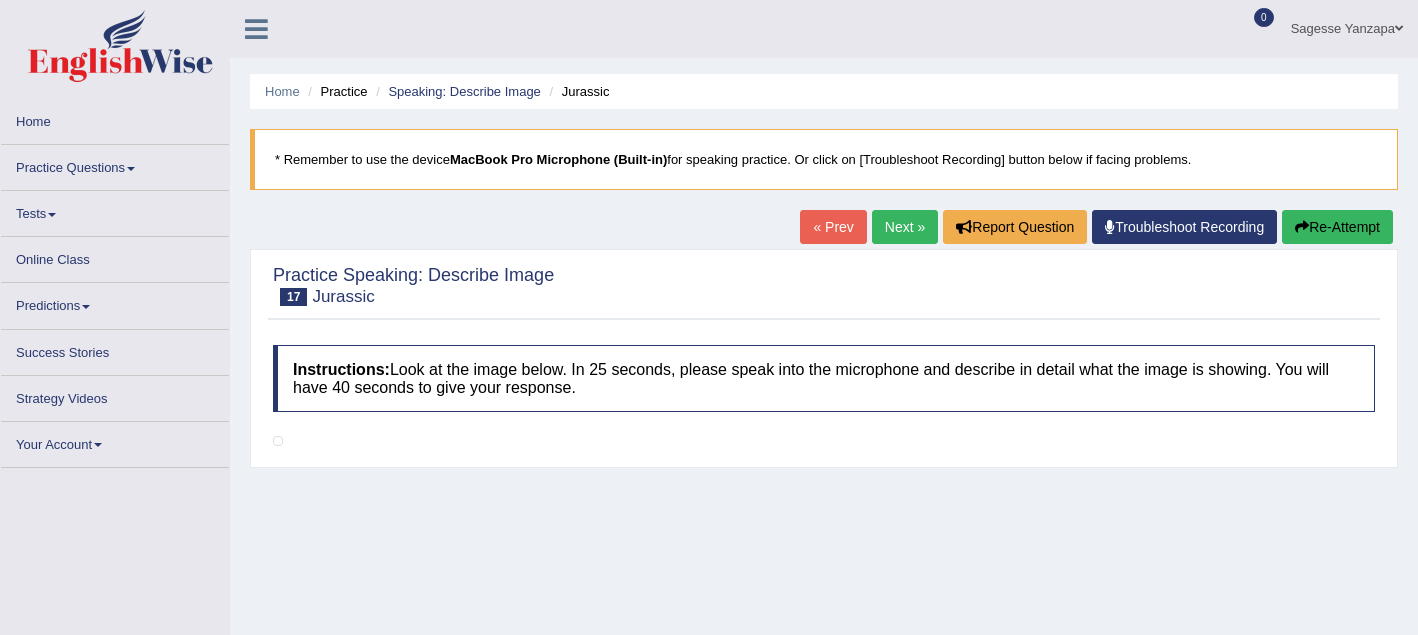 scroll, scrollTop: 0, scrollLeft: 0, axis: both 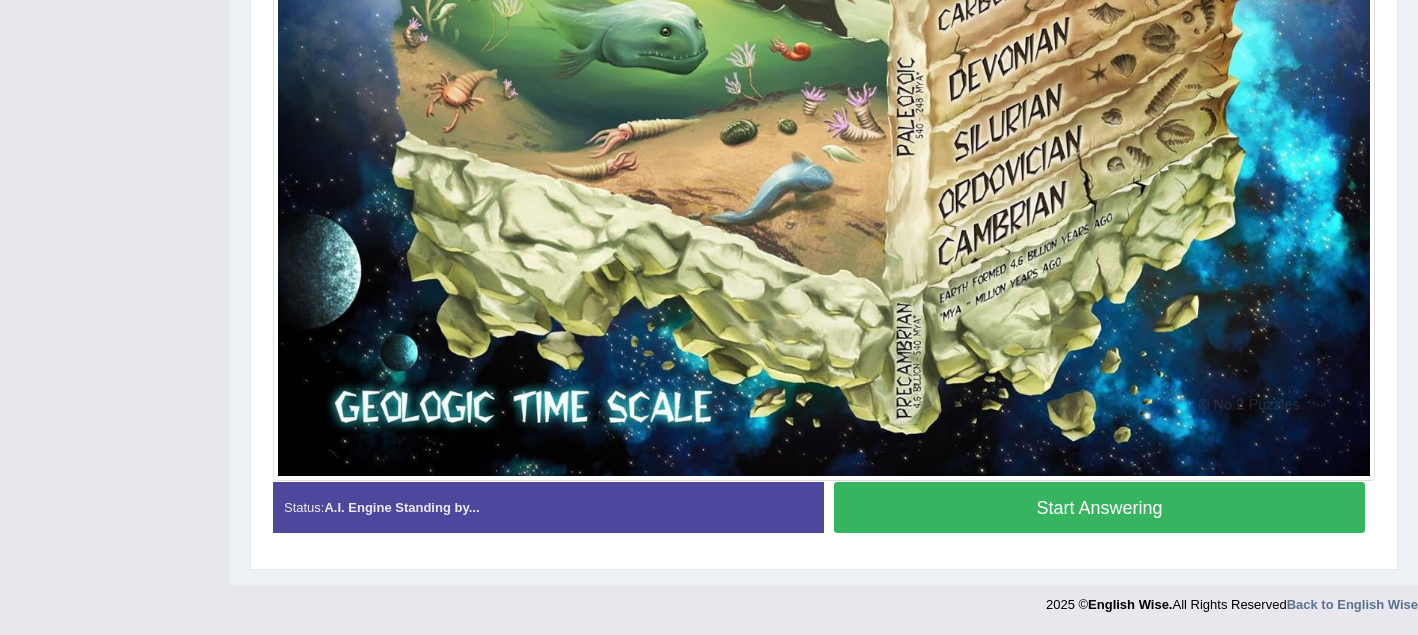 click on "Start Answering" at bounding box center (1099, 507) 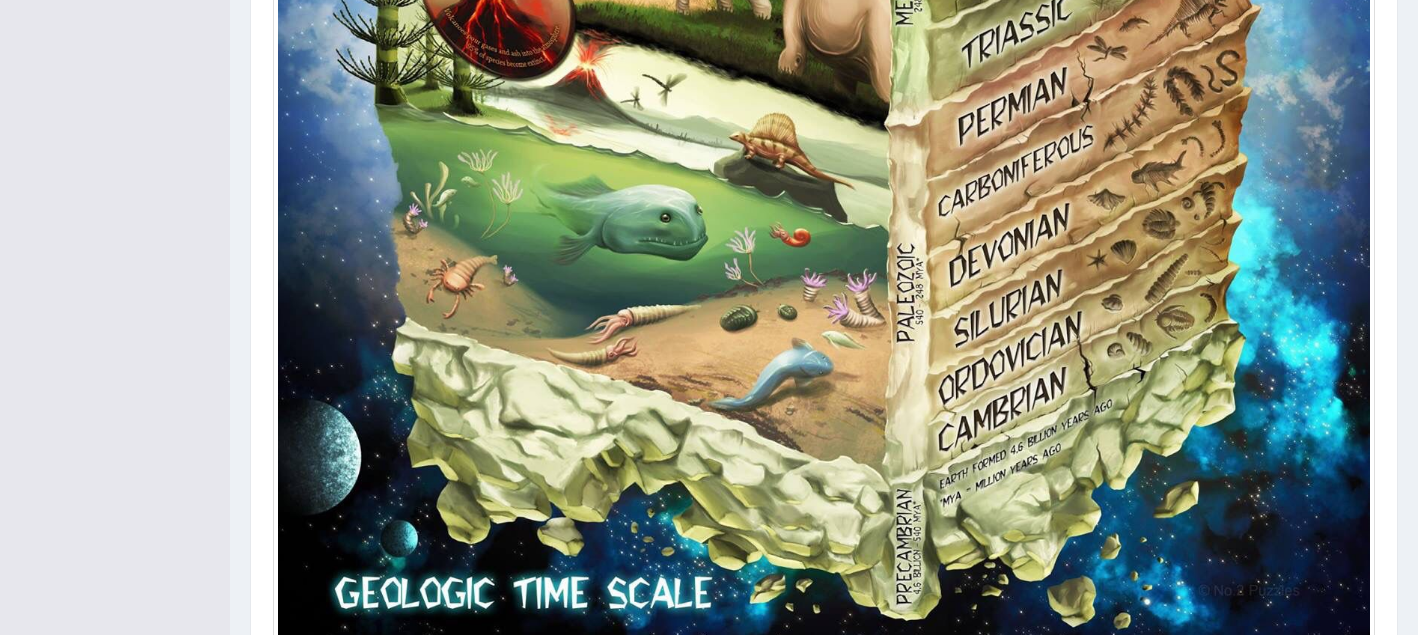 scroll, scrollTop: 1322, scrollLeft: 0, axis: vertical 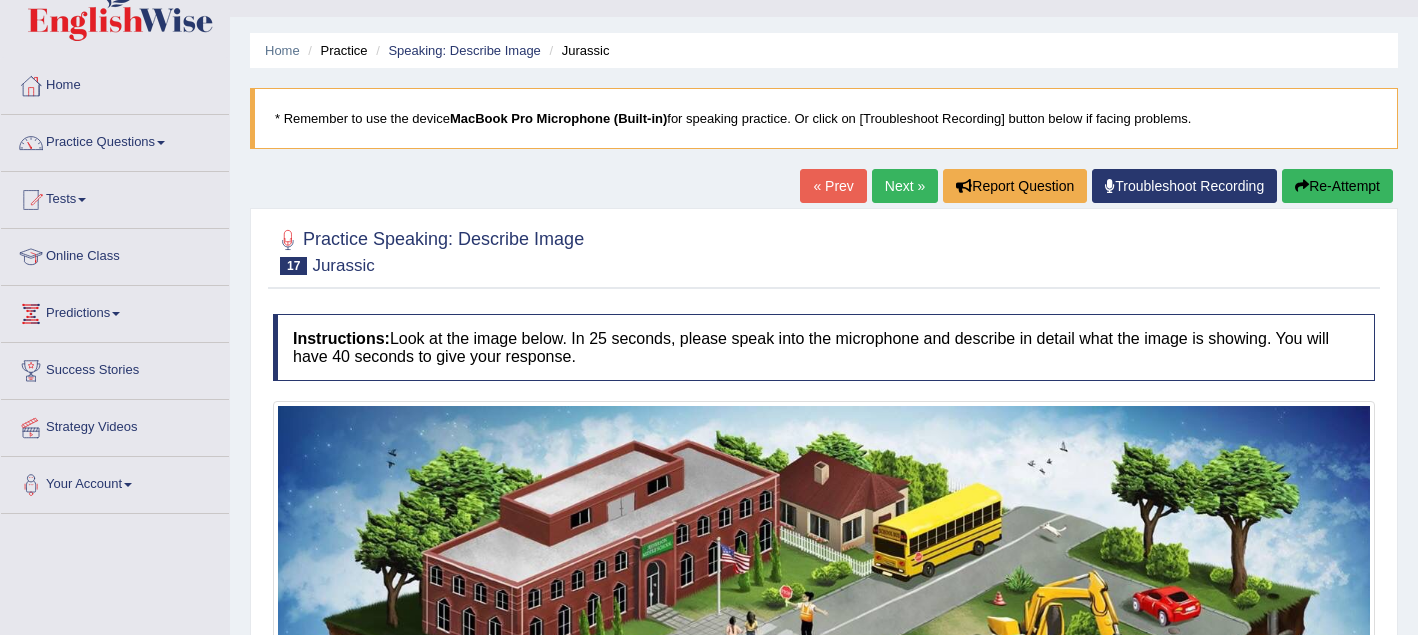 click on "Next »" at bounding box center [905, 186] 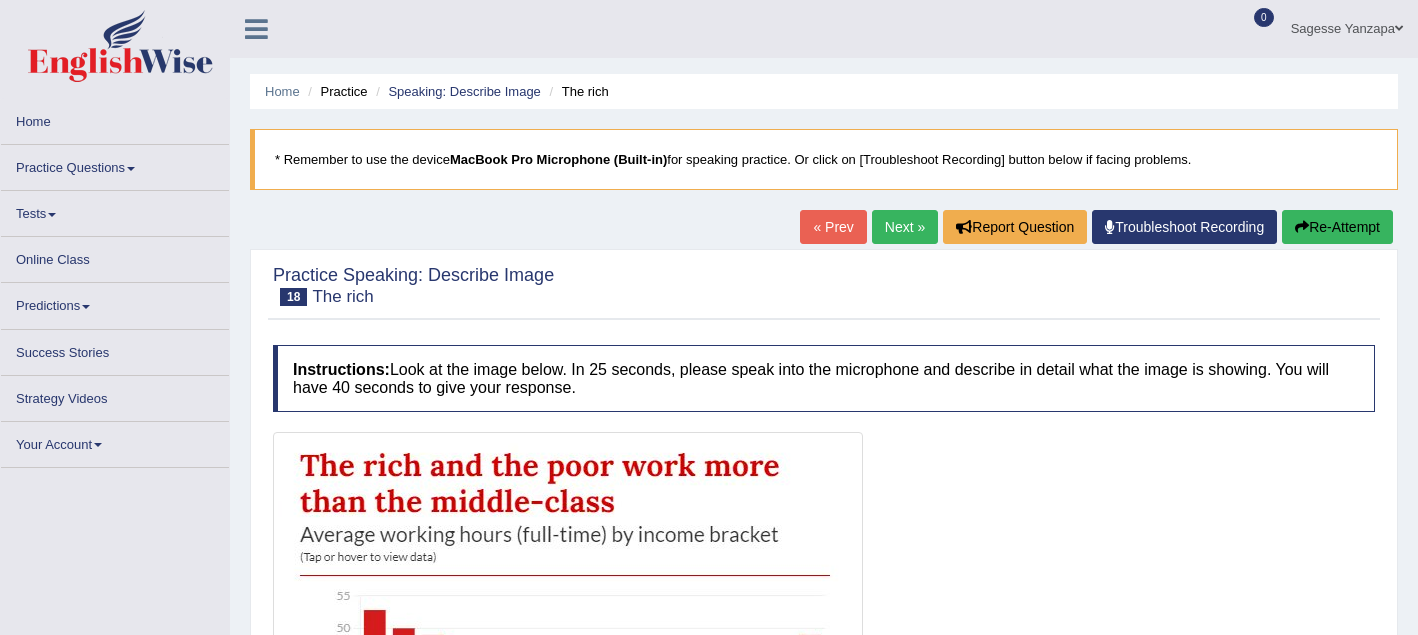 scroll, scrollTop: 0, scrollLeft: 0, axis: both 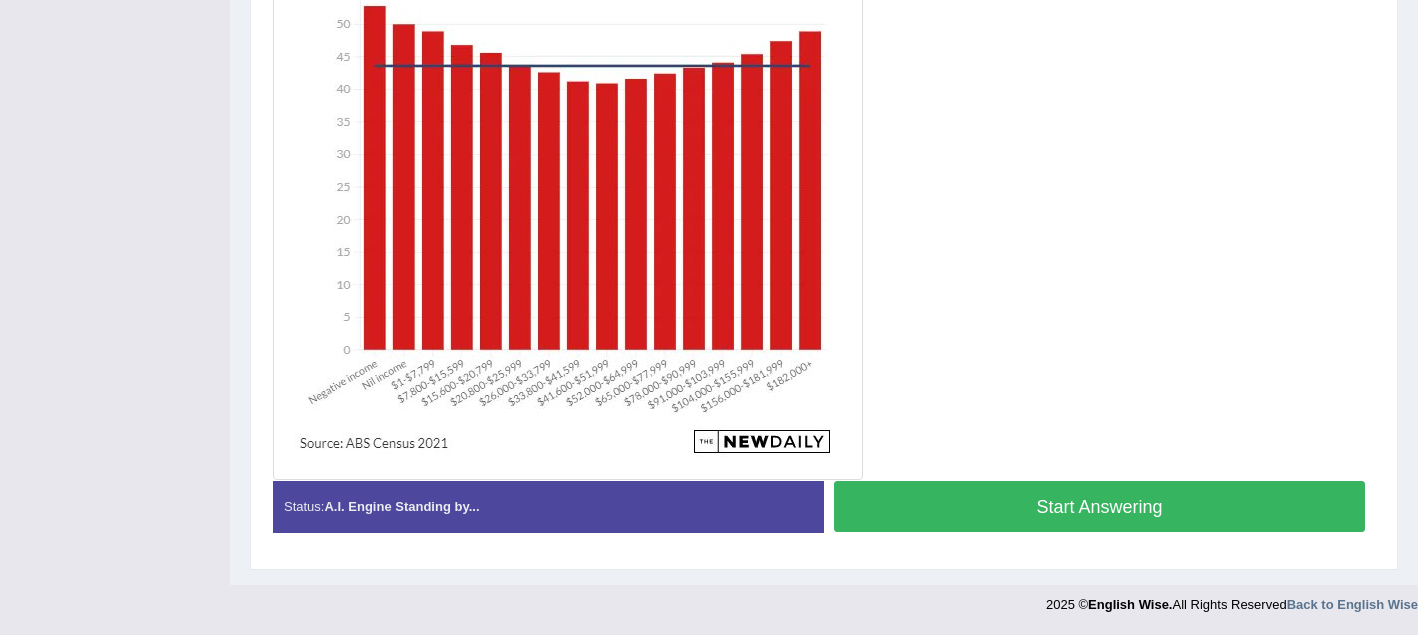 click on "Start Answering" at bounding box center (1099, 506) 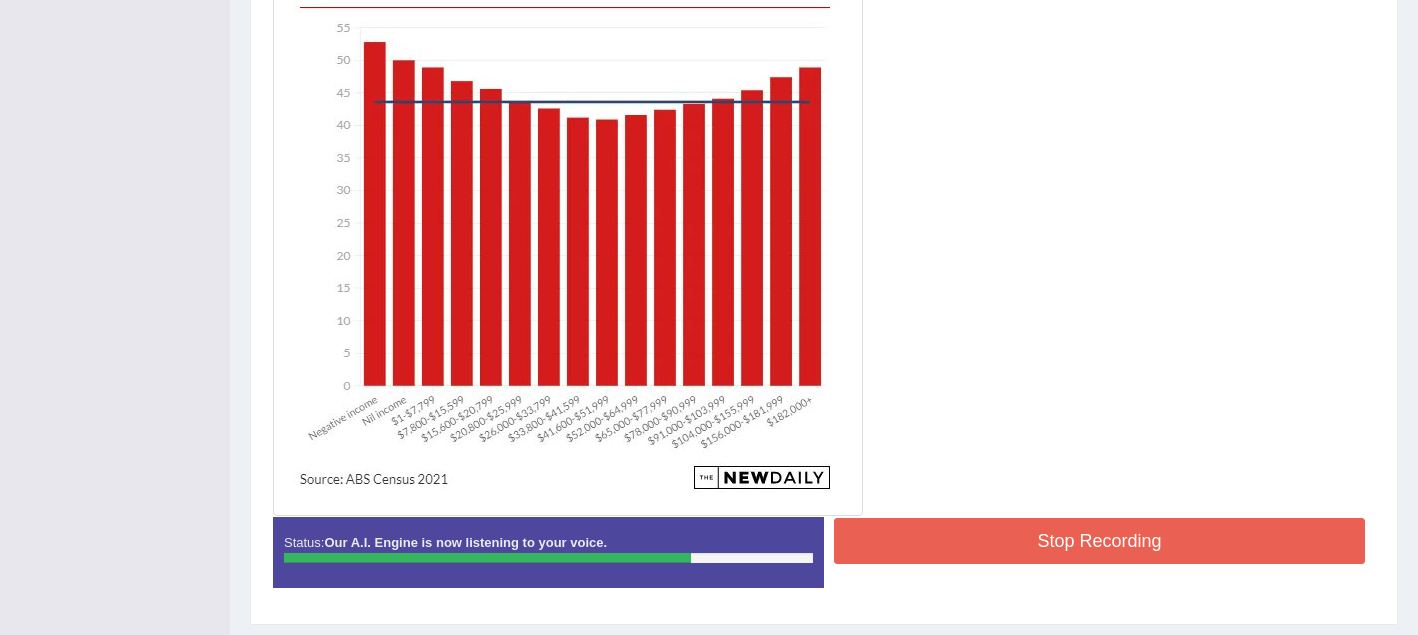 scroll, scrollTop: 588, scrollLeft: 0, axis: vertical 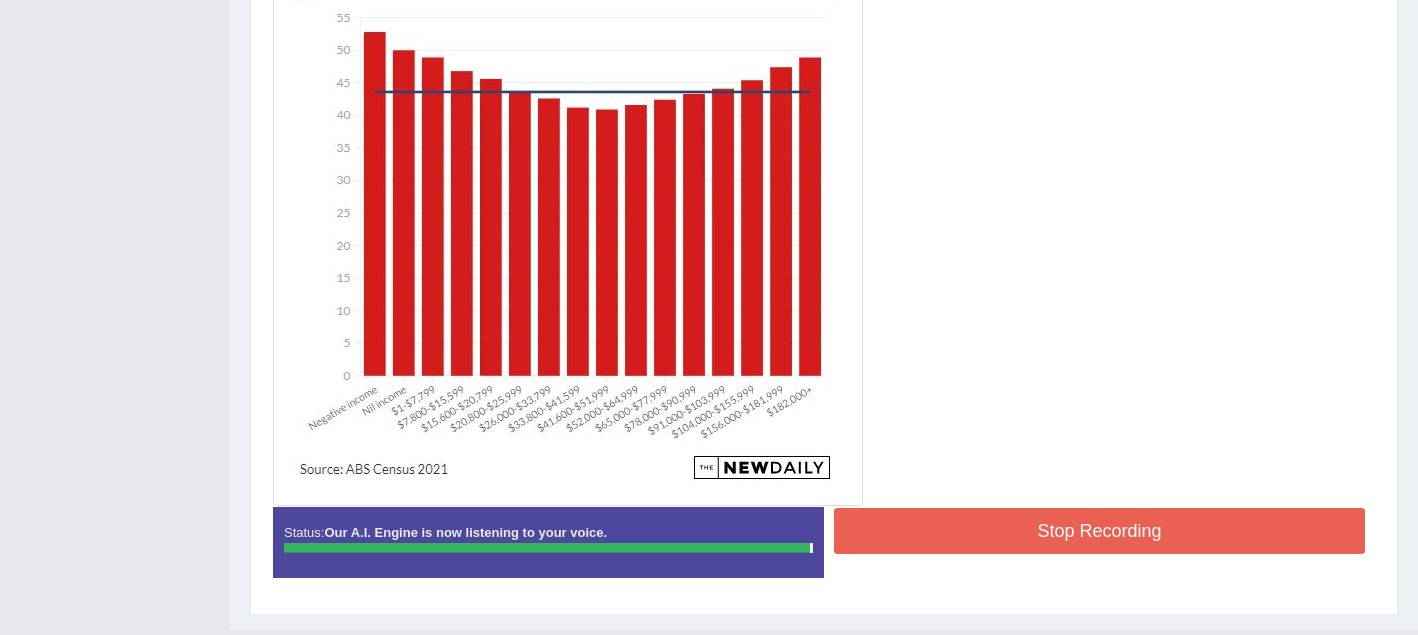 click on "Stop Recording" at bounding box center (1099, 531) 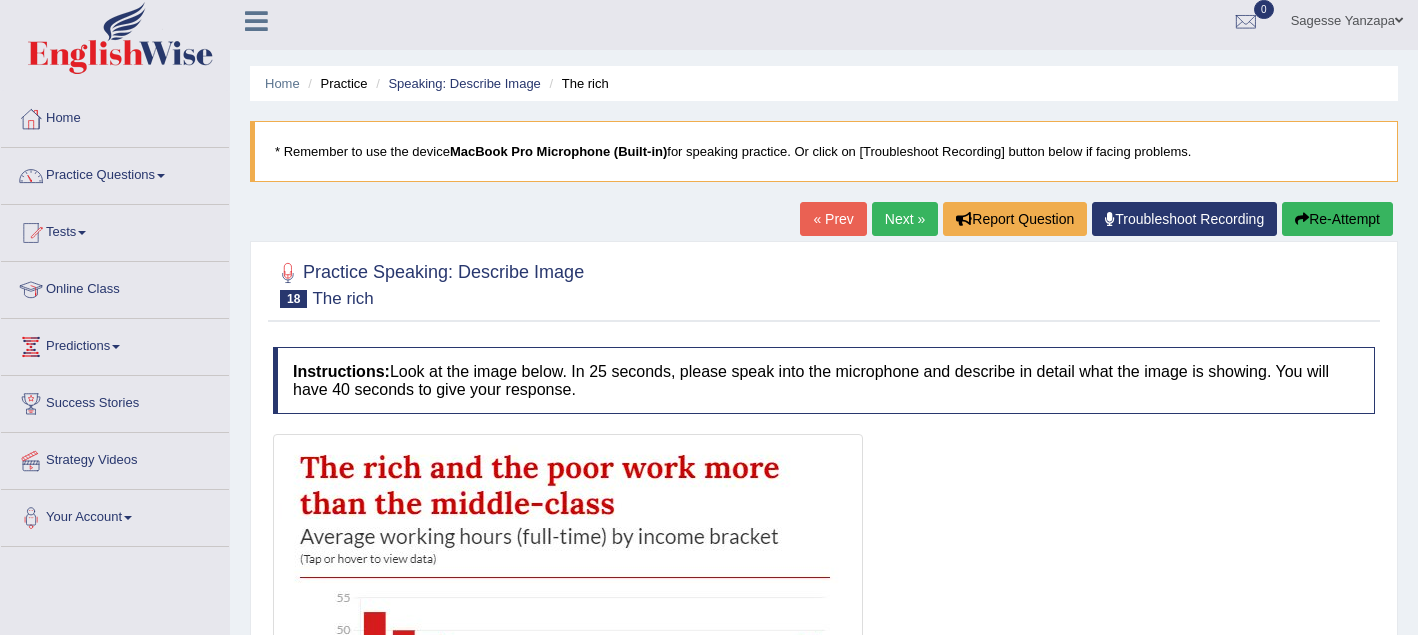 scroll, scrollTop: 5, scrollLeft: 0, axis: vertical 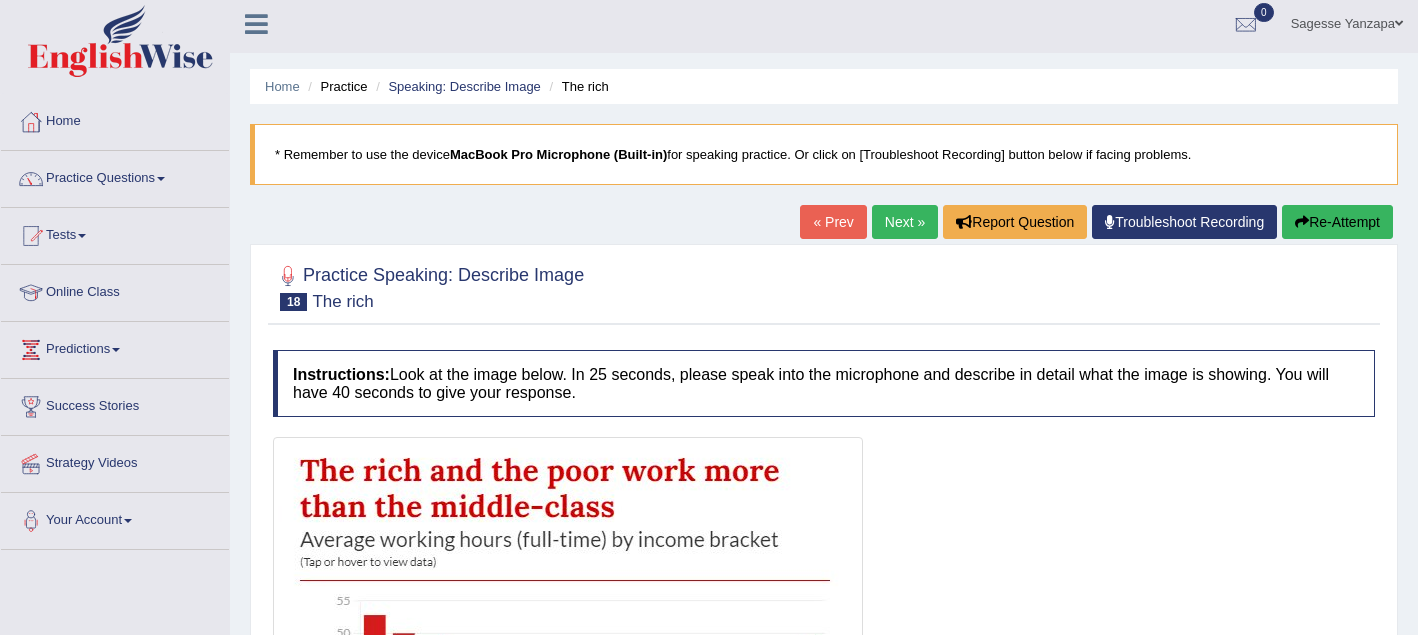 click on "Next »" at bounding box center (905, 222) 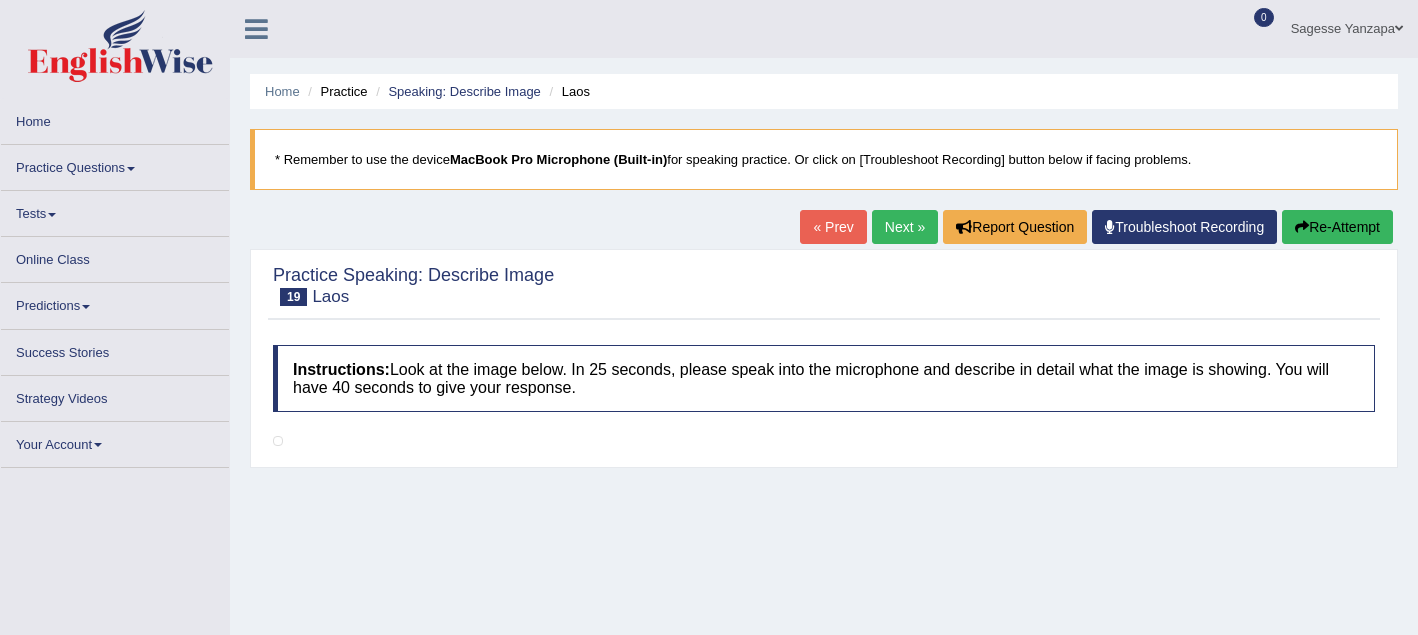 scroll, scrollTop: 0, scrollLeft: 0, axis: both 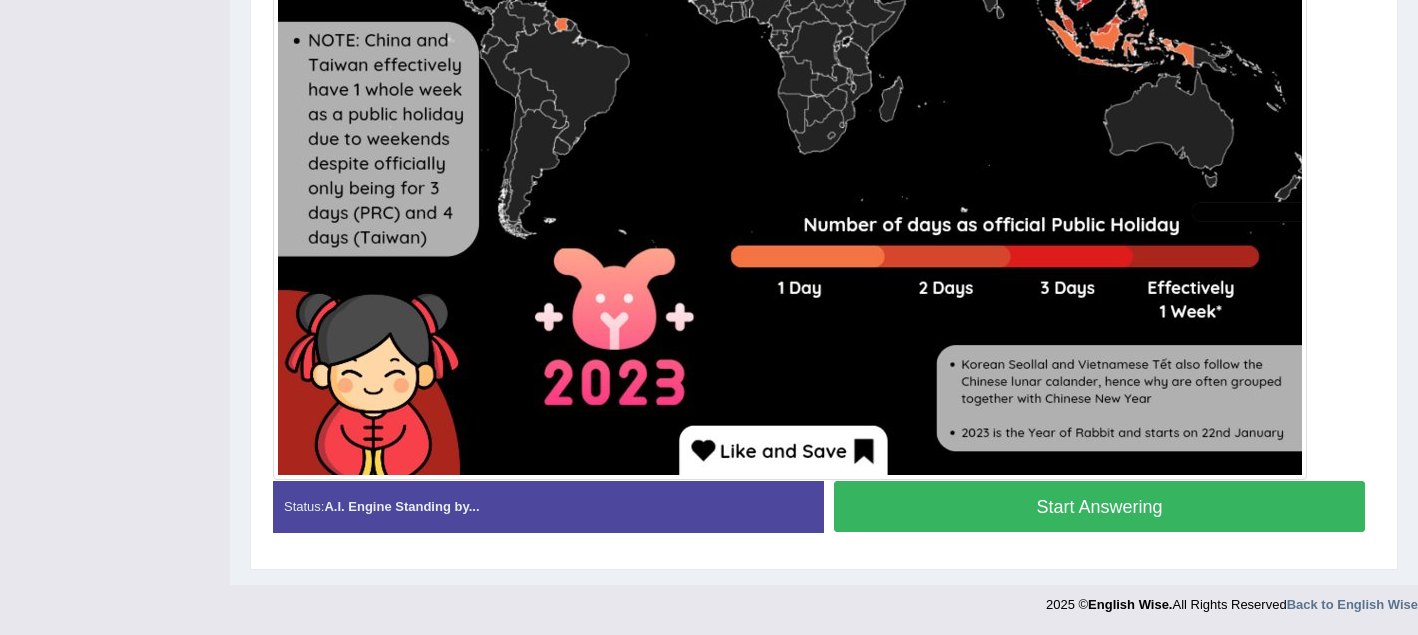 click on "Start Answering" at bounding box center [1099, 506] 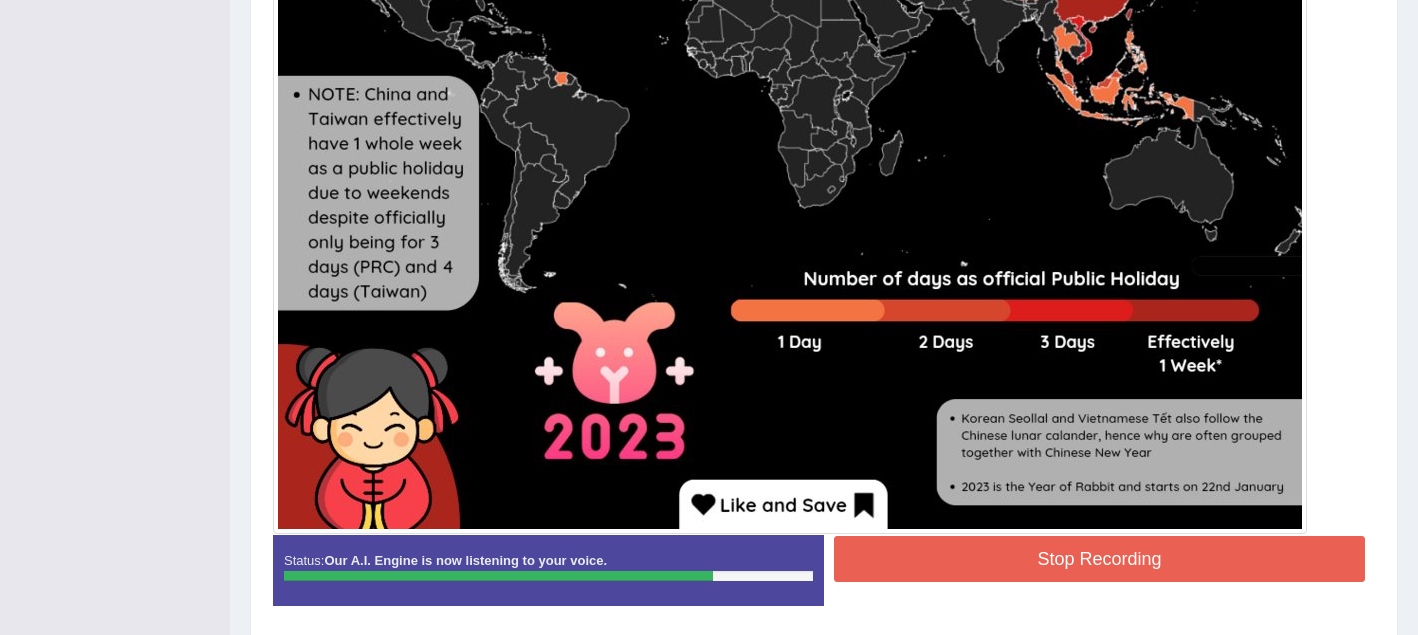 scroll, scrollTop: 945, scrollLeft: 0, axis: vertical 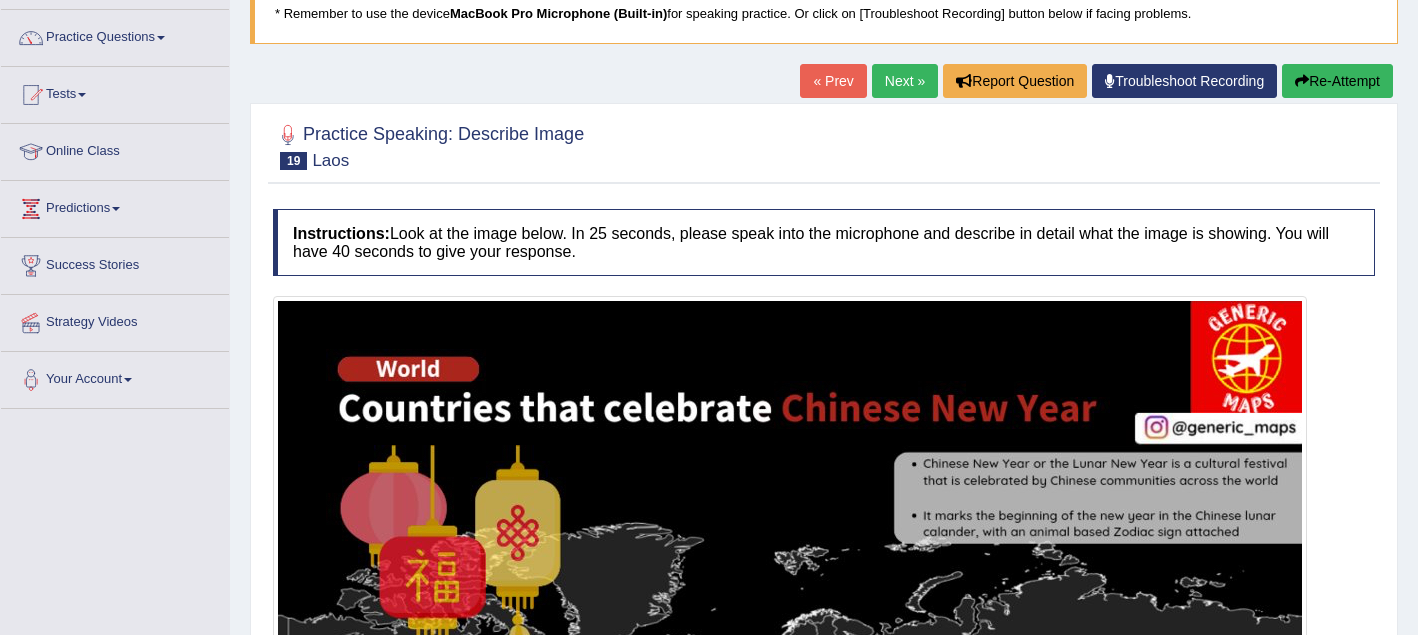 click on "Next »" at bounding box center (905, 81) 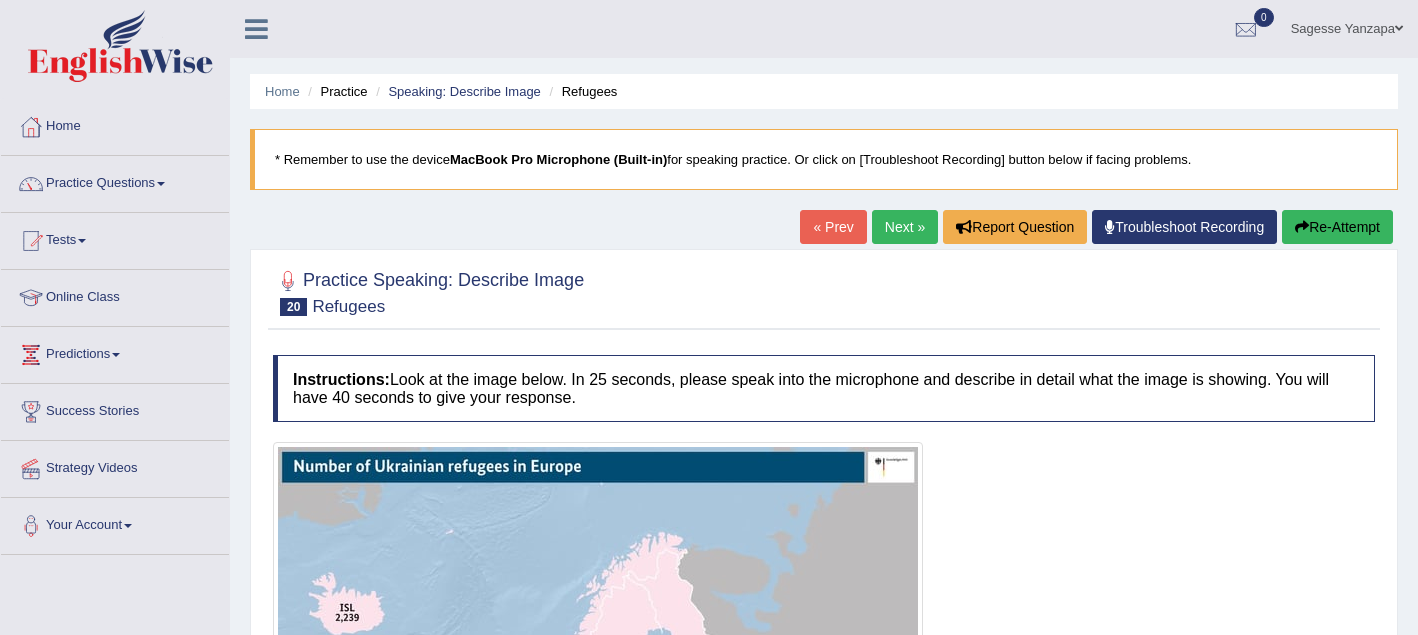 scroll, scrollTop: 0, scrollLeft: 0, axis: both 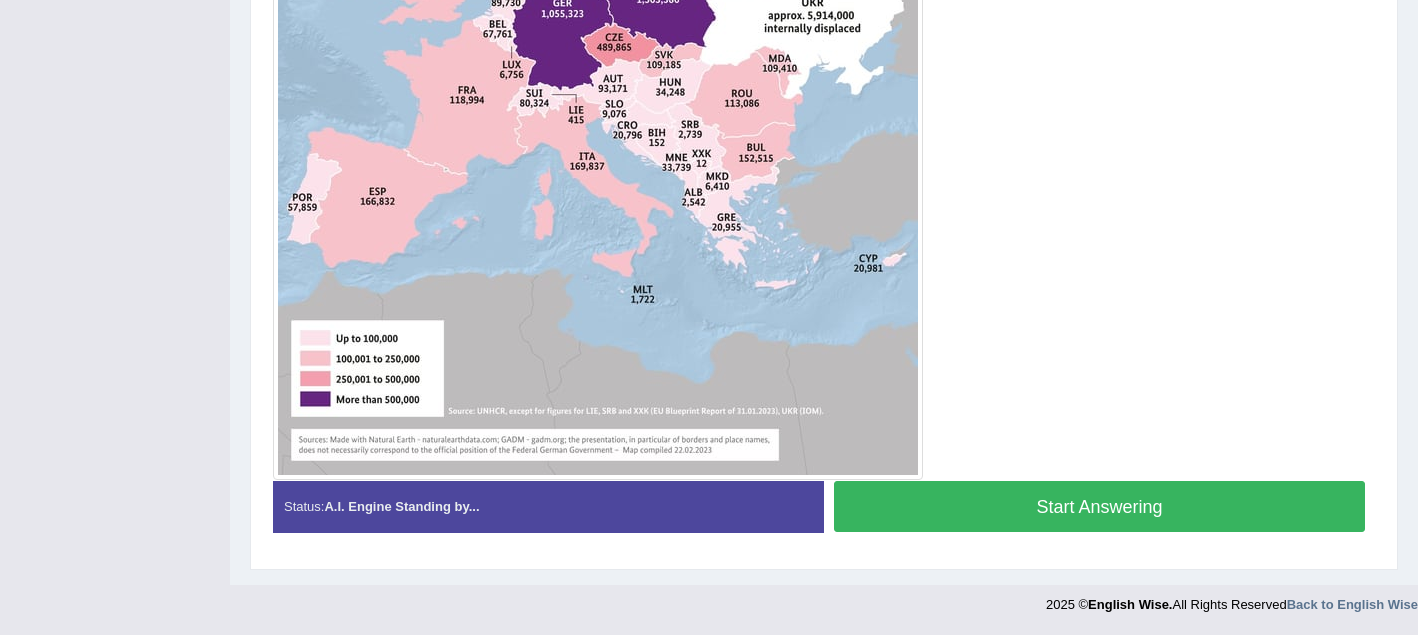 click on "Start Answering" at bounding box center (1099, 506) 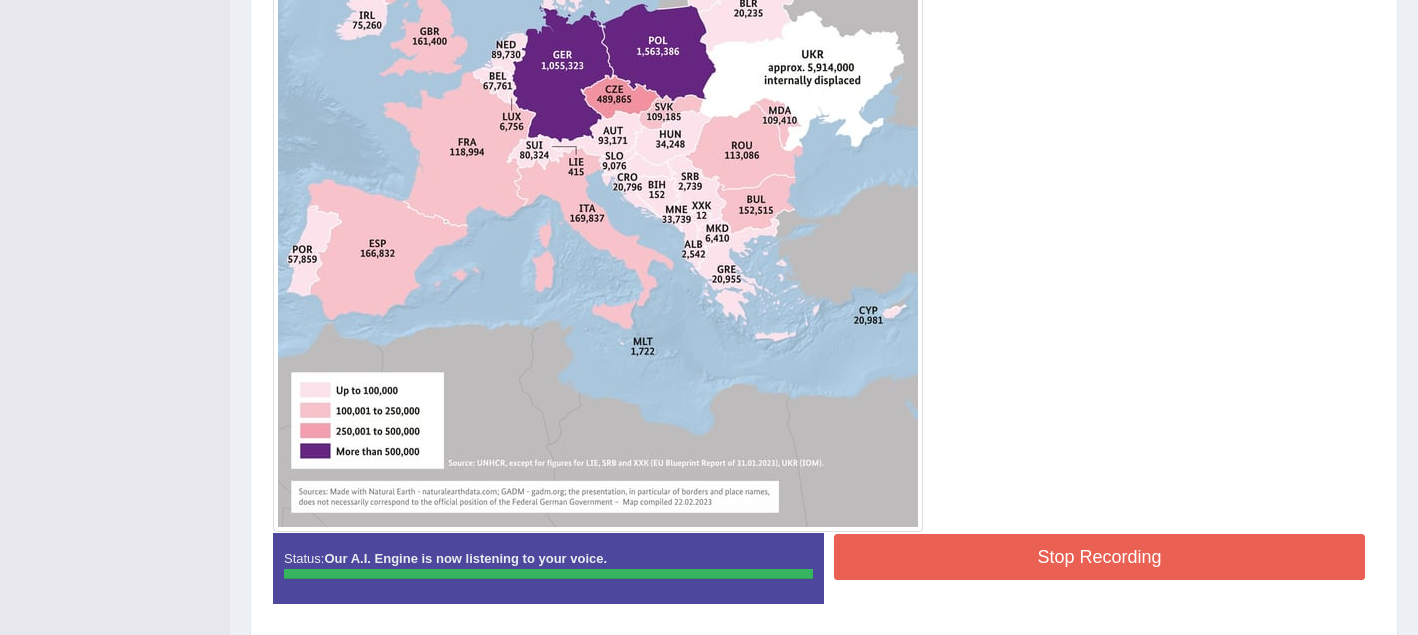 scroll, scrollTop: 832, scrollLeft: 0, axis: vertical 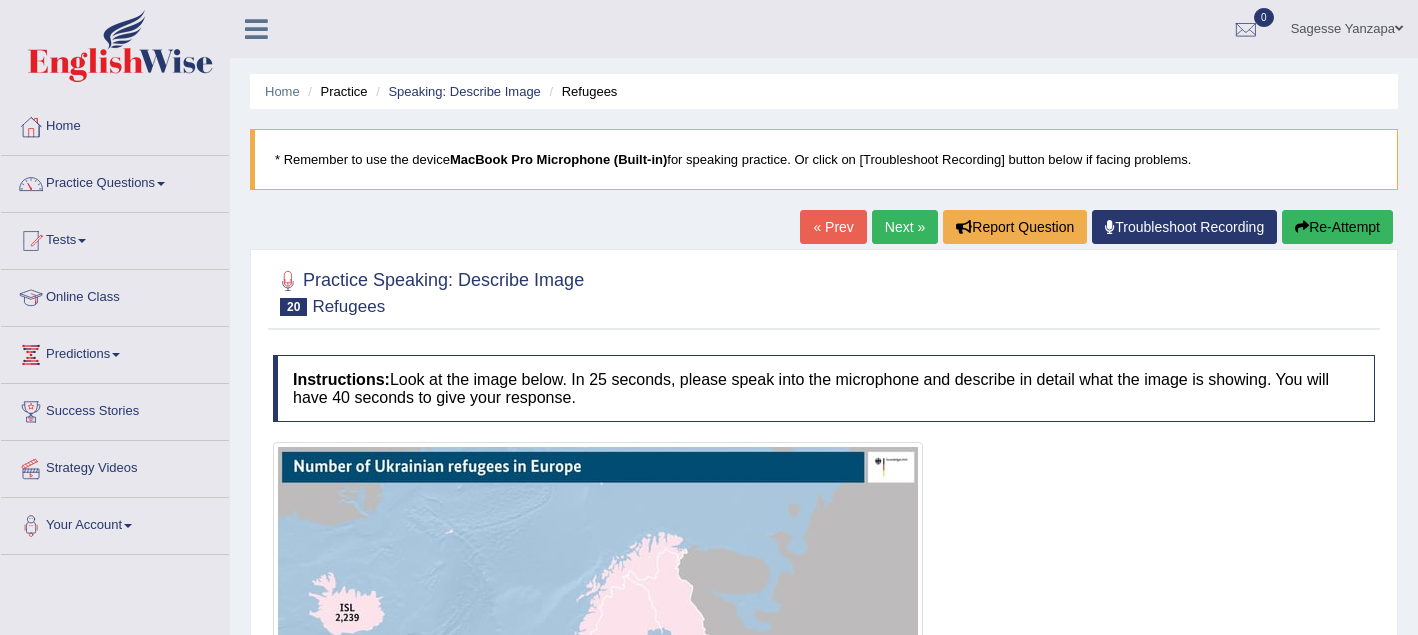 click on "Next »" at bounding box center (905, 227) 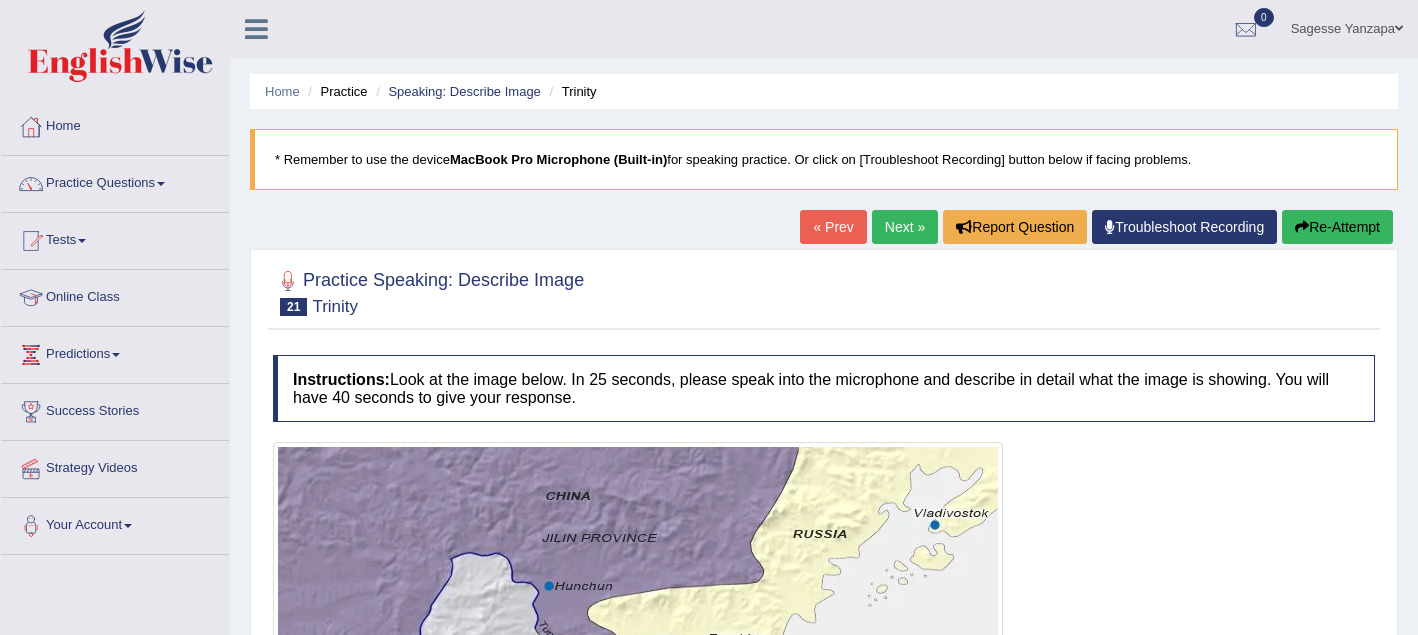 scroll, scrollTop: 0, scrollLeft: 0, axis: both 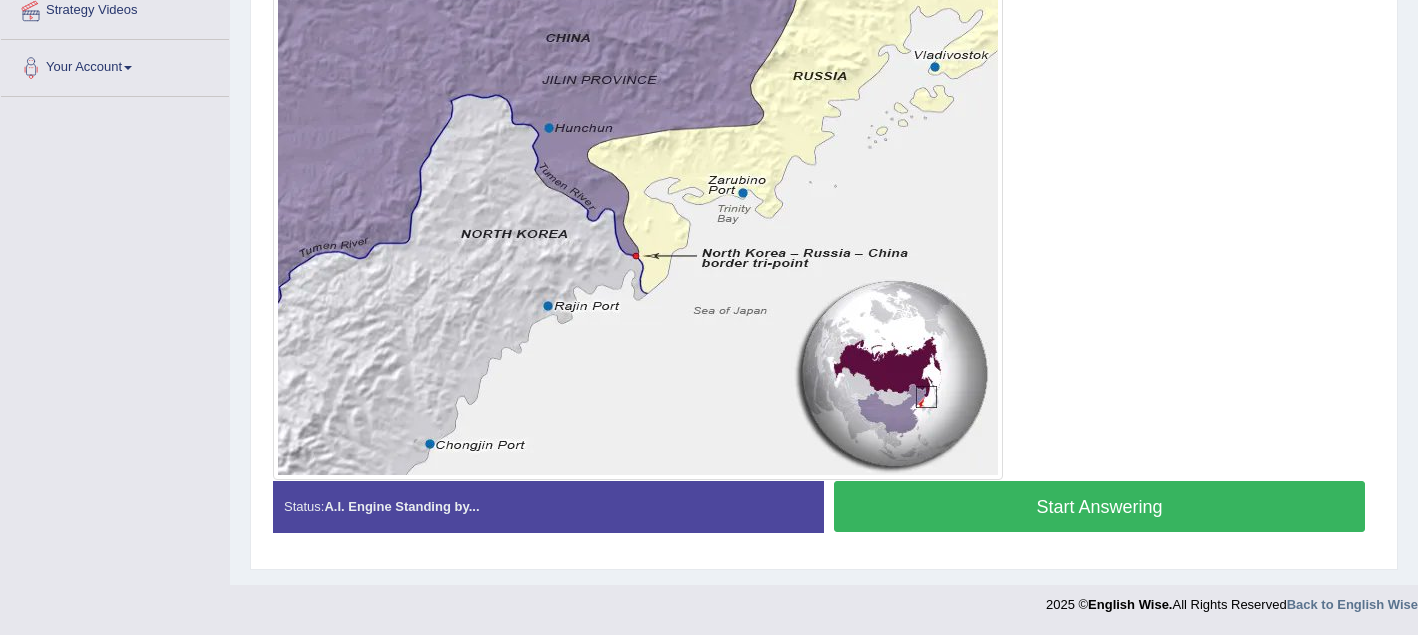 click on "Start Answering" at bounding box center [1099, 506] 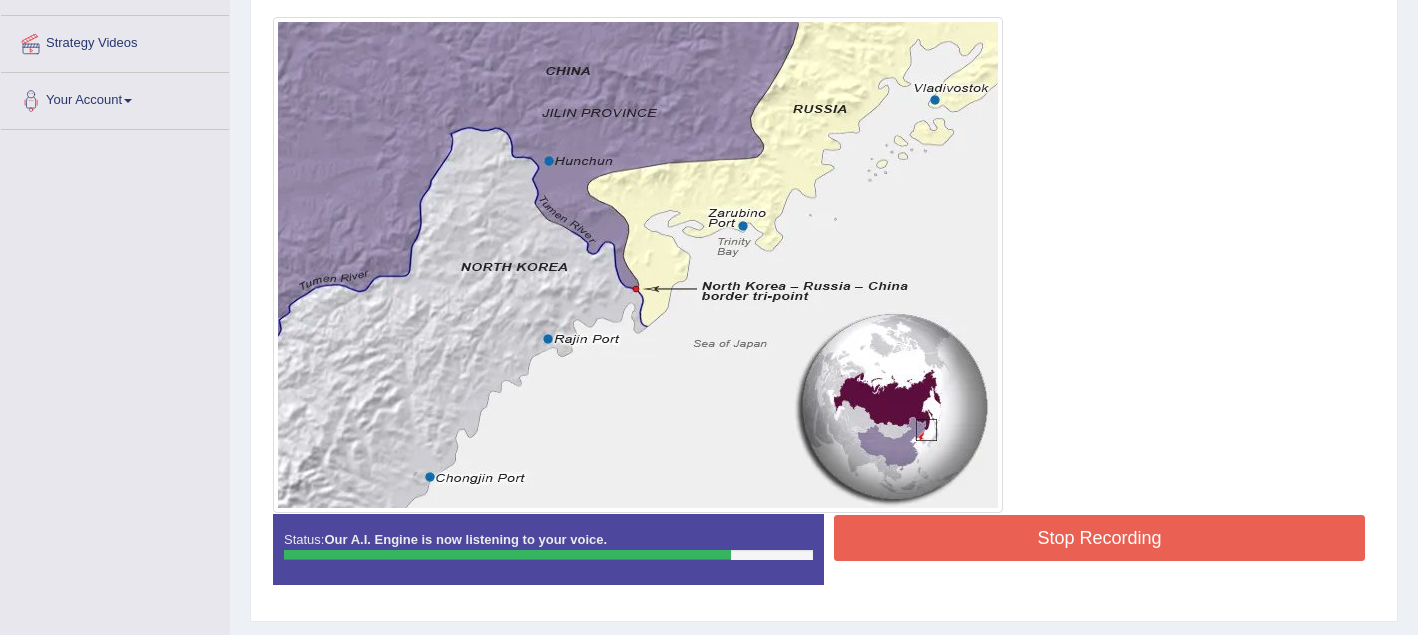 scroll, scrollTop: 419, scrollLeft: 0, axis: vertical 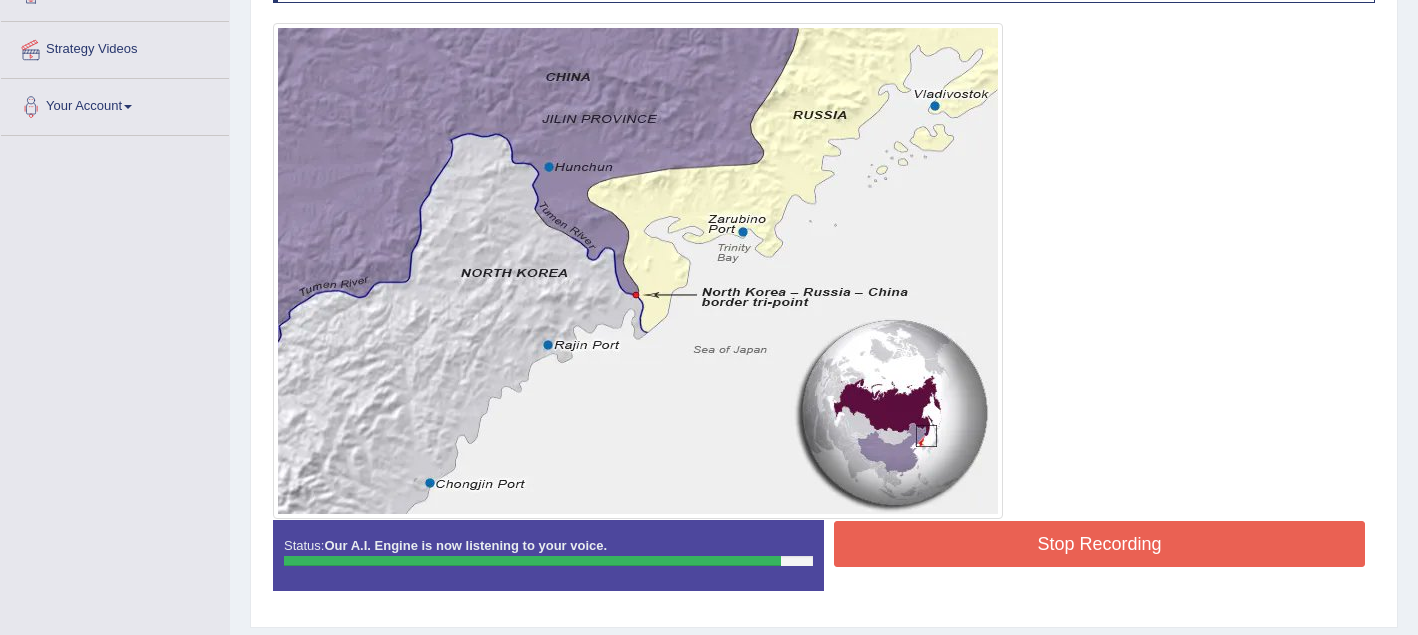 click on "Stop Recording" at bounding box center (1099, 544) 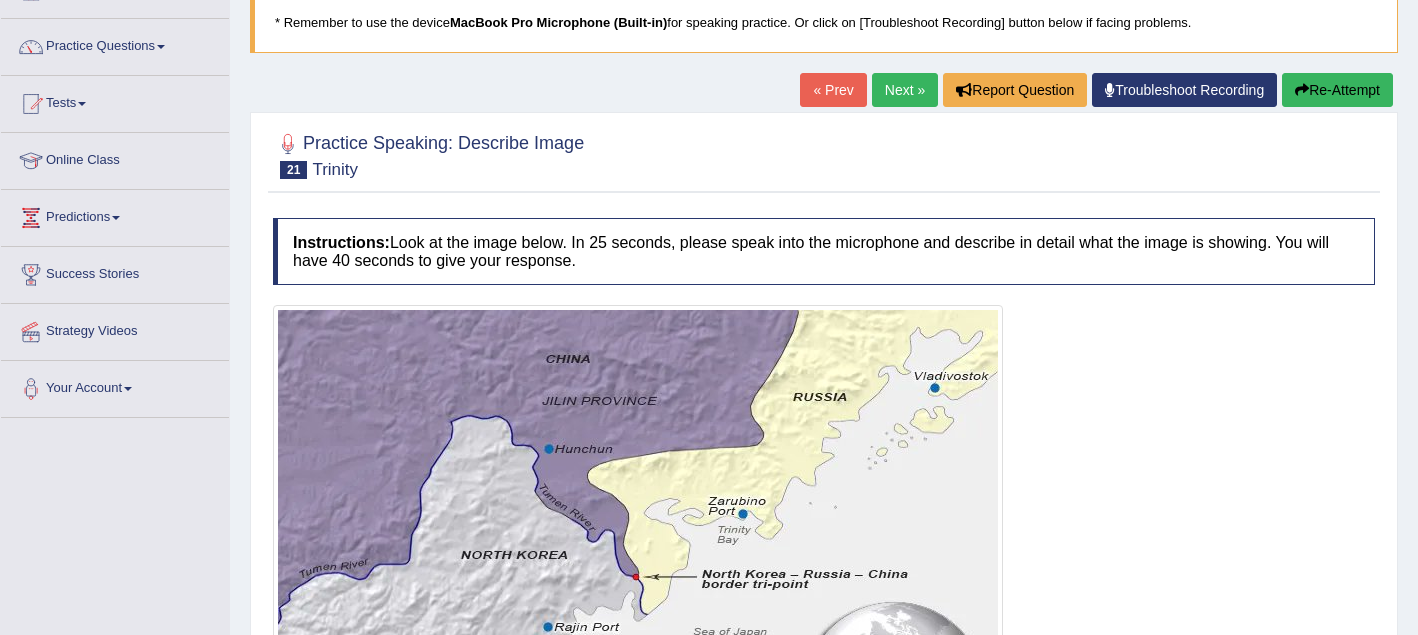 scroll, scrollTop: 131, scrollLeft: 0, axis: vertical 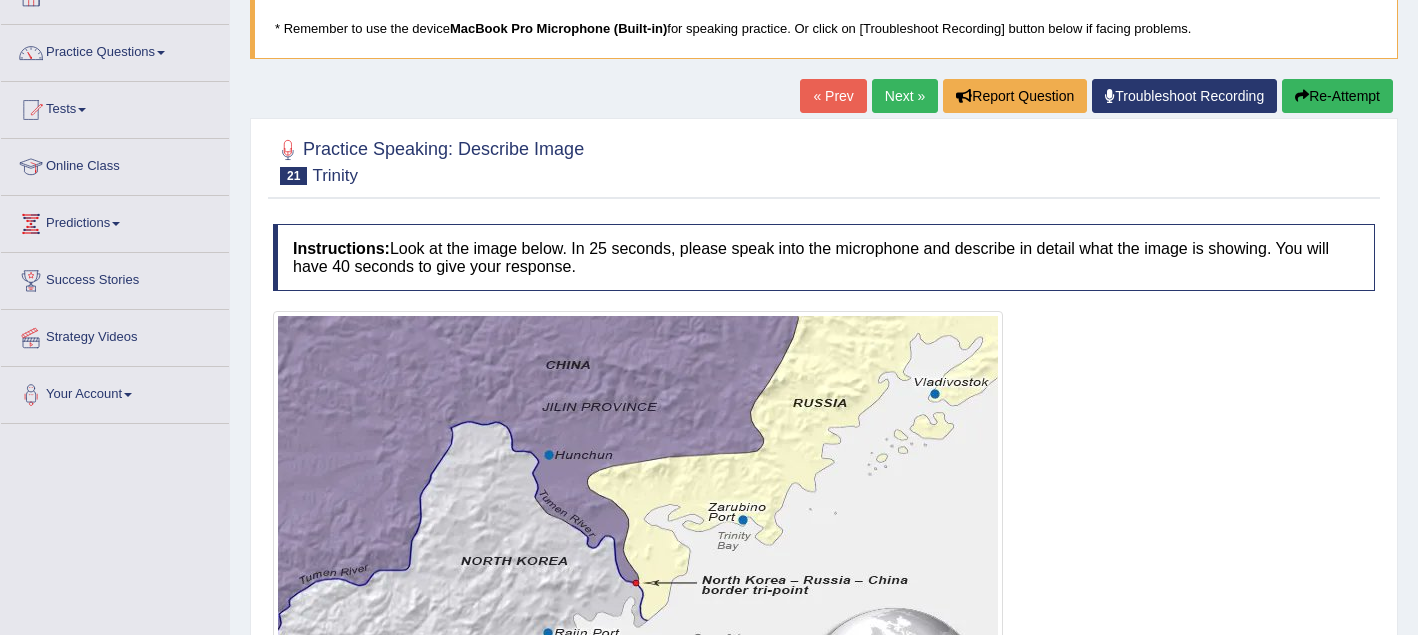 click on "Next »" at bounding box center (905, 96) 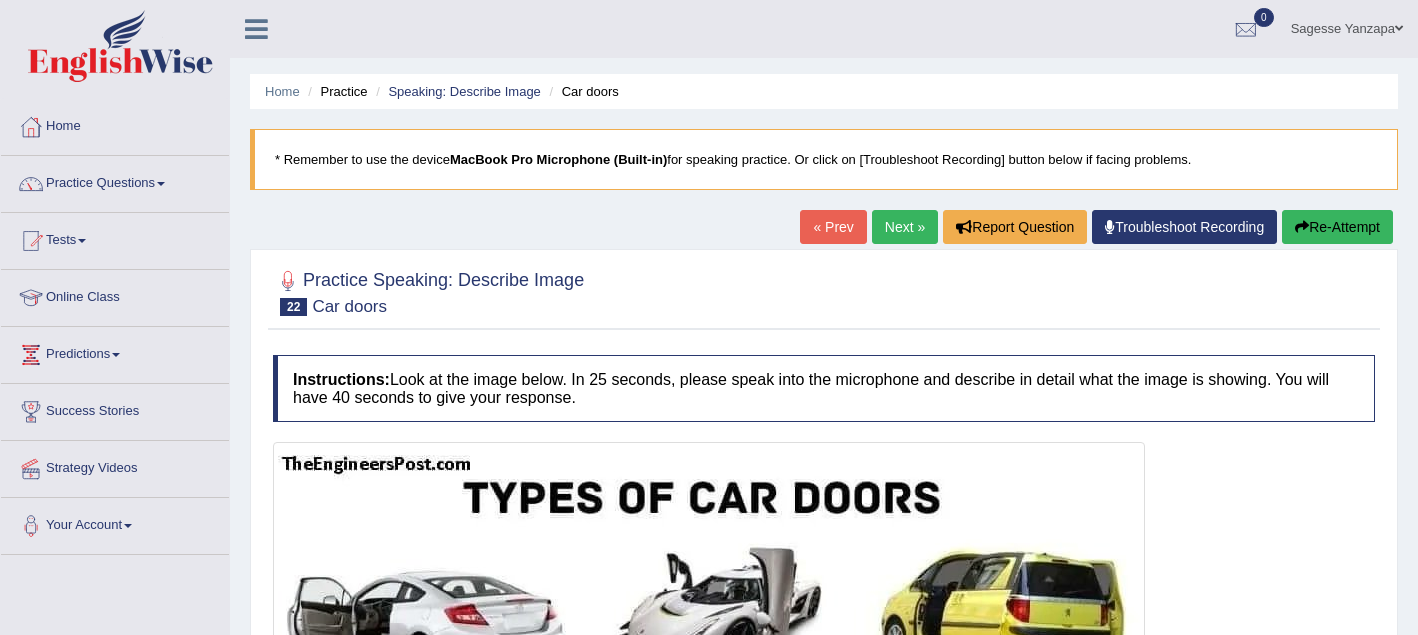 scroll, scrollTop: 0, scrollLeft: 0, axis: both 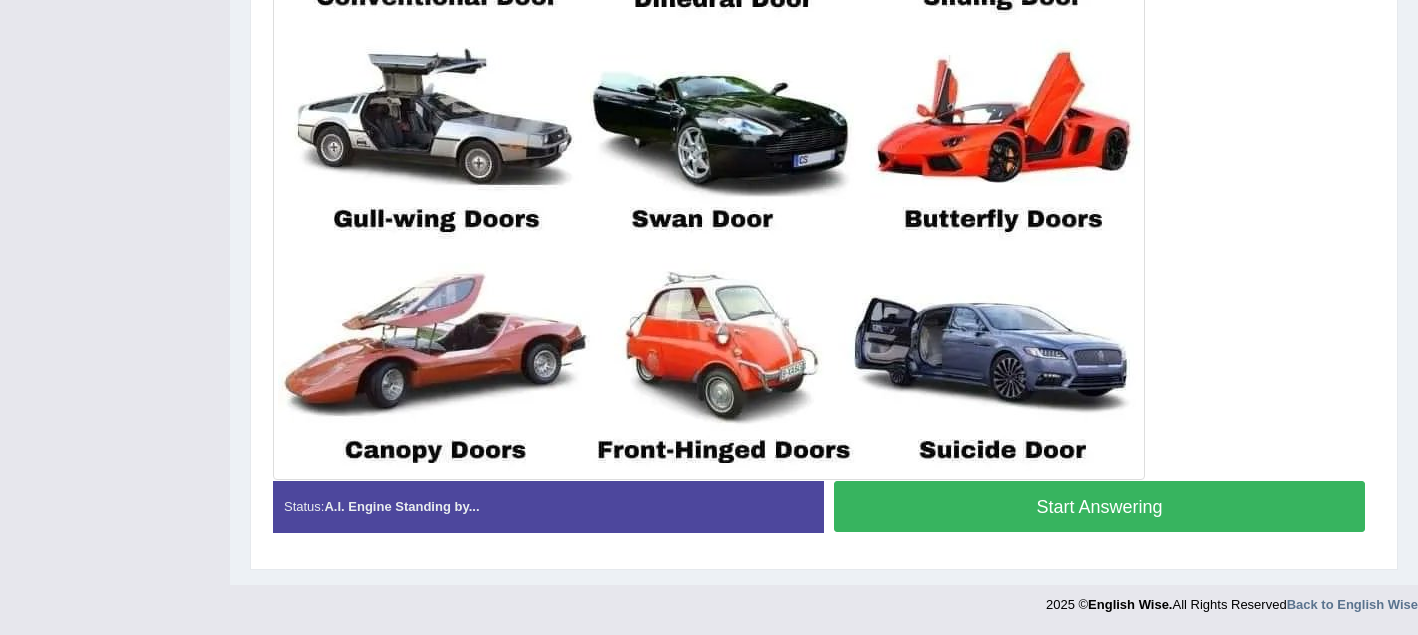 click on "Start Answering" at bounding box center (1099, 506) 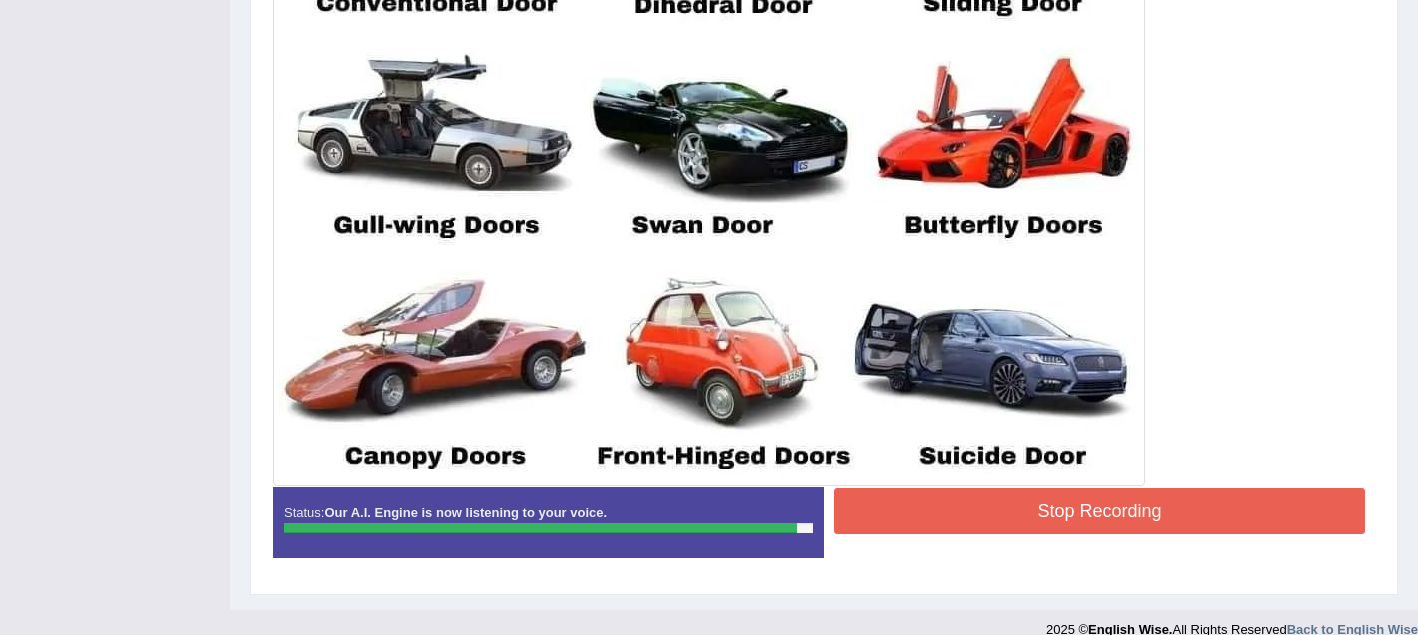scroll, scrollTop: 747, scrollLeft: 0, axis: vertical 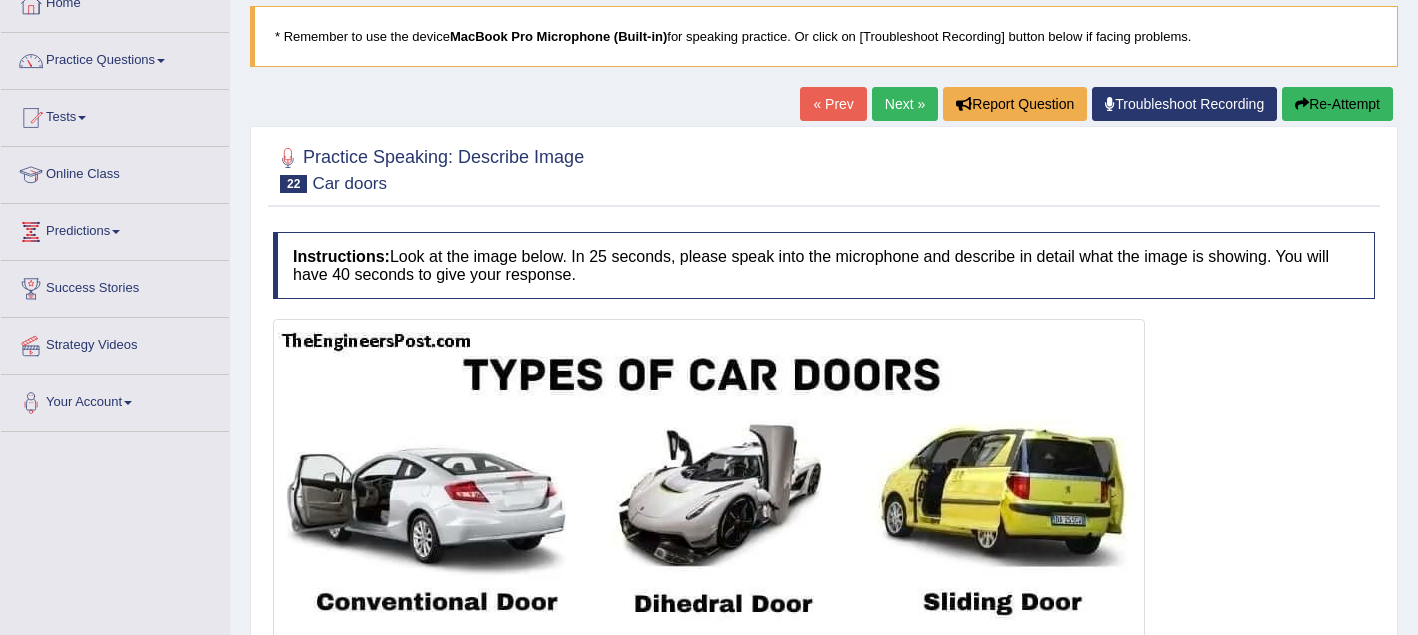 click on "Next »" at bounding box center (905, 104) 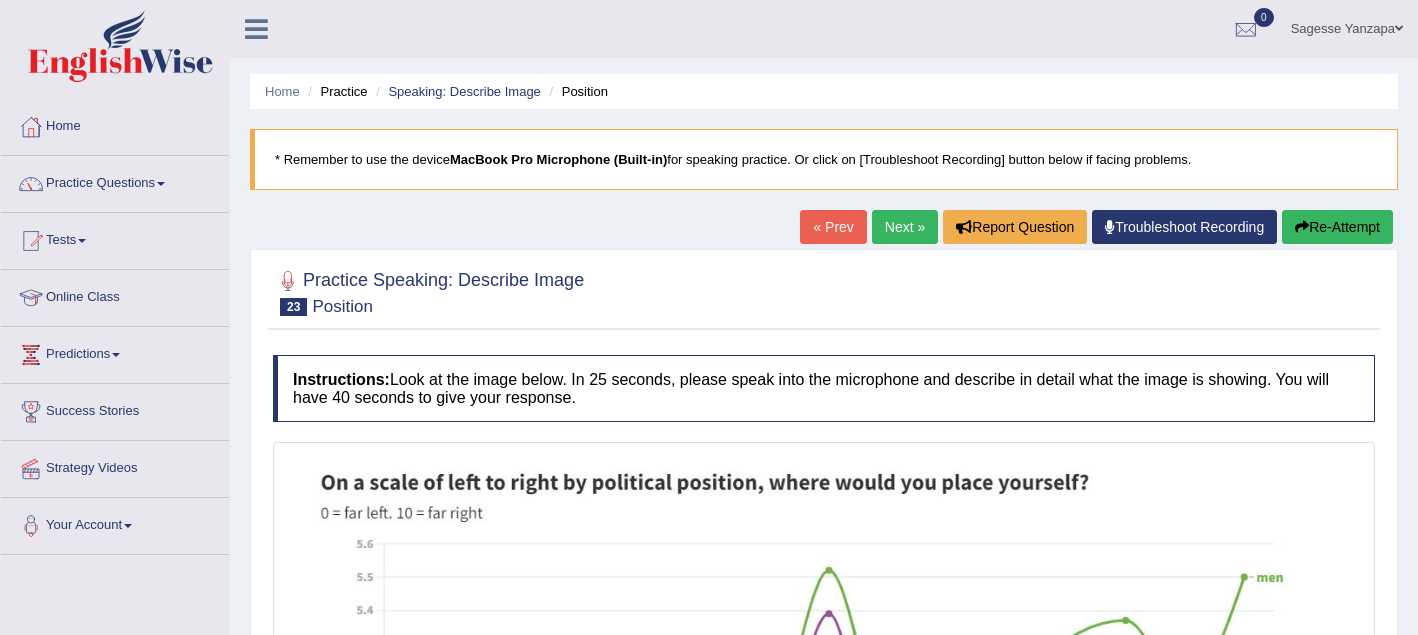scroll, scrollTop: 0, scrollLeft: 0, axis: both 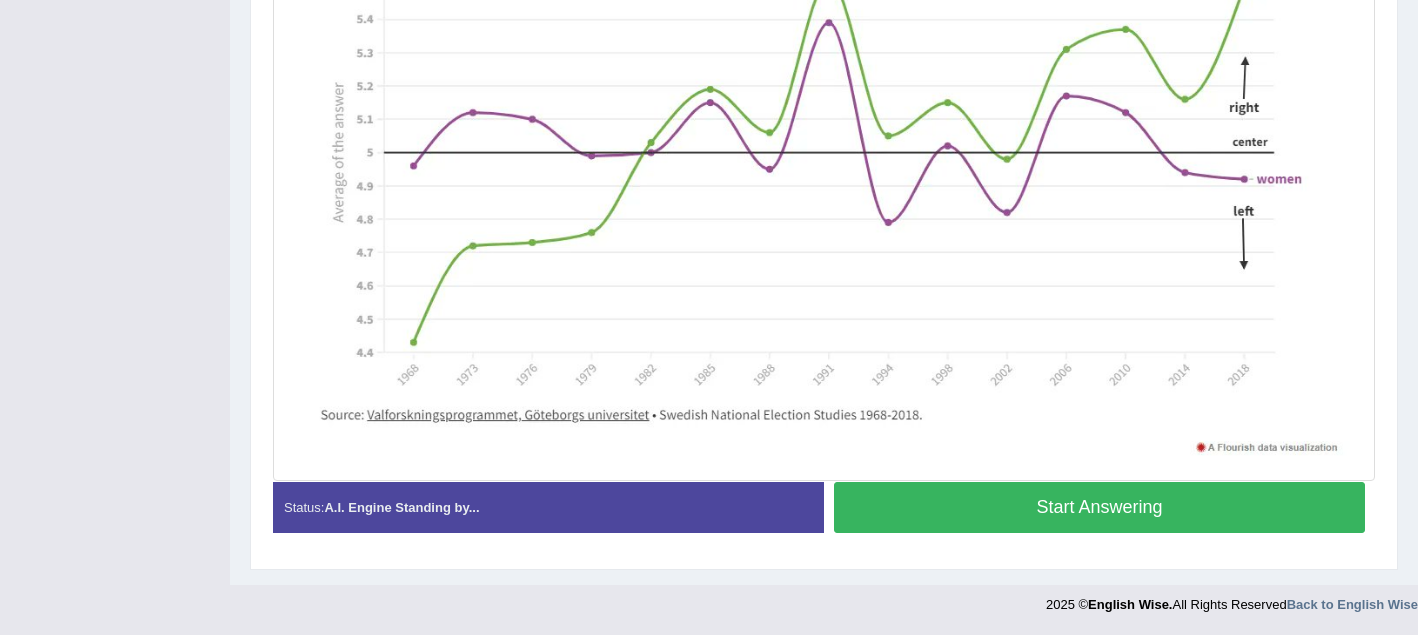 click on "Start Answering" at bounding box center [1099, 507] 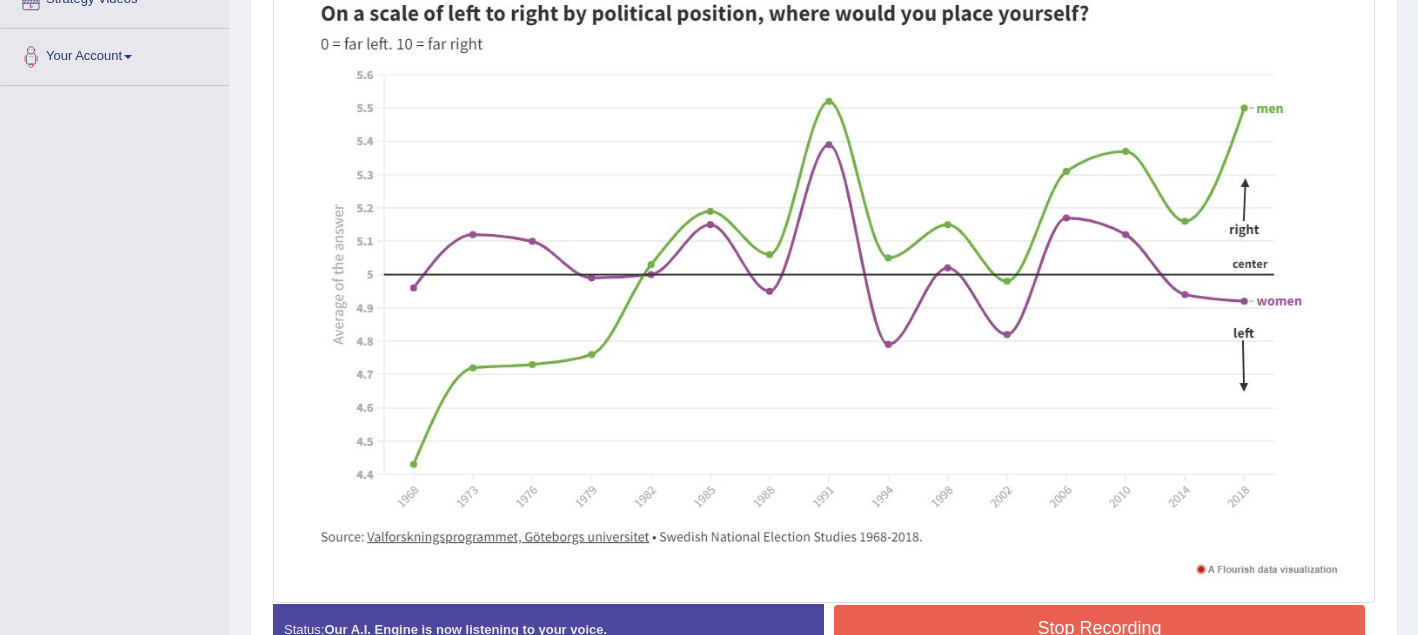 scroll, scrollTop: 489, scrollLeft: 0, axis: vertical 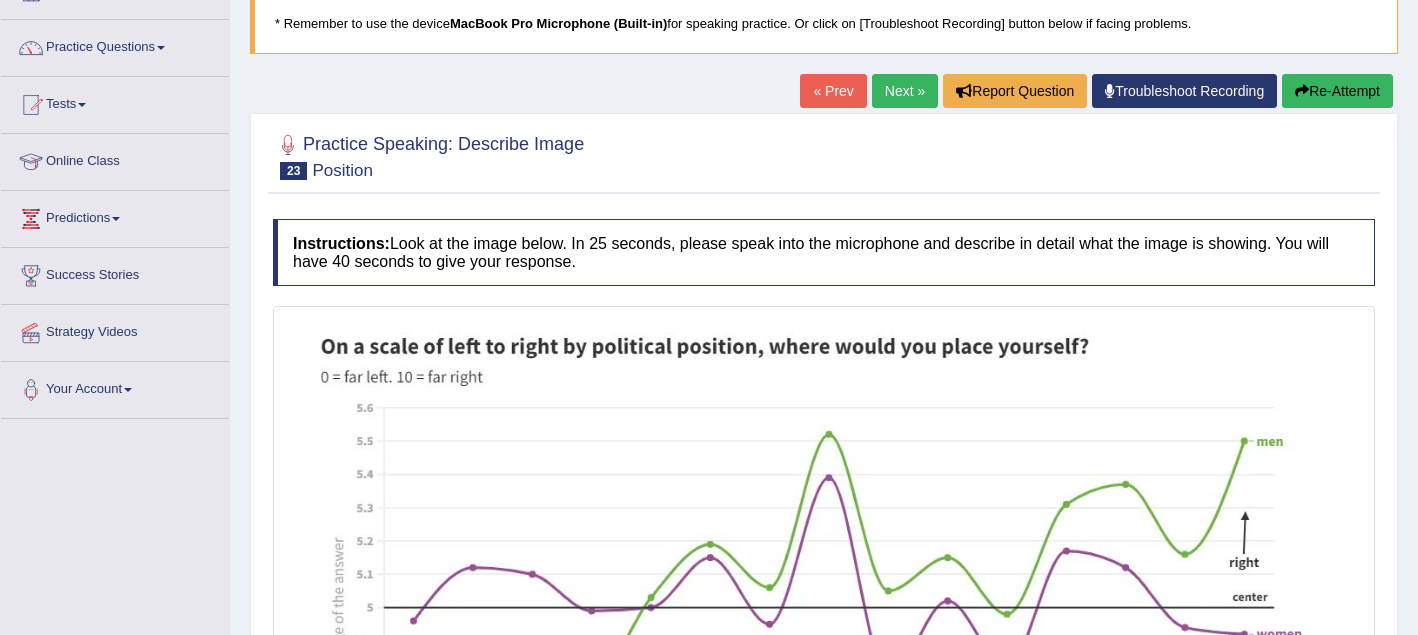 click on "Next »" at bounding box center (905, 91) 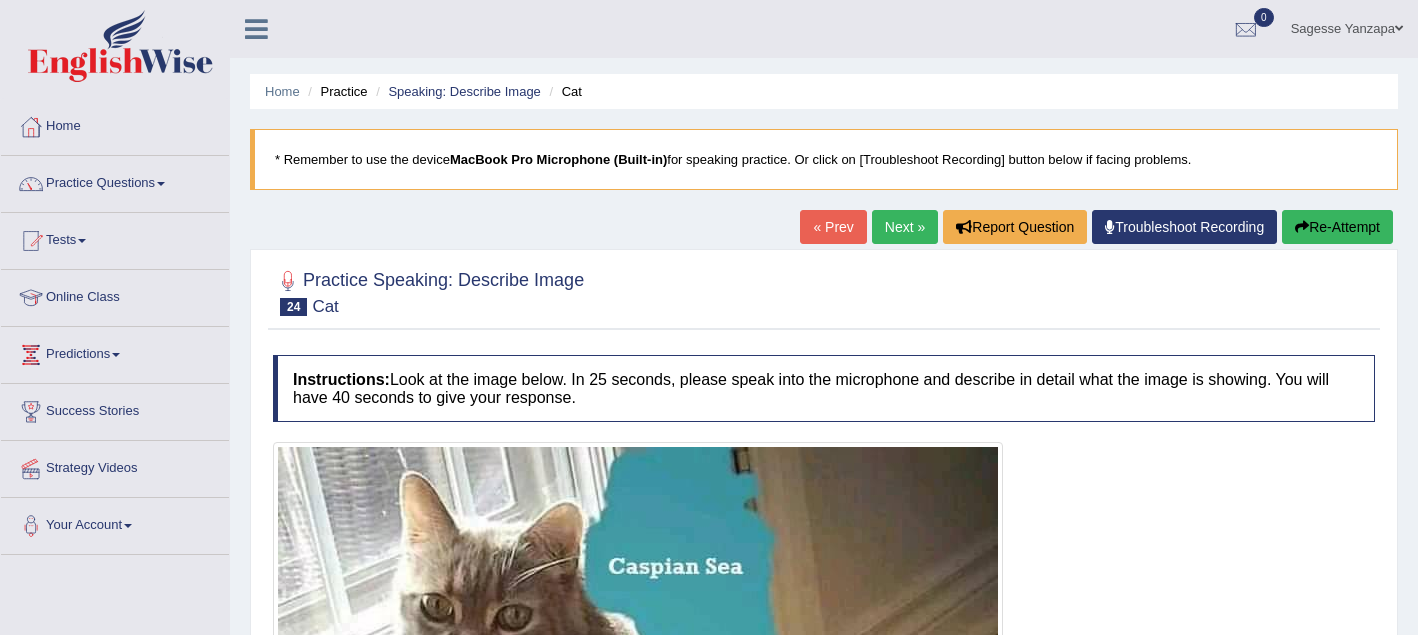 scroll, scrollTop: 0, scrollLeft: 0, axis: both 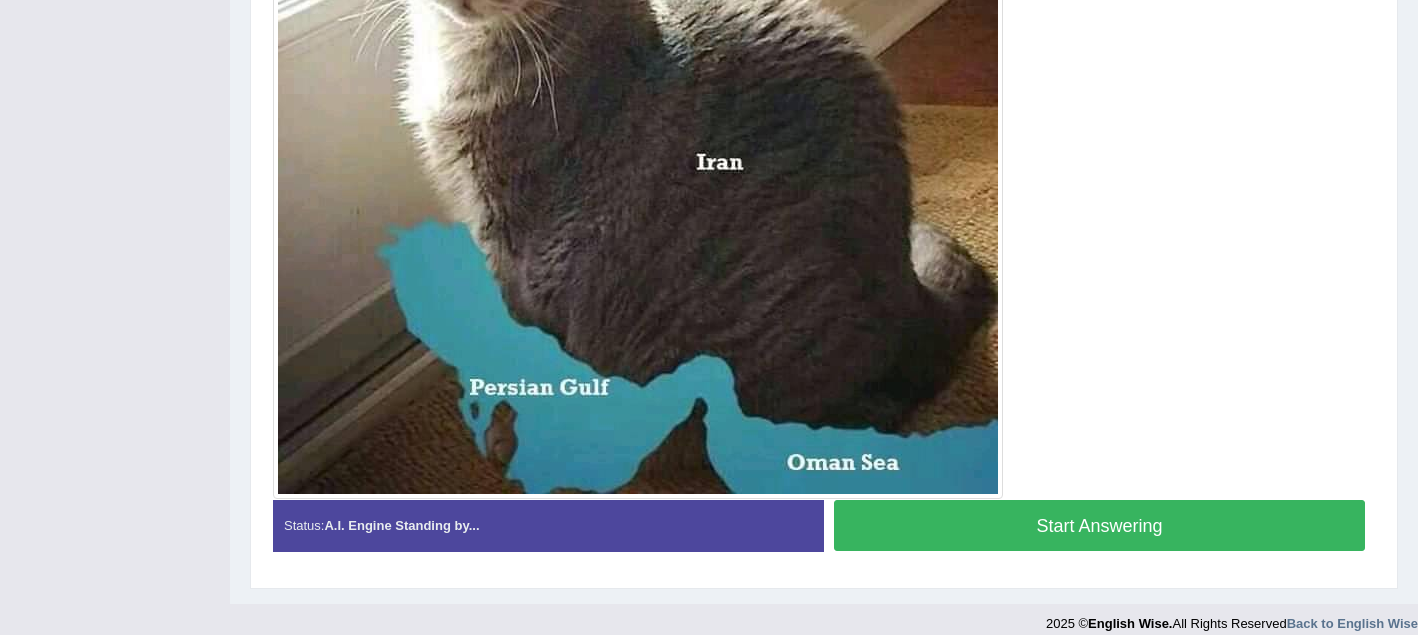 click on "Start Answering" at bounding box center [1099, 525] 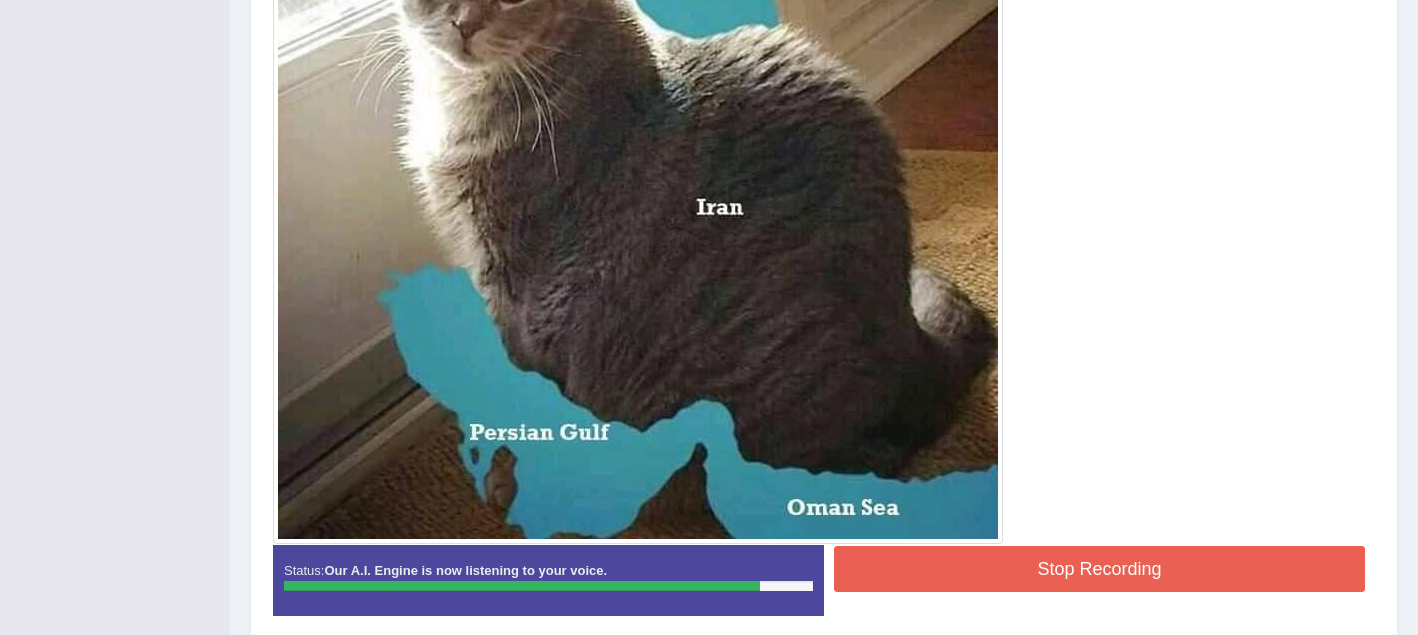 scroll, scrollTop: 625, scrollLeft: 0, axis: vertical 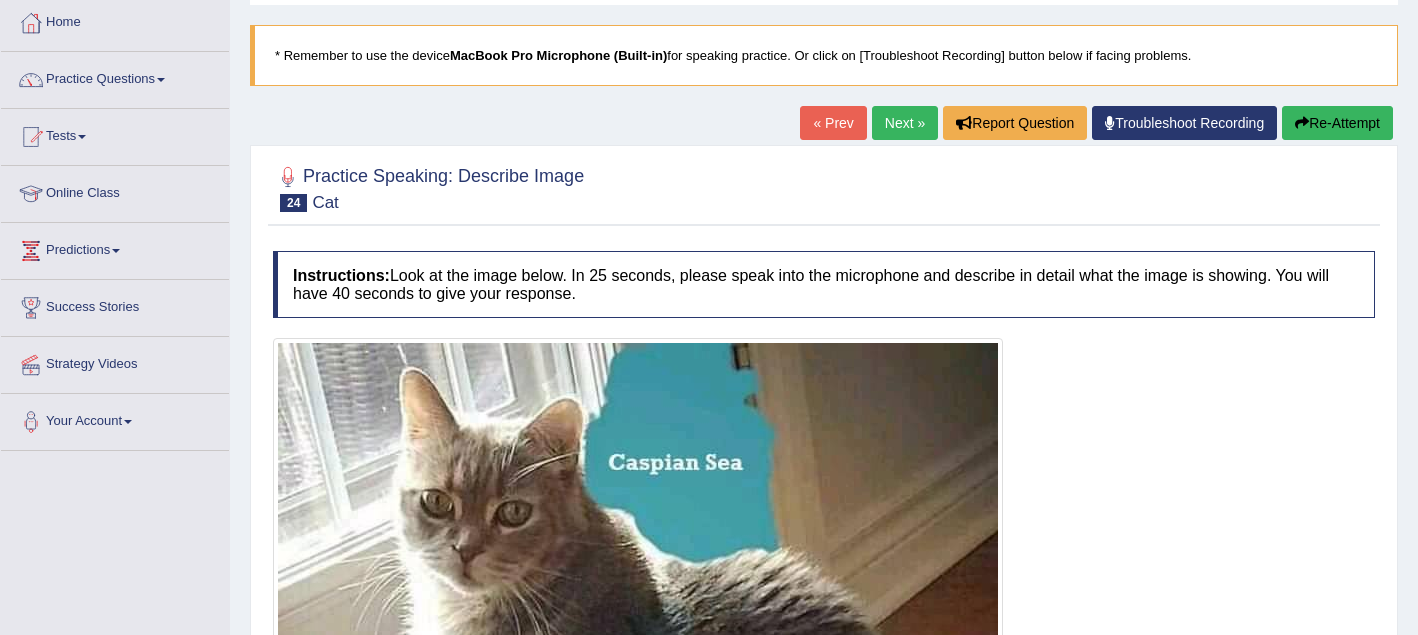 click on "Next »" at bounding box center (905, 123) 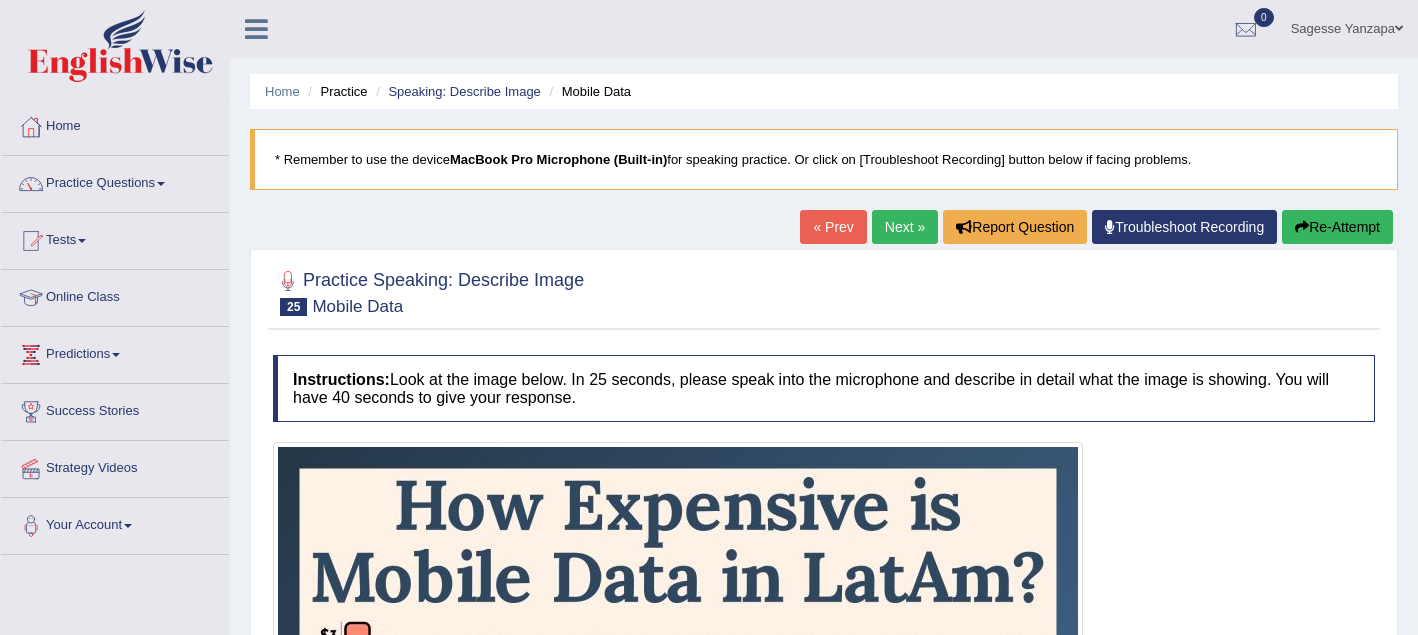 scroll, scrollTop: 0, scrollLeft: 0, axis: both 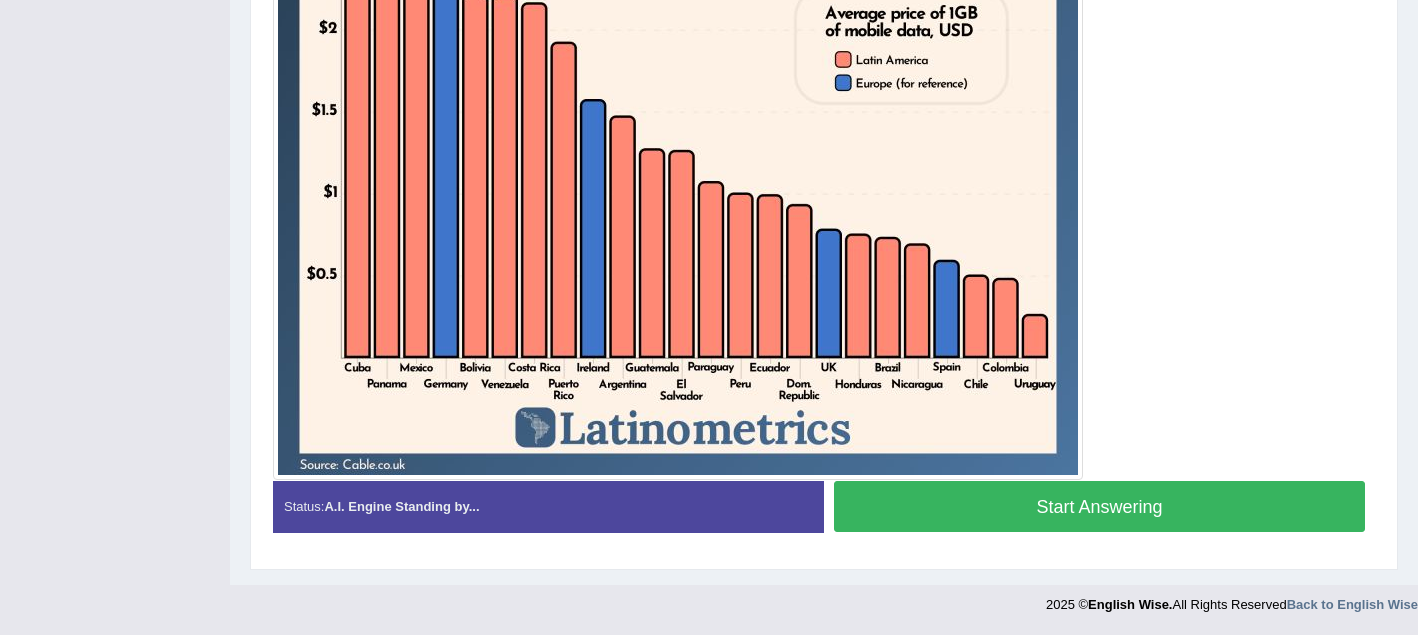click on "Start Answering" at bounding box center (1099, 506) 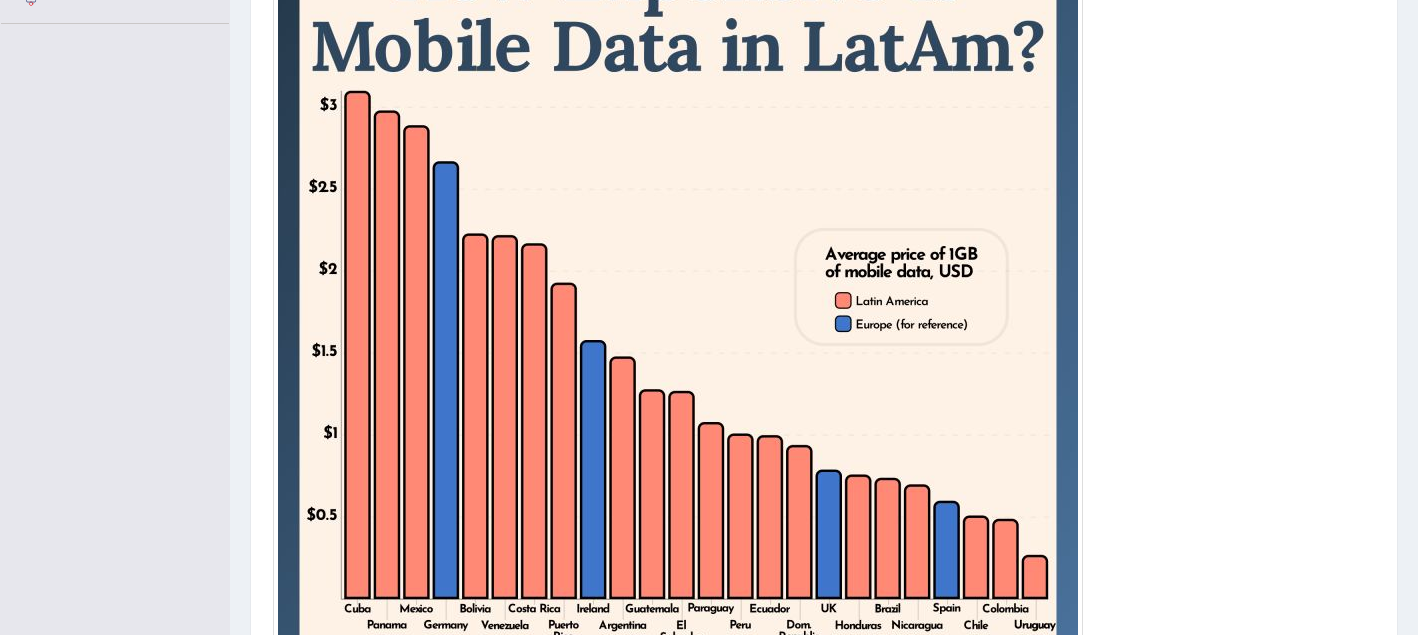scroll, scrollTop: 561, scrollLeft: 0, axis: vertical 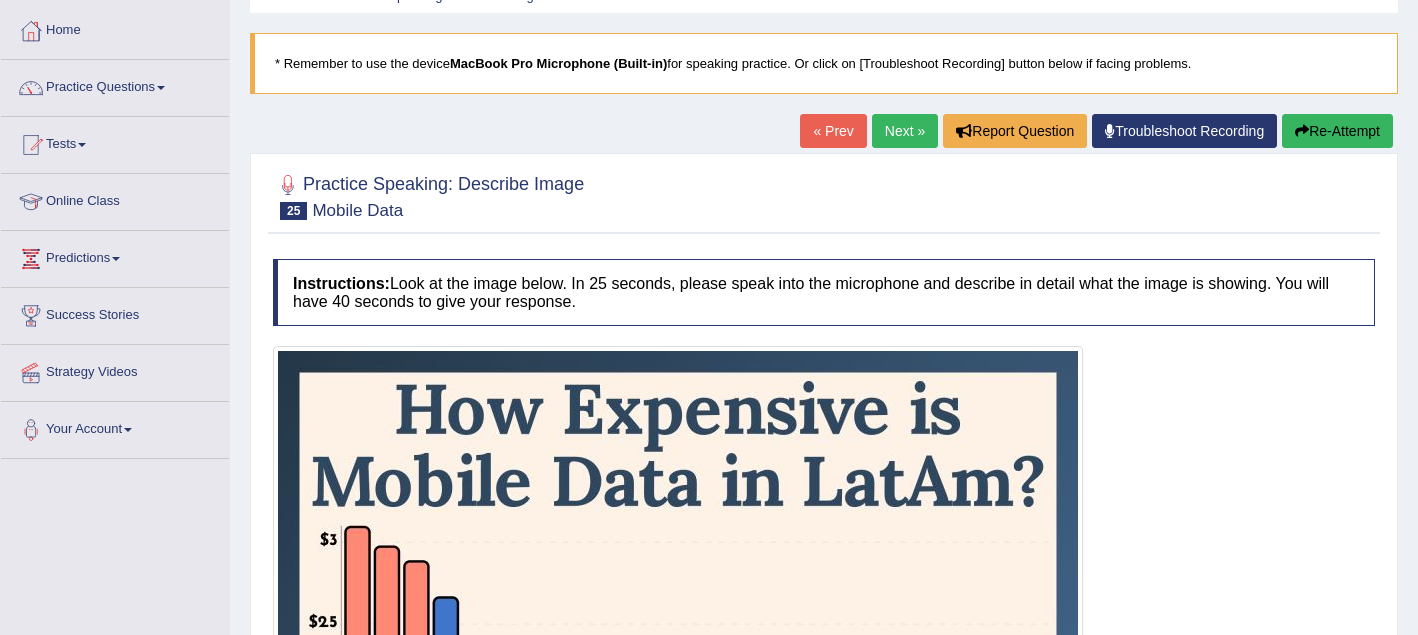 click on "Next »" at bounding box center [905, 131] 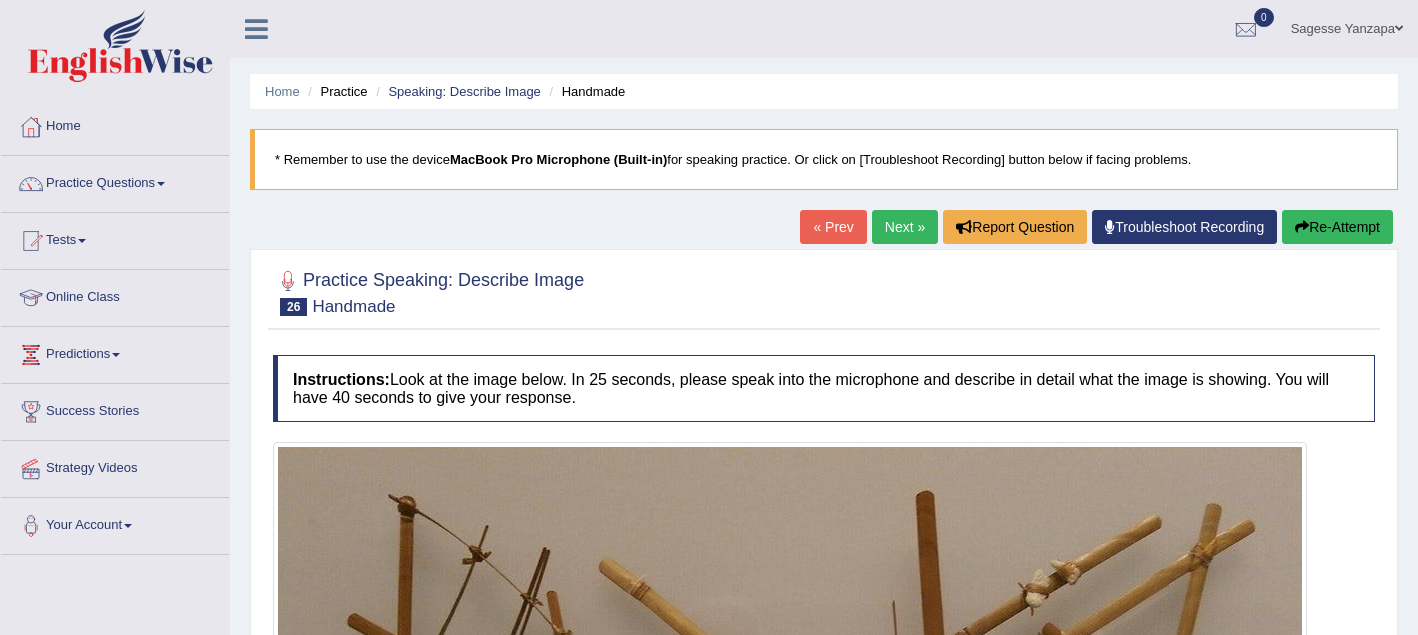 scroll, scrollTop: 0, scrollLeft: 0, axis: both 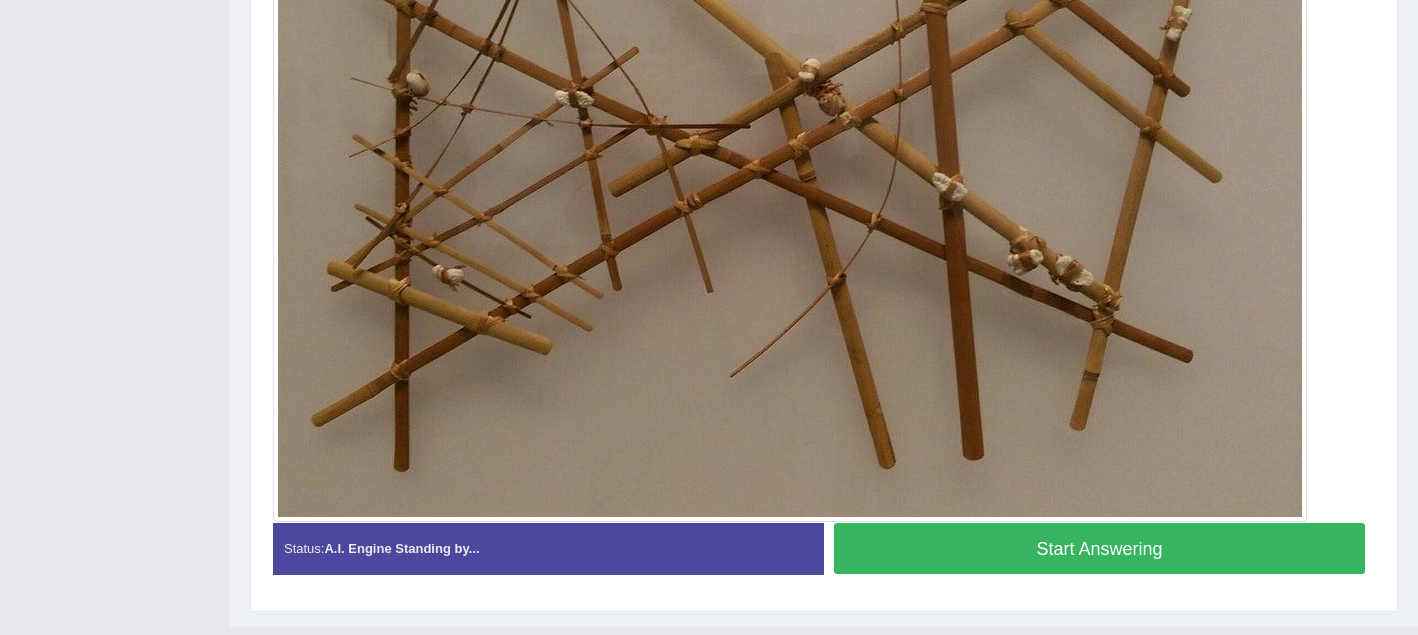 click on "Start Answering" at bounding box center [1099, 548] 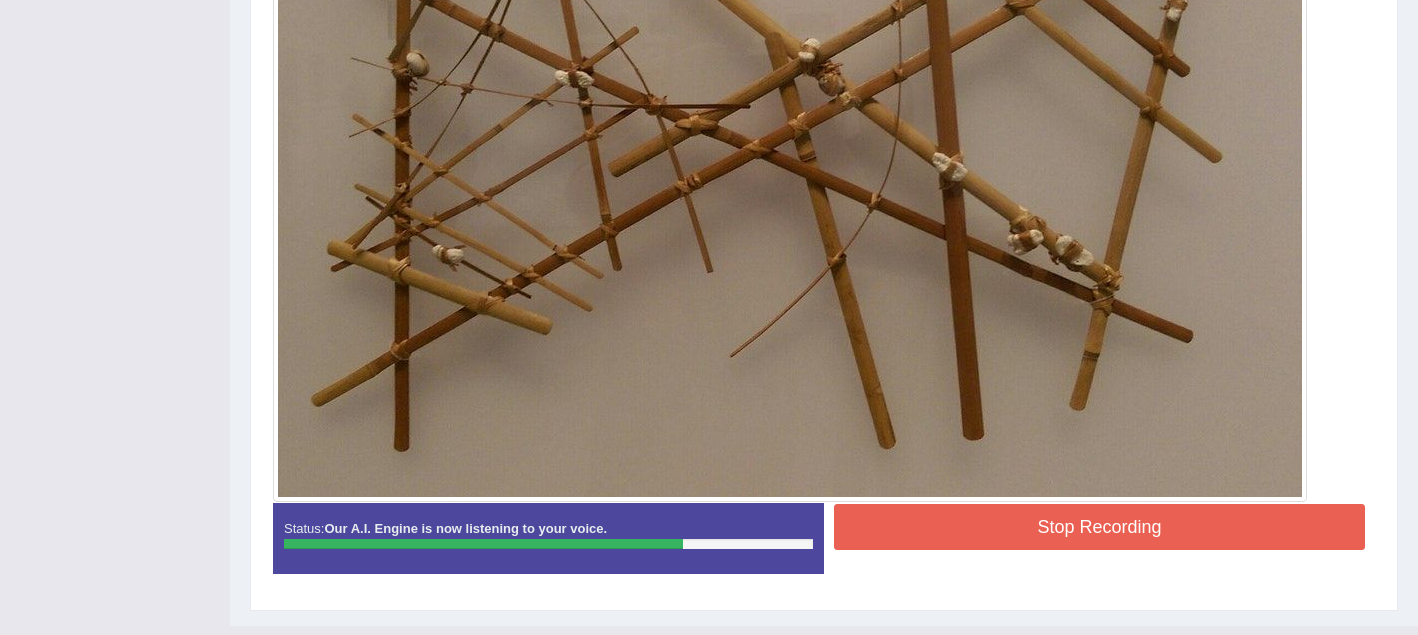scroll, scrollTop: 674, scrollLeft: 0, axis: vertical 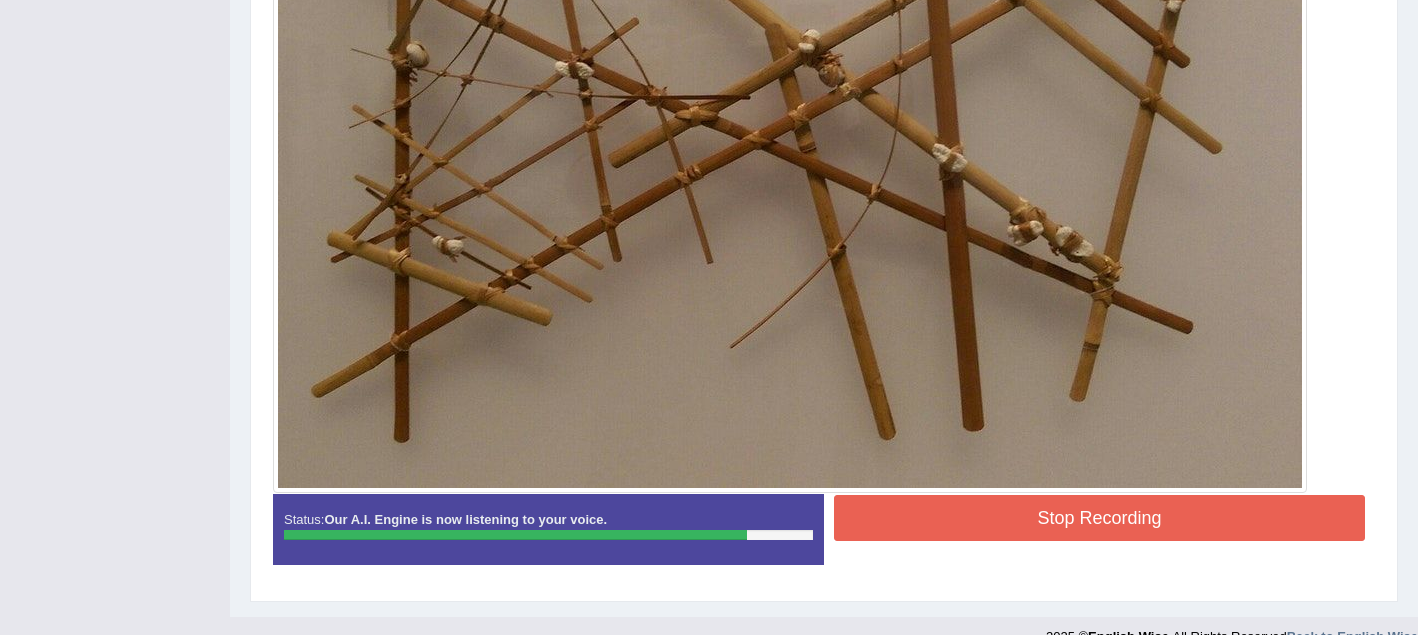 click on "Stop Recording" at bounding box center [1099, 518] 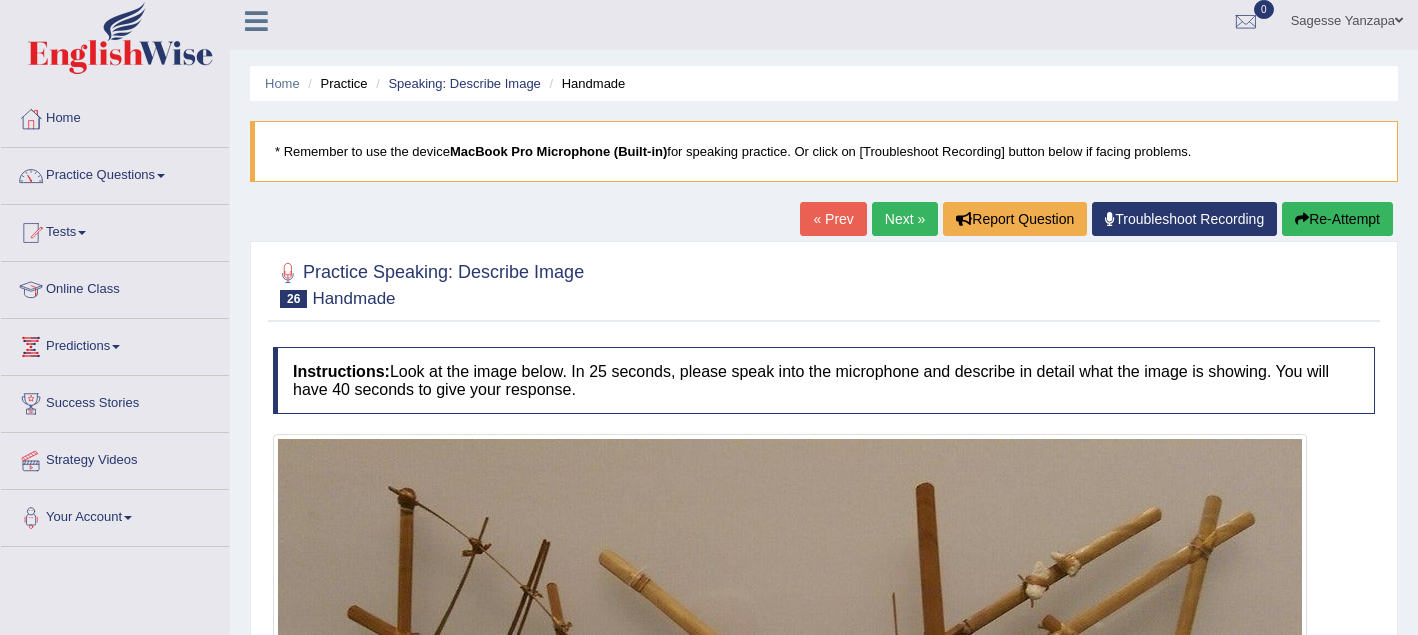 scroll, scrollTop: 0, scrollLeft: 0, axis: both 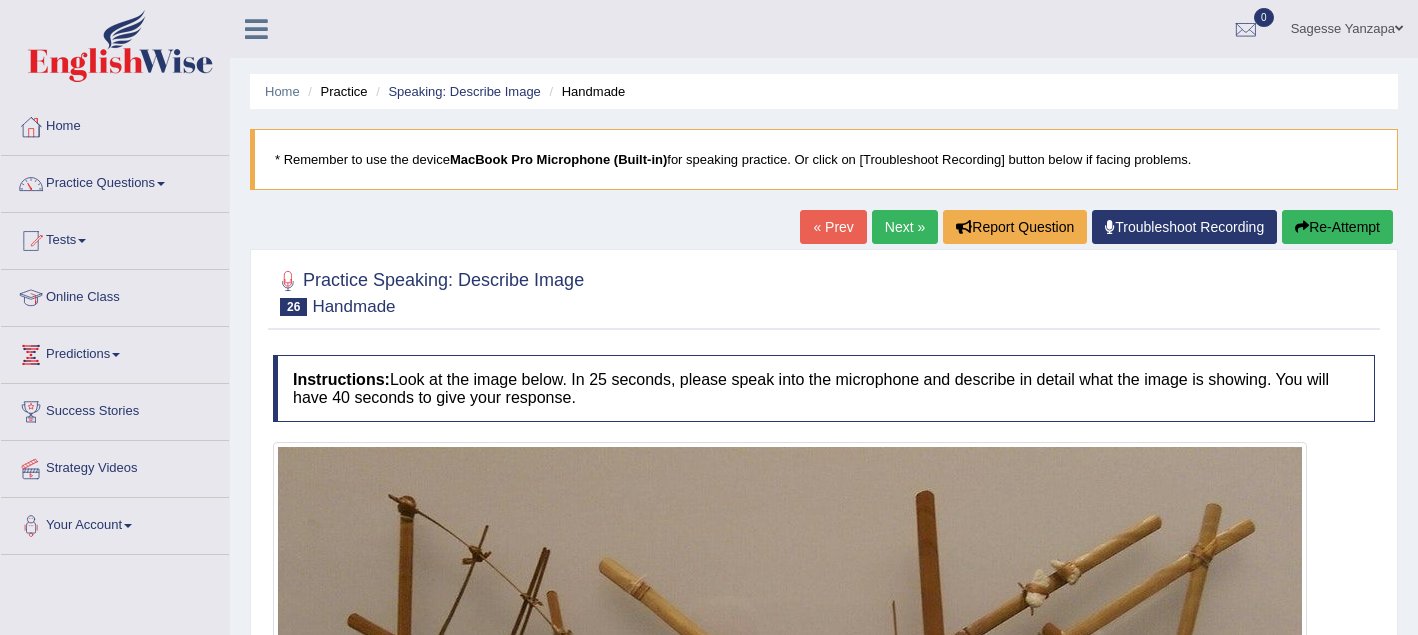 click on "Next »" at bounding box center [905, 227] 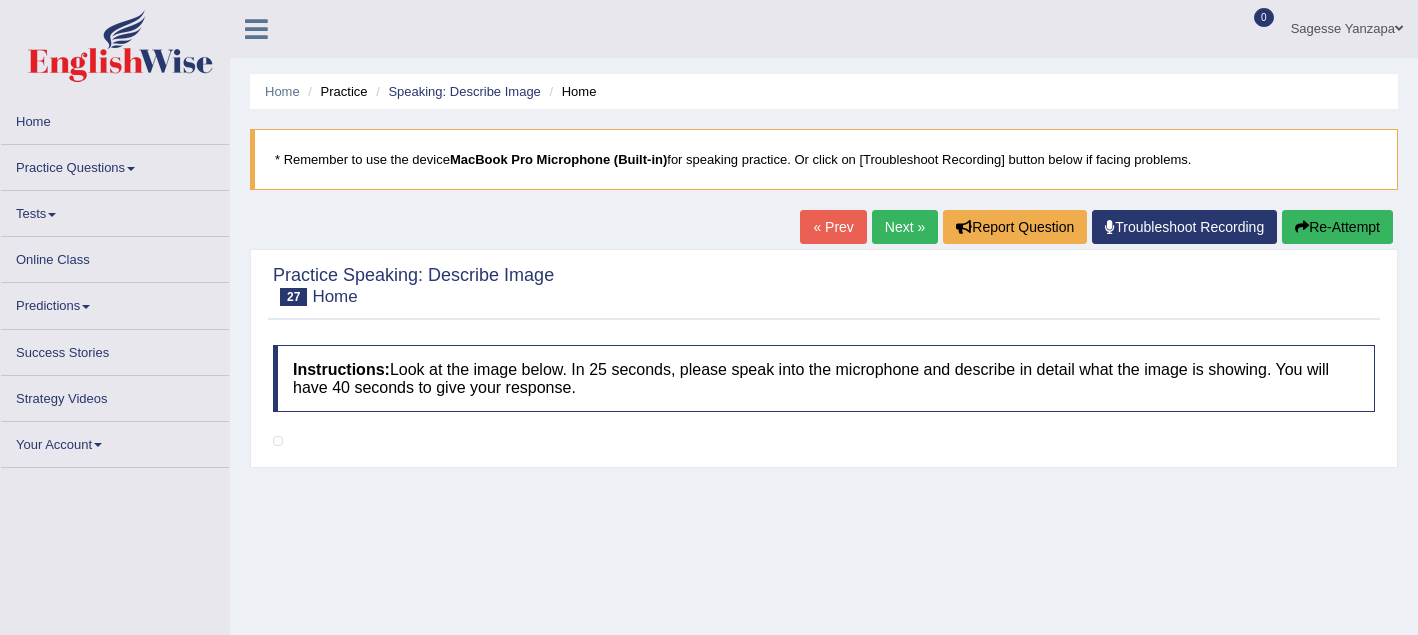 scroll, scrollTop: 0, scrollLeft: 0, axis: both 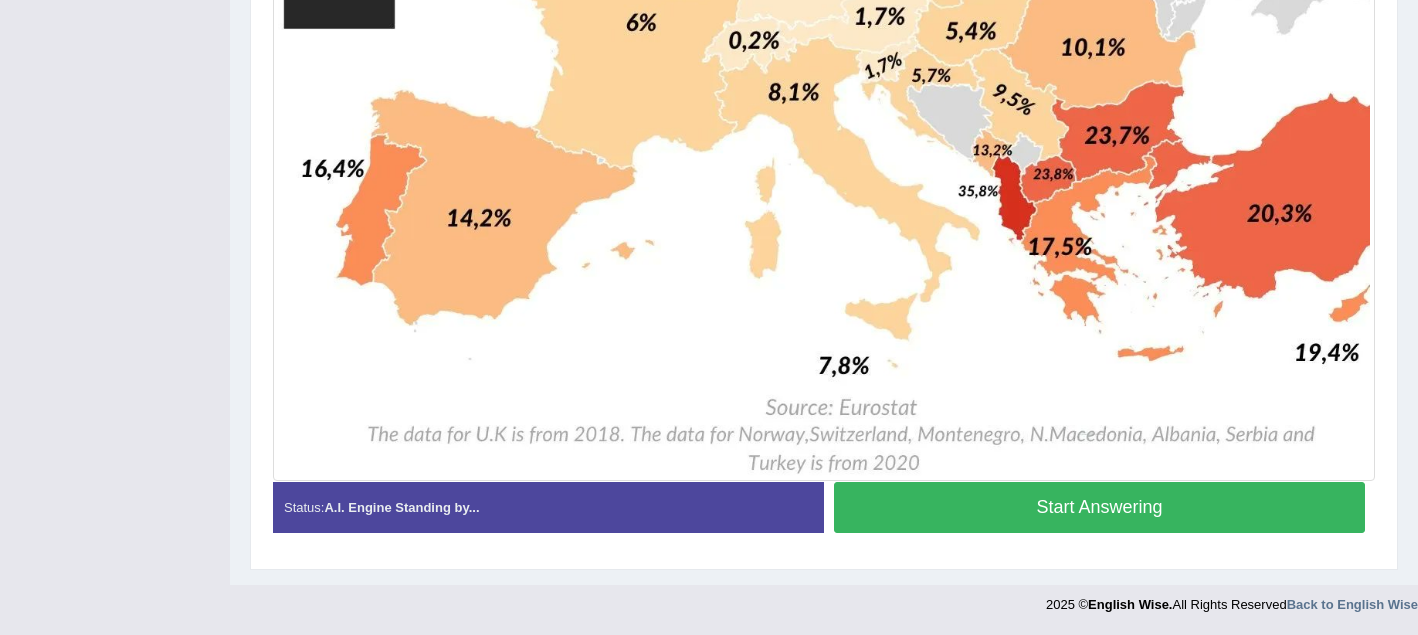 click on "Start Answering" at bounding box center [1099, 507] 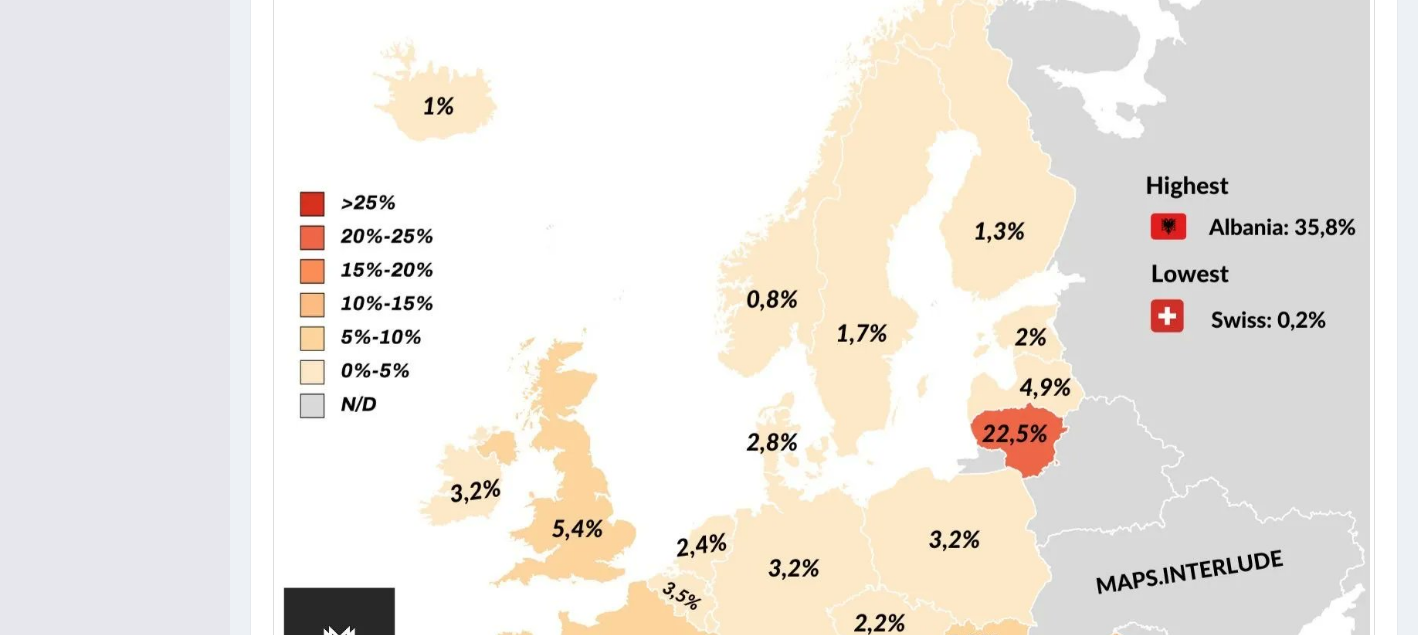 scroll, scrollTop: 721, scrollLeft: 0, axis: vertical 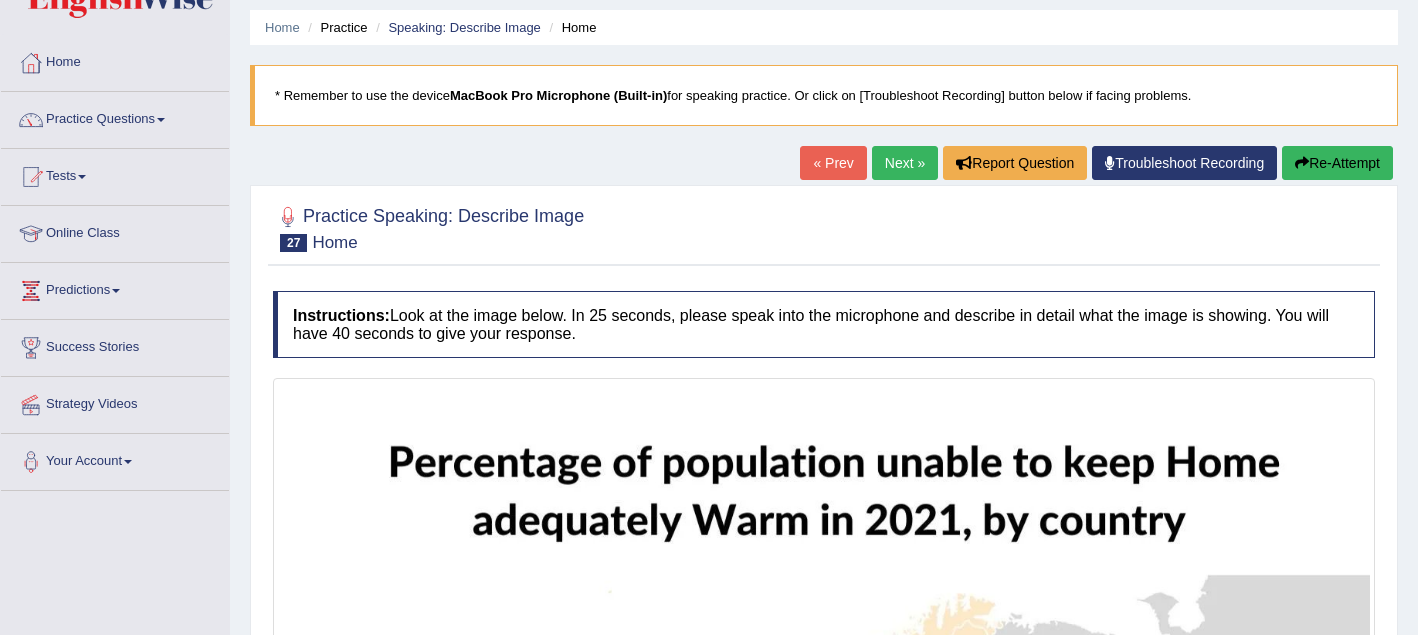 click on "Next »" at bounding box center (905, 163) 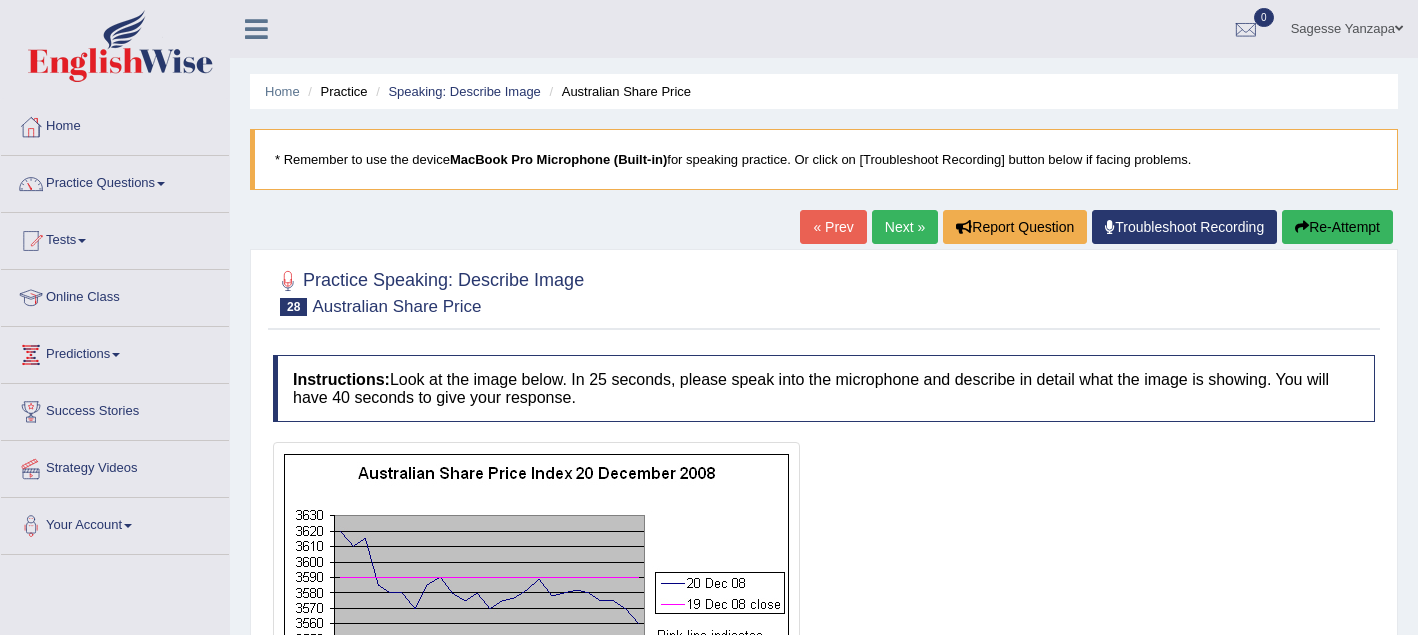 scroll, scrollTop: 0, scrollLeft: 0, axis: both 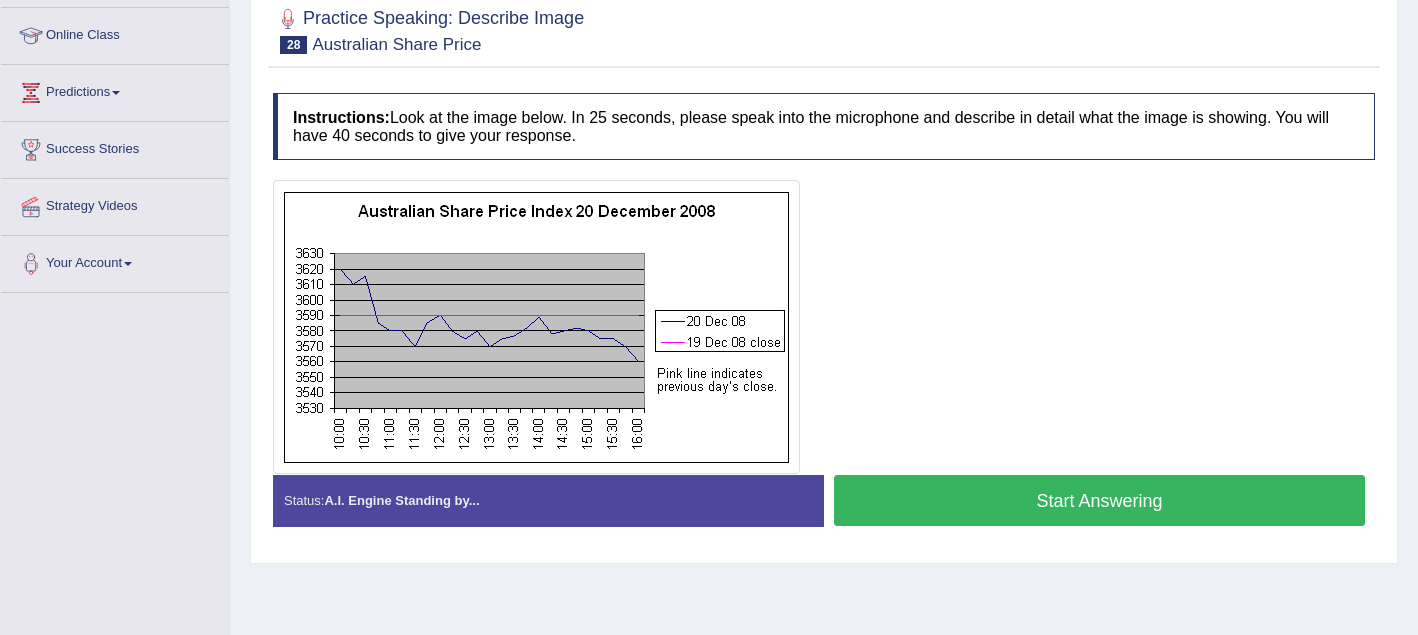 click on "Start Answering" at bounding box center (1099, 500) 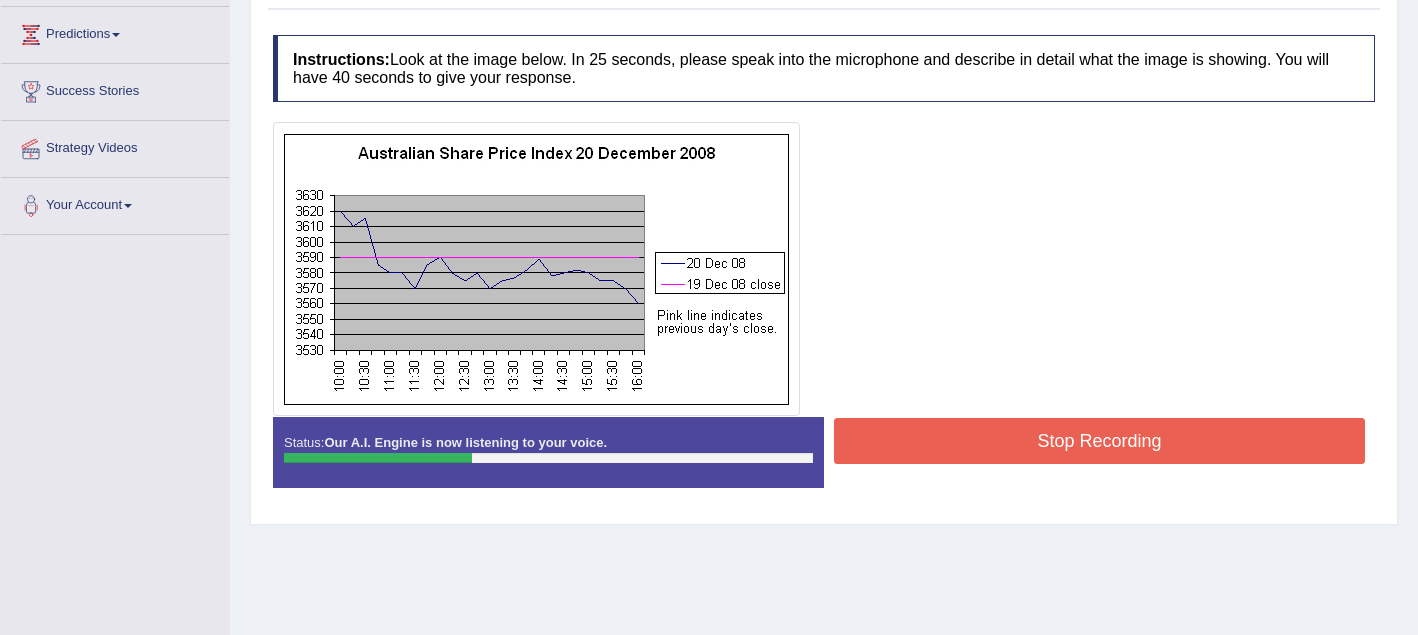 scroll, scrollTop: 325, scrollLeft: 0, axis: vertical 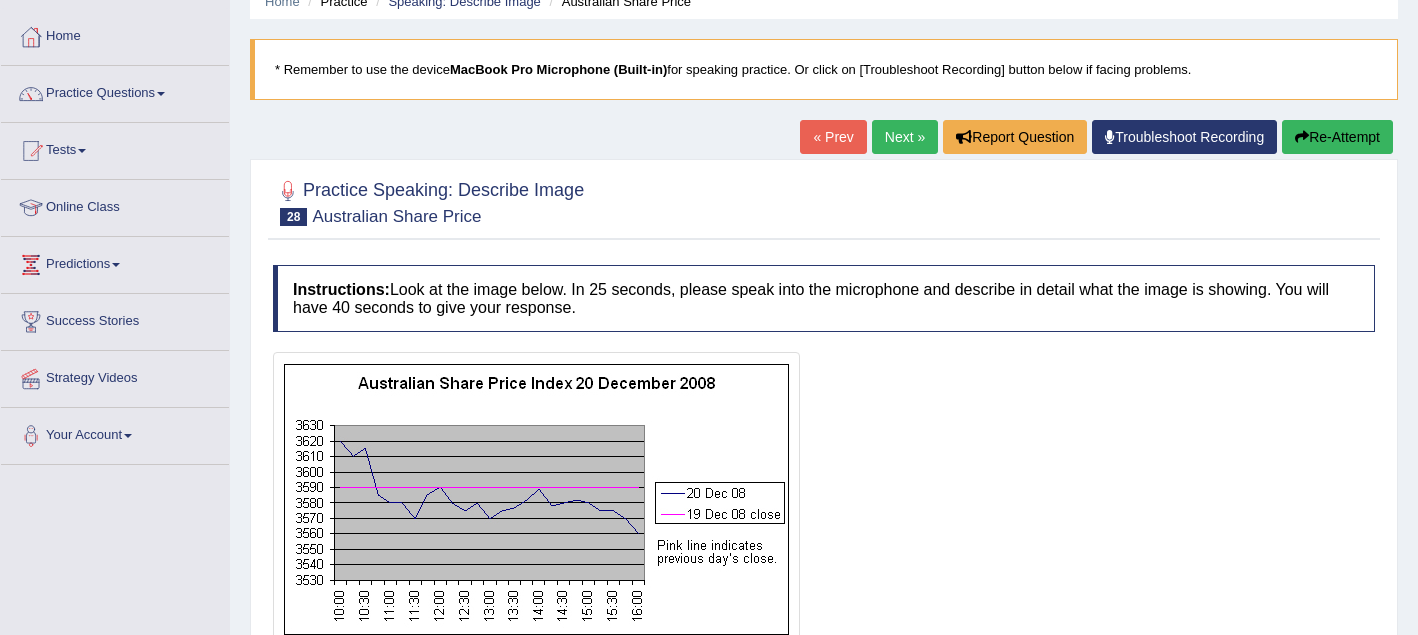 click on "Next »" at bounding box center (905, 137) 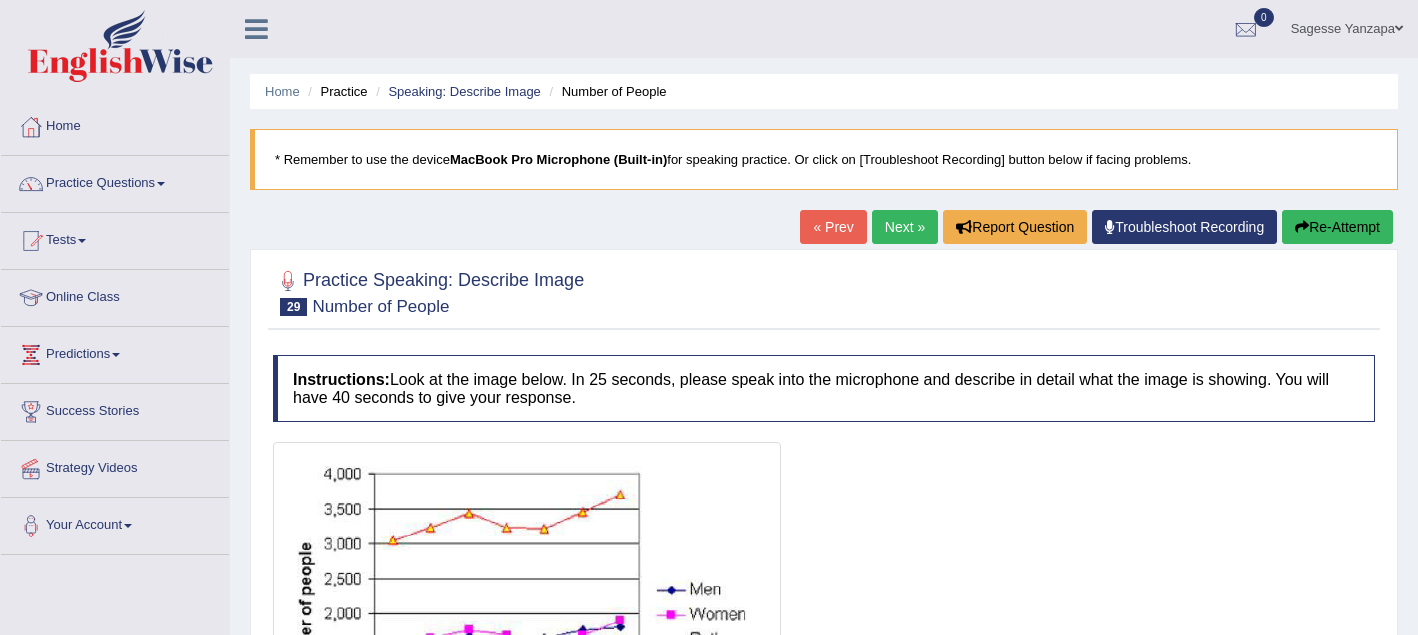 scroll, scrollTop: 0, scrollLeft: 0, axis: both 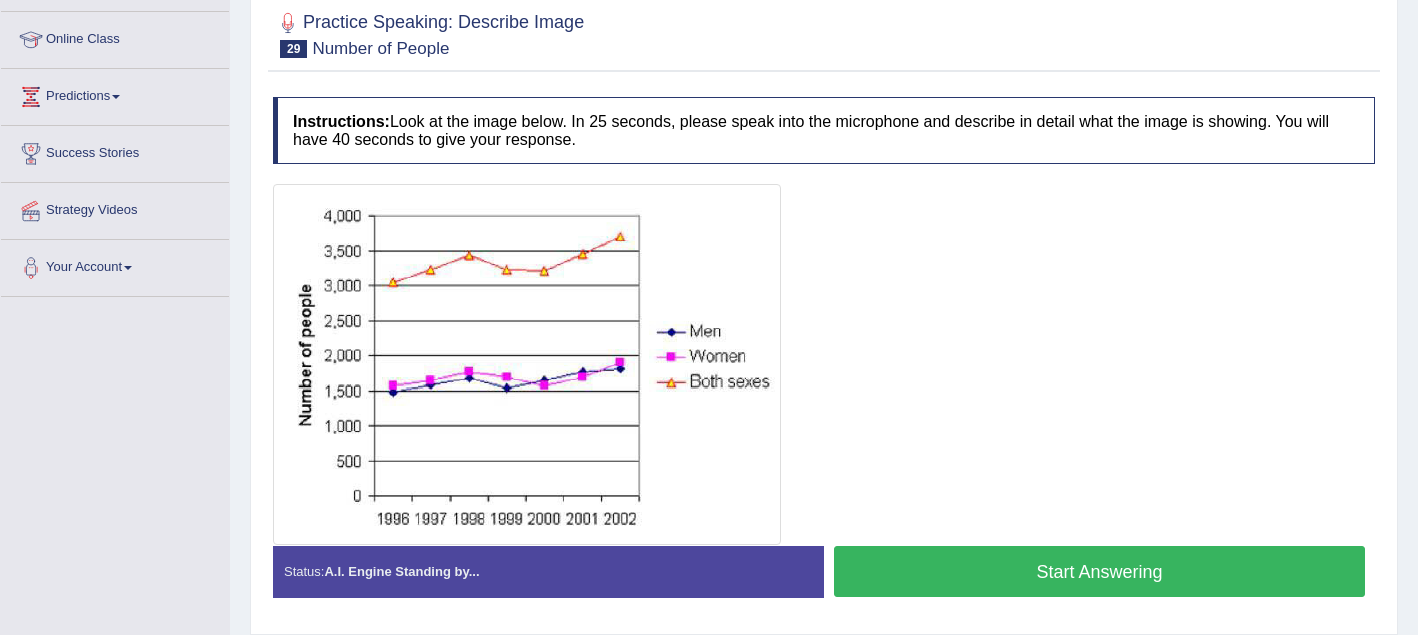 click on "Start Answering" at bounding box center [1099, 571] 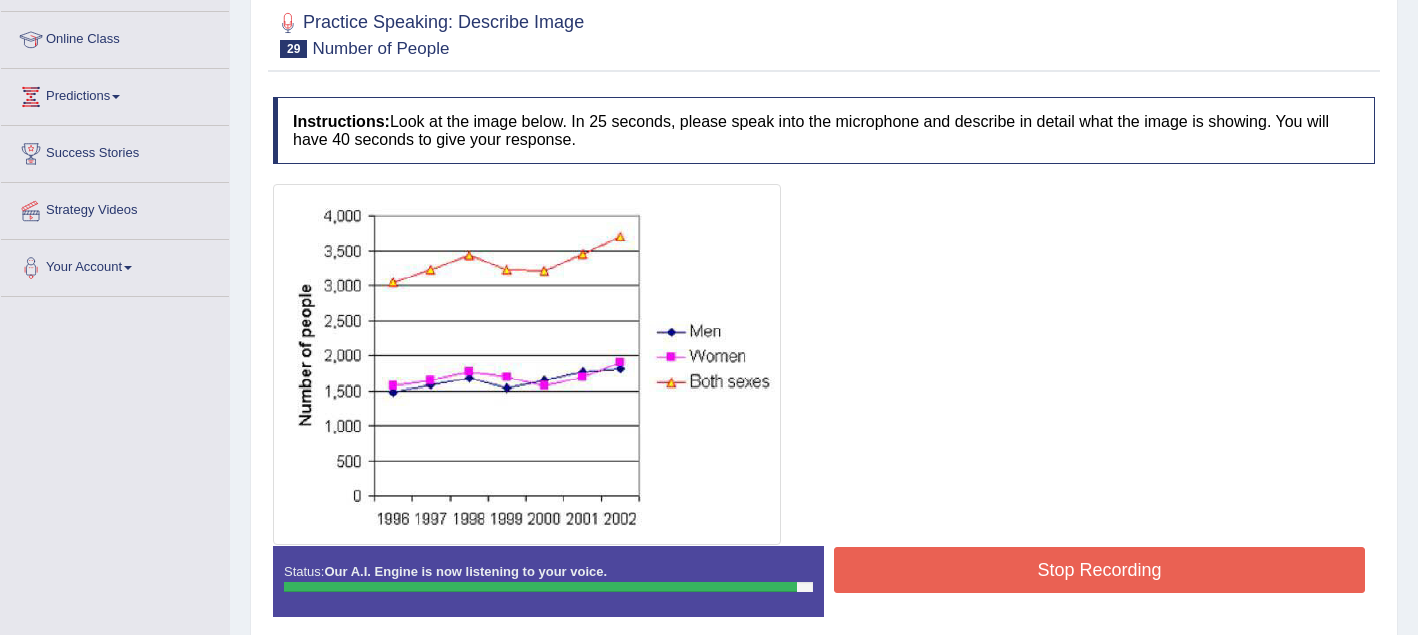 click on "Stop Recording" at bounding box center (1099, 570) 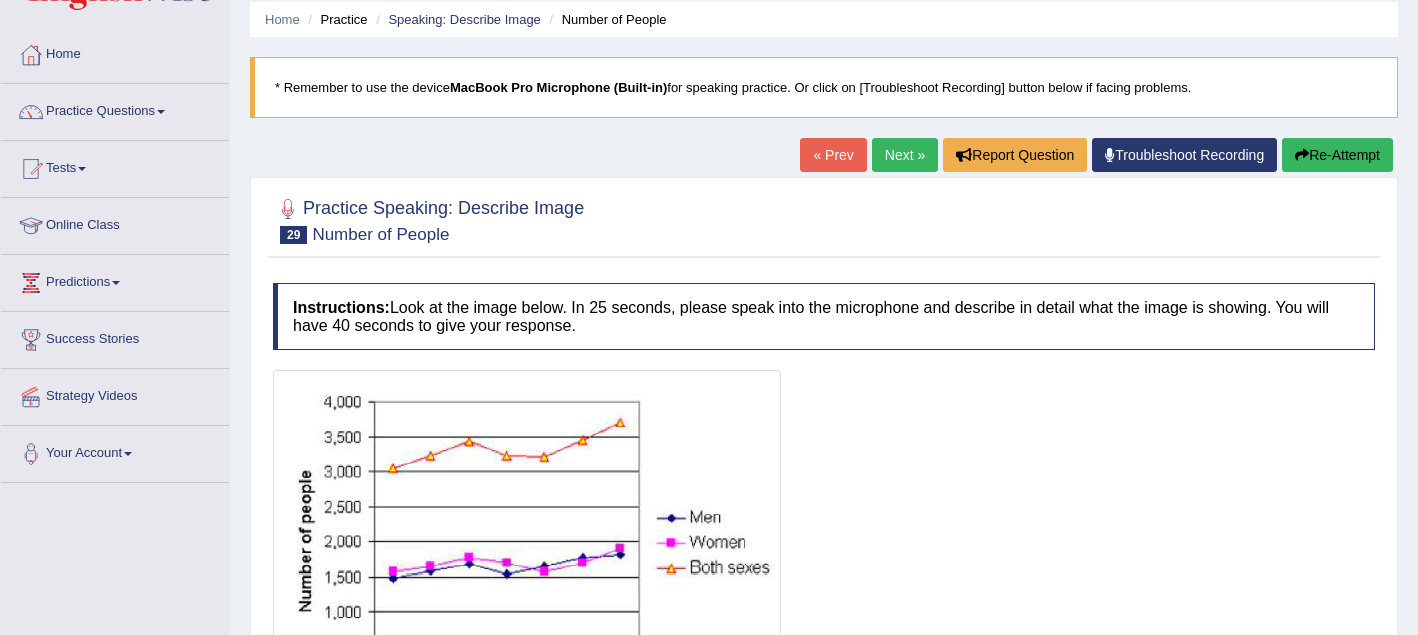 scroll, scrollTop: 69, scrollLeft: 0, axis: vertical 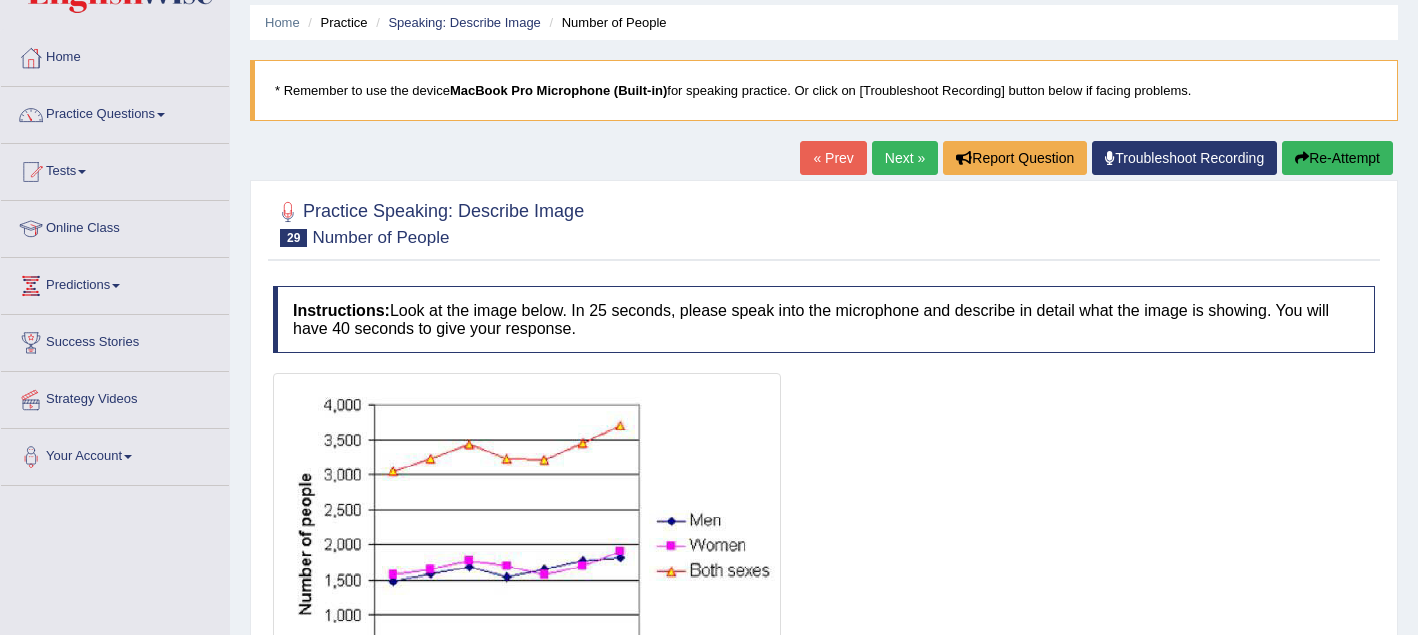 click on "Next »" at bounding box center [905, 158] 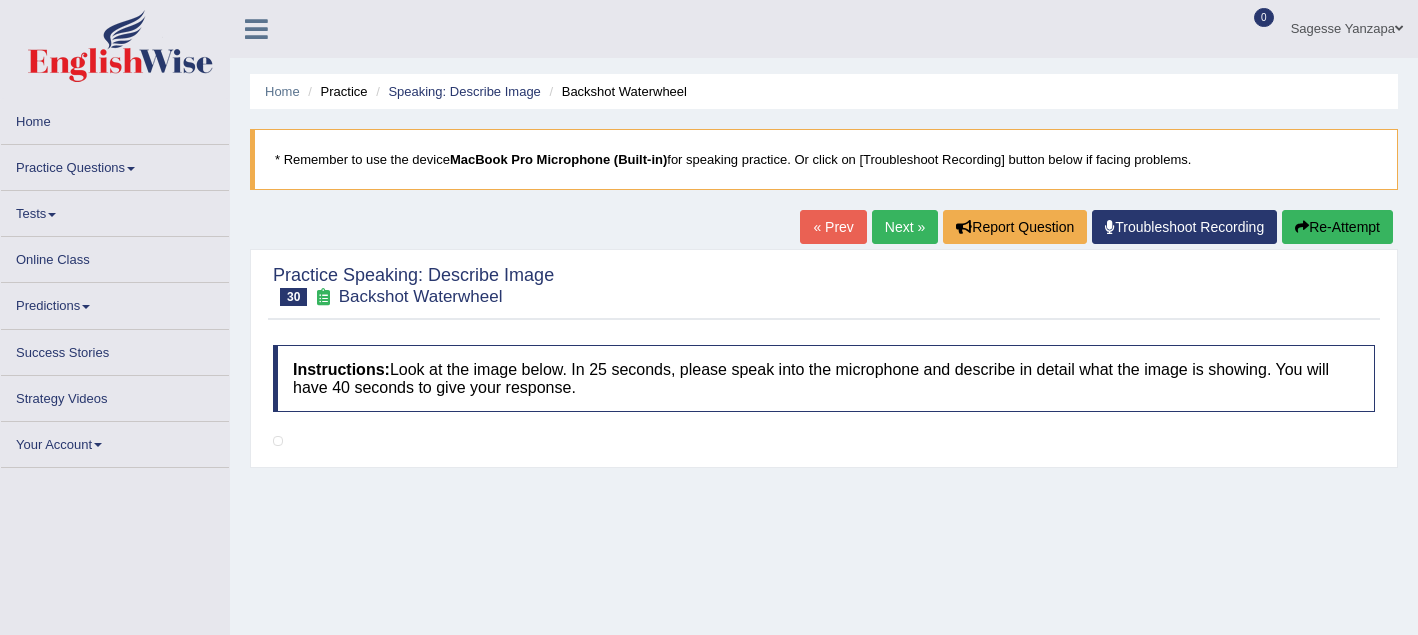 scroll, scrollTop: 0, scrollLeft: 0, axis: both 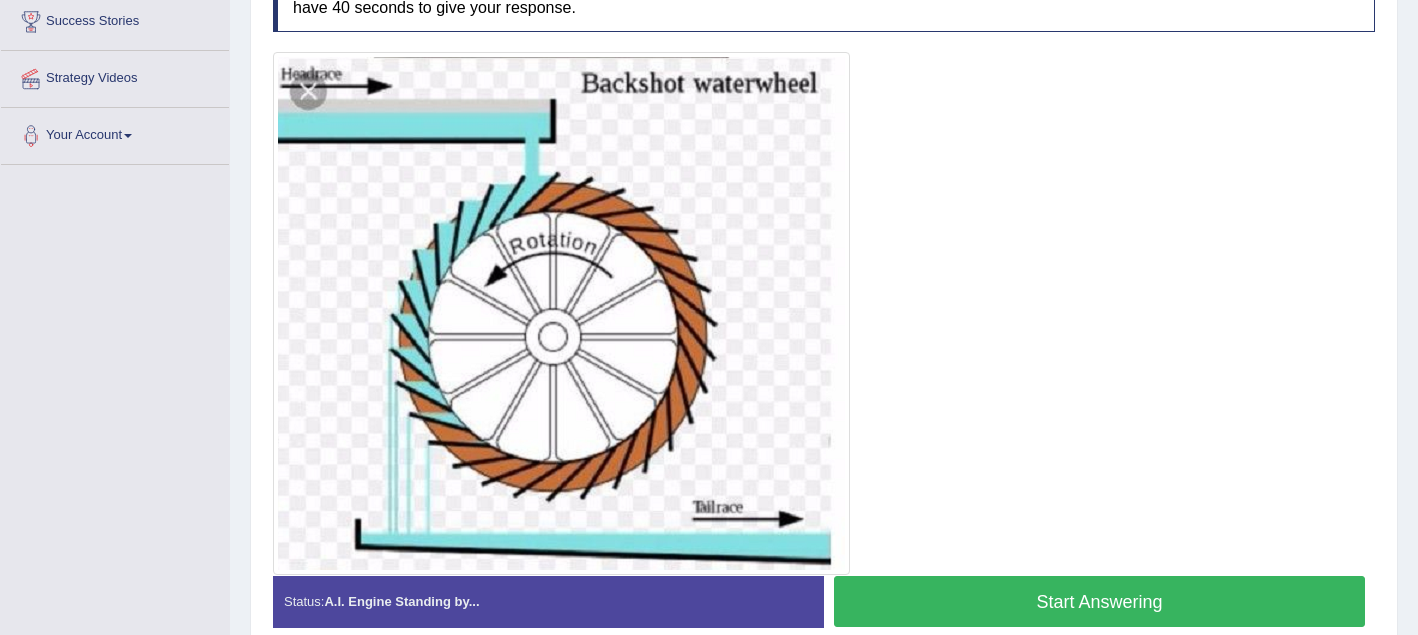 click on "Start Answering" at bounding box center [1099, 601] 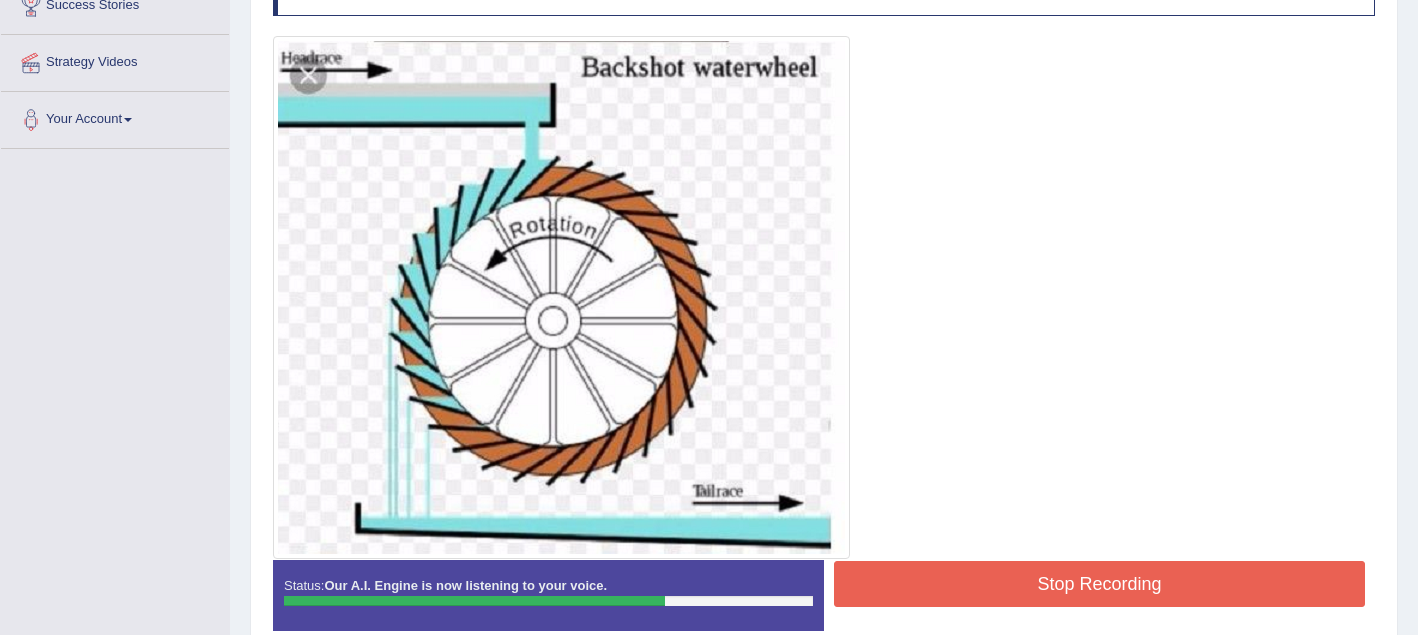 scroll, scrollTop: 402, scrollLeft: 0, axis: vertical 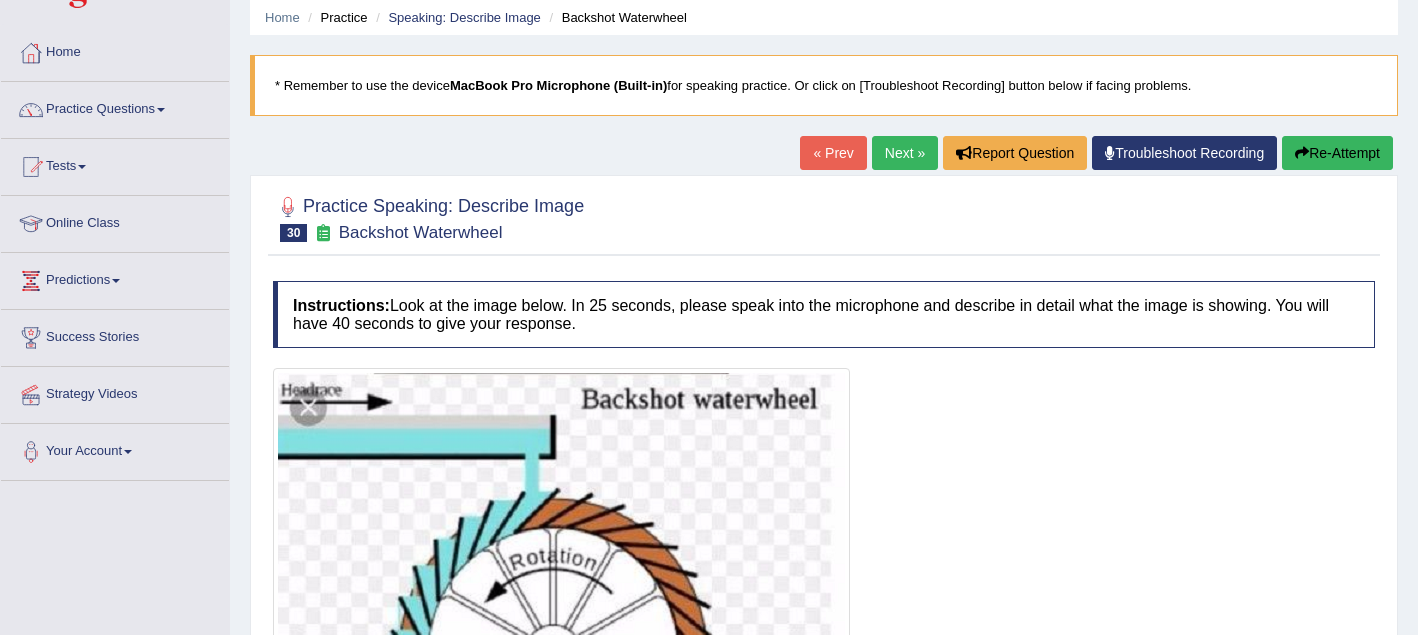 click on "Next »" at bounding box center (905, 153) 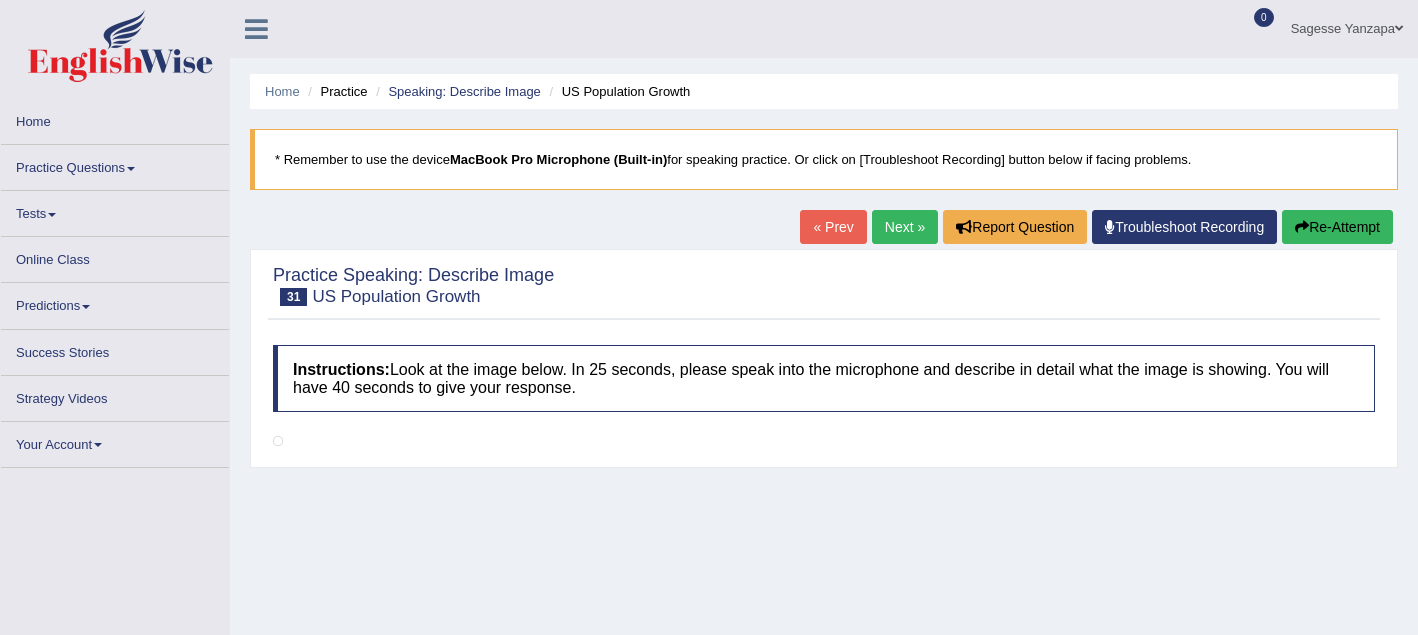 scroll, scrollTop: 0, scrollLeft: 0, axis: both 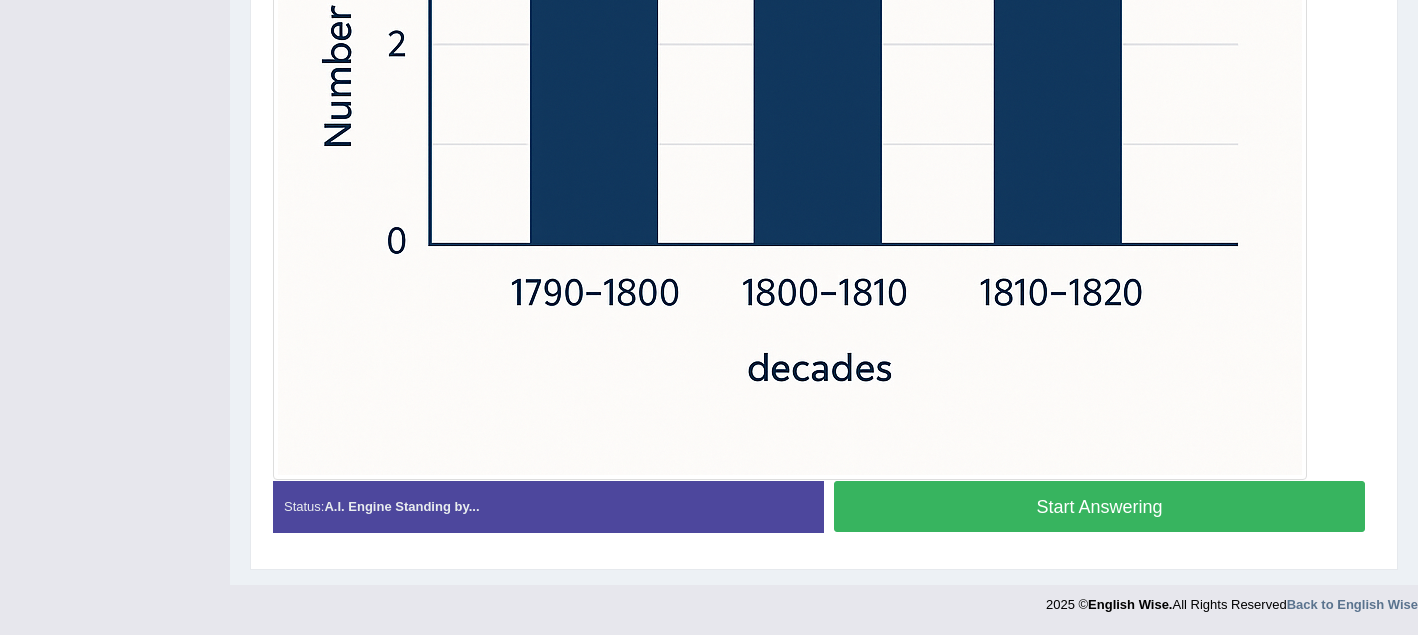 click on "Start Answering" at bounding box center (1099, 506) 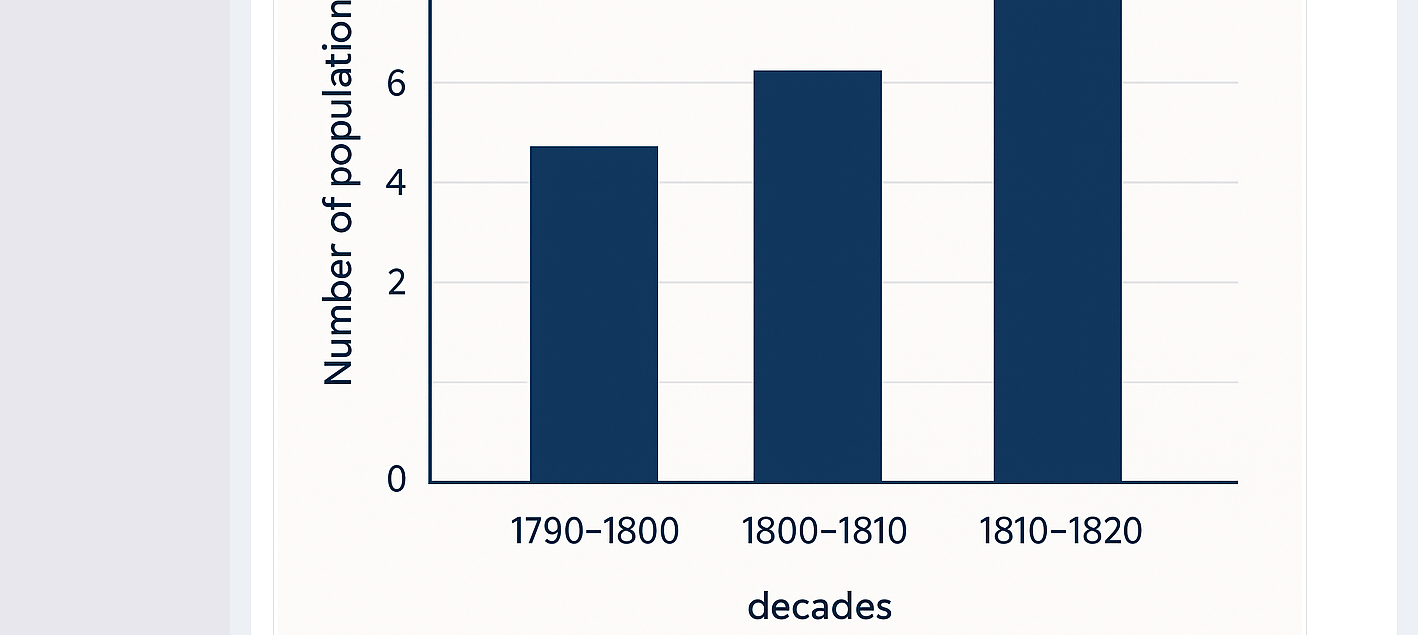 scroll, scrollTop: 757, scrollLeft: 0, axis: vertical 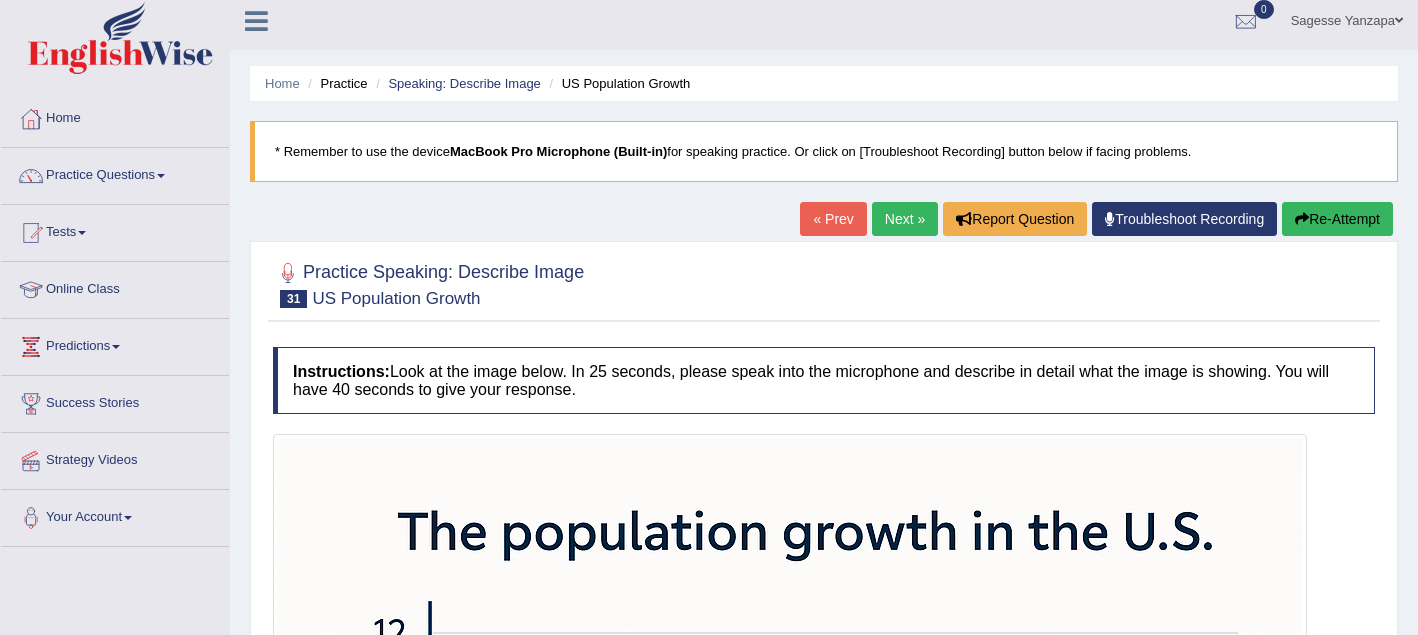 click on "Next »" at bounding box center [905, 219] 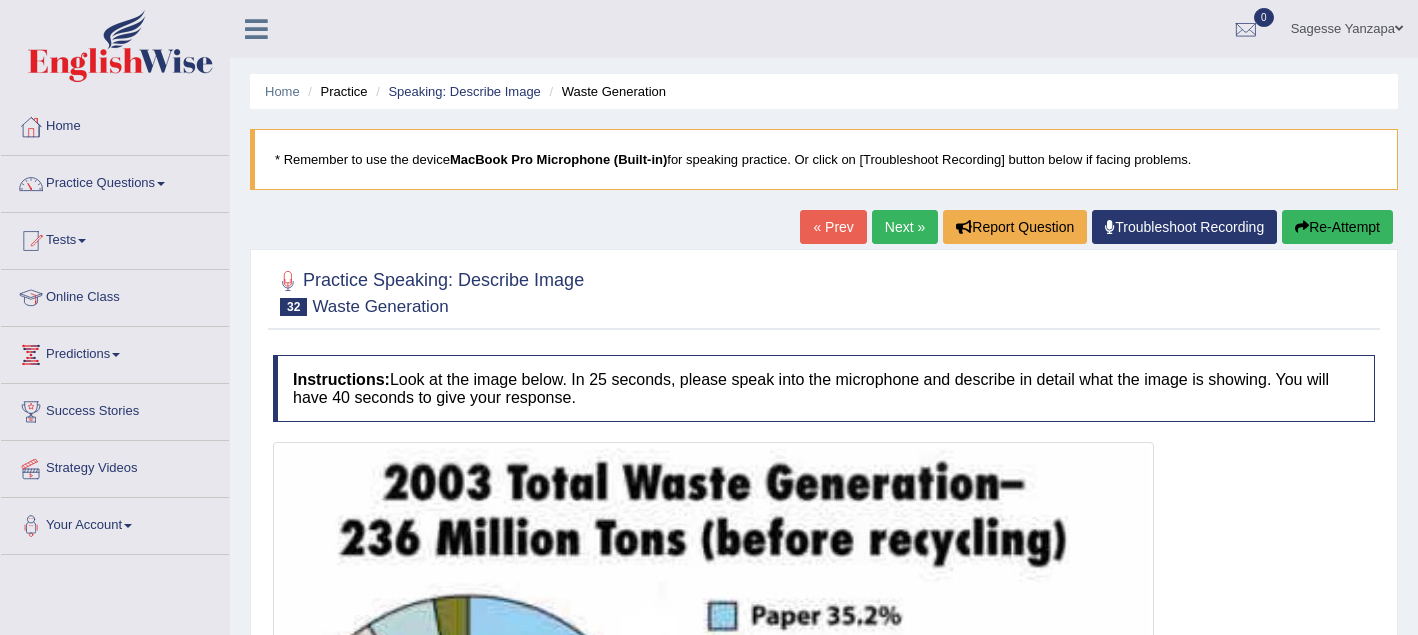 scroll, scrollTop: 0, scrollLeft: 0, axis: both 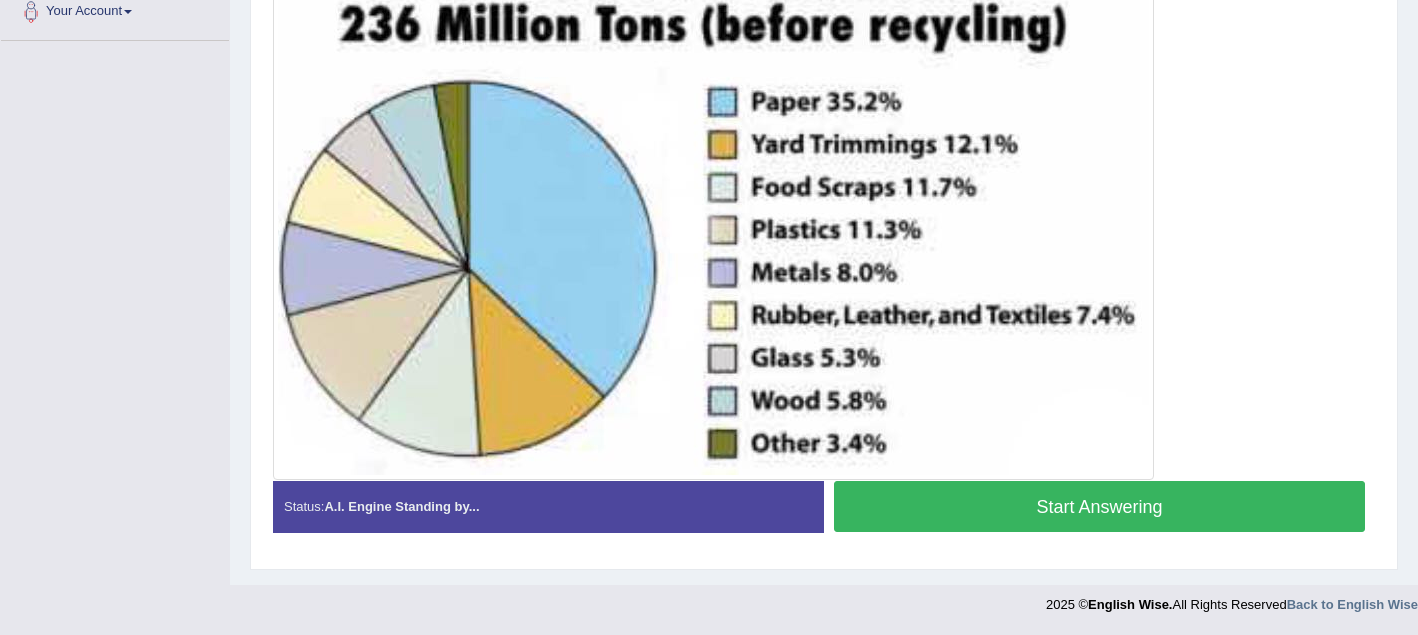 click on "Start Answering" at bounding box center (1099, 506) 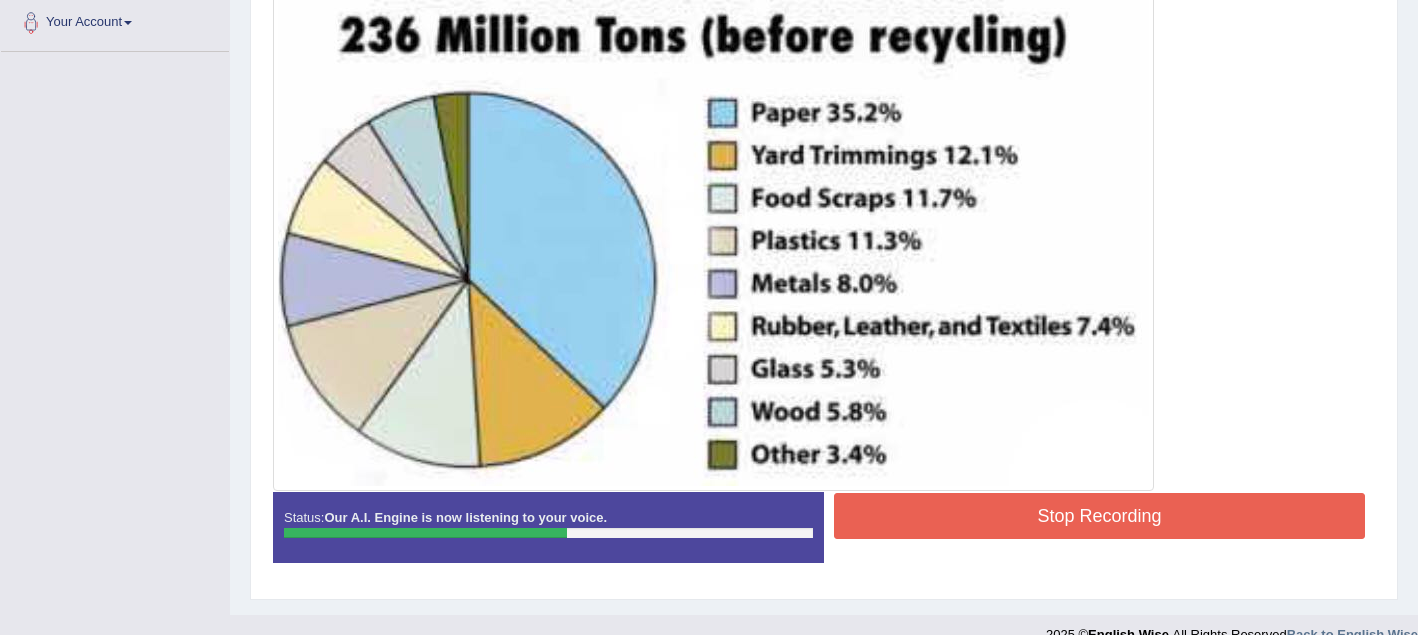 scroll, scrollTop: 524, scrollLeft: 0, axis: vertical 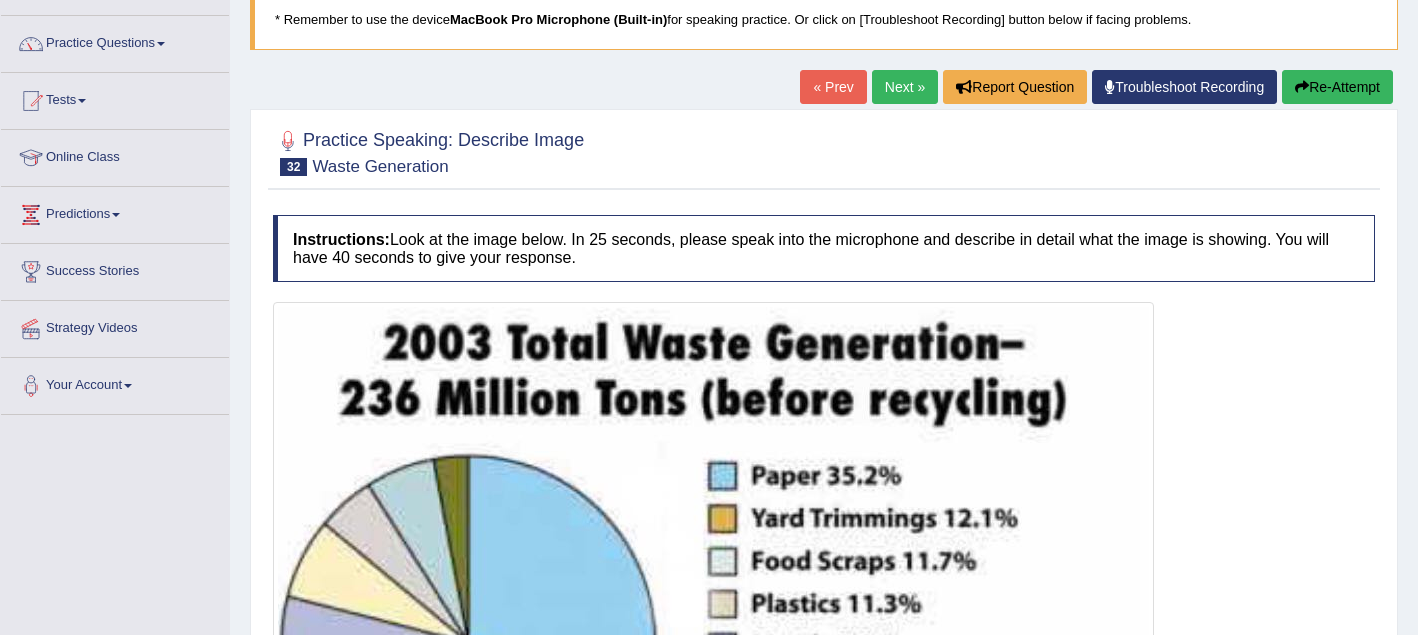 click on "Re-Attempt" at bounding box center [1337, 87] 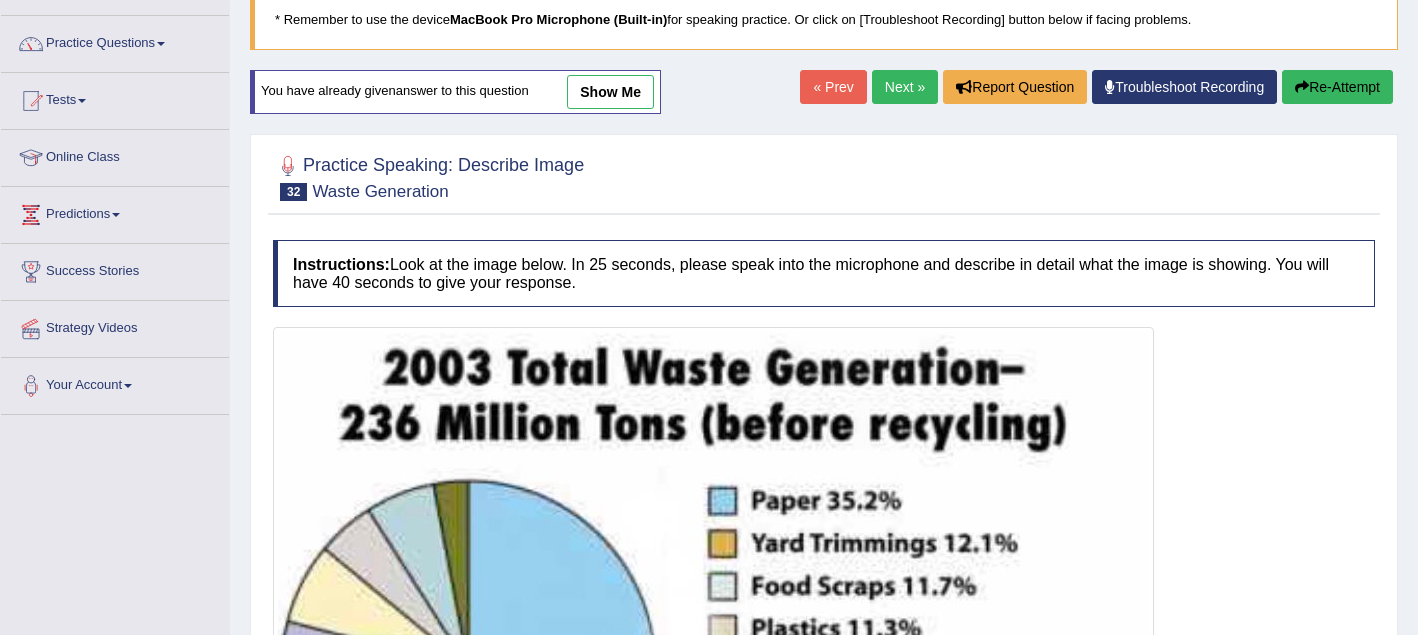 scroll, scrollTop: 140, scrollLeft: 0, axis: vertical 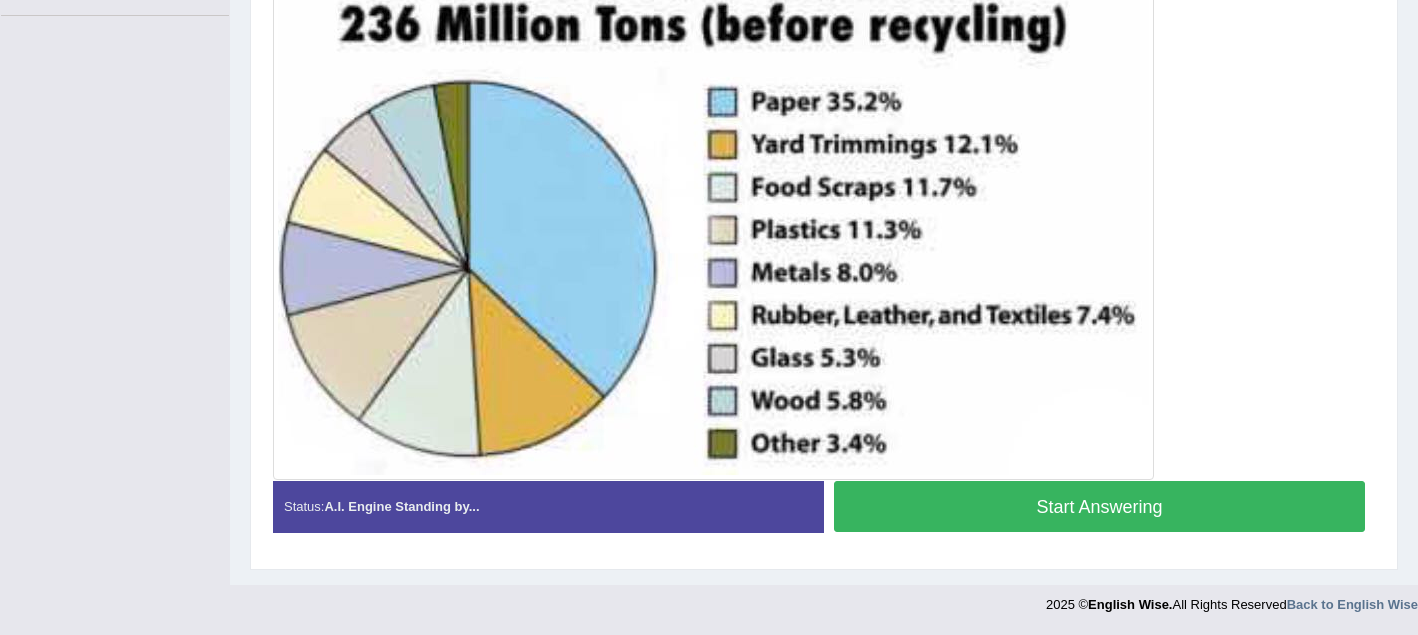 click on "Start Answering" at bounding box center (1099, 506) 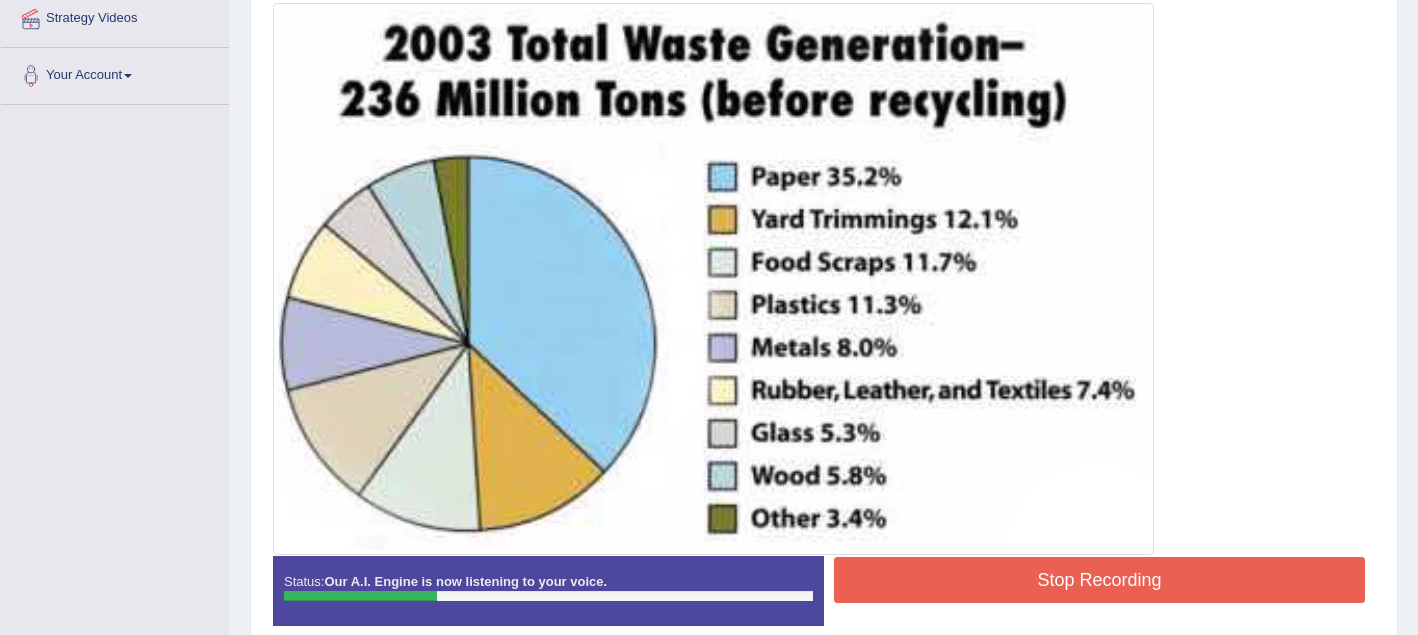 scroll, scrollTop: 452, scrollLeft: 0, axis: vertical 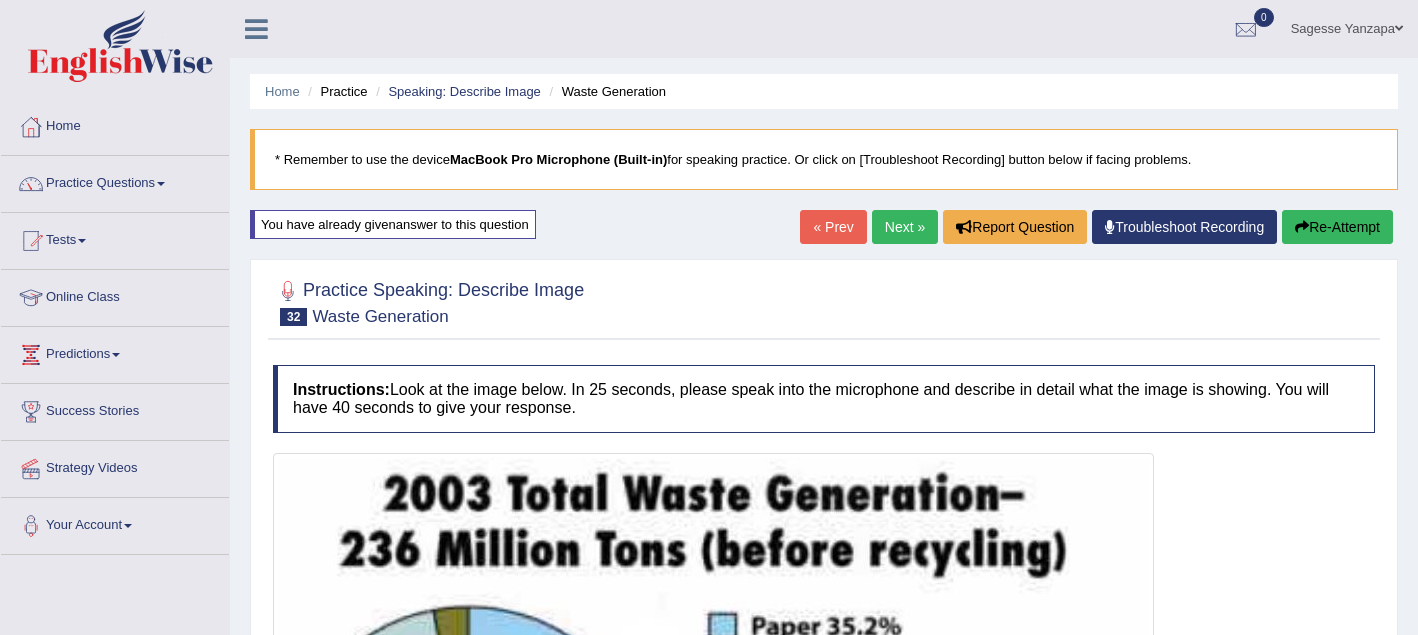 click on "Next »" at bounding box center [905, 227] 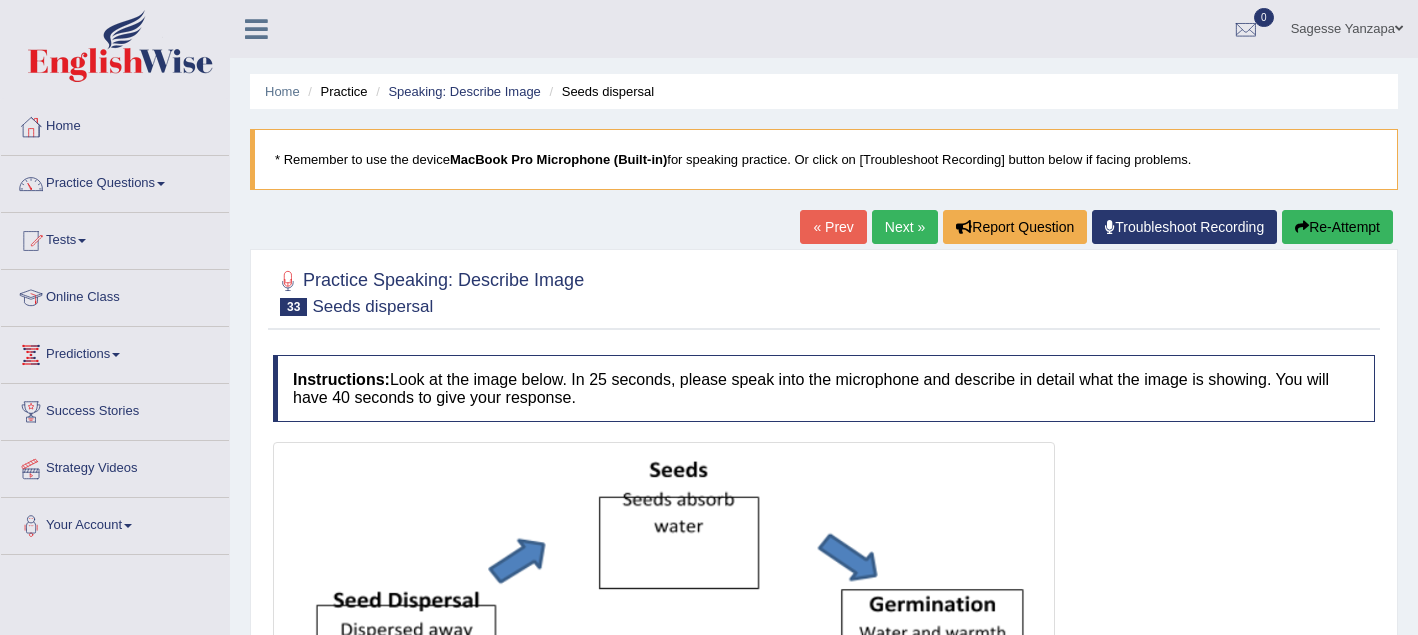 scroll, scrollTop: 0, scrollLeft: 0, axis: both 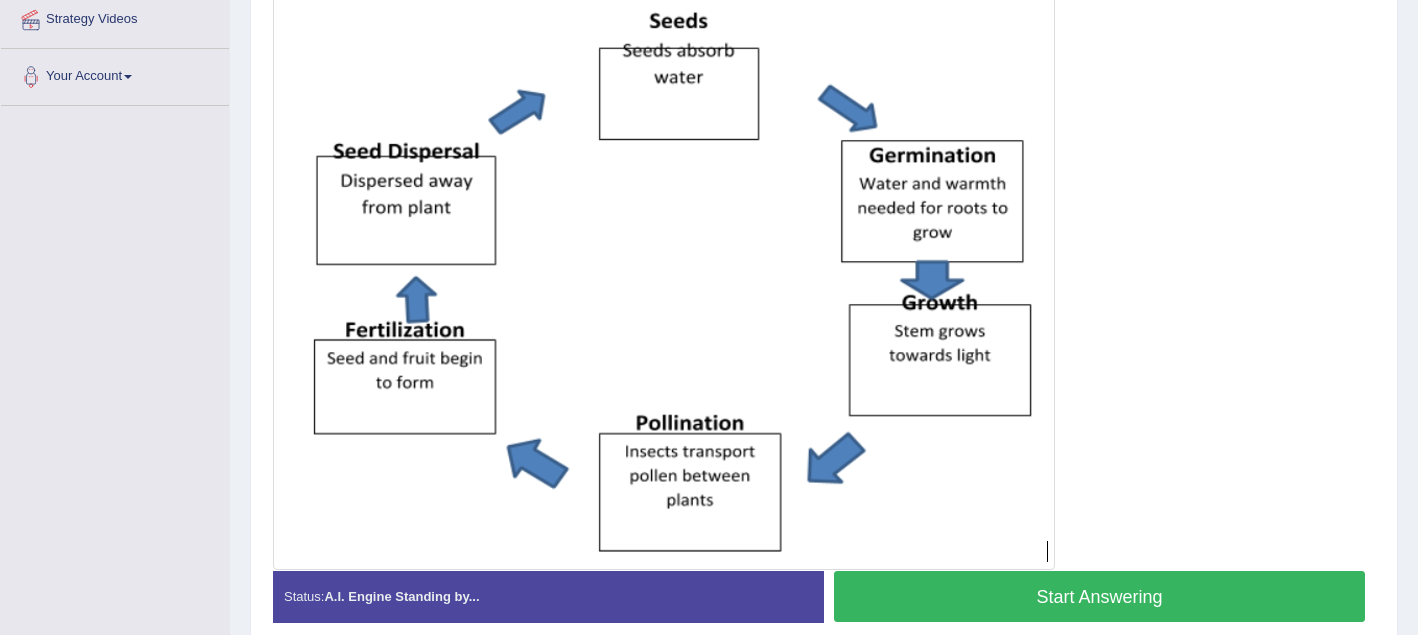 click on "Start Answering" at bounding box center [1099, 596] 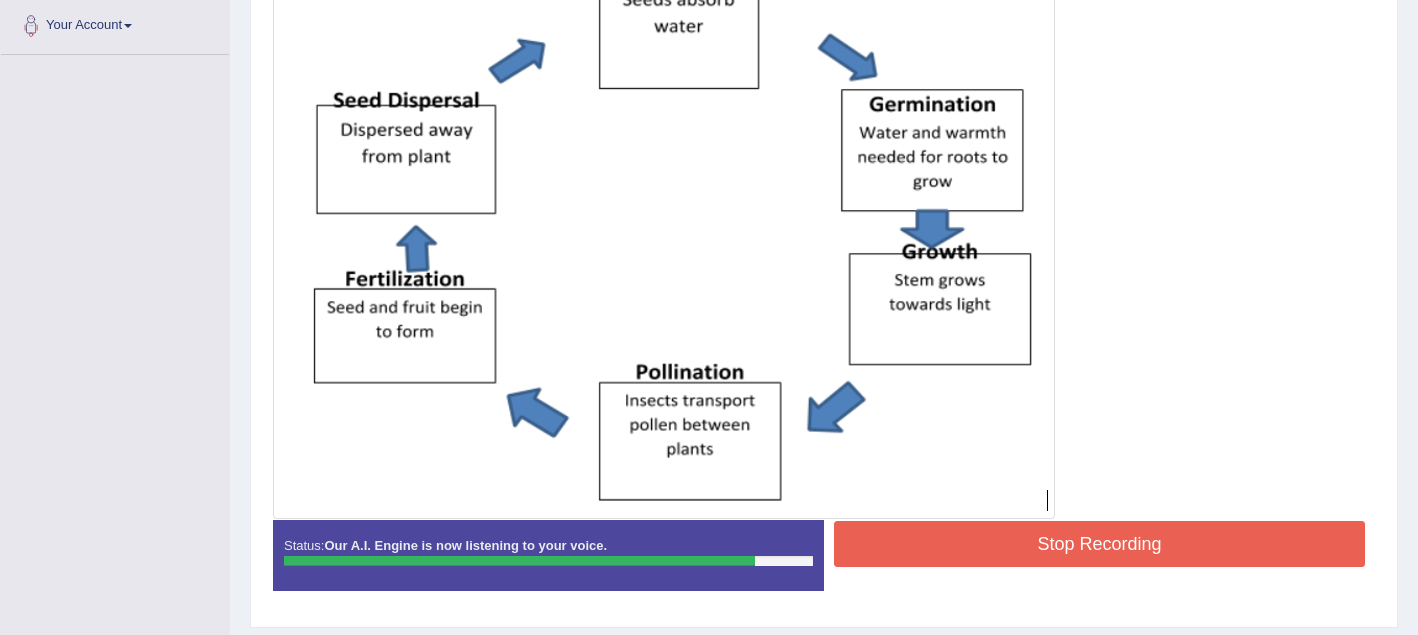 scroll, scrollTop: 505, scrollLeft: 0, axis: vertical 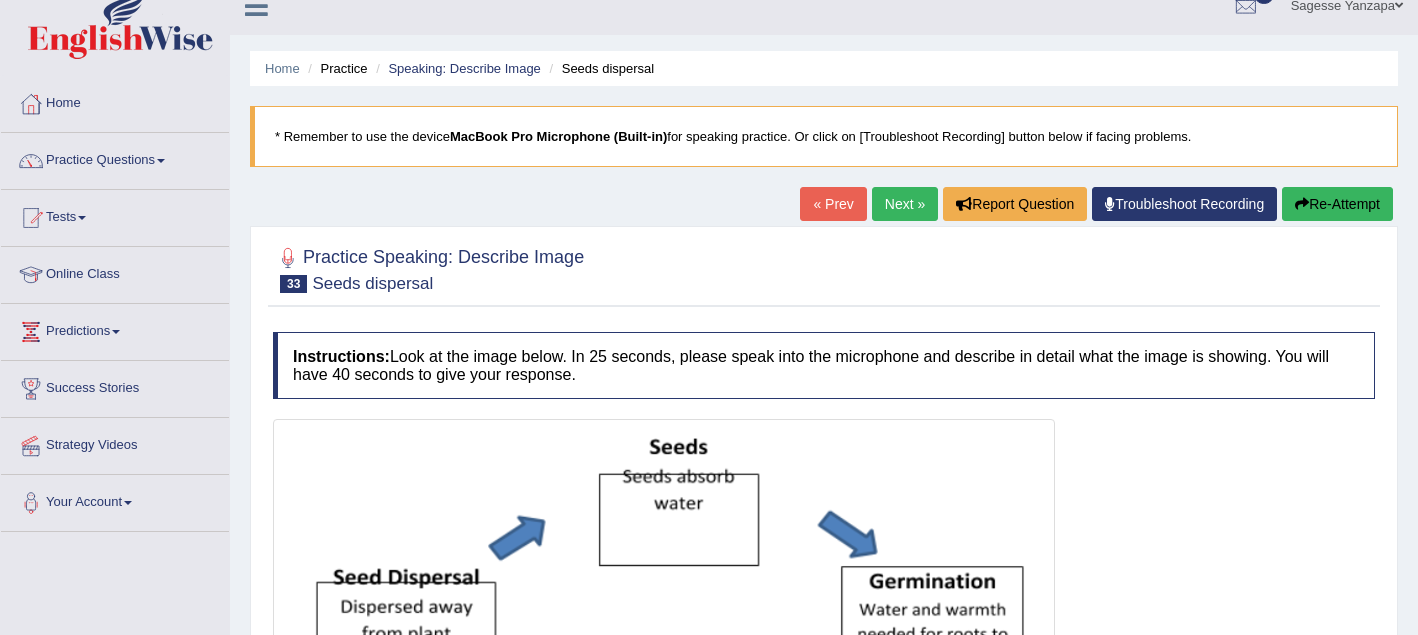 click on "Next »" at bounding box center [905, 204] 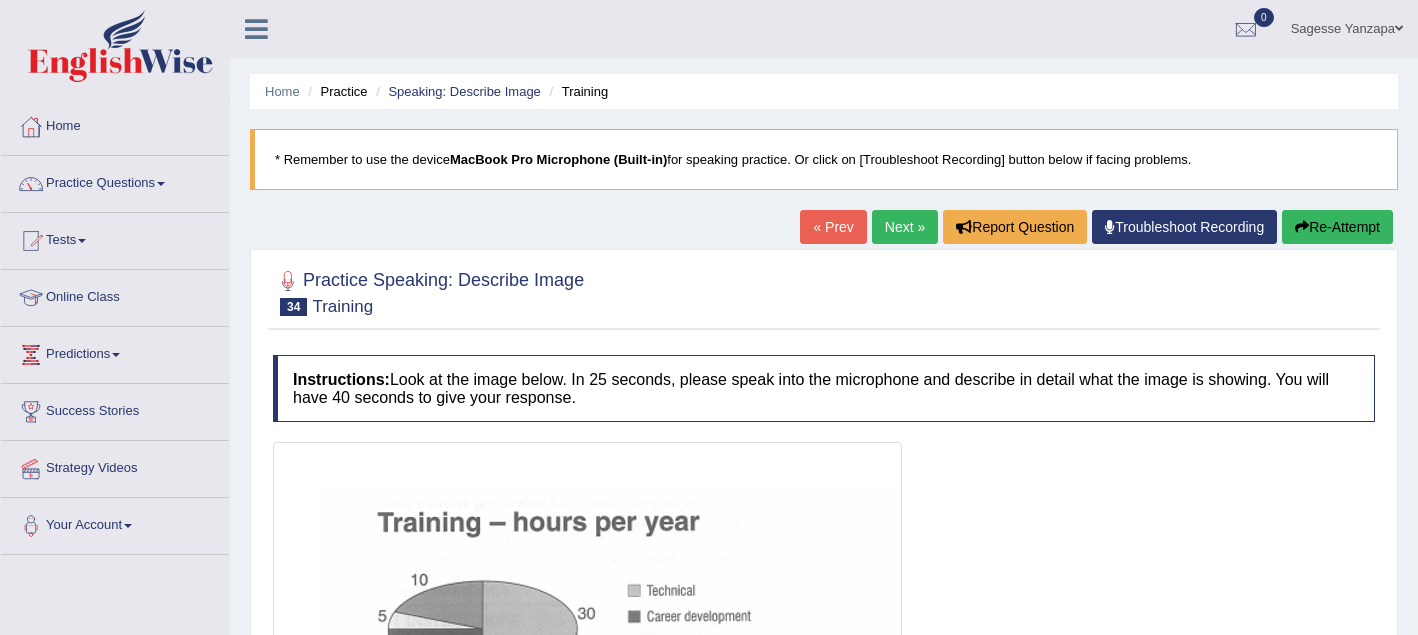 scroll, scrollTop: 0, scrollLeft: 0, axis: both 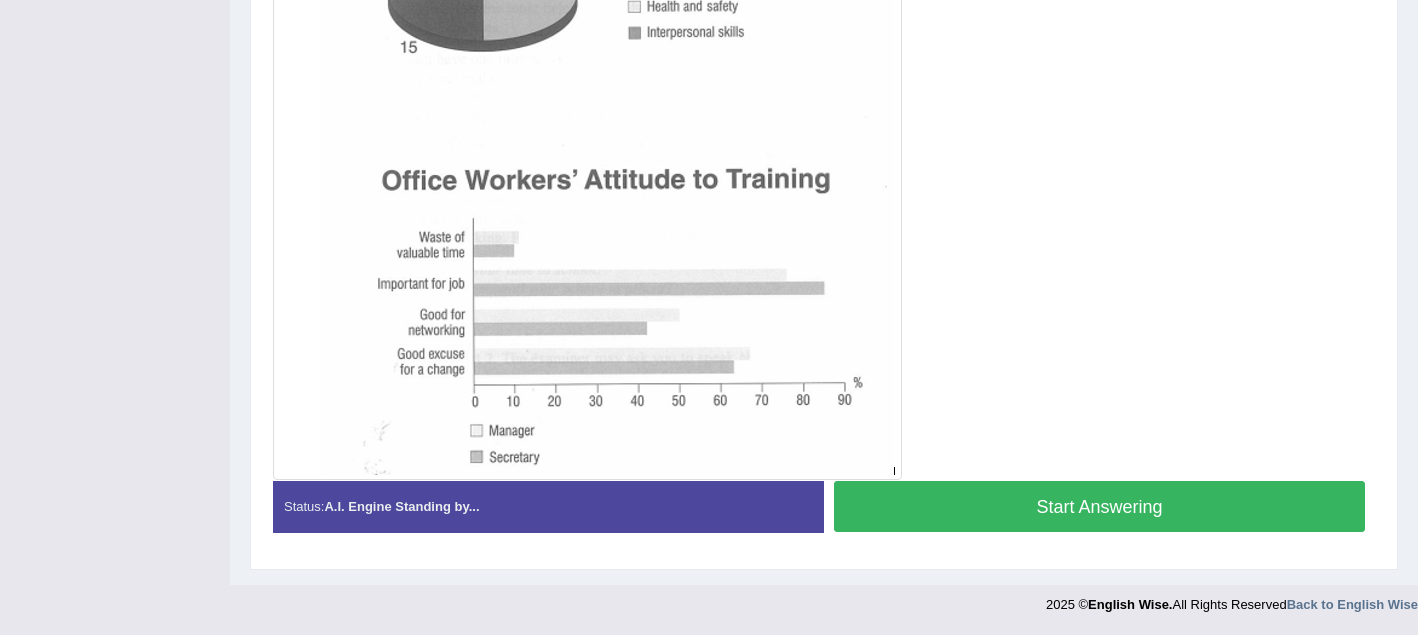 click on "Start Answering" at bounding box center [1099, 506] 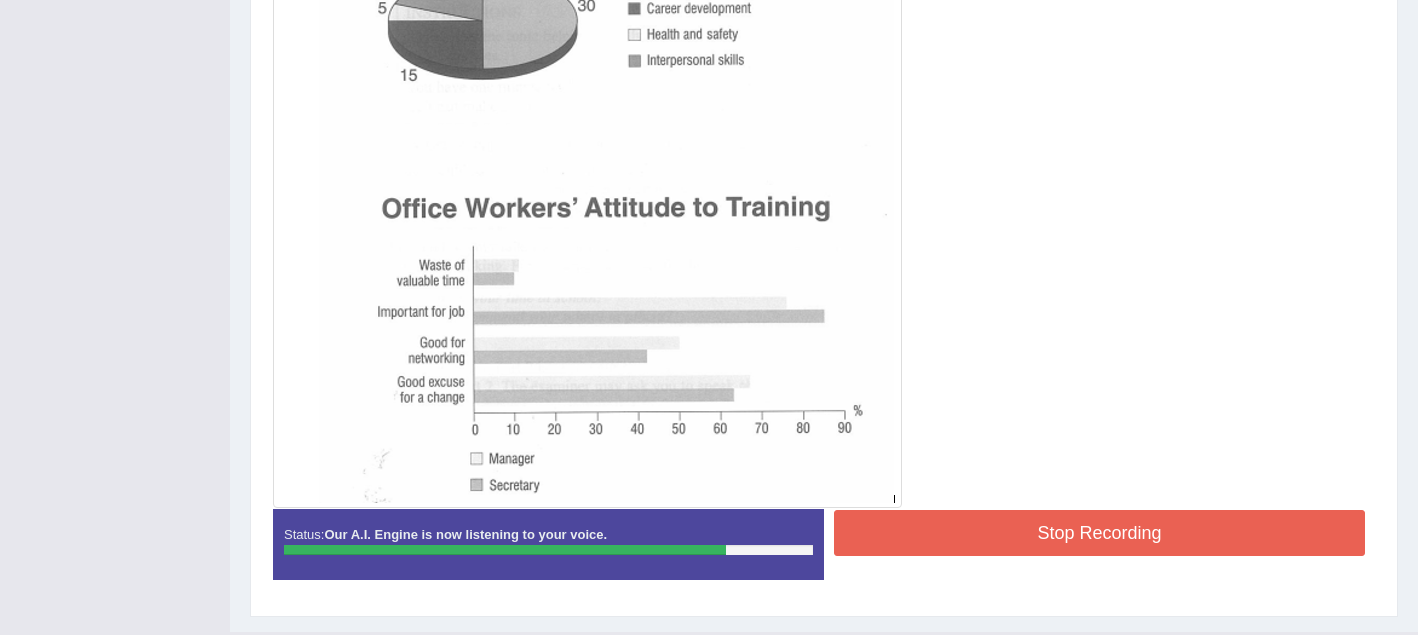 scroll, scrollTop: 614, scrollLeft: 0, axis: vertical 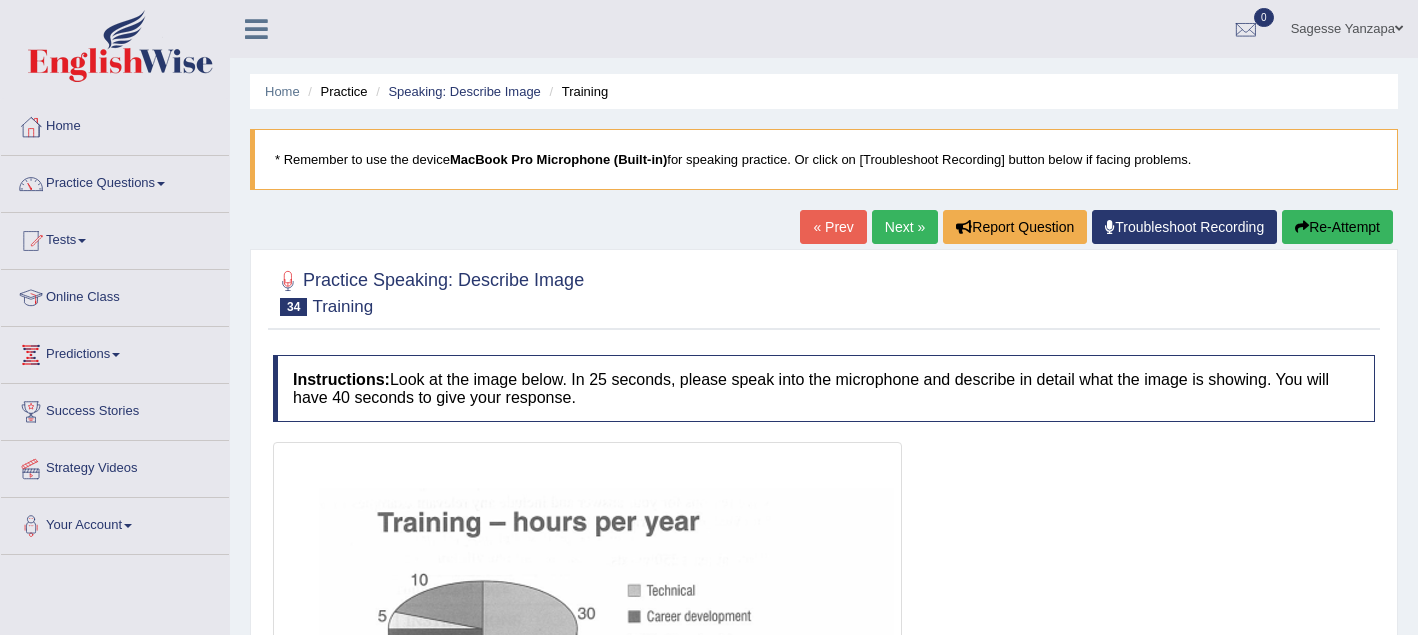 click on "Next »" at bounding box center [905, 227] 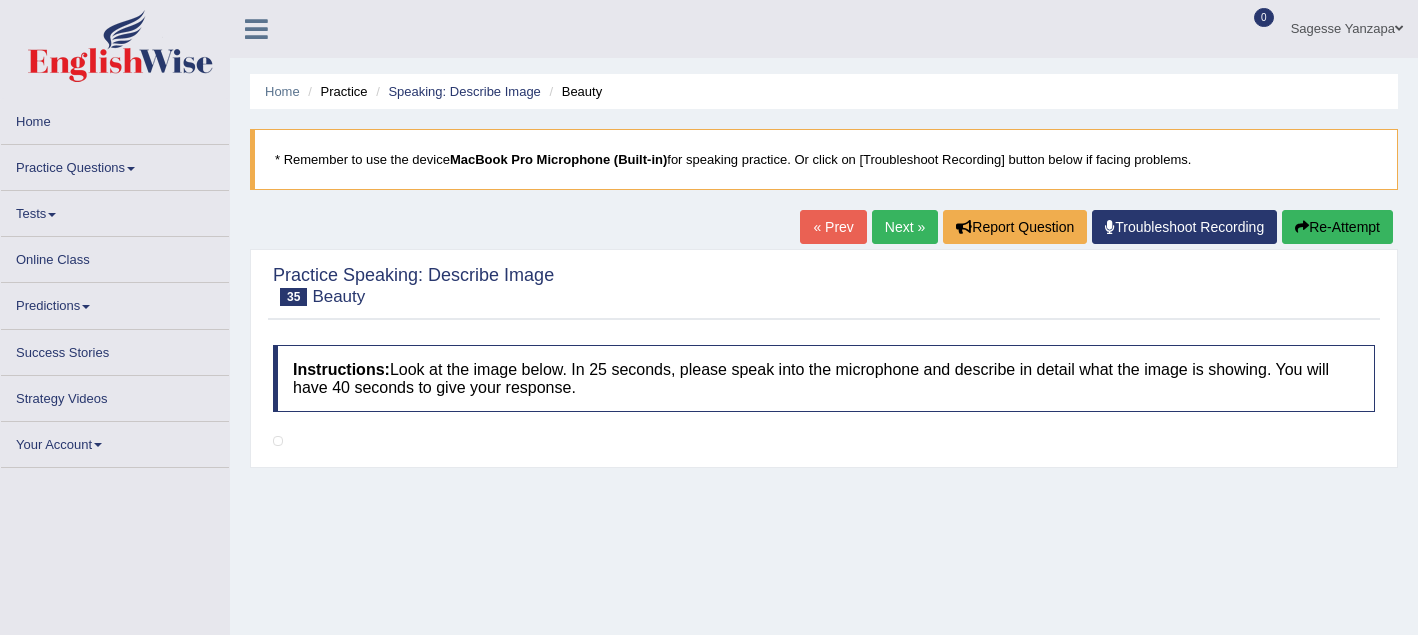 scroll, scrollTop: 0, scrollLeft: 0, axis: both 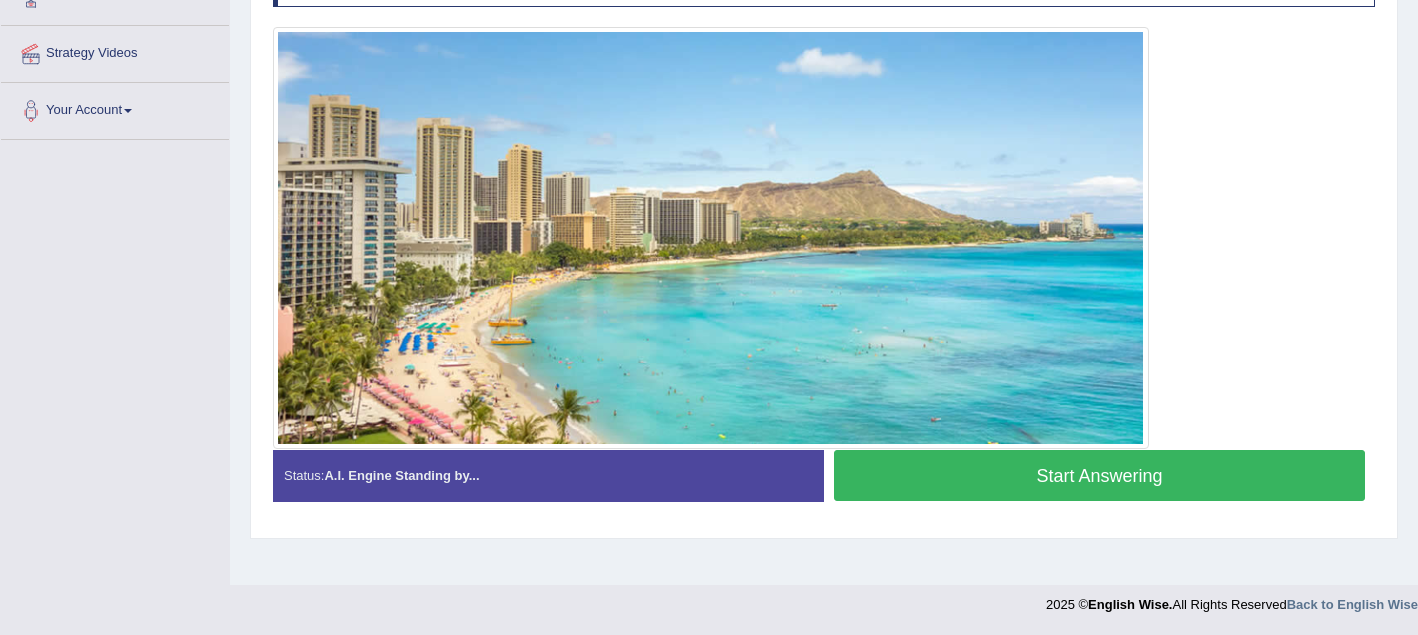click on "Start Answering" at bounding box center (1099, 475) 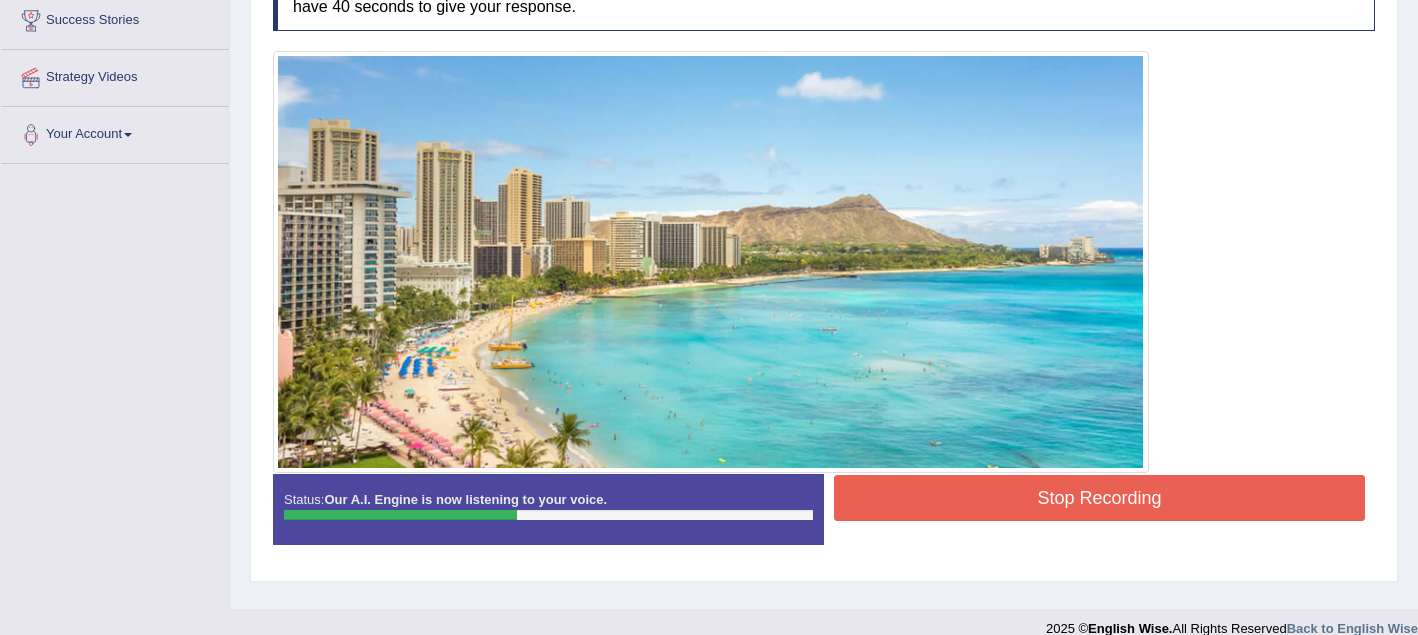 scroll, scrollTop: 386, scrollLeft: 0, axis: vertical 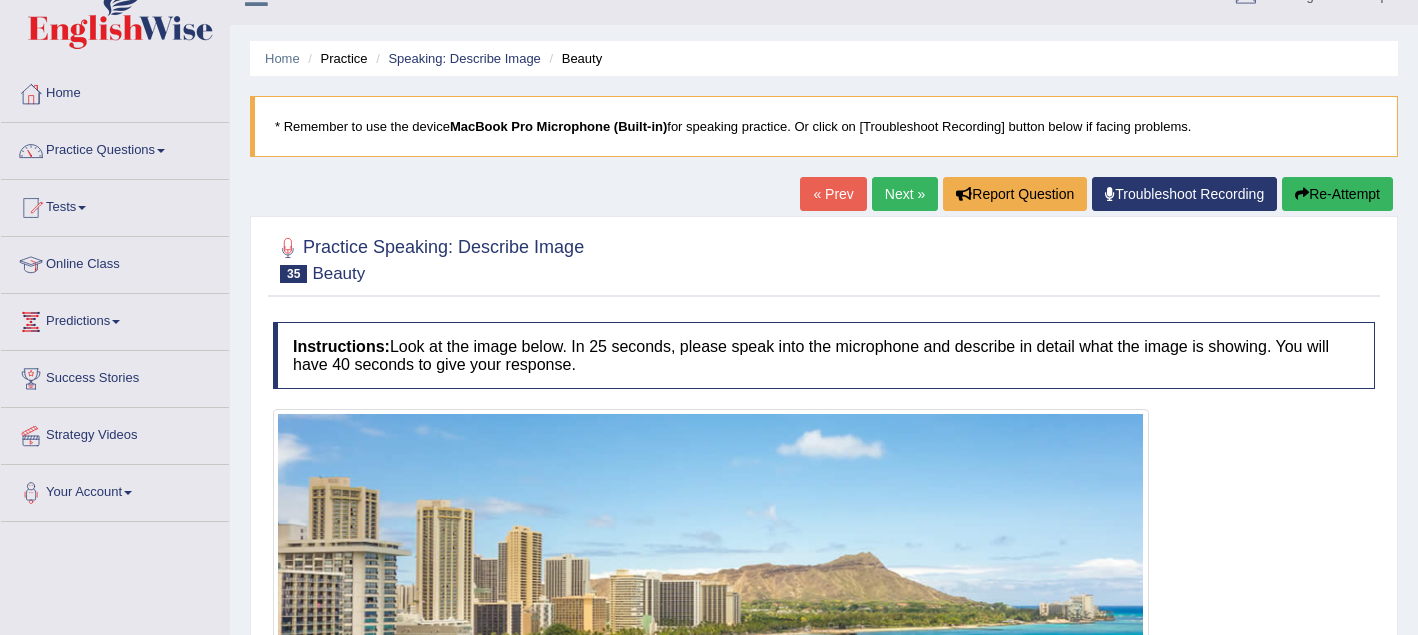 click on "Next »" at bounding box center [905, 194] 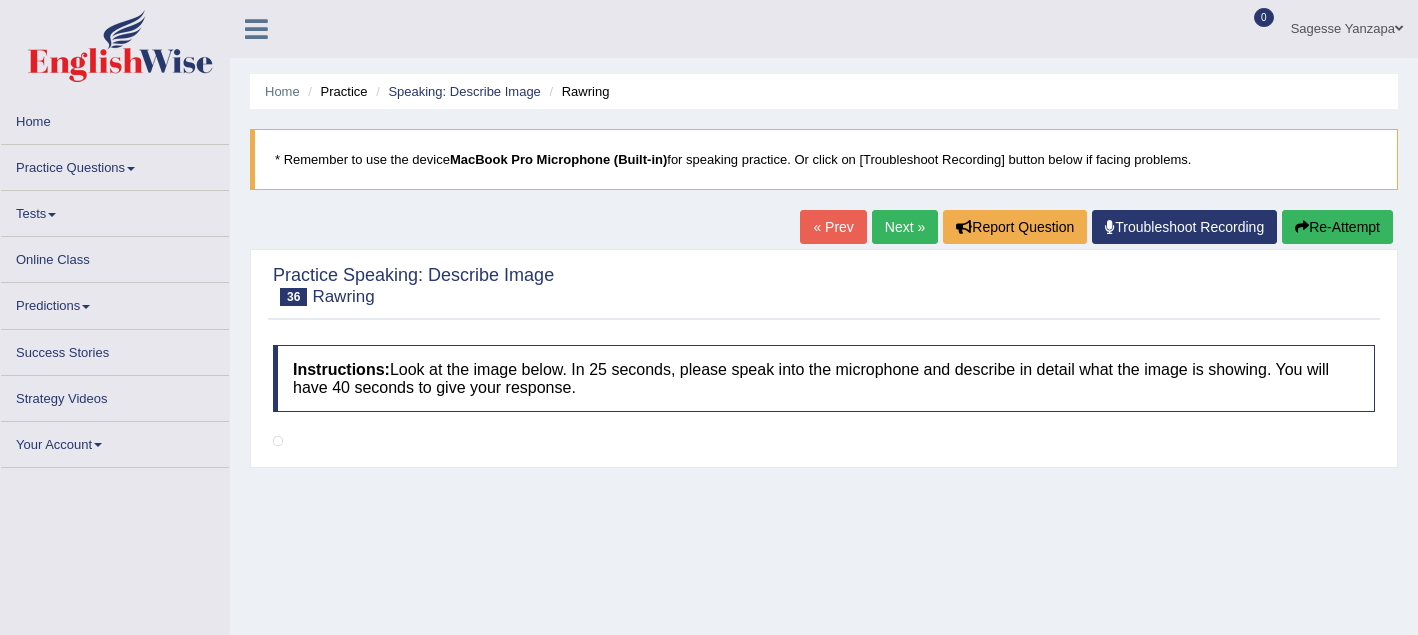 scroll, scrollTop: 0, scrollLeft: 0, axis: both 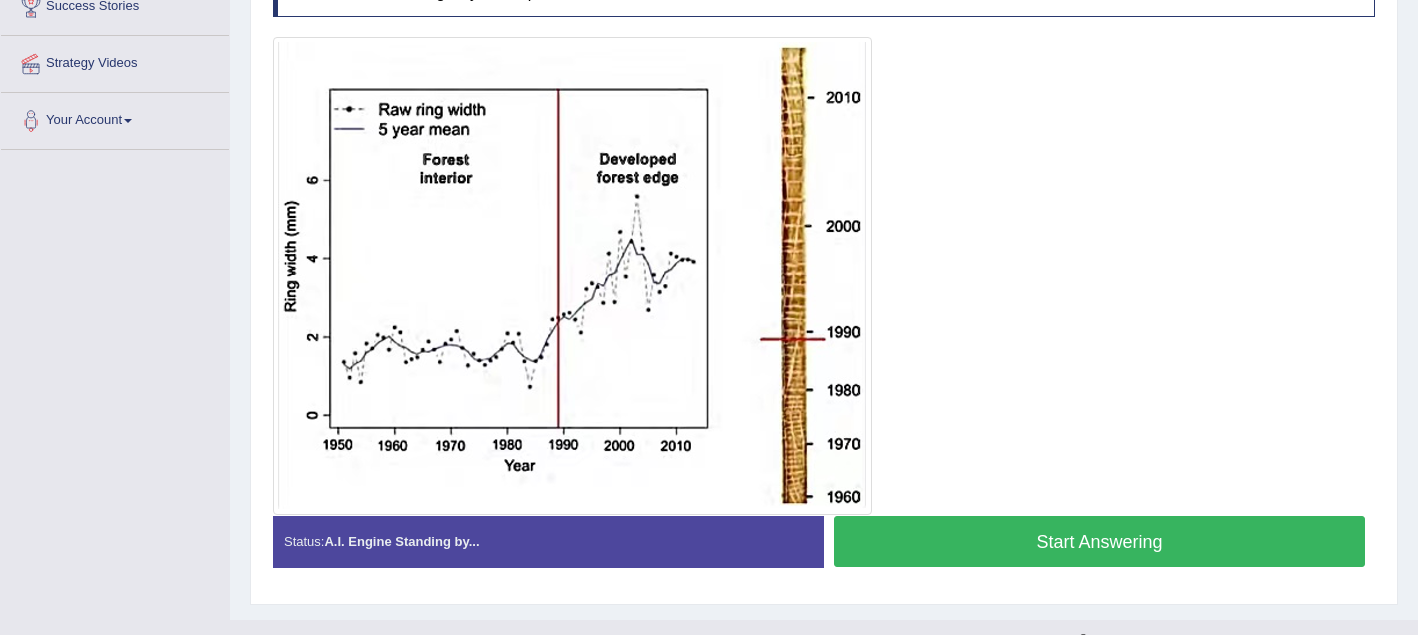 click on "Start Answering" at bounding box center [1099, 541] 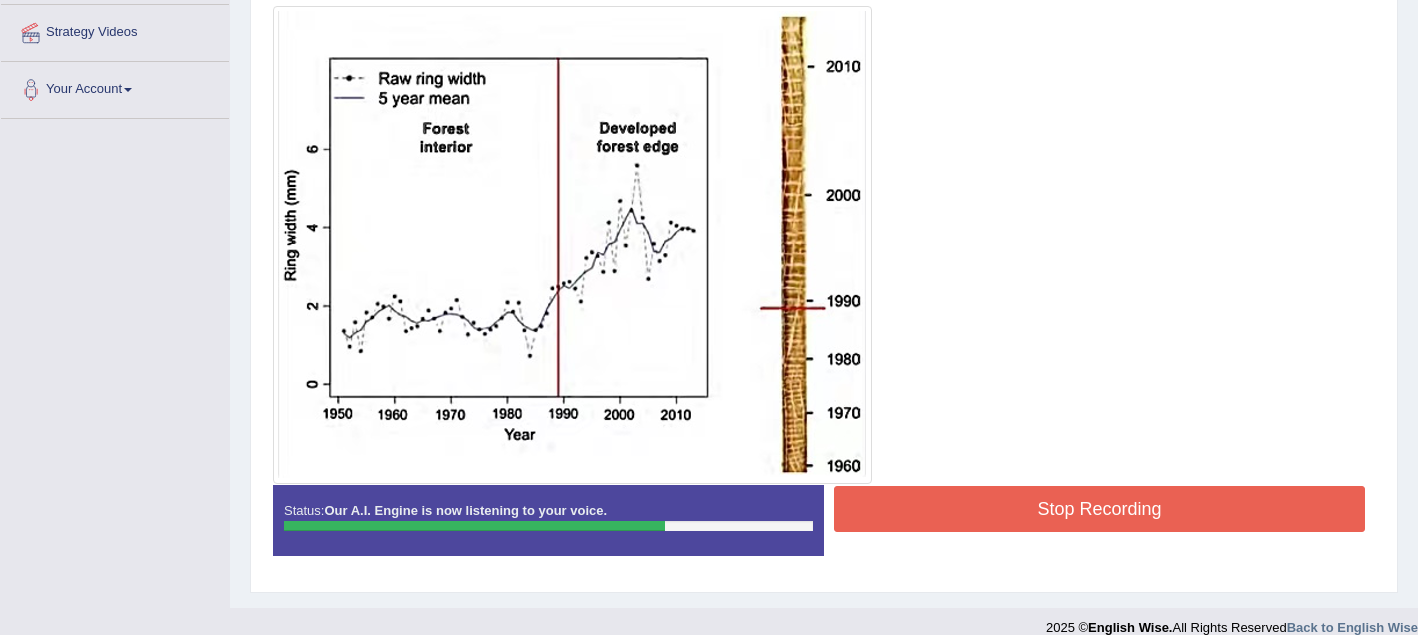 scroll, scrollTop: 441, scrollLeft: 0, axis: vertical 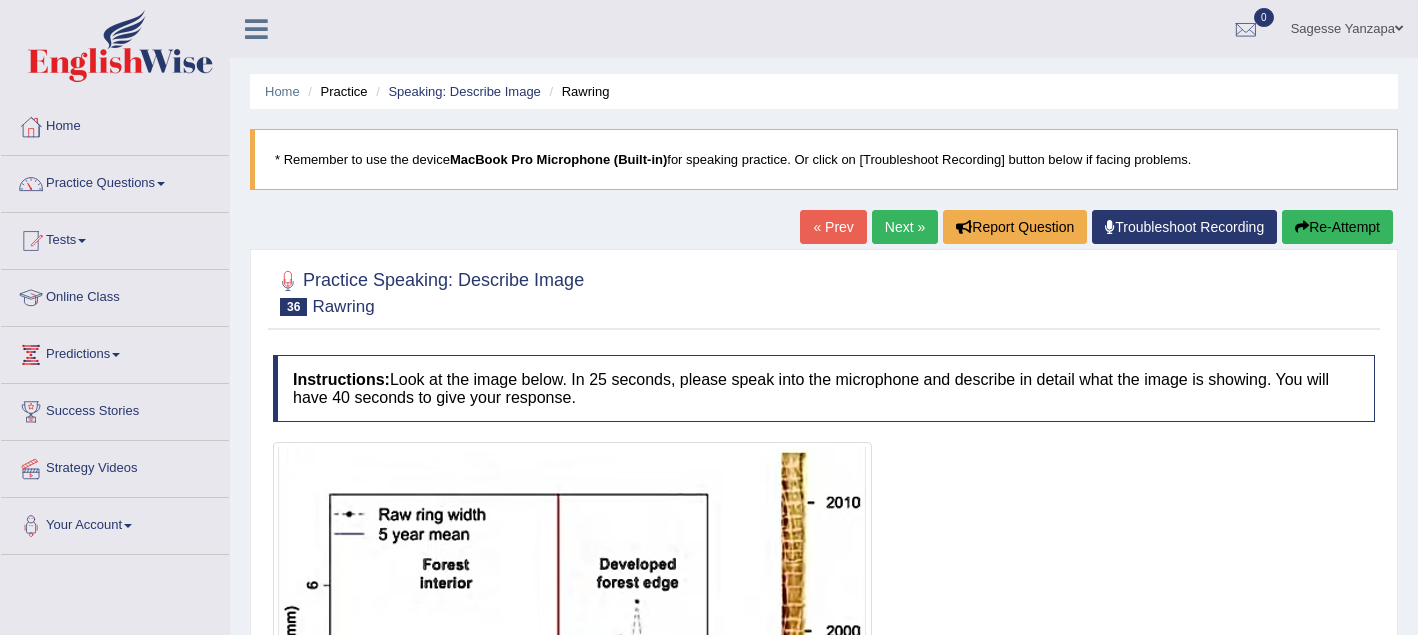 click on "Next »" at bounding box center (905, 227) 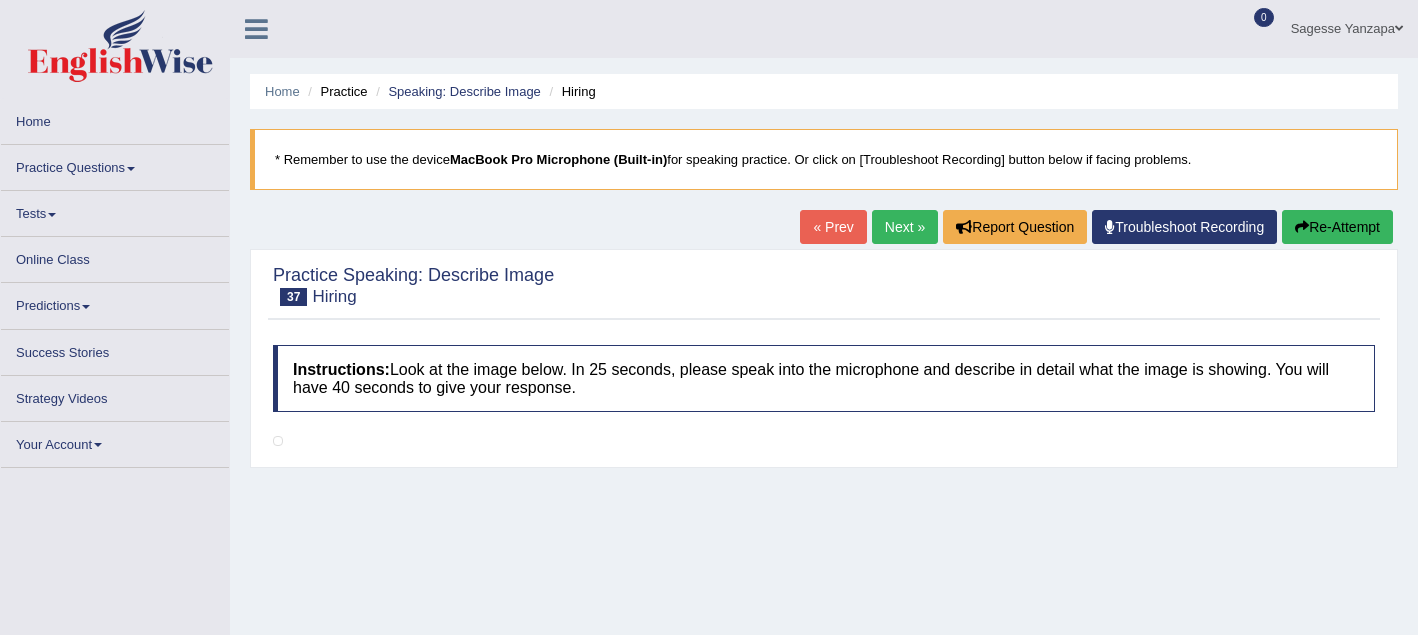 scroll, scrollTop: 0, scrollLeft: 0, axis: both 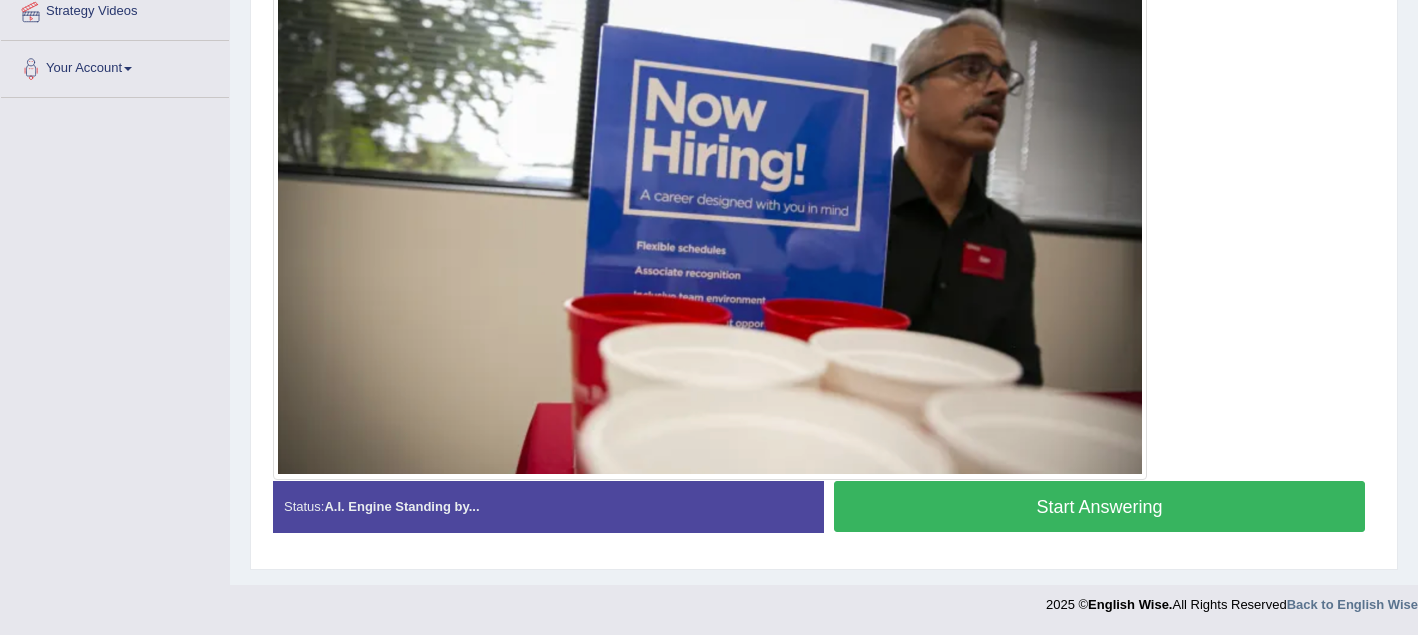 click on "Start Answering" at bounding box center [1099, 506] 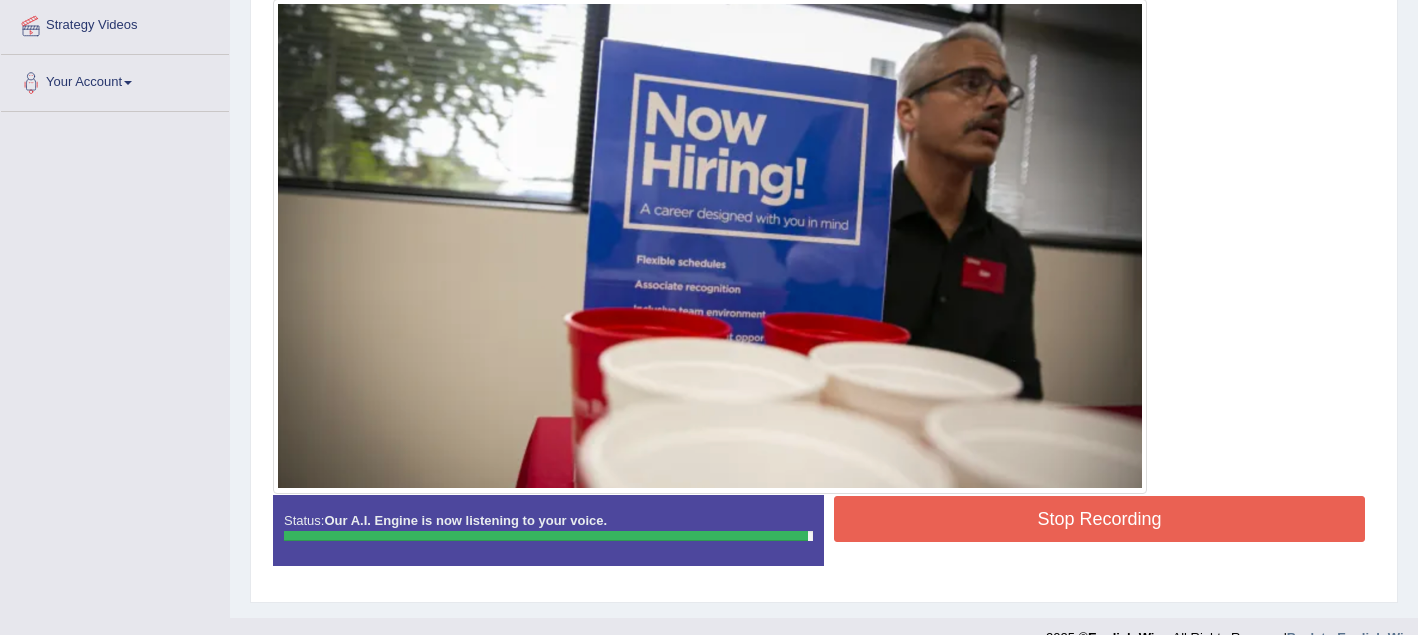 scroll, scrollTop: 454, scrollLeft: 0, axis: vertical 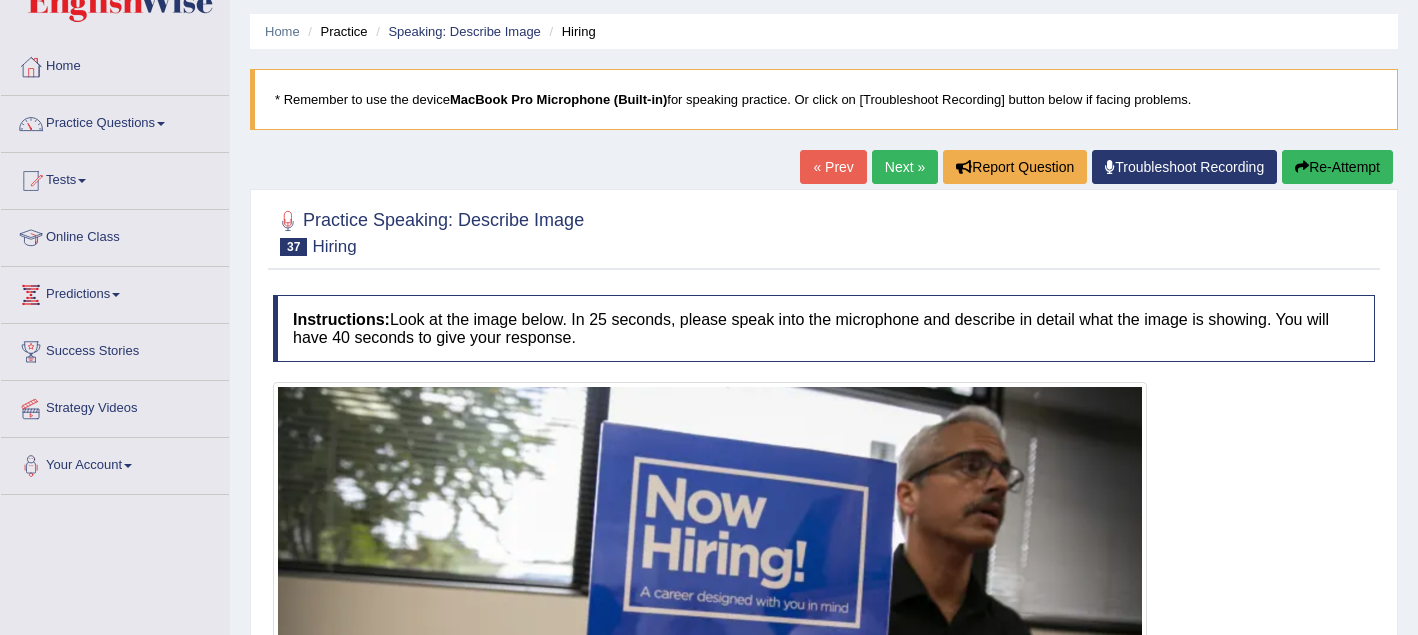 click on "Next »" at bounding box center [905, 167] 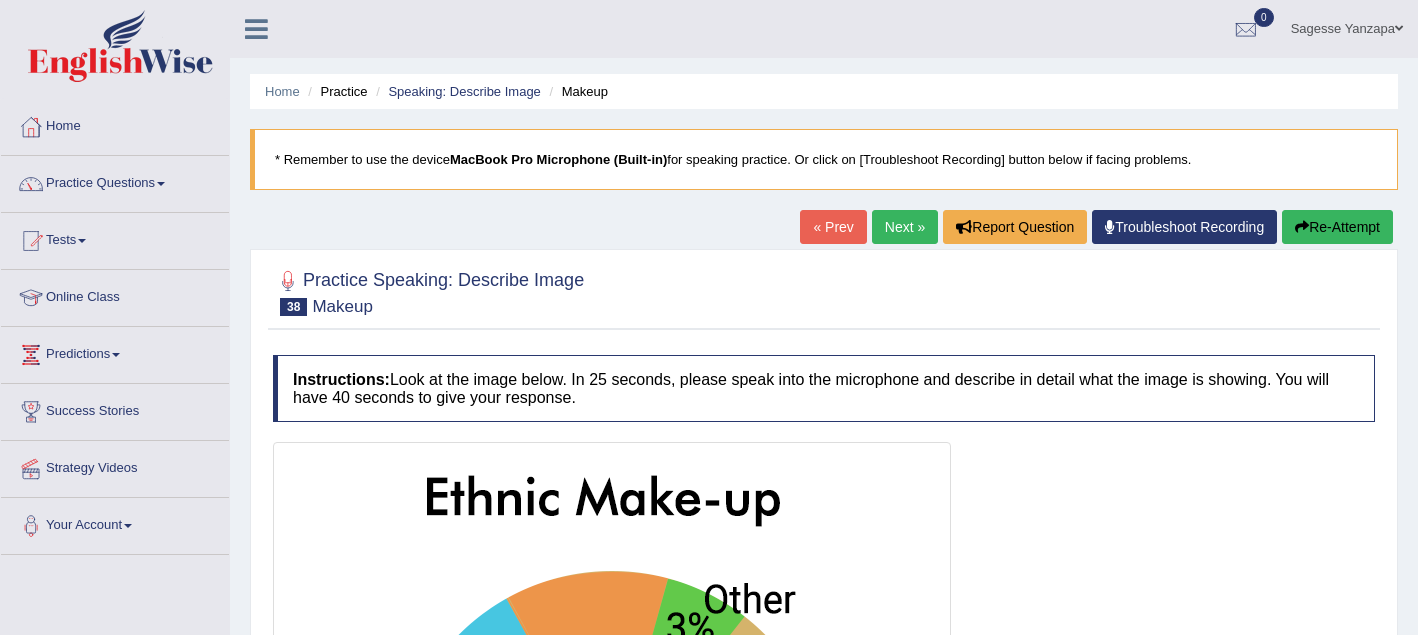 scroll, scrollTop: 0, scrollLeft: 0, axis: both 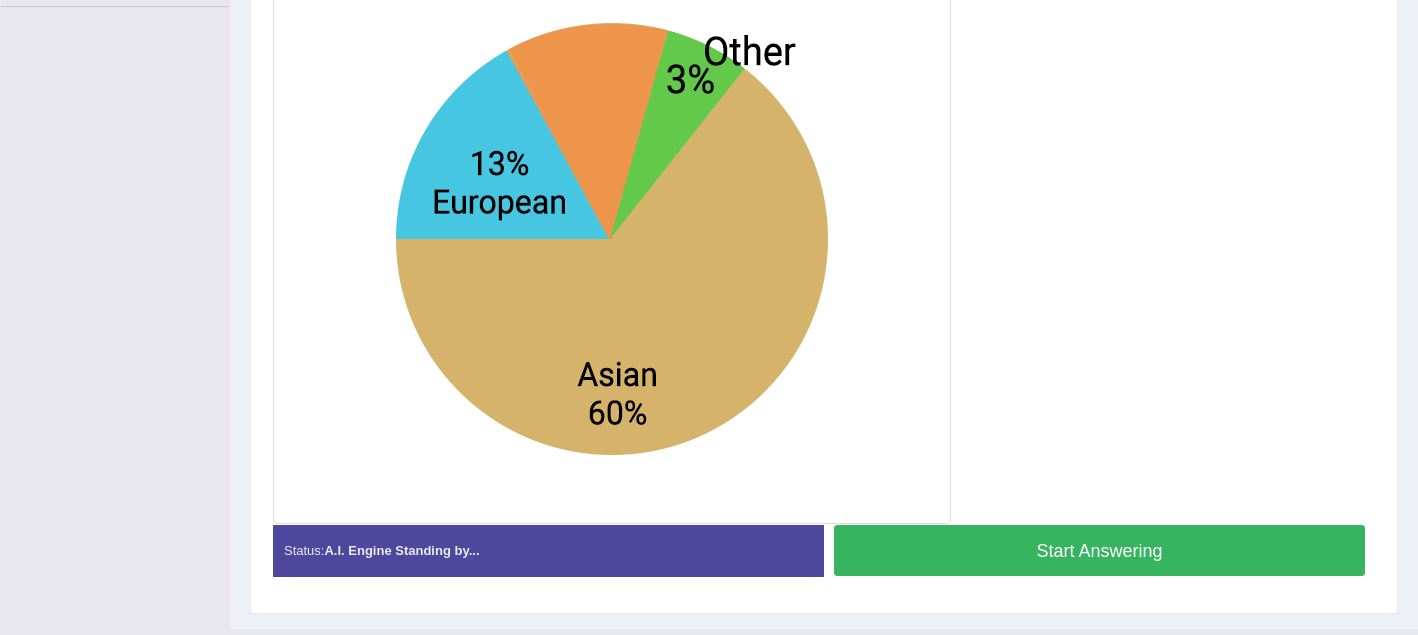 click on "Start Answering" at bounding box center (1099, 550) 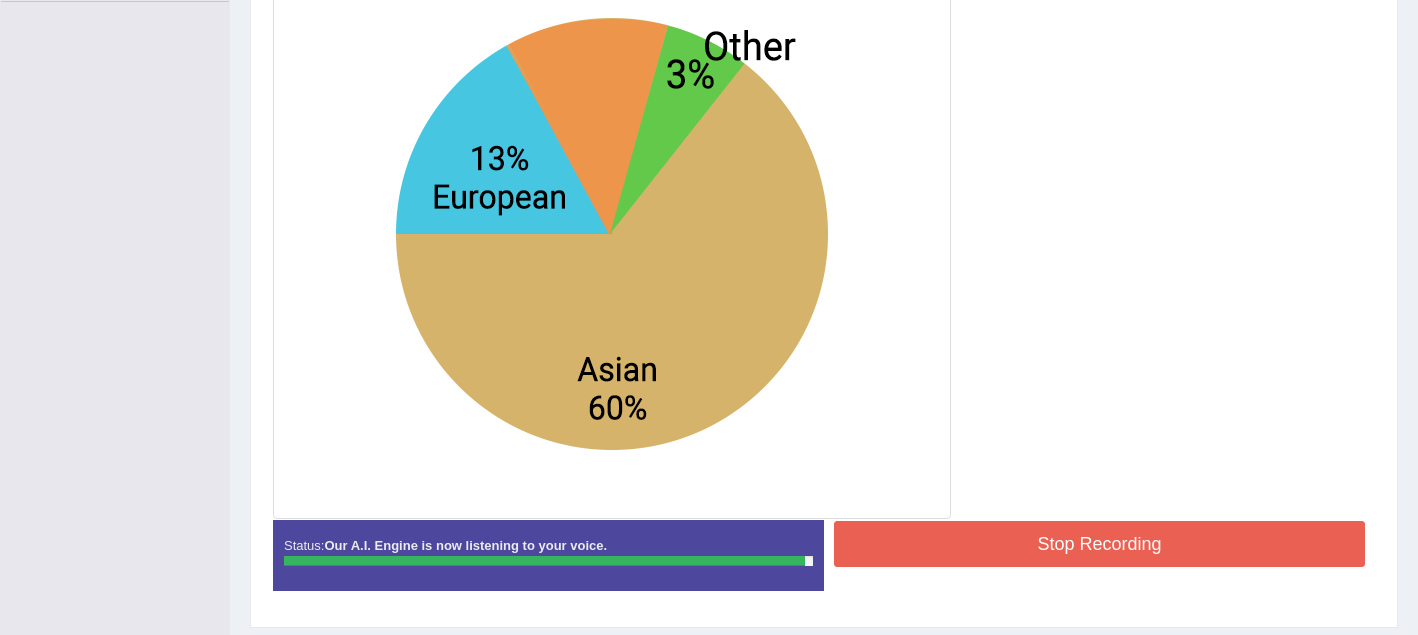 scroll, scrollTop: 611, scrollLeft: 0, axis: vertical 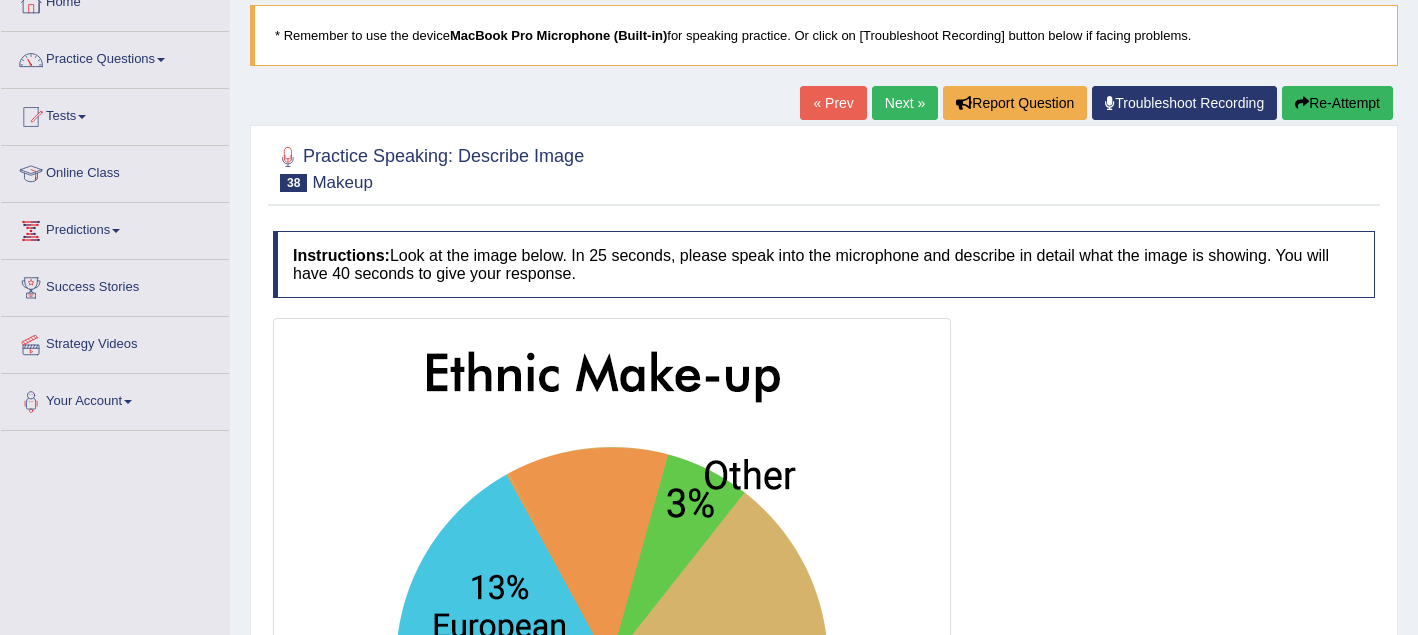 click on "Next »" at bounding box center [905, 103] 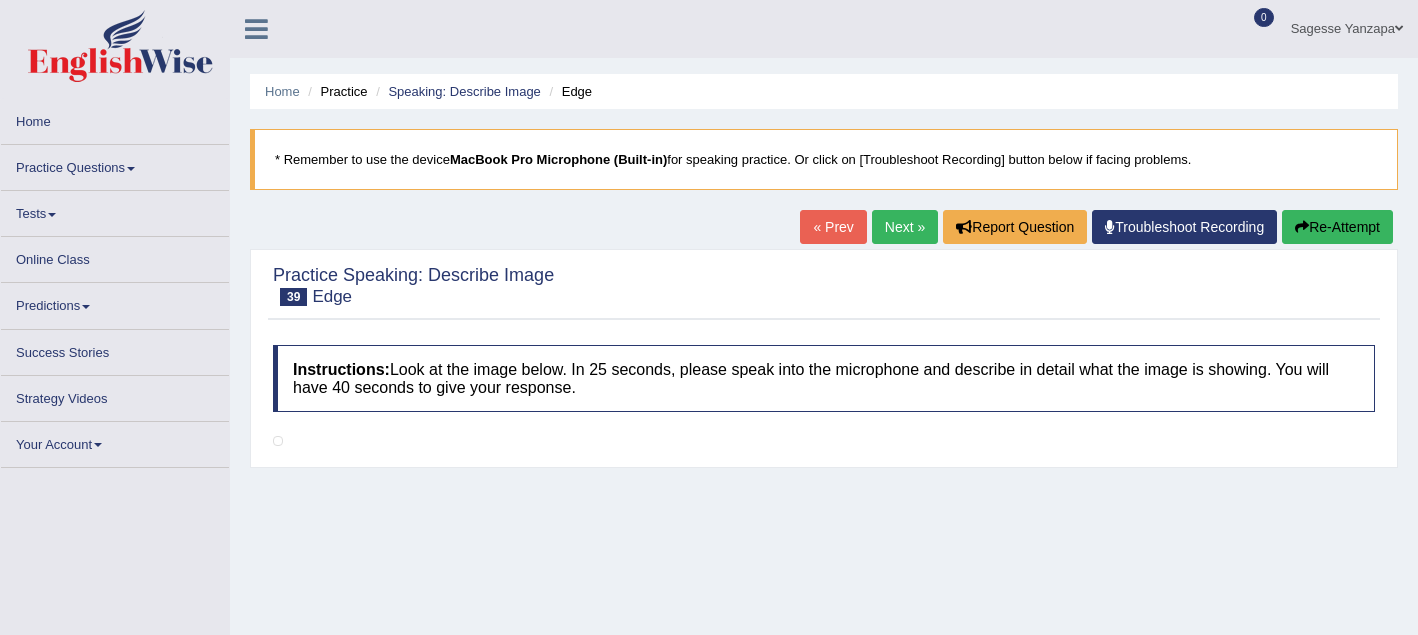 scroll, scrollTop: 0, scrollLeft: 0, axis: both 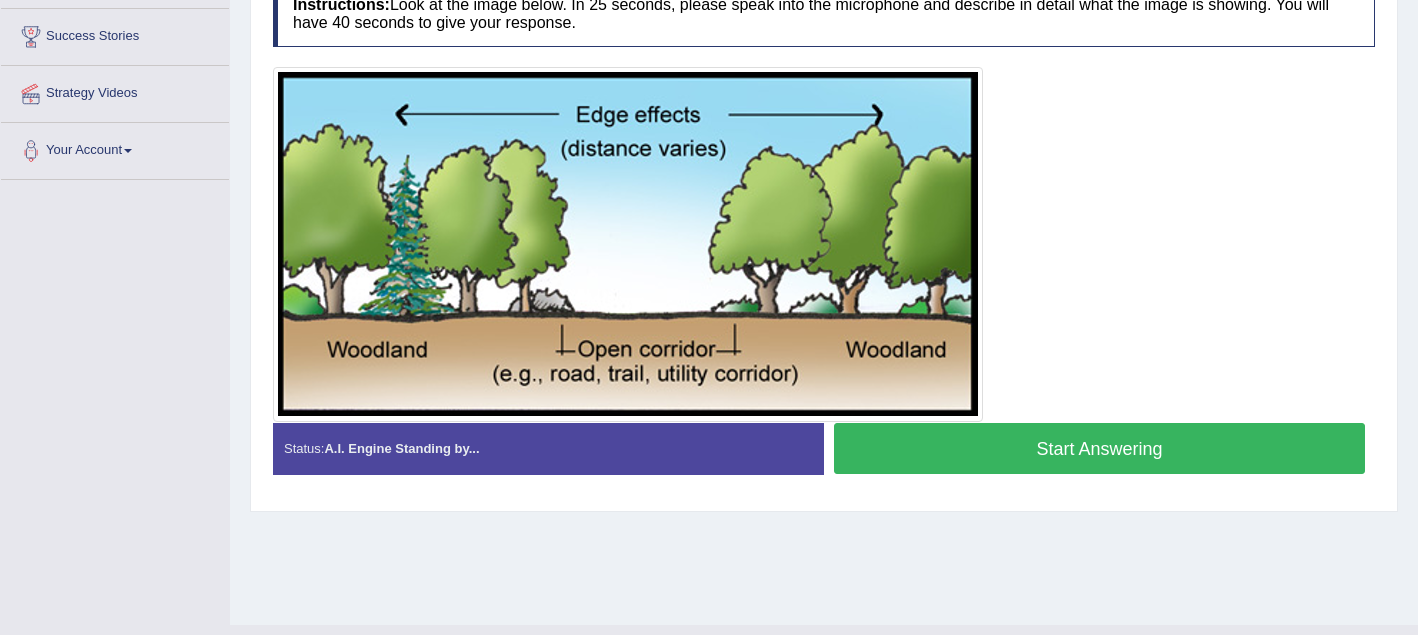 click on "Start Answering" at bounding box center (1099, 448) 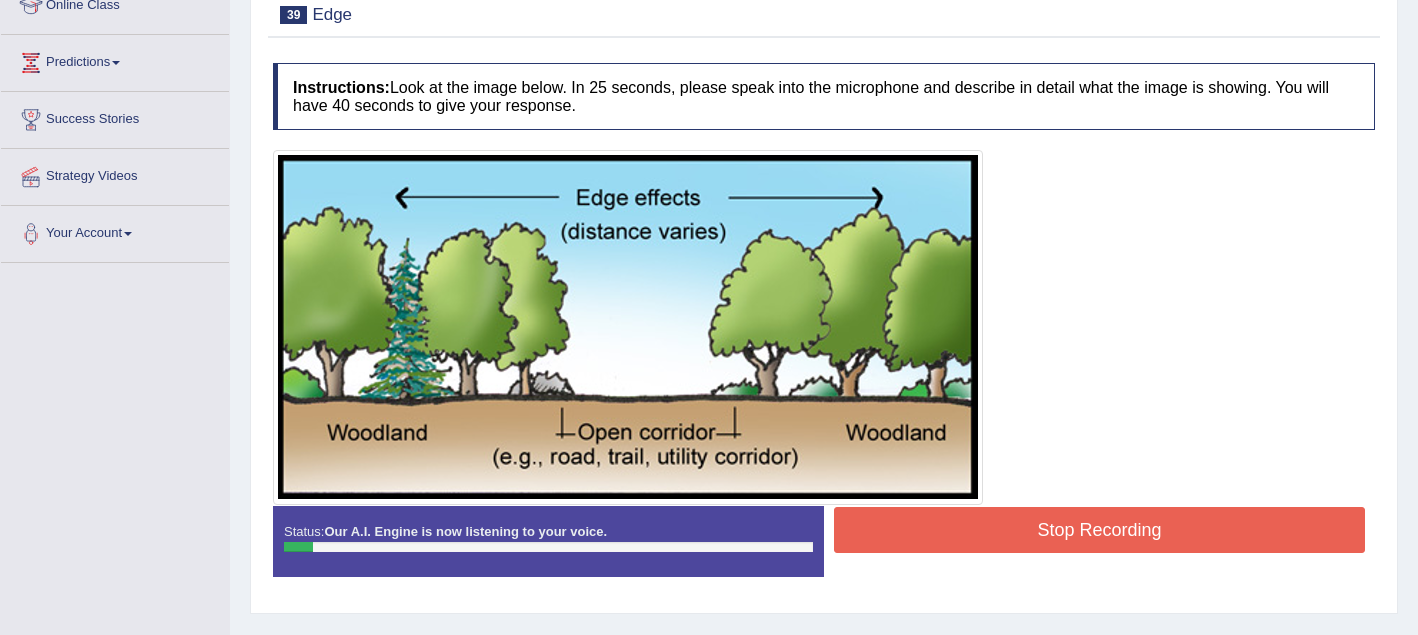 scroll, scrollTop: 284, scrollLeft: 0, axis: vertical 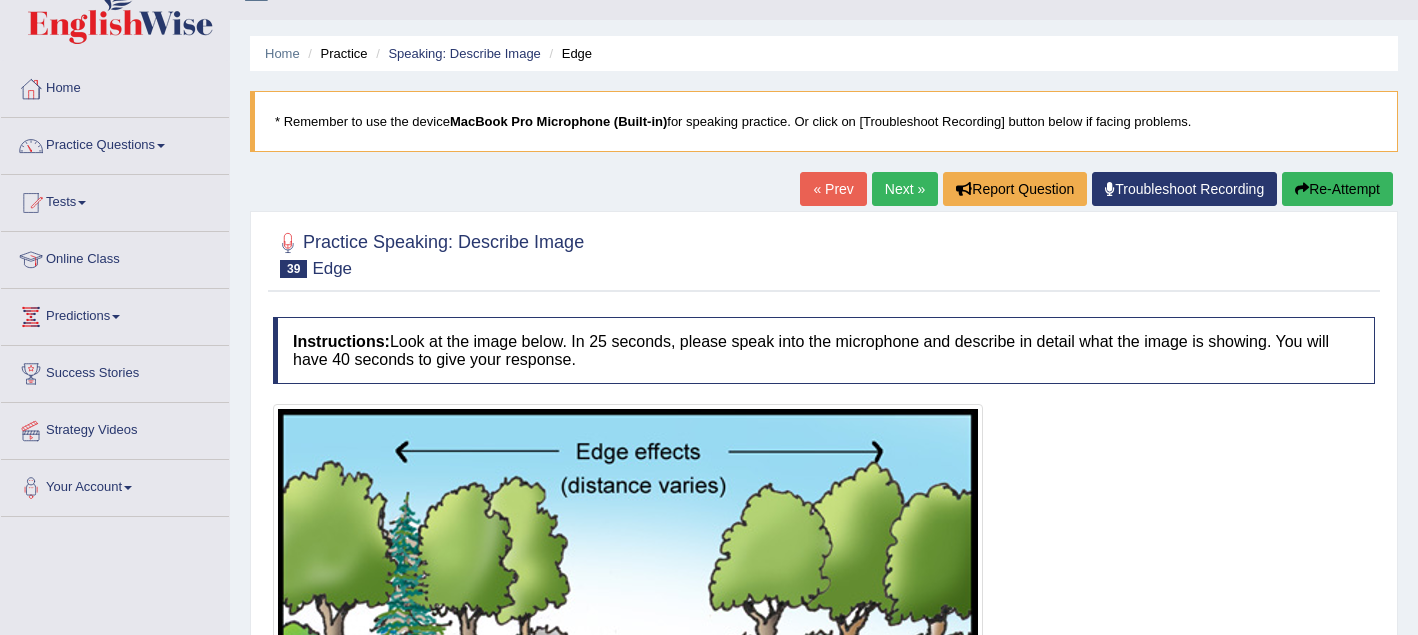 click on "Next »" at bounding box center (905, 189) 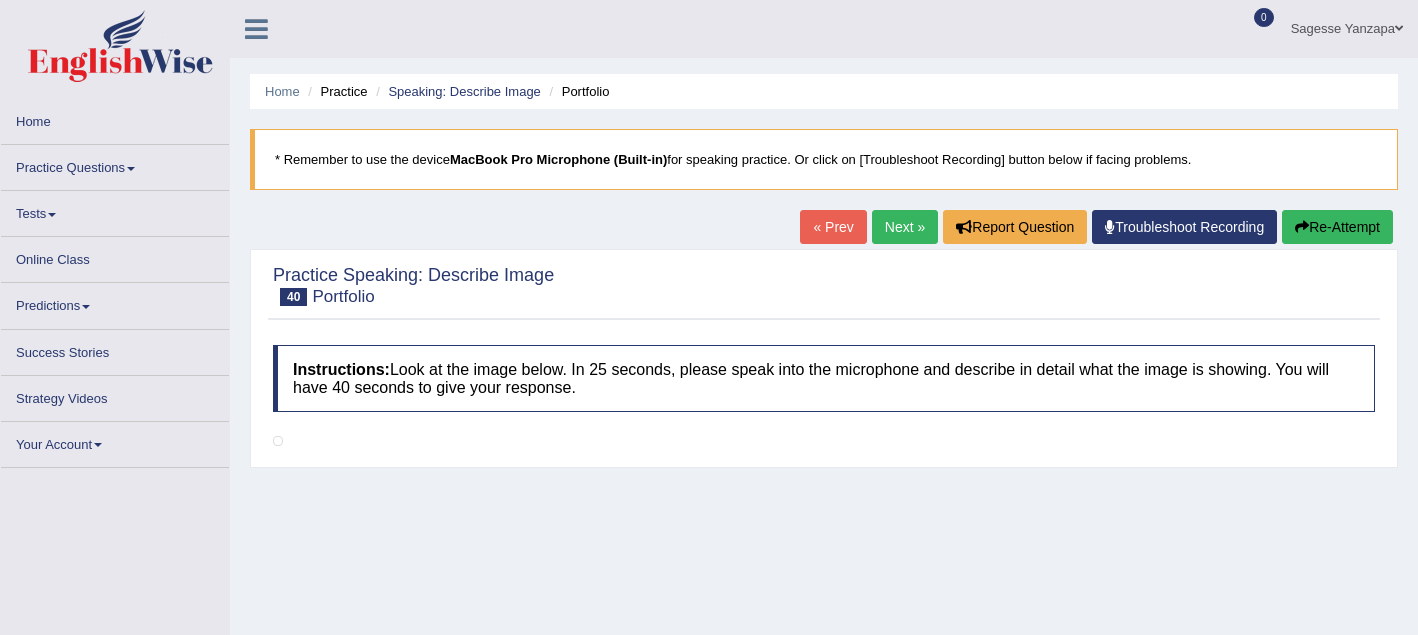 scroll, scrollTop: 0, scrollLeft: 0, axis: both 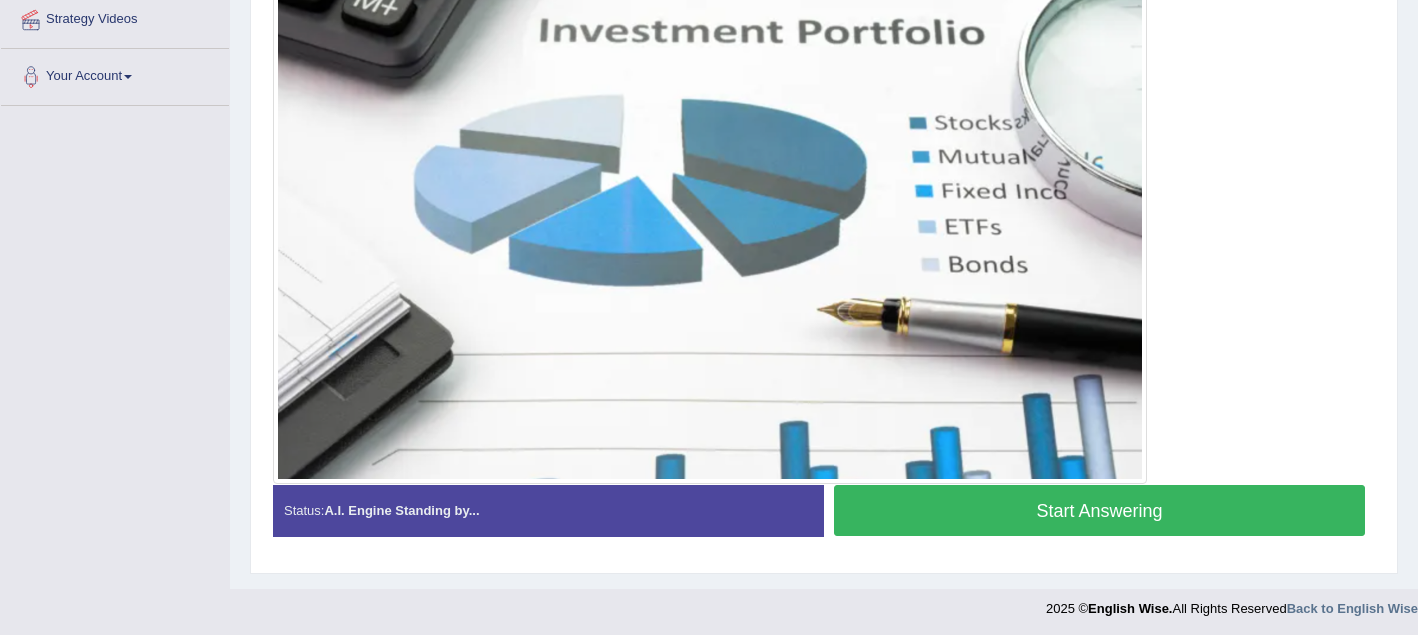 click on "Start Answering" at bounding box center (1099, 510) 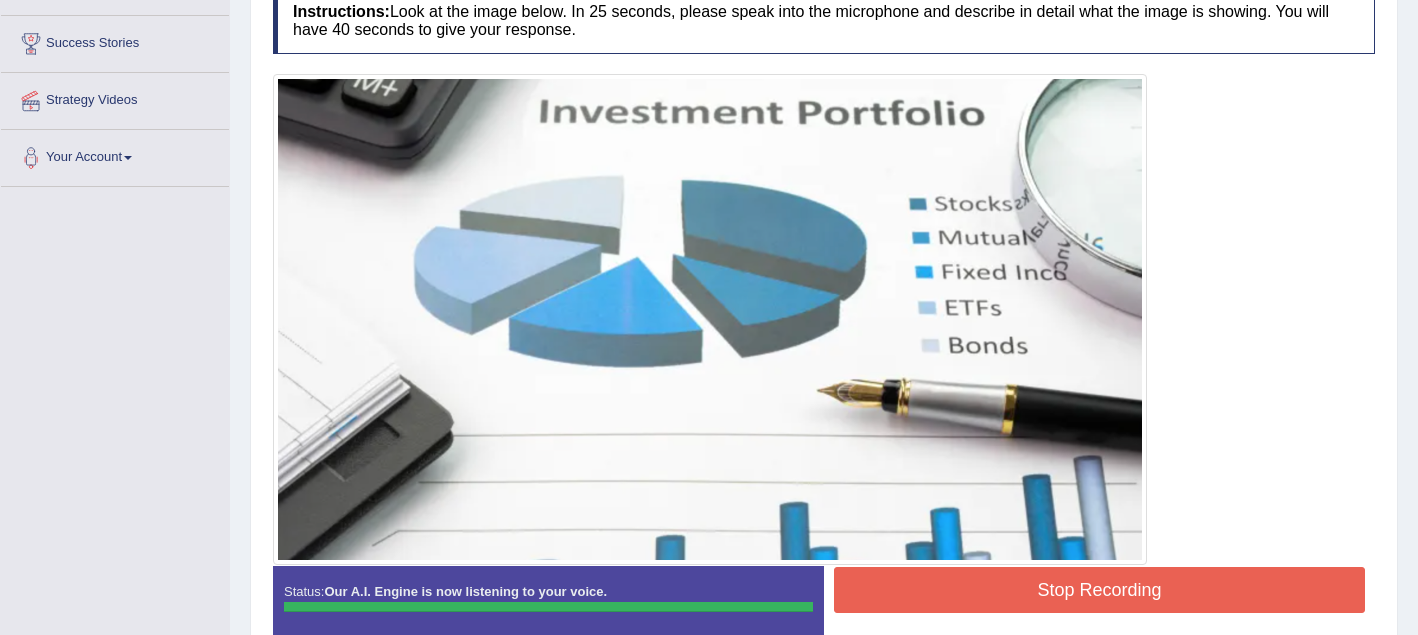 scroll, scrollTop: 461, scrollLeft: 0, axis: vertical 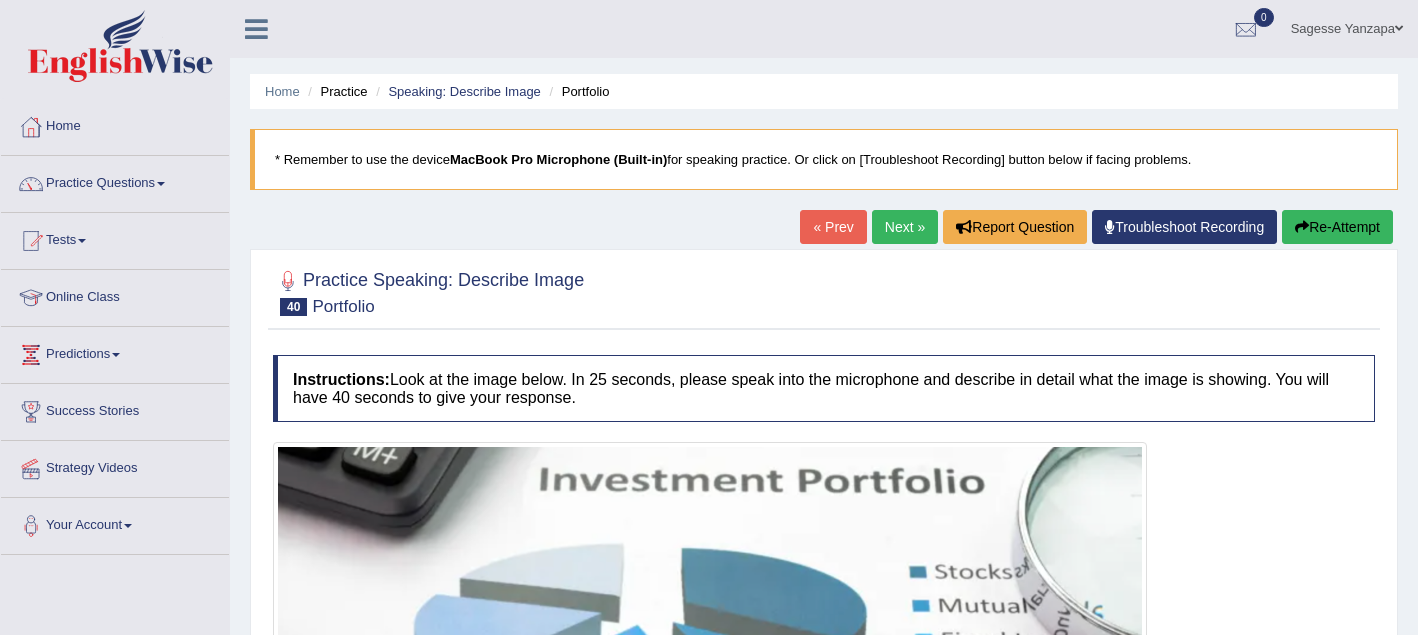 click on "Next »" at bounding box center [905, 227] 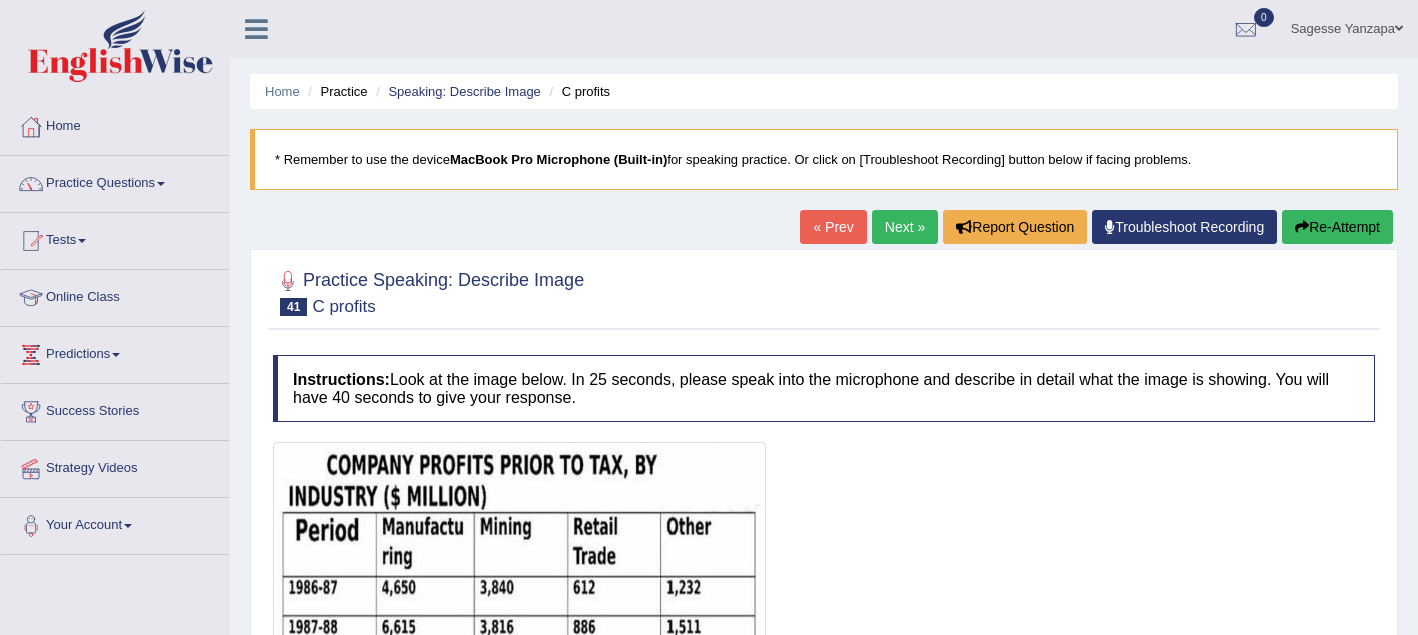 scroll, scrollTop: 0, scrollLeft: 0, axis: both 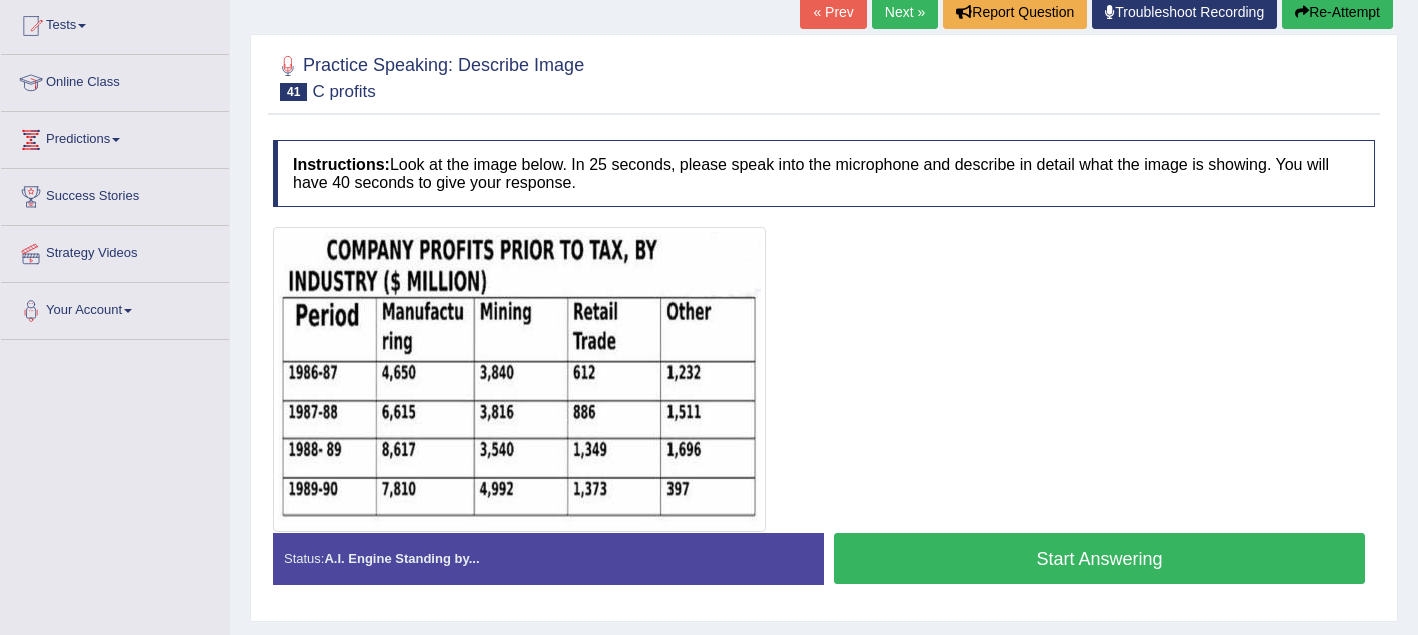 click on "Start Answering" at bounding box center (1099, 558) 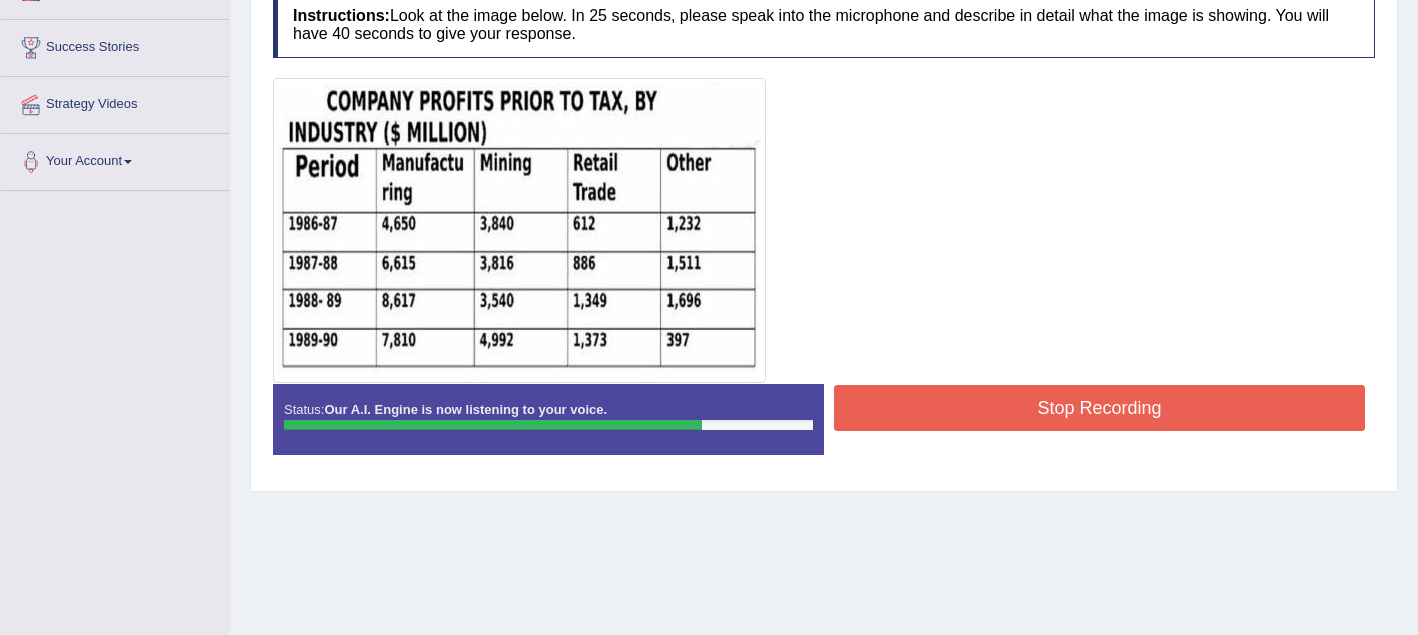 scroll, scrollTop: 367, scrollLeft: 0, axis: vertical 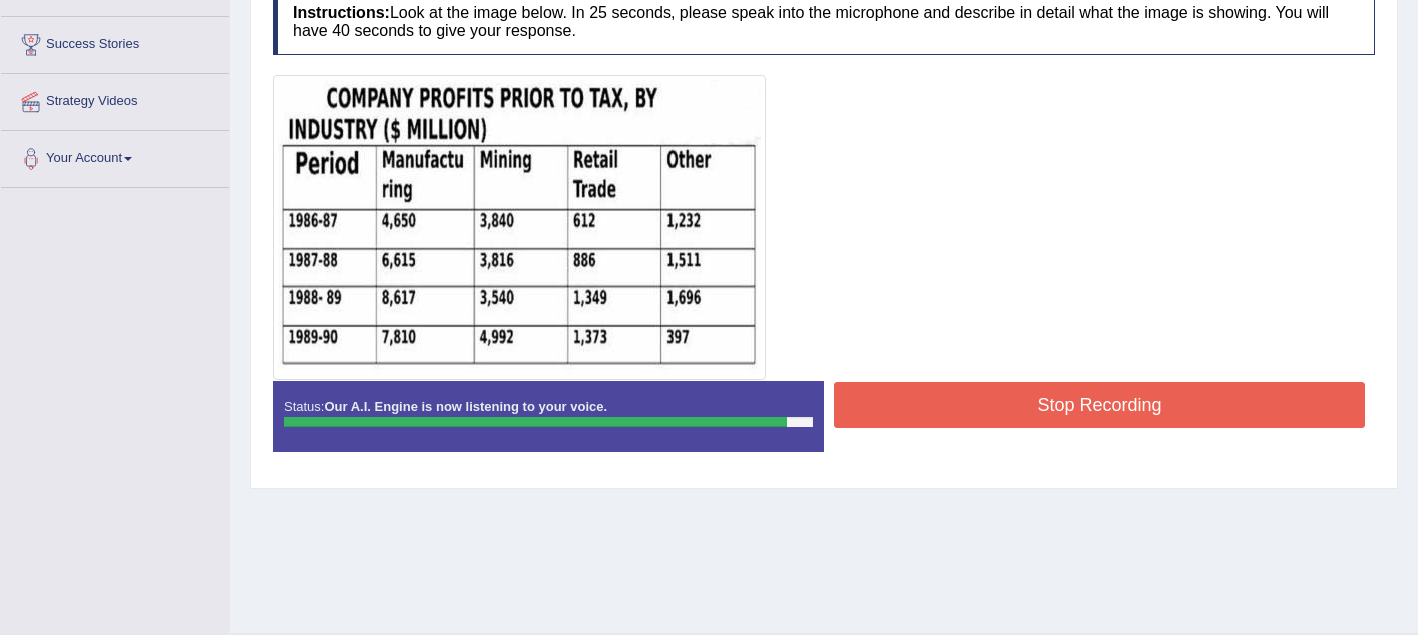 click on "Stop Recording" at bounding box center (1099, 405) 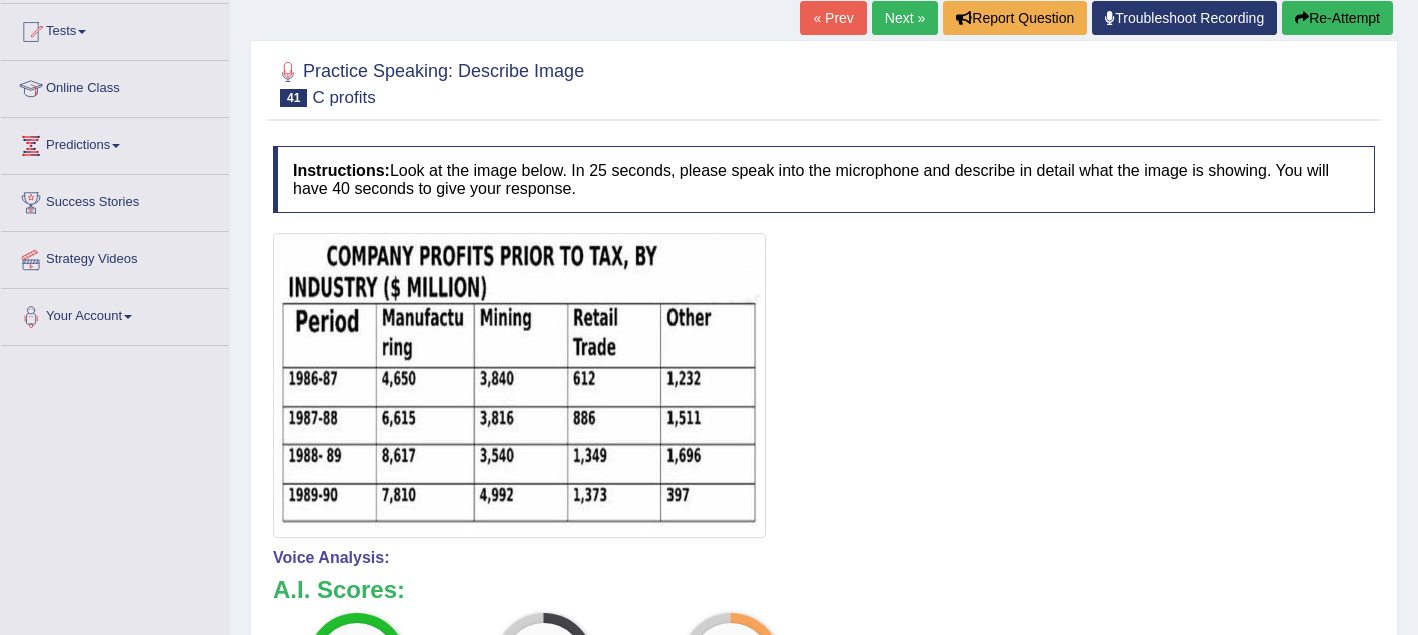 scroll, scrollTop: 134, scrollLeft: 0, axis: vertical 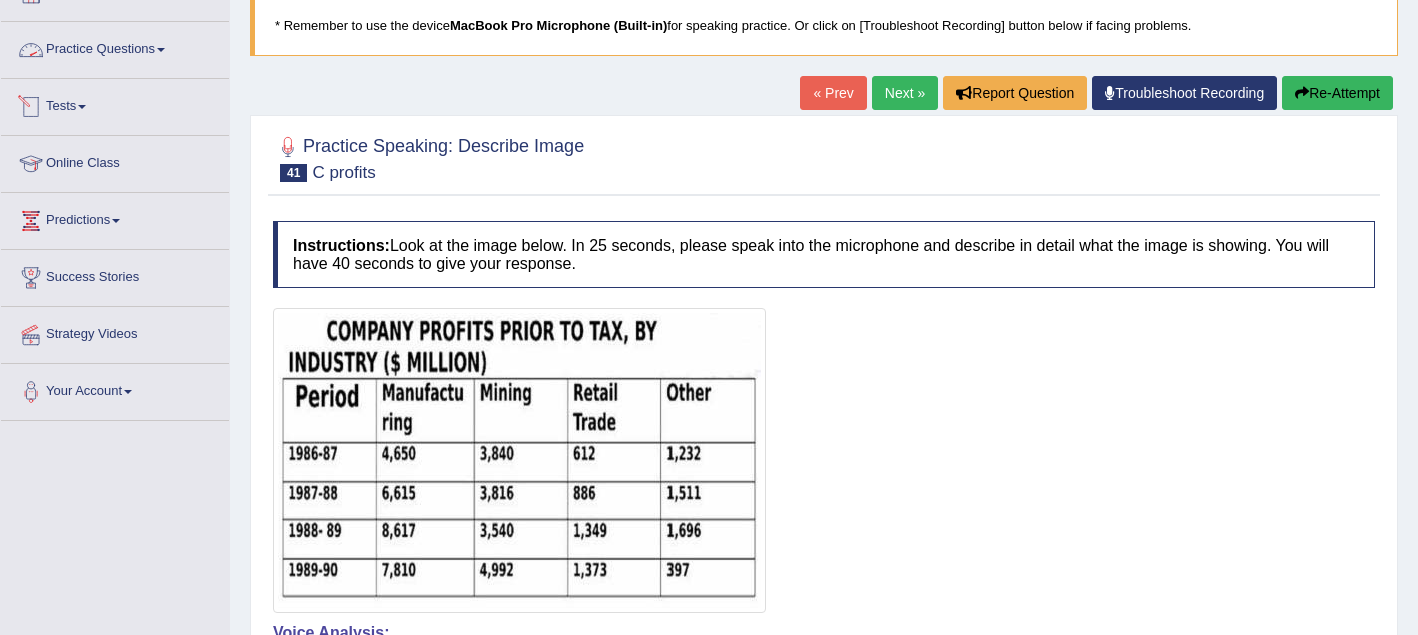 click on "Practice Questions" at bounding box center [115, 47] 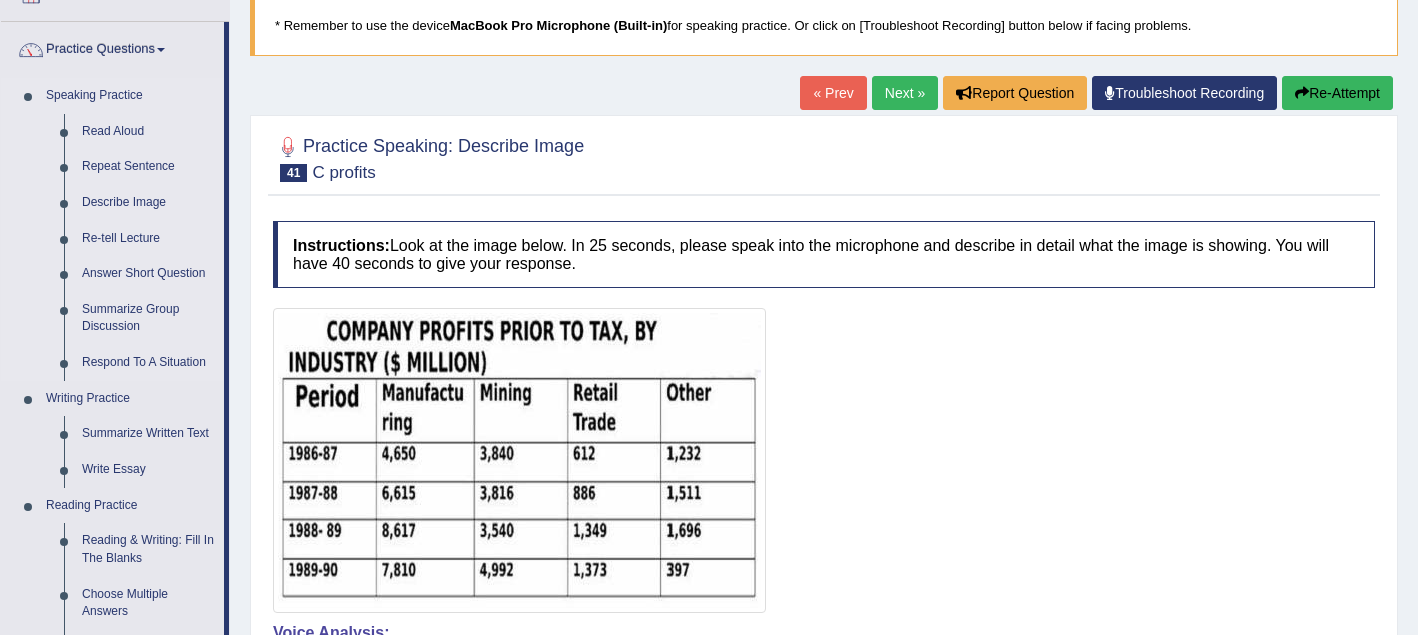 click on "Speaking Practice" at bounding box center (130, 96) 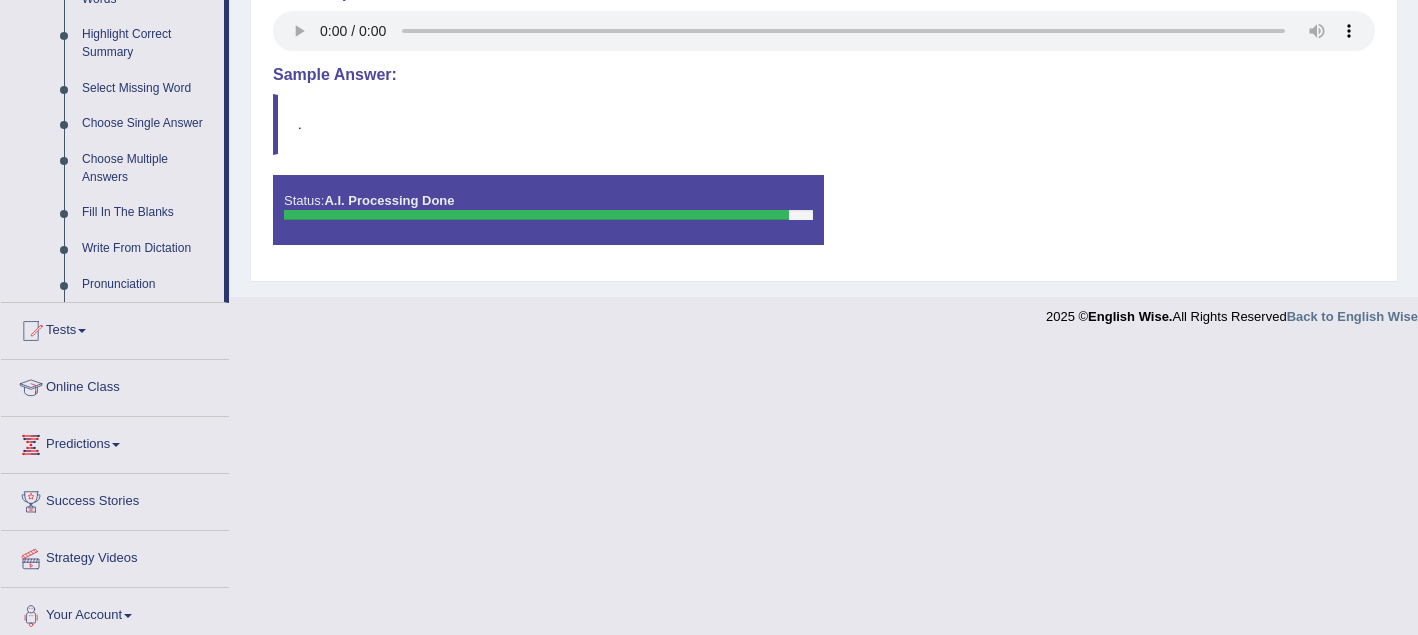 scroll, scrollTop: 1007, scrollLeft: 0, axis: vertical 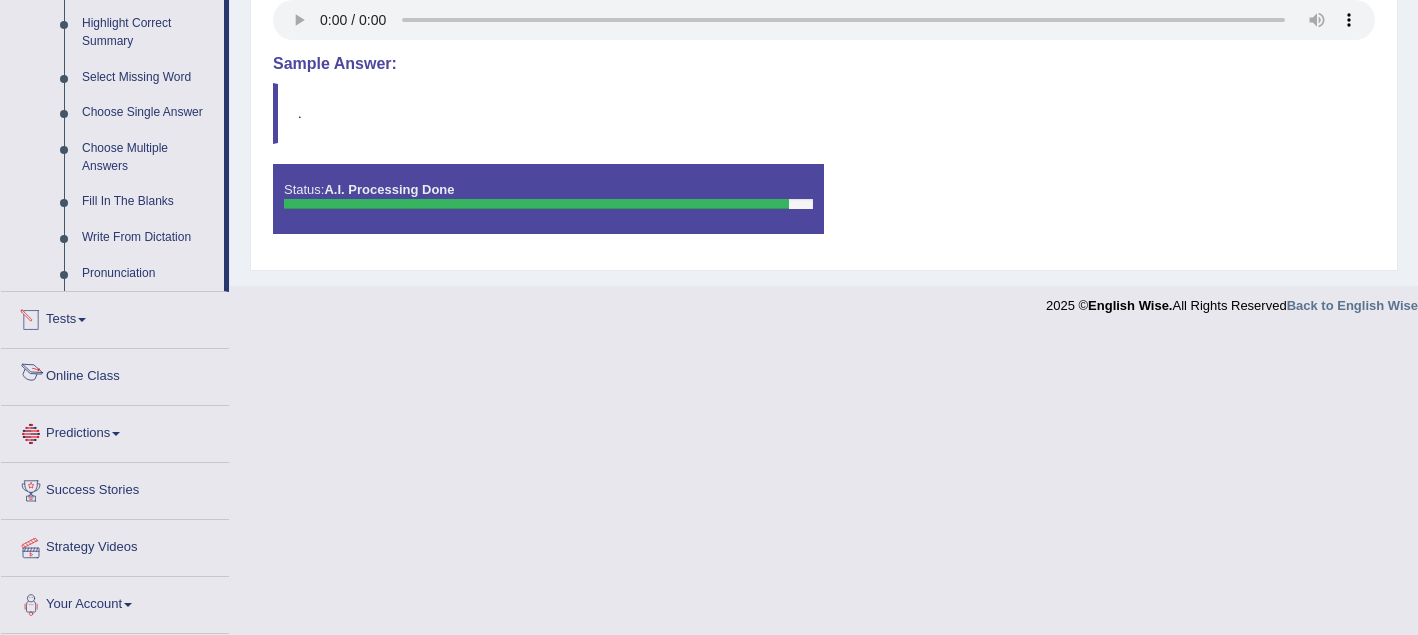 click on "Predictions" at bounding box center [115, 431] 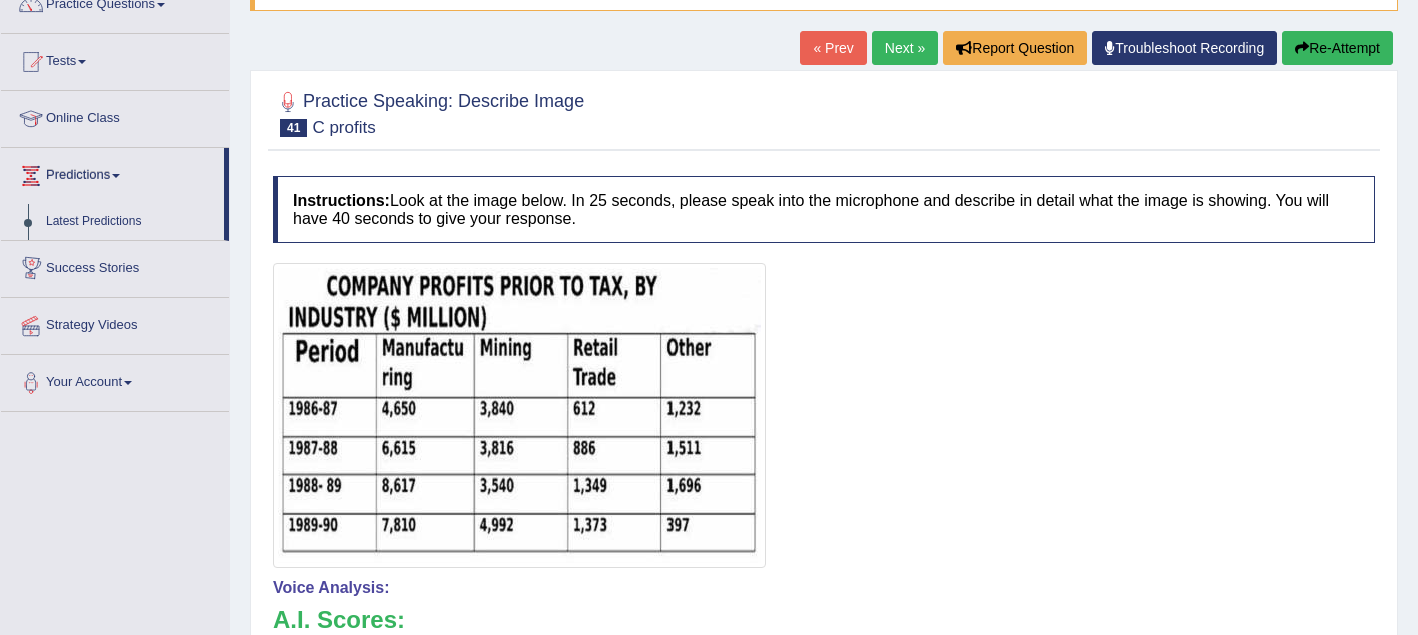 scroll, scrollTop: 175, scrollLeft: 0, axis: vertical 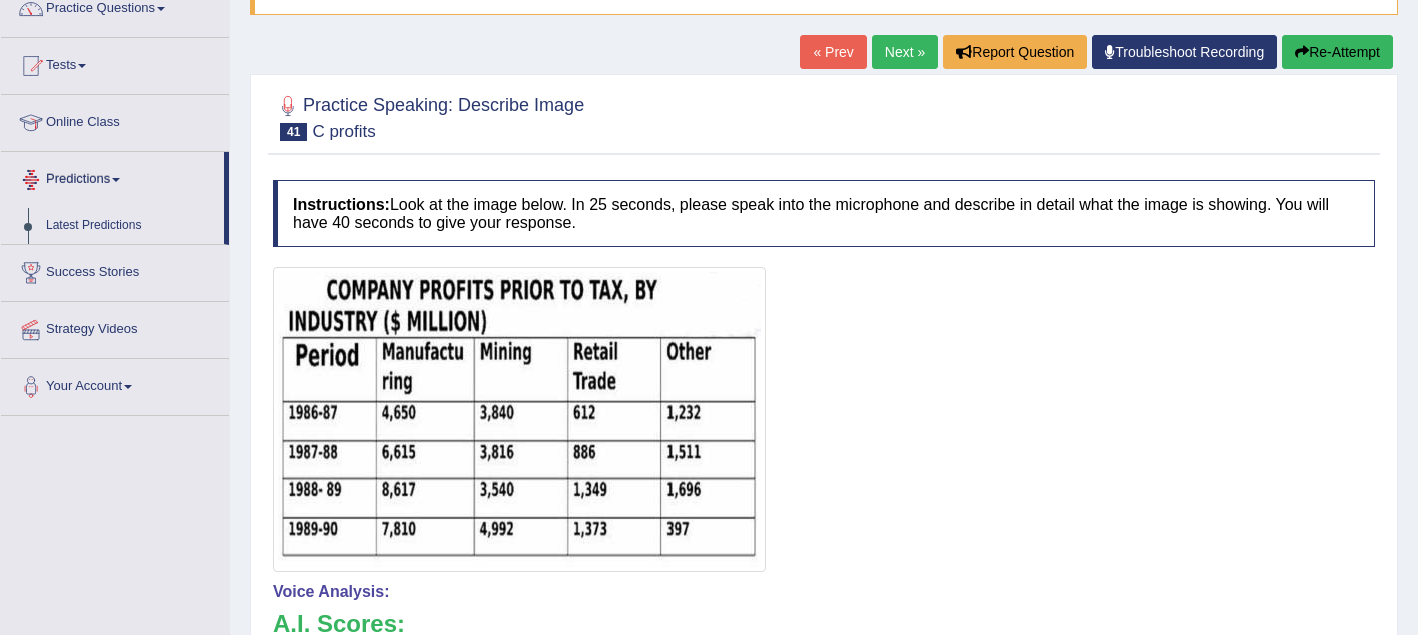 click on "Predictions" at bounding box center (112, 177) 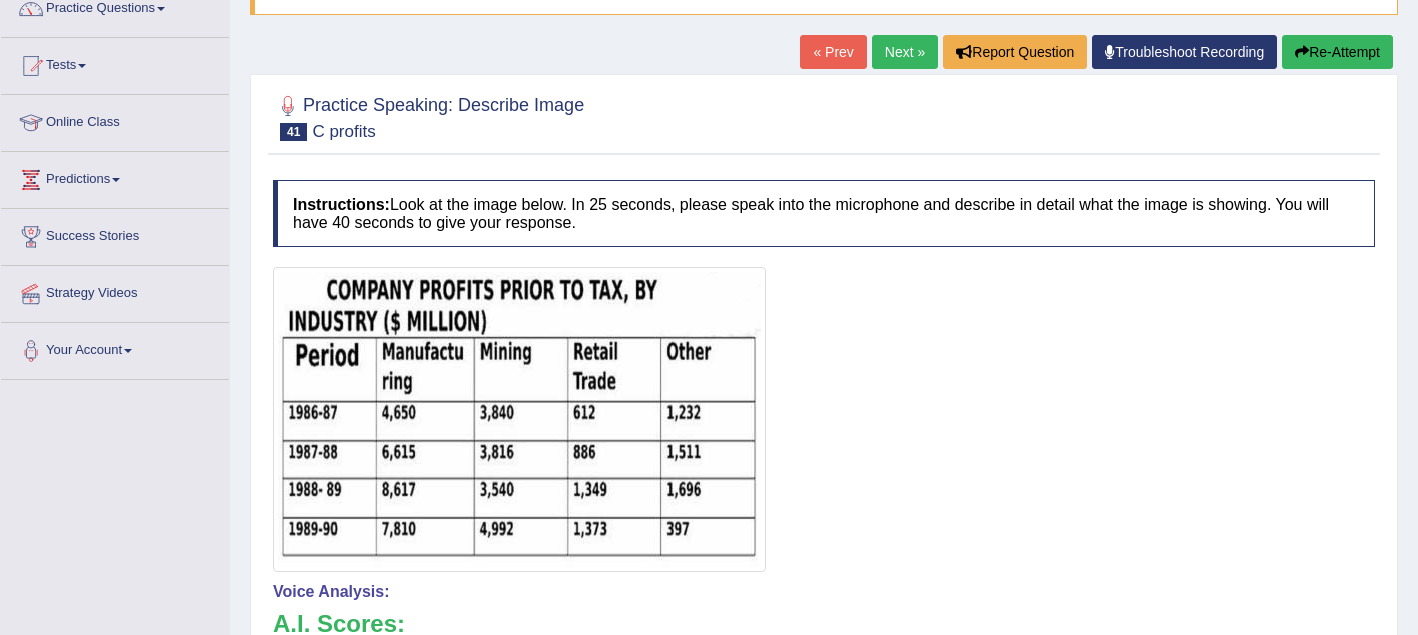 click on "Predictions" at bounding box center [115, 177] 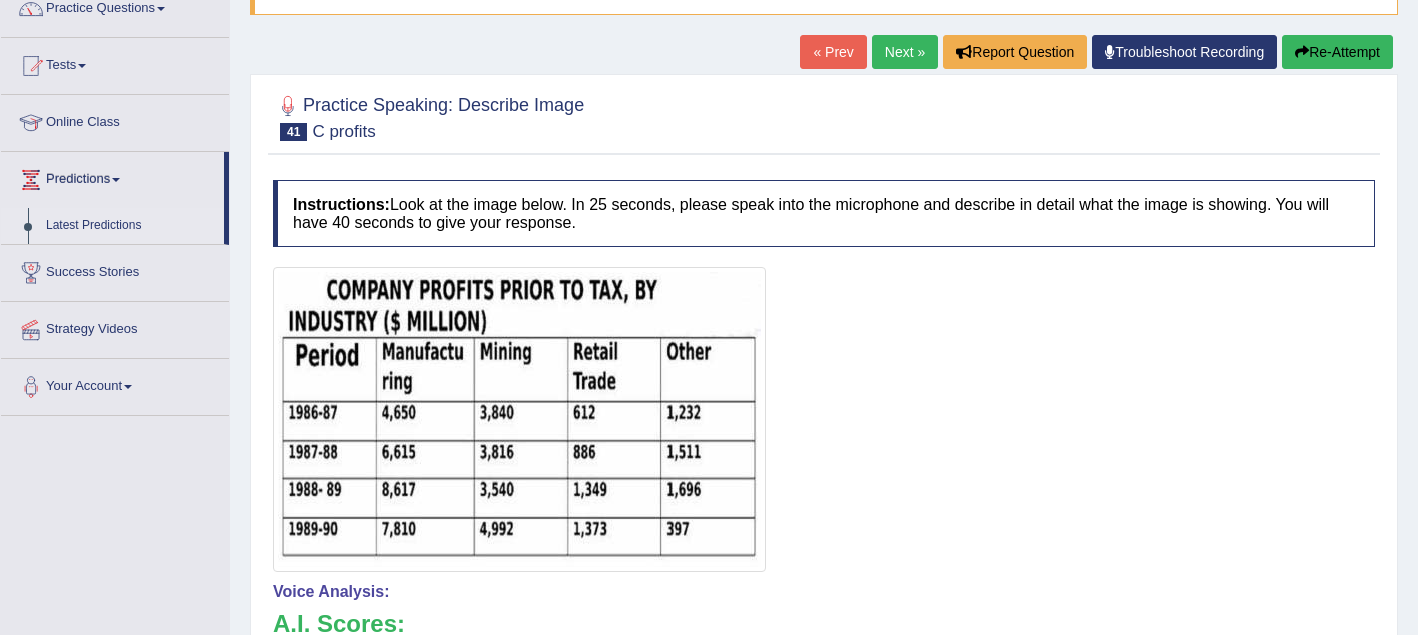 click on "Latest Predictions" at bounding box center (130, 226) 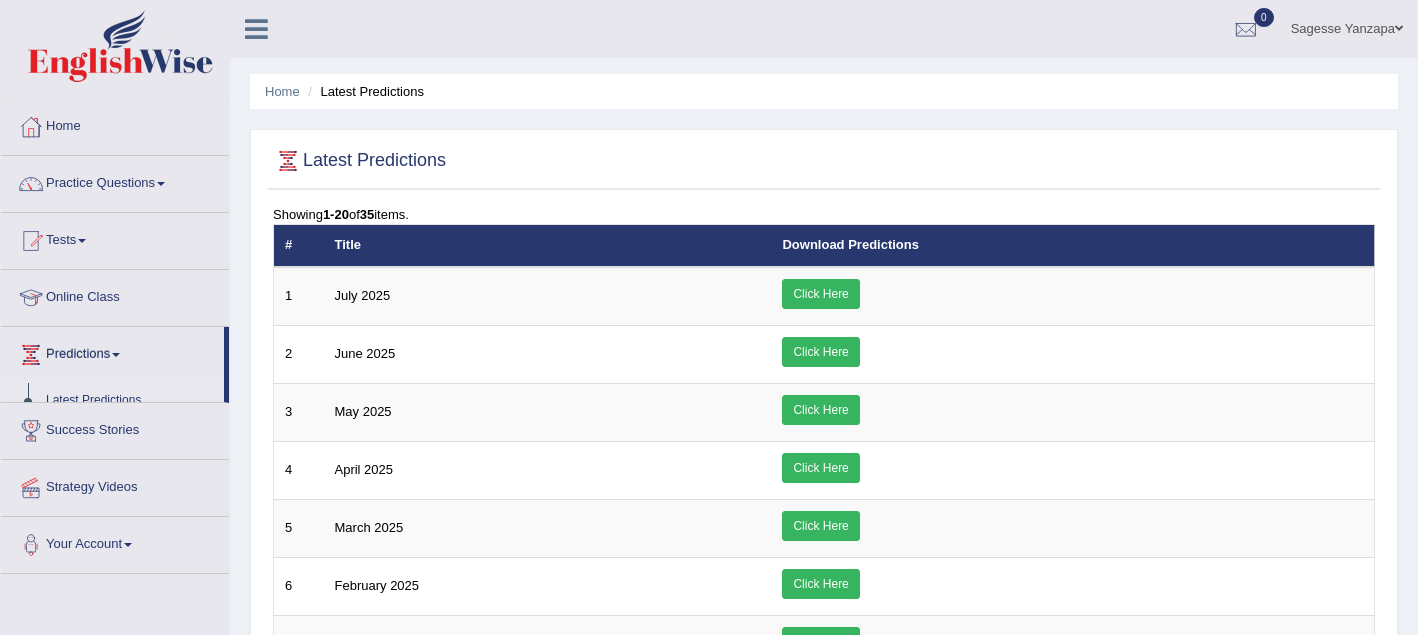 scroll, scrollTop: 0, scrollLeft: 0, axis: both 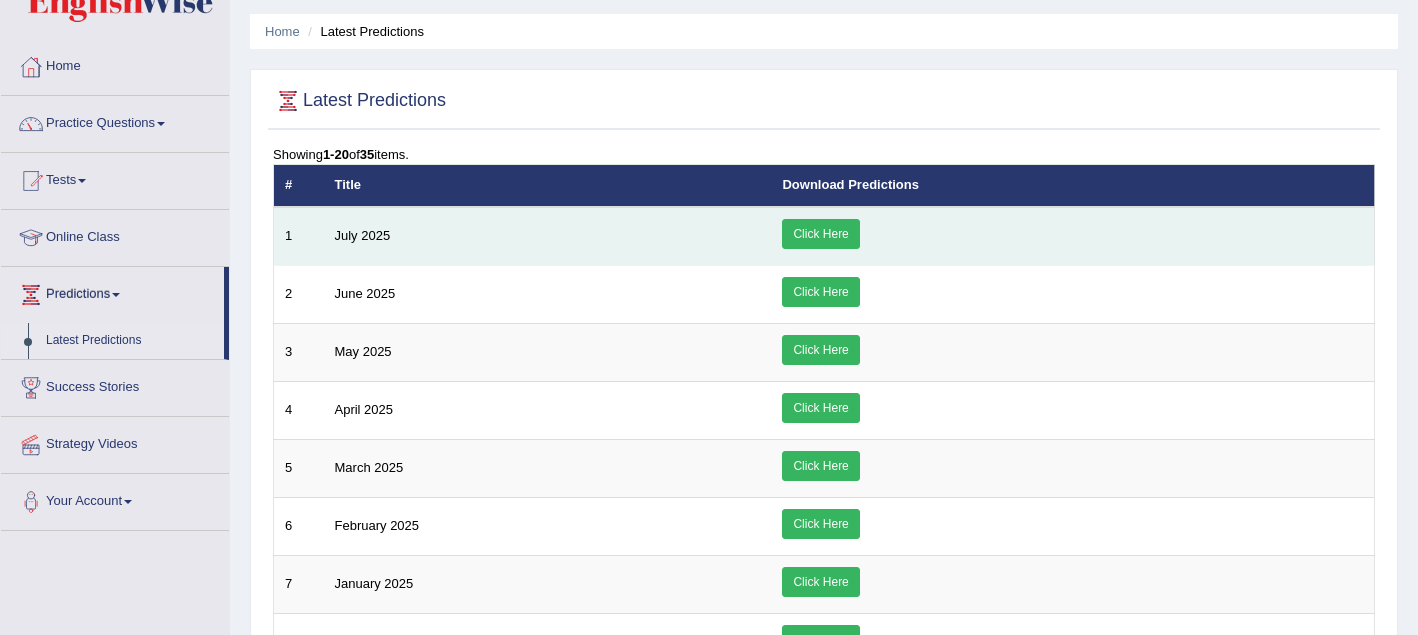 click on "Click Here" at bounding box center [820, 234] 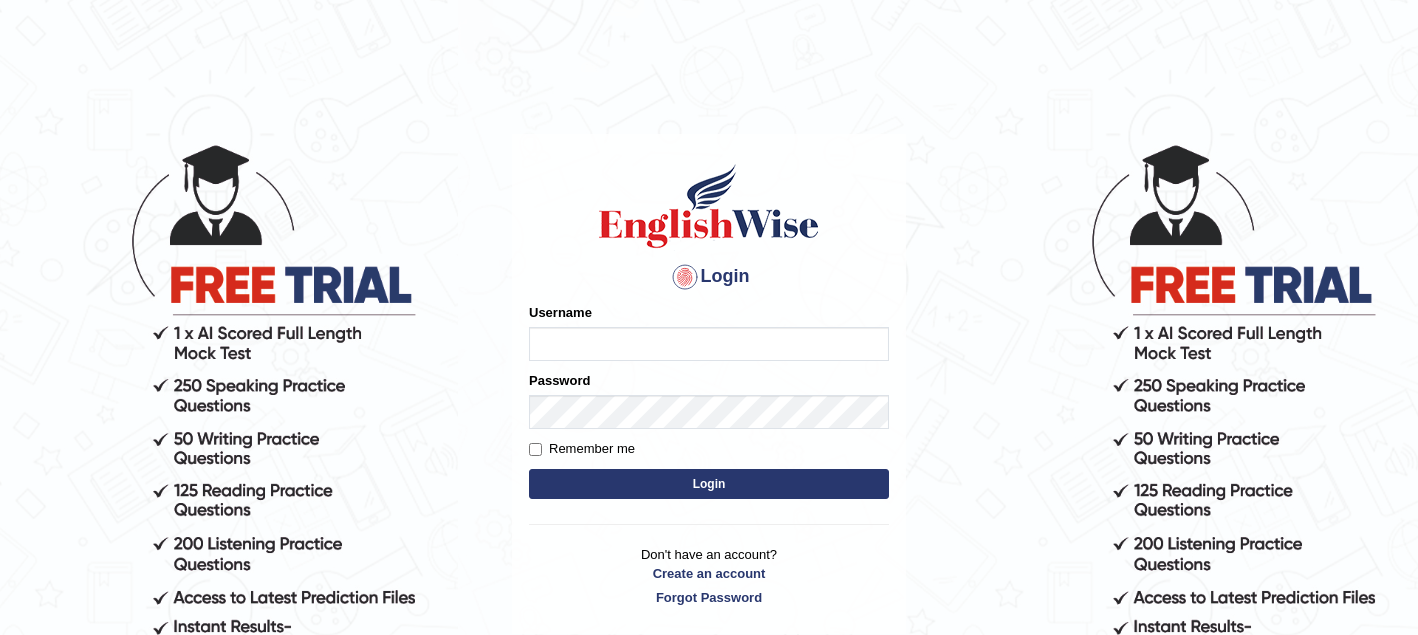 scroll, scrollTop: 0, scrollLeft: 0, axis: both 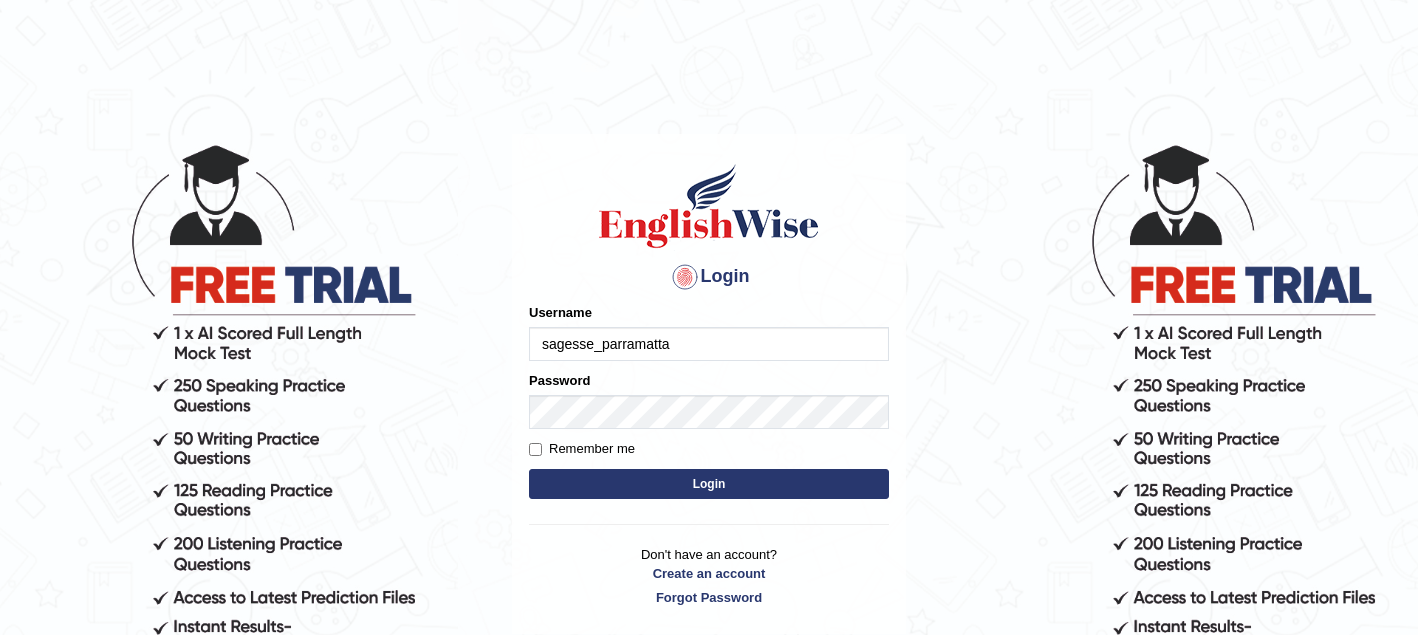 click on "Login" at bounding box center [709, 484] 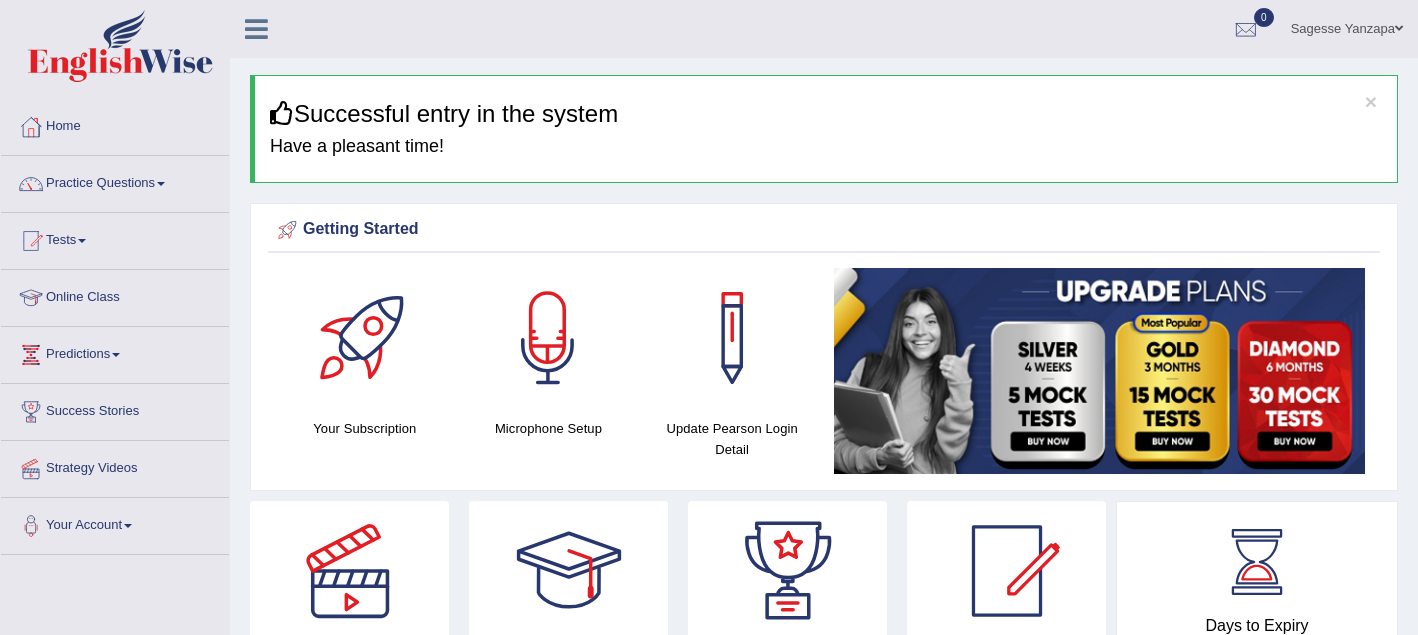 scroll, scrollTop: 0, scrollLeft: 0, axis: both 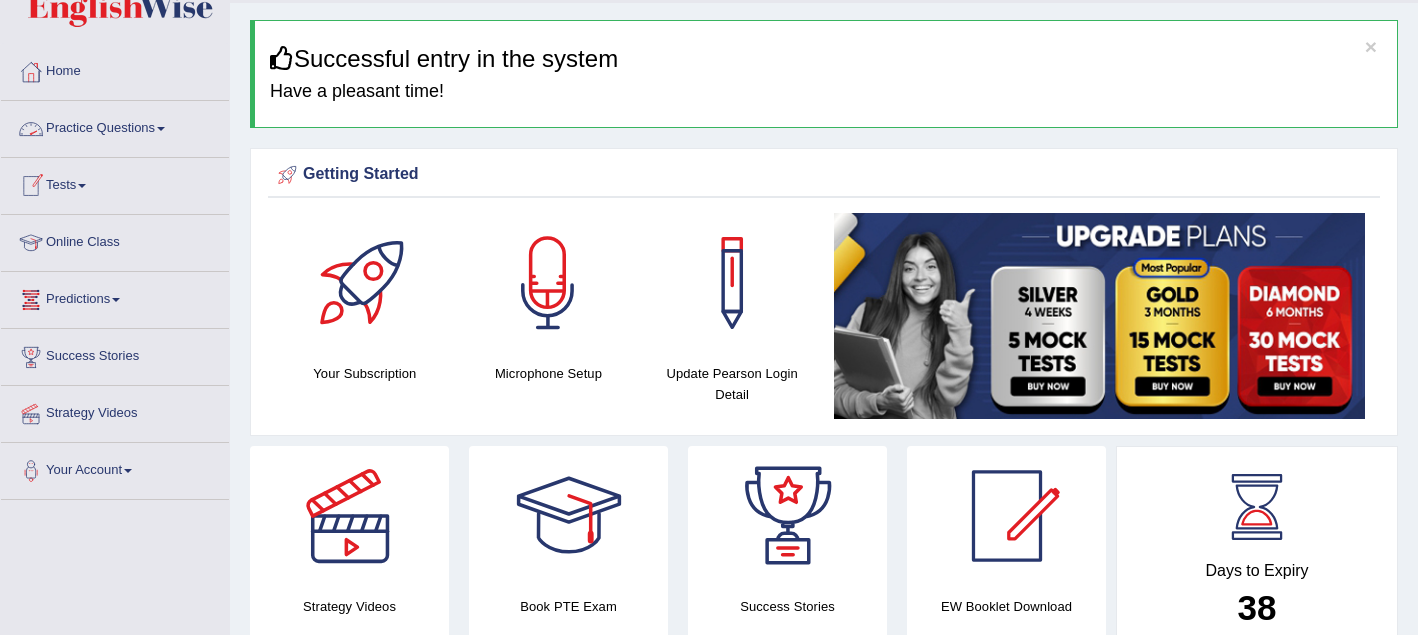 click on "Practice Questions" at bounding box center (115, 126) 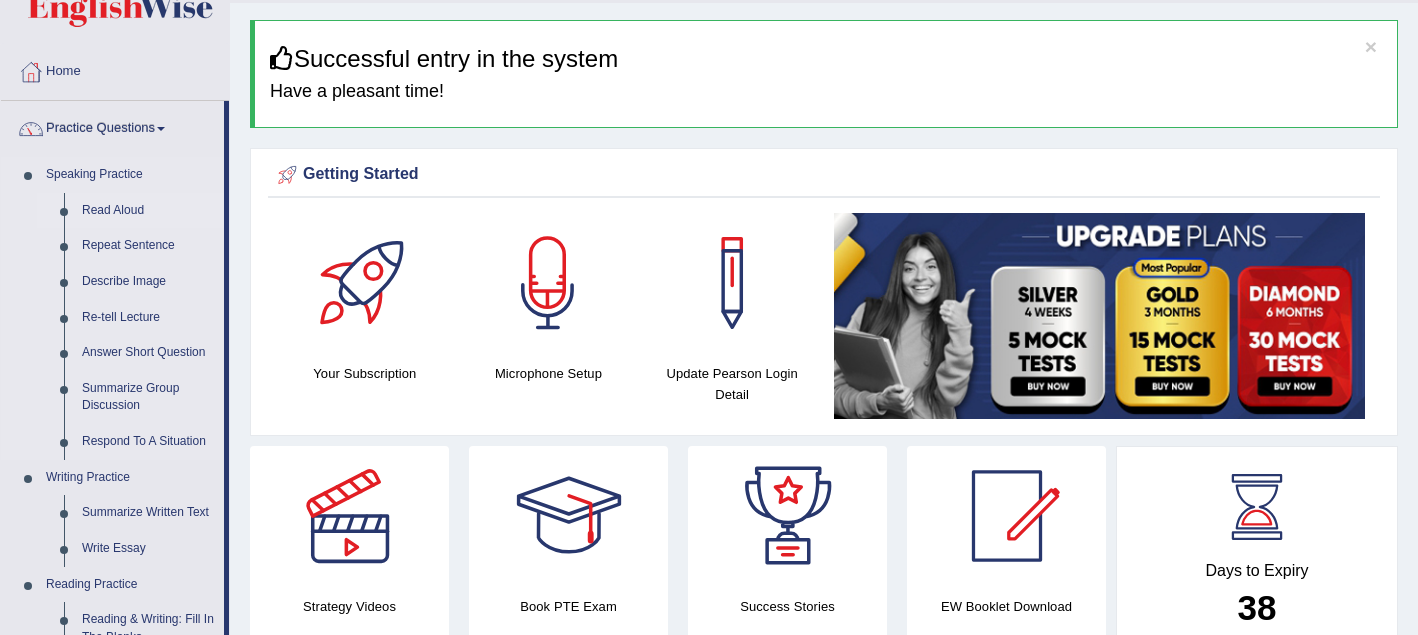 click on "Read Aloud" at bounding box center (148, 211) 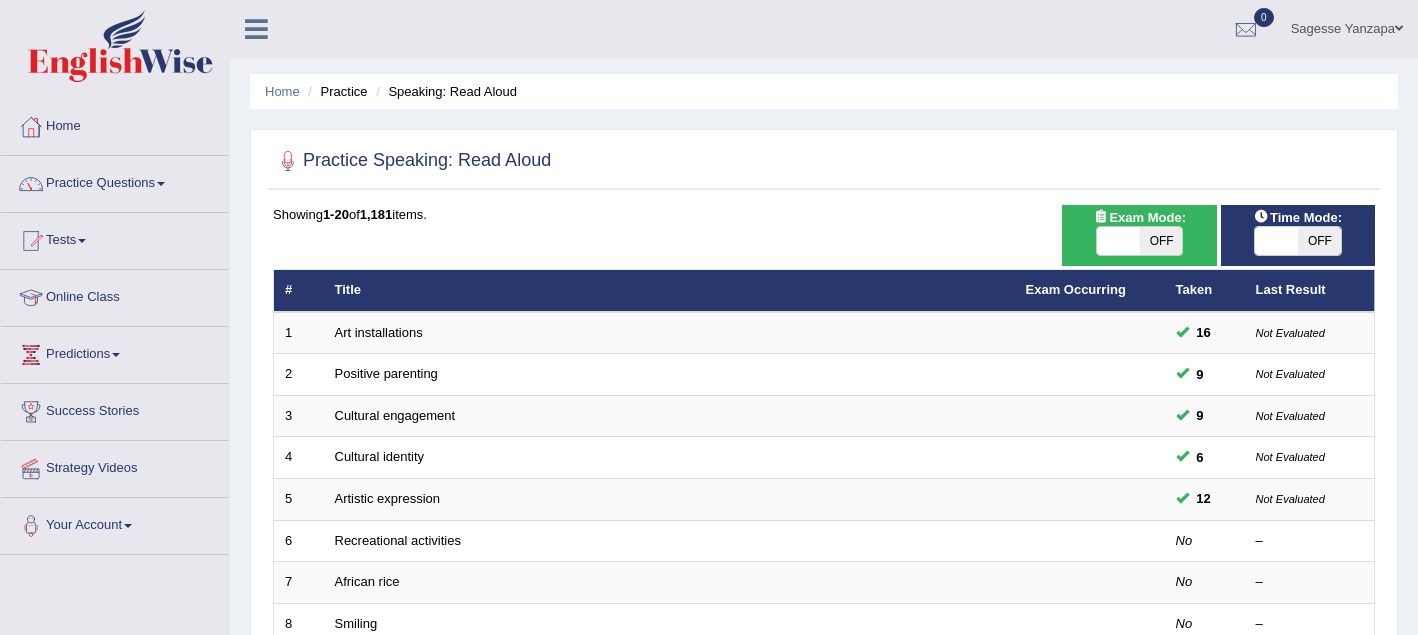 scroll, scrollTop: 0, scrollLeft: 0, axis: both 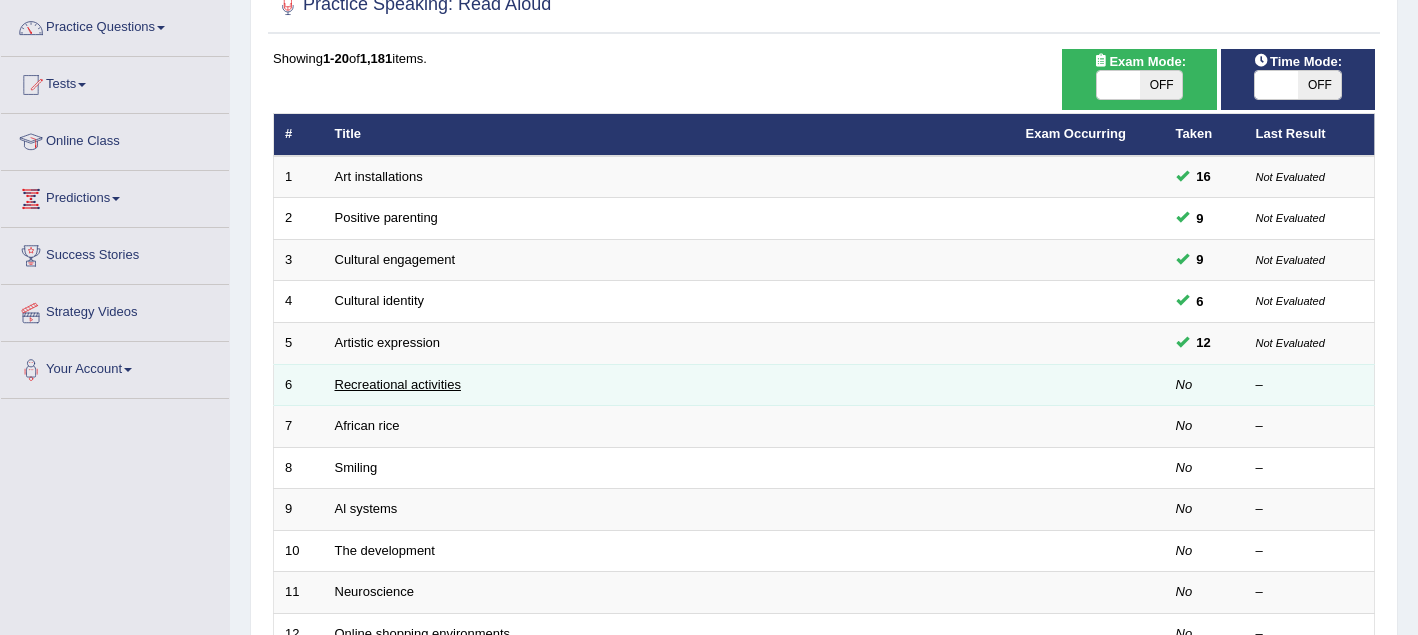 click on "Recreational activities" at bounding box center [398, 384] 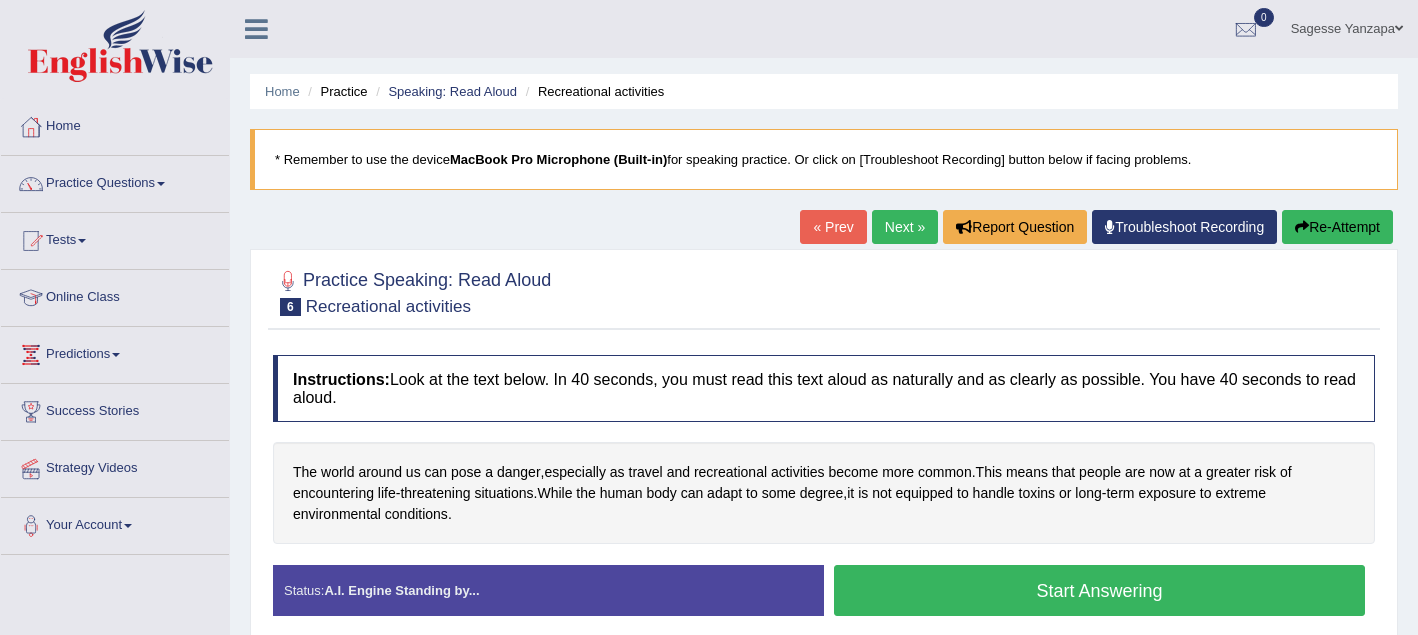 scroll, scrollTop: 0, scrollLeft: 0, axis: both 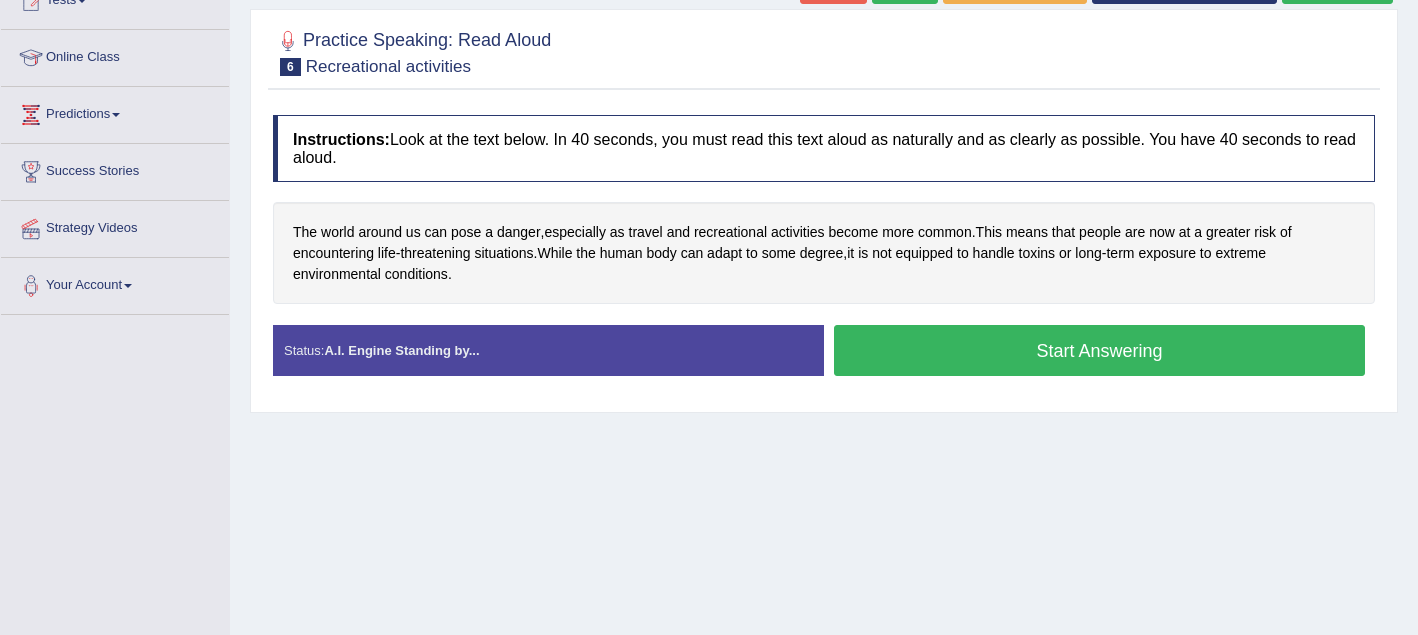 click on "Start Answering" at bounding box center [1099, 350] 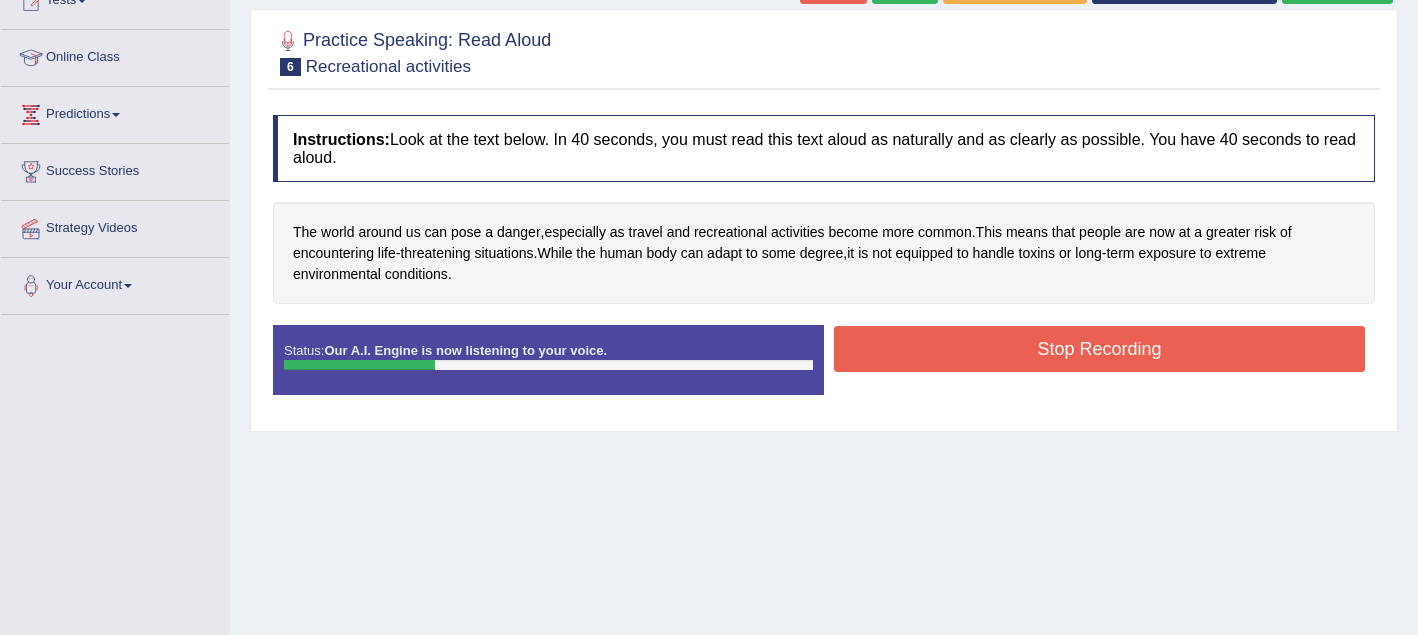 click on "Stop Recording" at bounding box center (1099, 349) 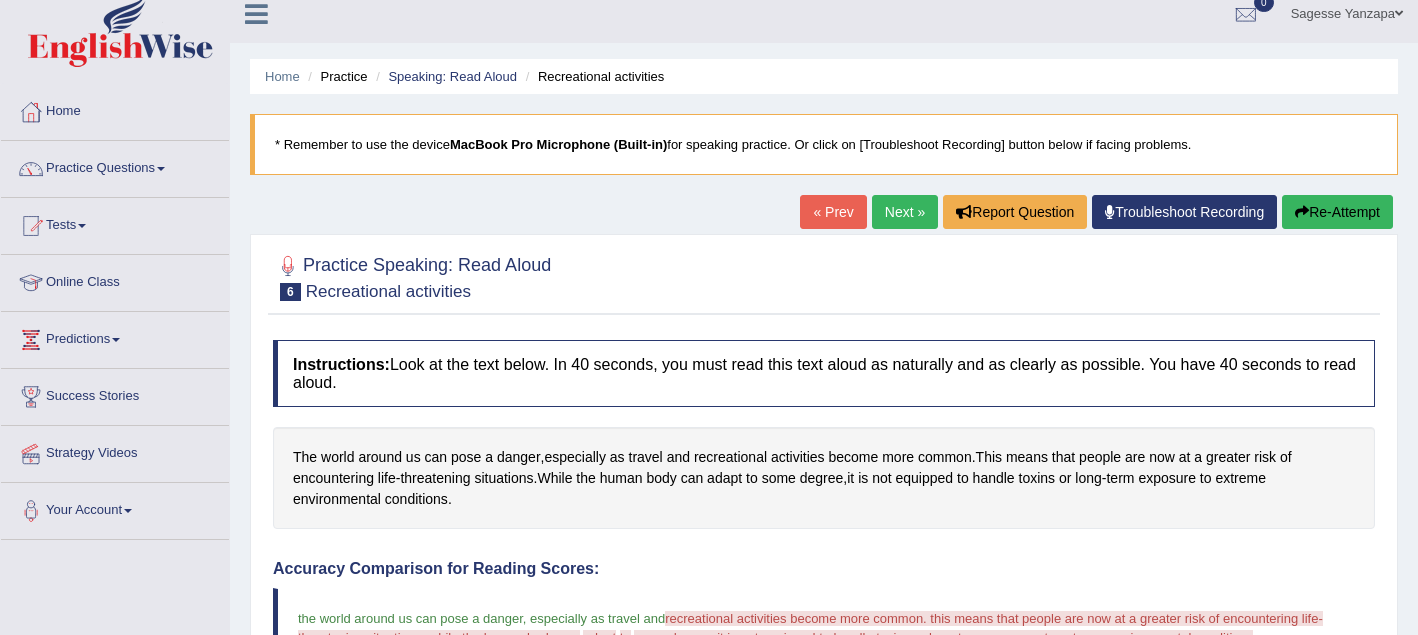 scroll, scrollTop: 16, scrollLeft: 0, axis: vertical 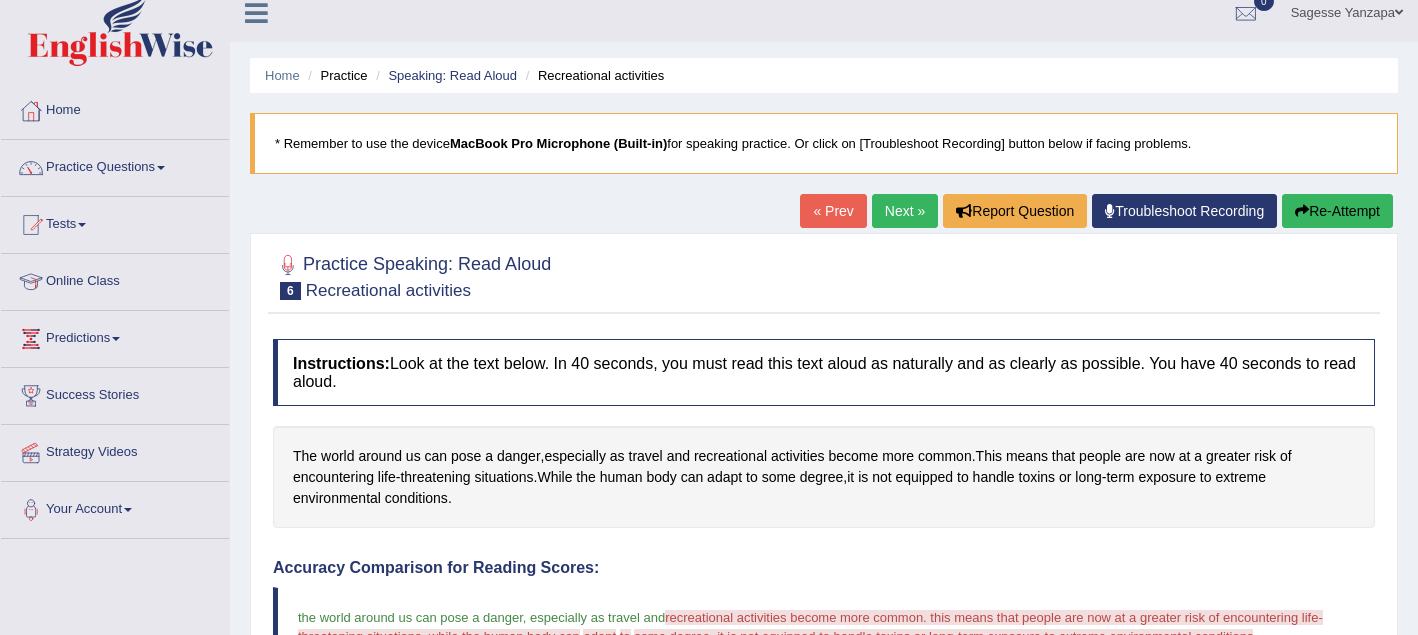 click on "Re-Attempt" at bounding box center [1337, 211] 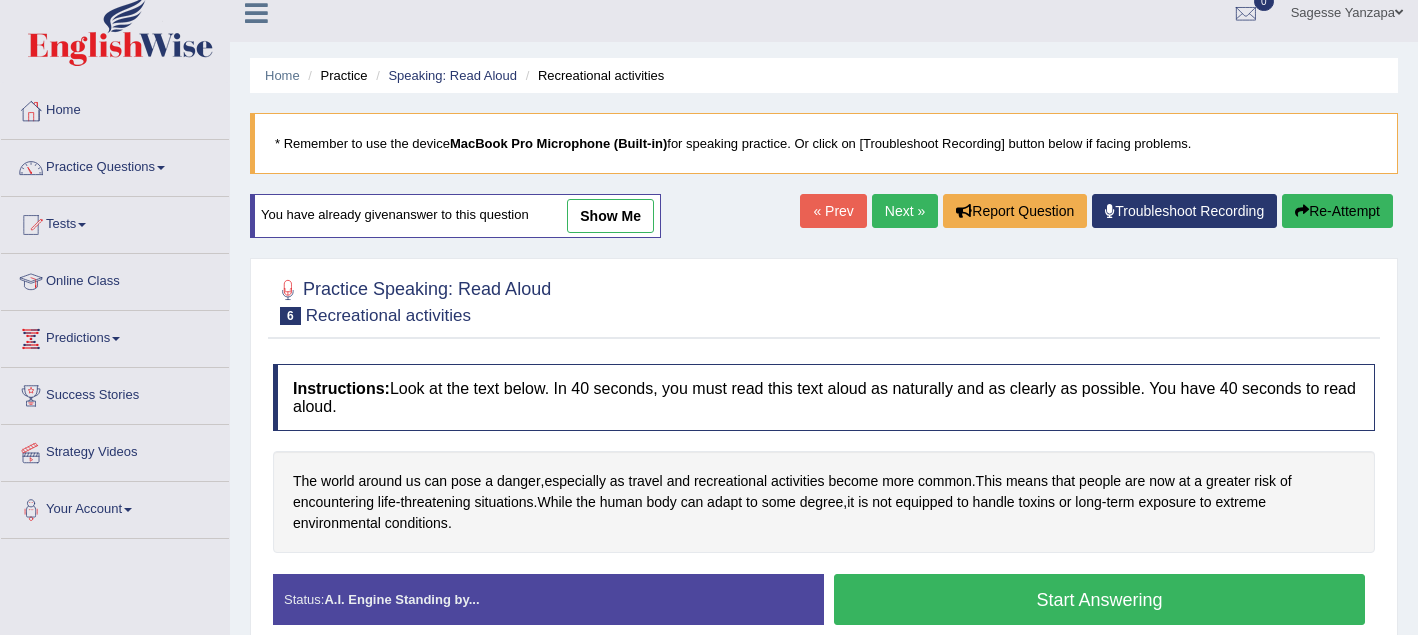 scroll, scrollTop: 158, scrollLeft: 0, axis: vertical 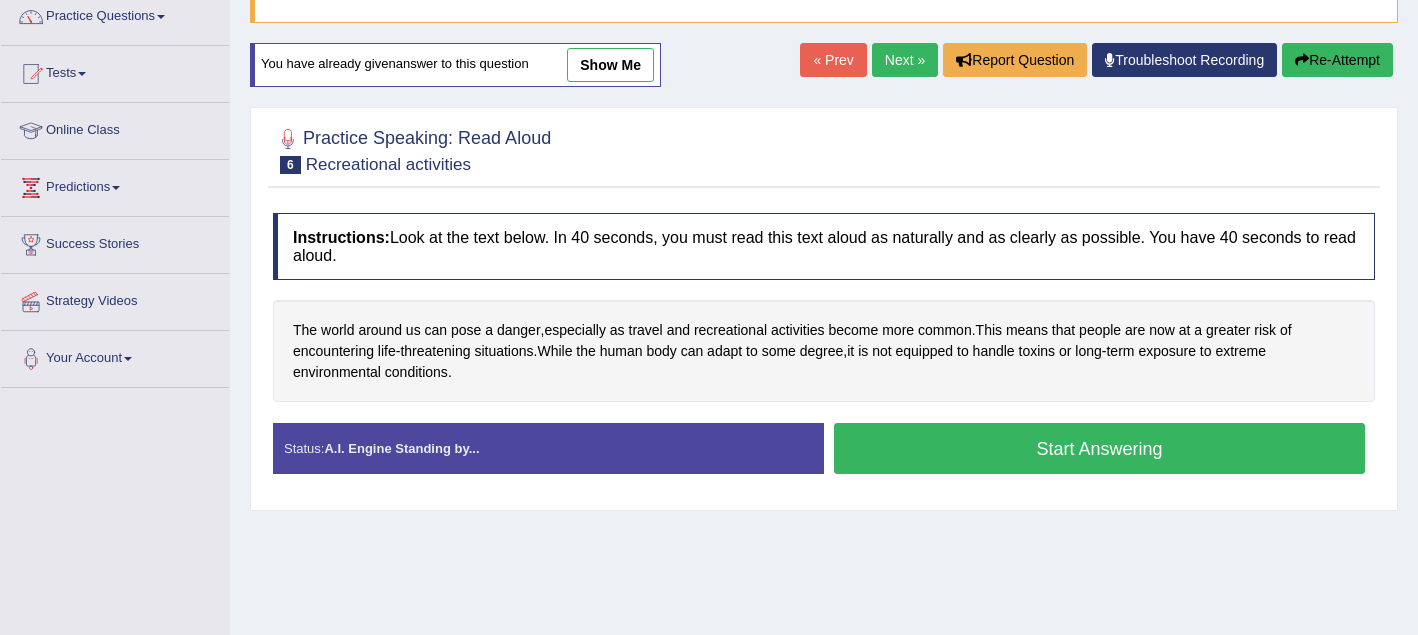 click on "Start Answering" at bounding box center [1099, 448] 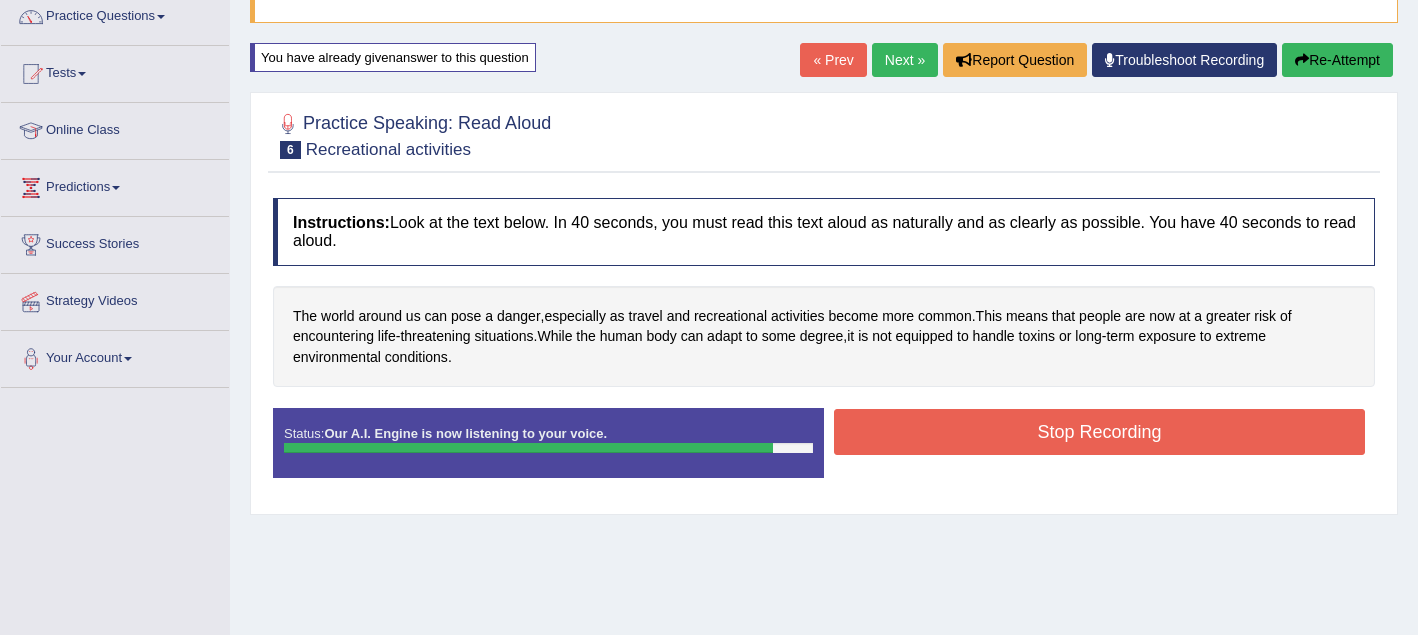 click on "Stop Recording" at bounding box center [1099, 432] 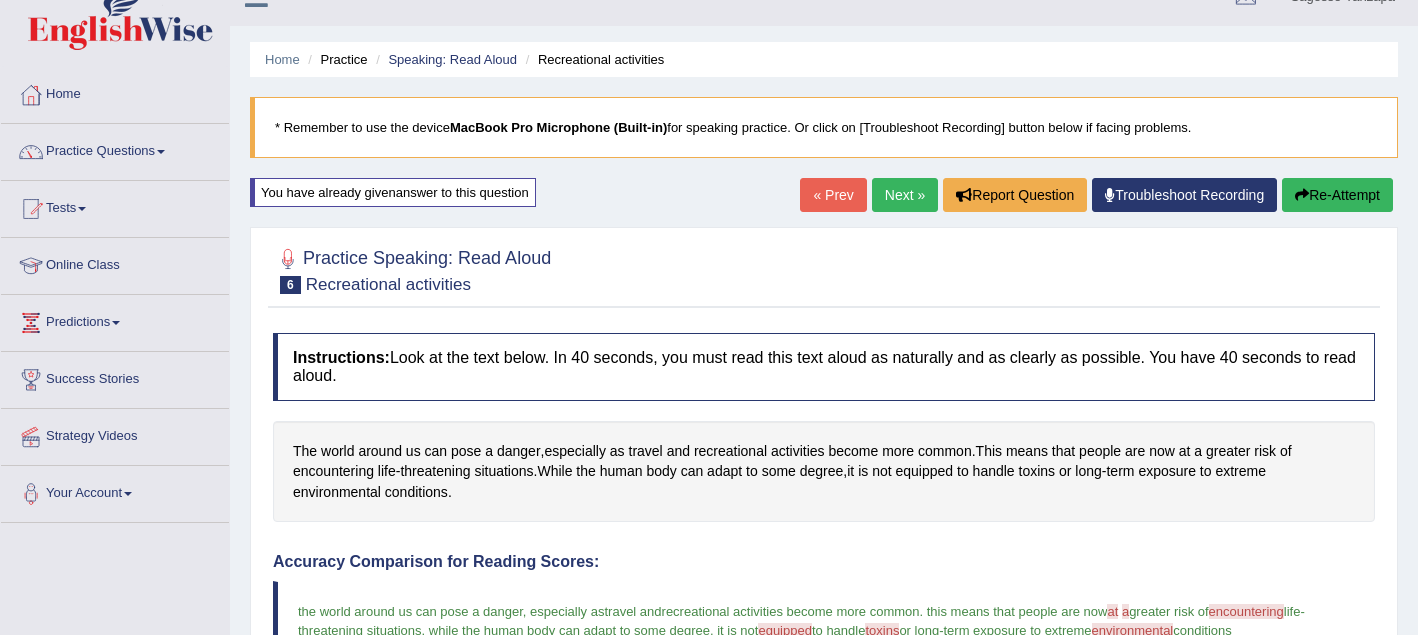 scroll, scrollTop: 21, scrollLeft: 0, axis: vertical 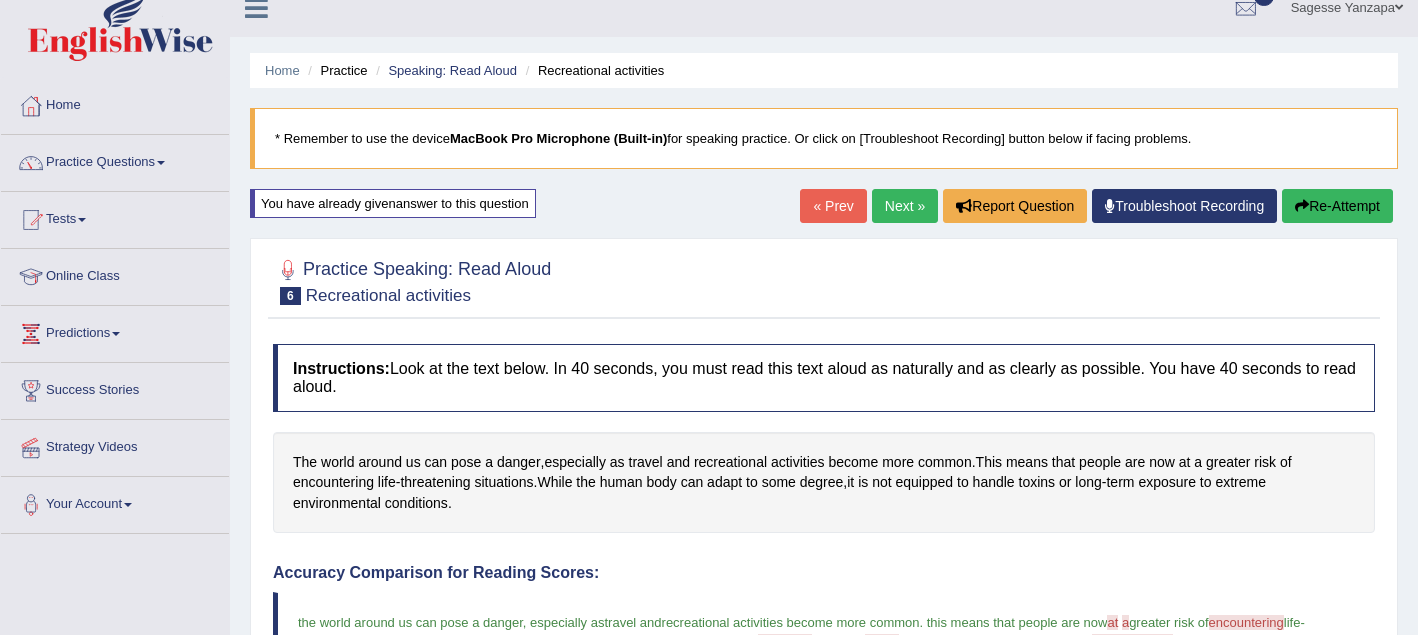 click on "Next »" at bounding box center [905, 206] 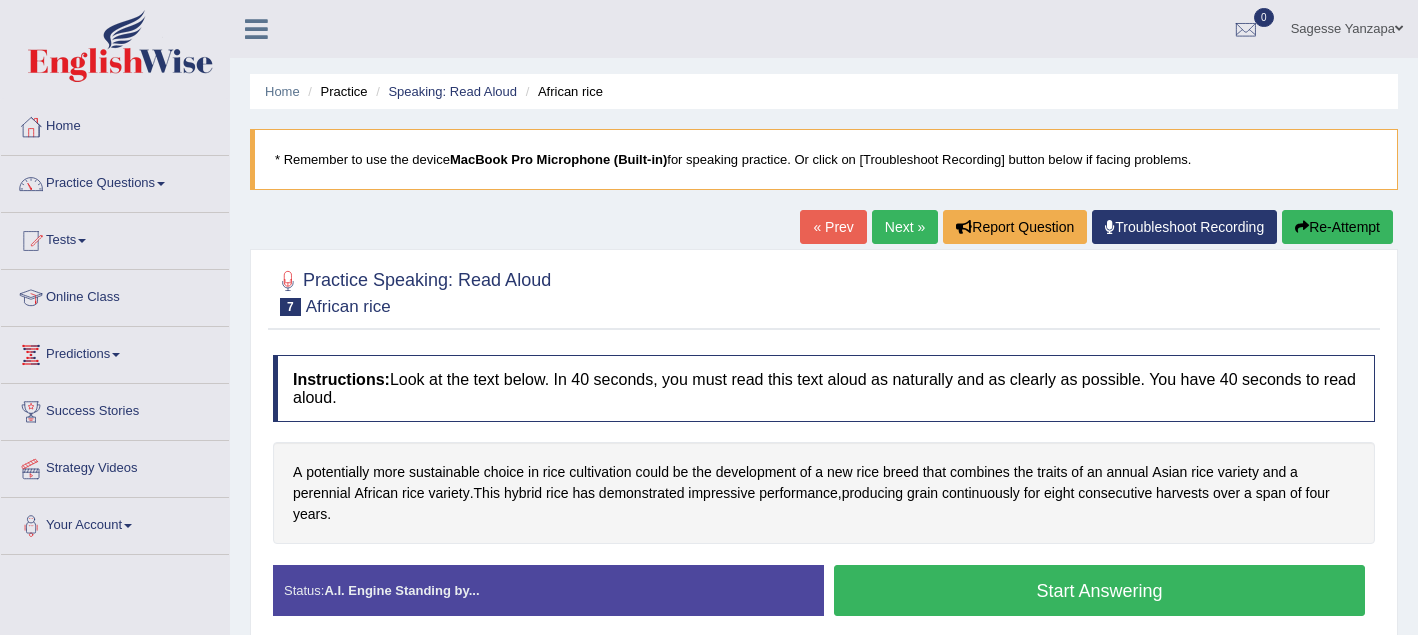 scroll, scrollTop: 0, scrollLeft: 0, axis: both 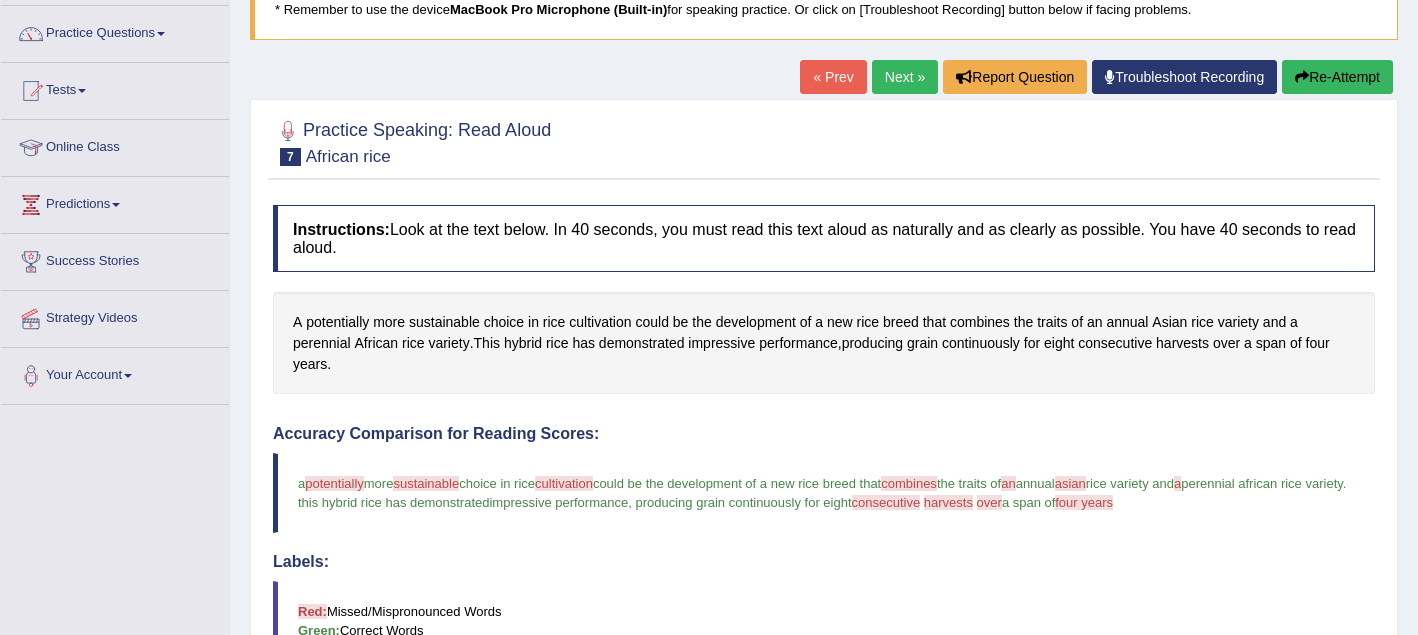click on "Re-Attempt" at bounding box center [1337, 77] 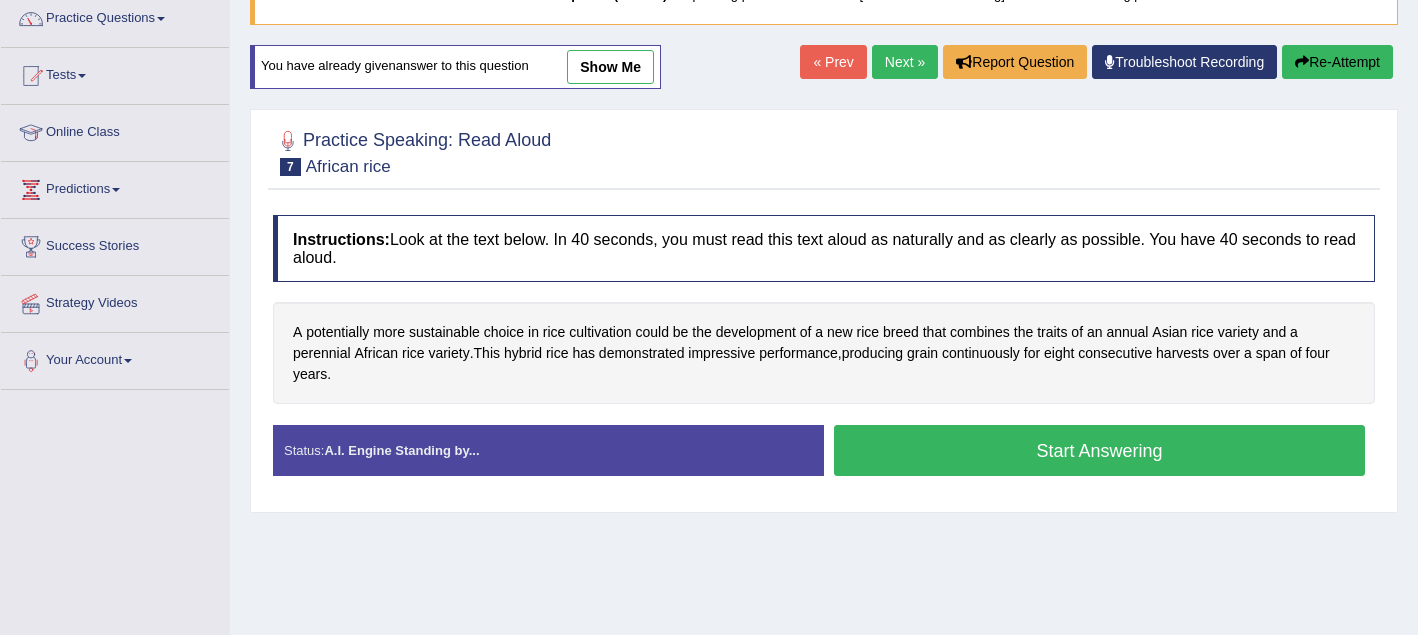 scroll, scrollTop: 0, scrollLeft: 0, axis: both 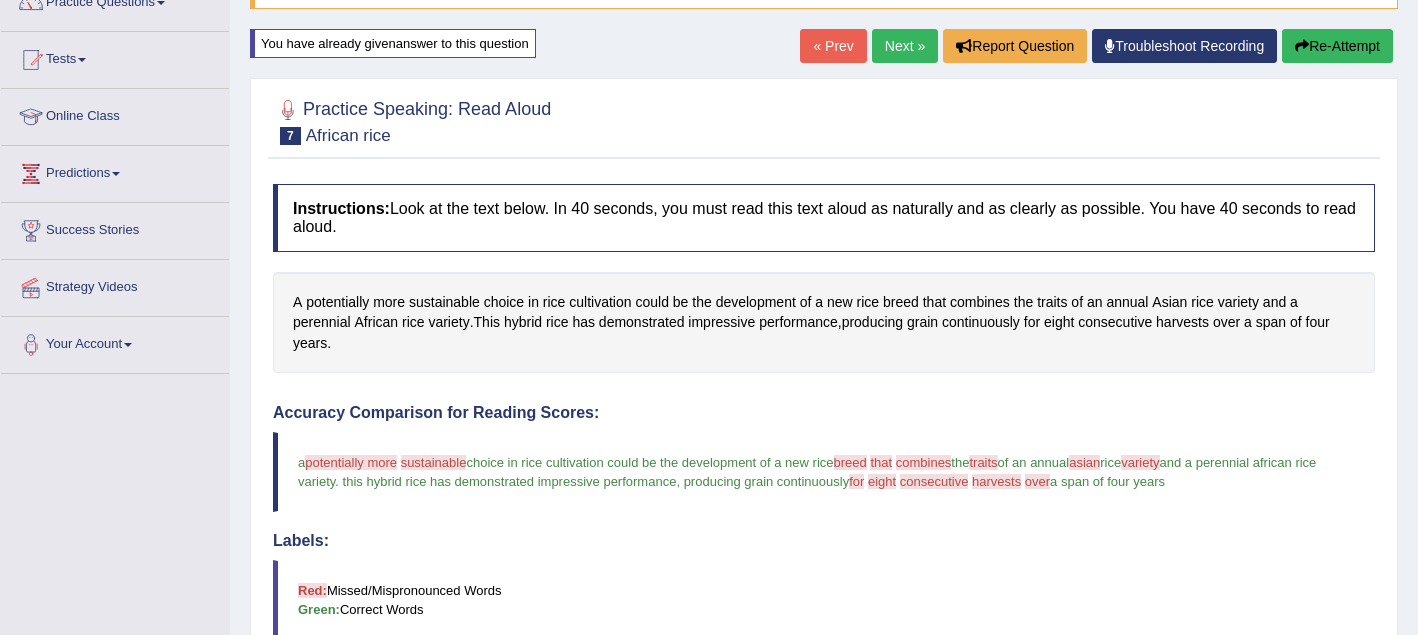 click on "Re-Attempt" at bounding box center (1337, 46) 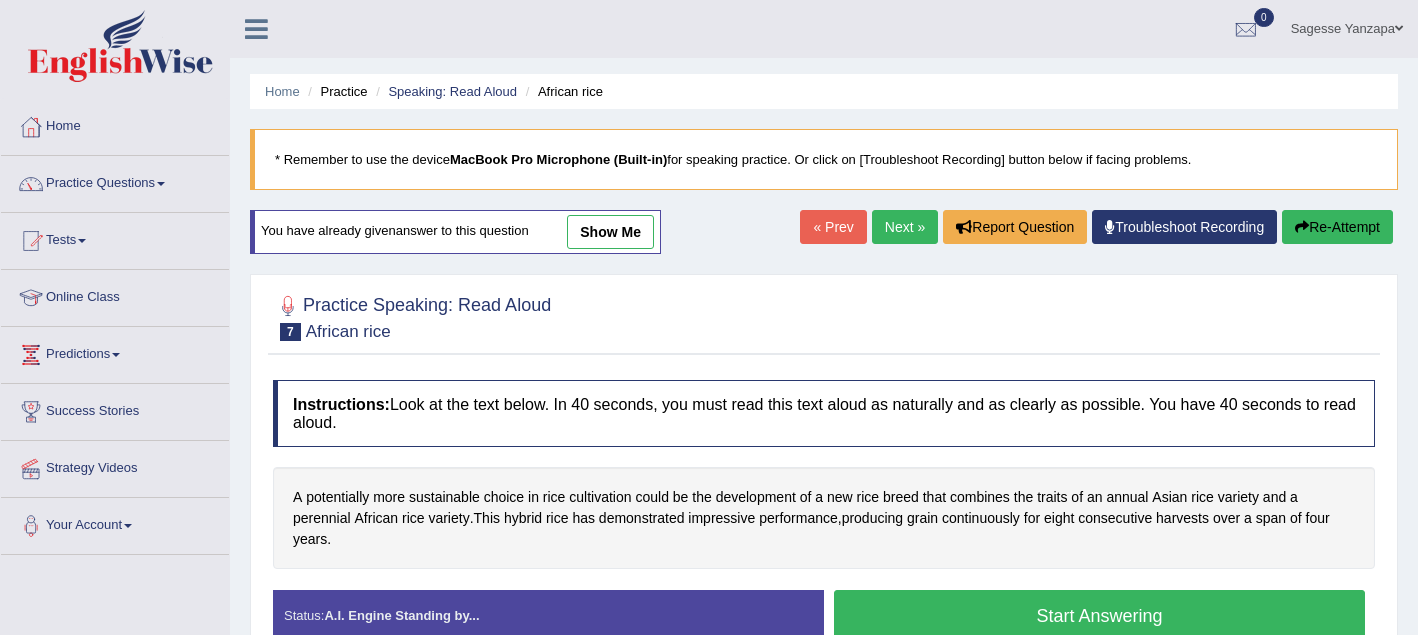 scroll, scrollTop: 181, scrollLeft: 0, axis: vertical 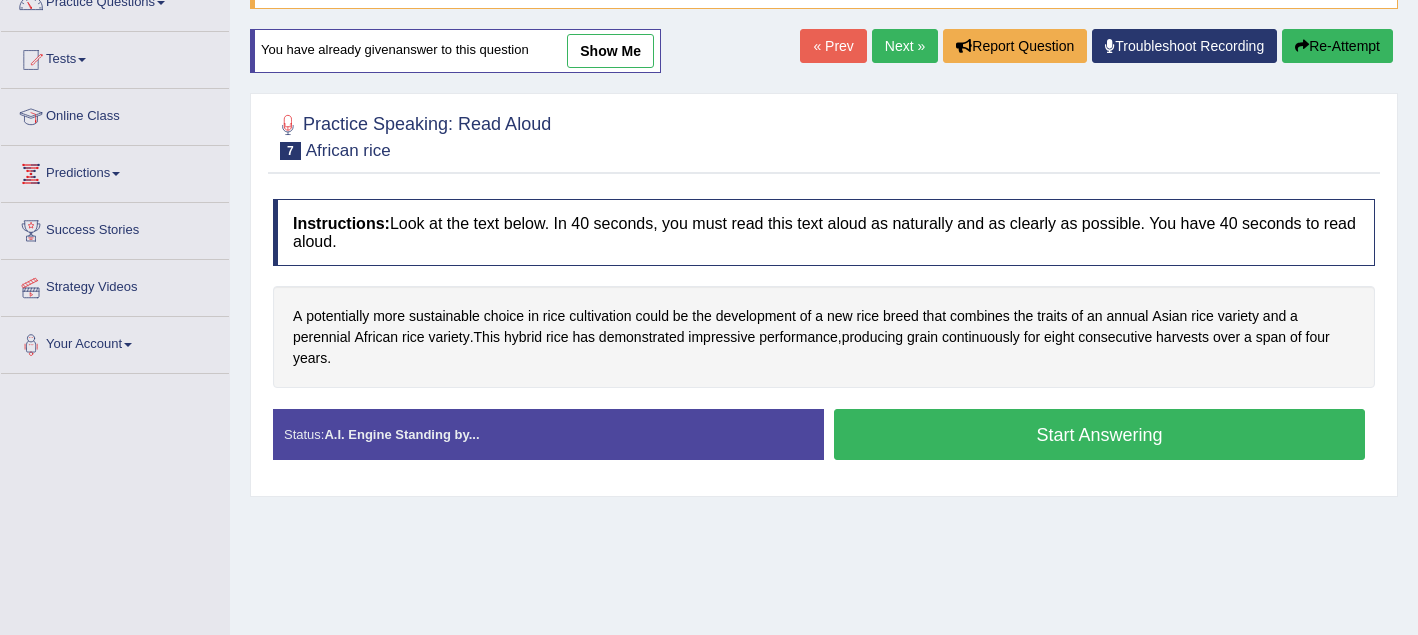 click on "Start Answering" at bounding box center [1099, 434] 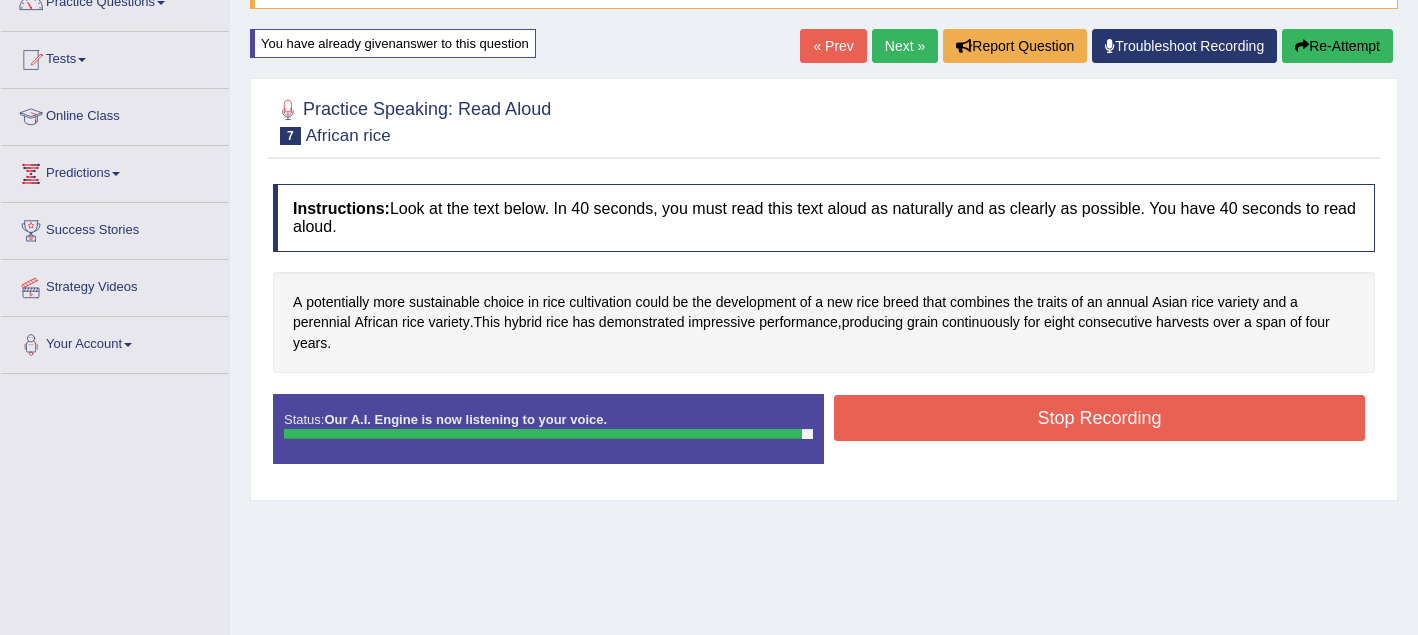 click on "Stop Recording" at bounding box center [1099, 418] 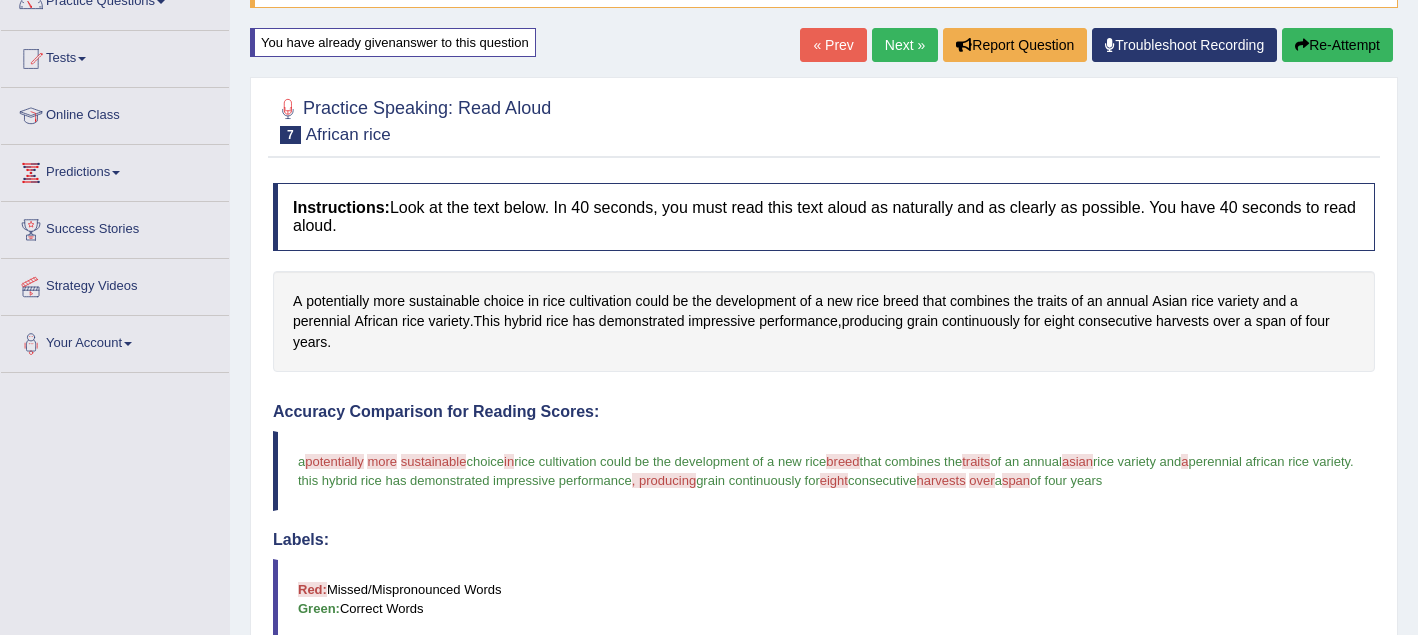 scroll, scrollTop: 179, scrollLeft: 0, axis: vertical 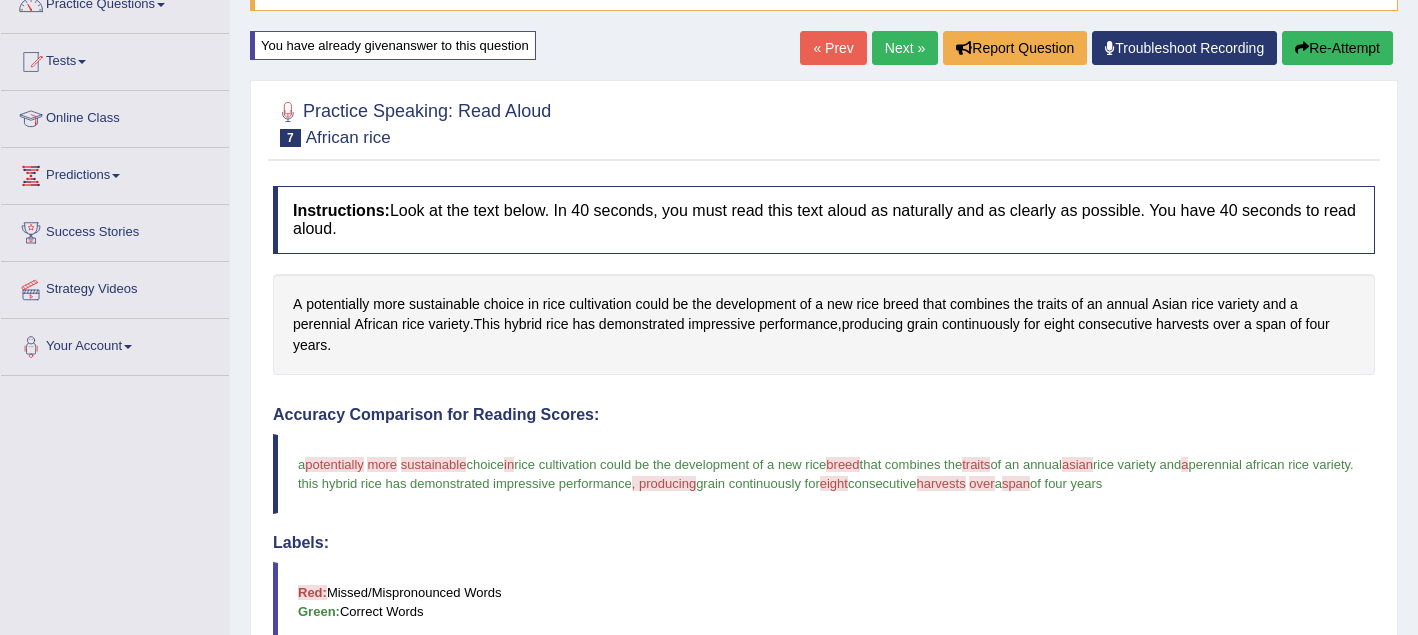 click on "Re-Attempt" at bounding box center [1337, 48] 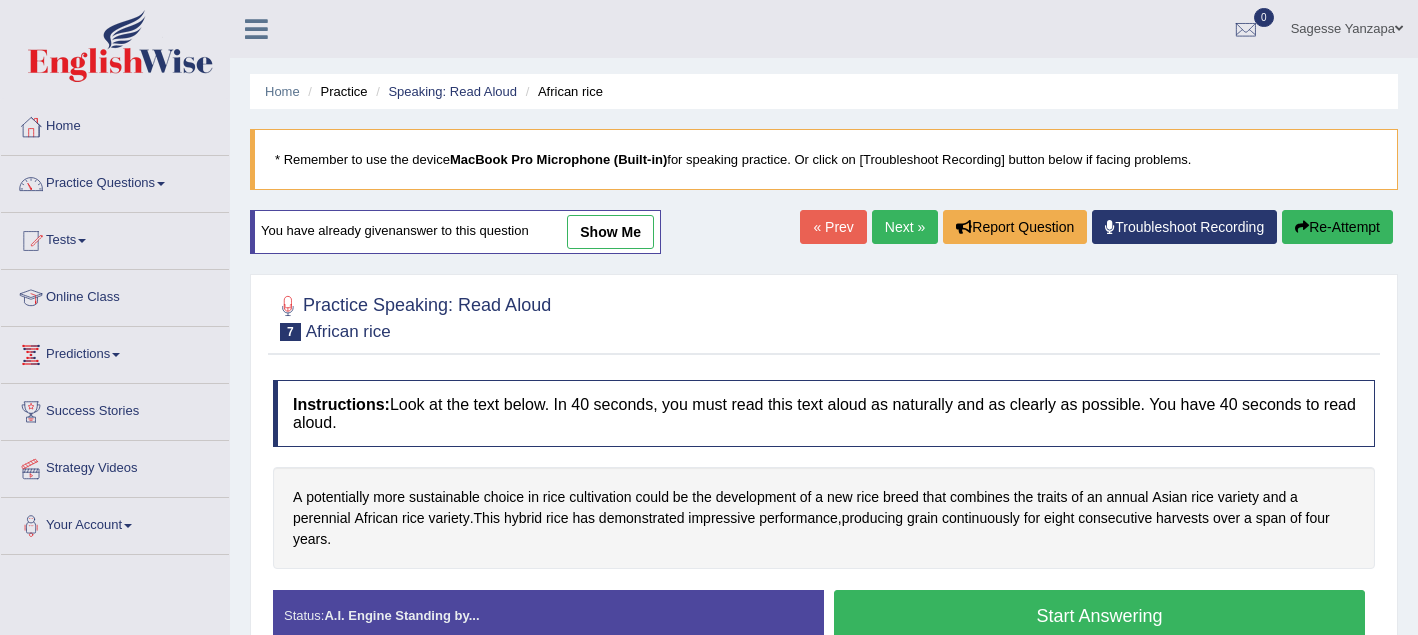 scroll, scrollTop: 179, scrollLeft: 0, axis: vertical 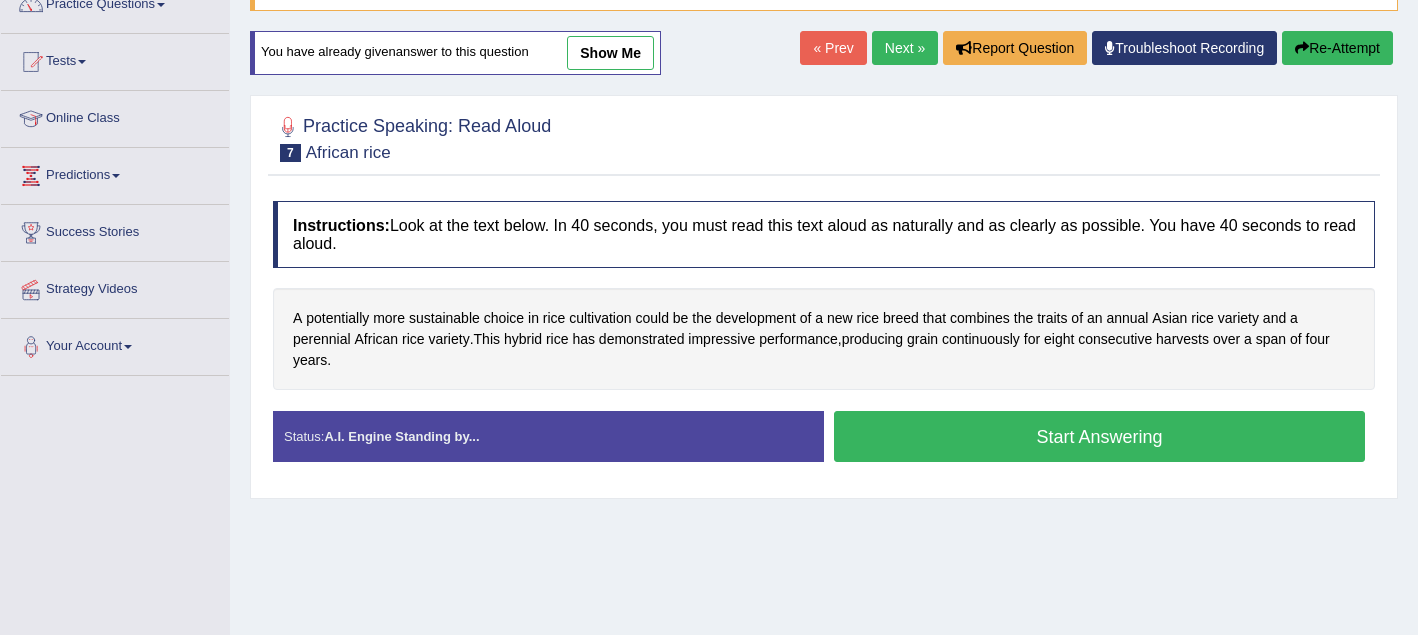 click on "Start Answering" at bounding box center [1099, 436] 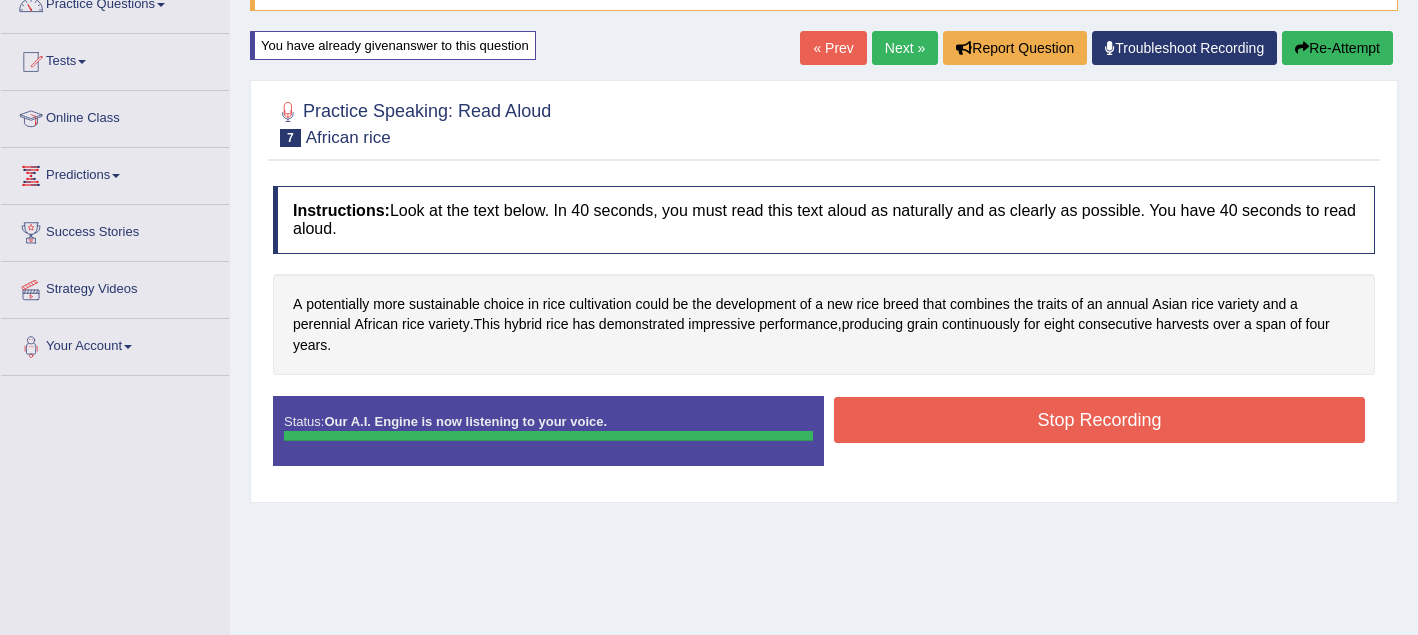 click on "Status:  Our A.I. Engine is now listening to your voice. Start Answering Stop Recording" at bounding box center (824, 441) 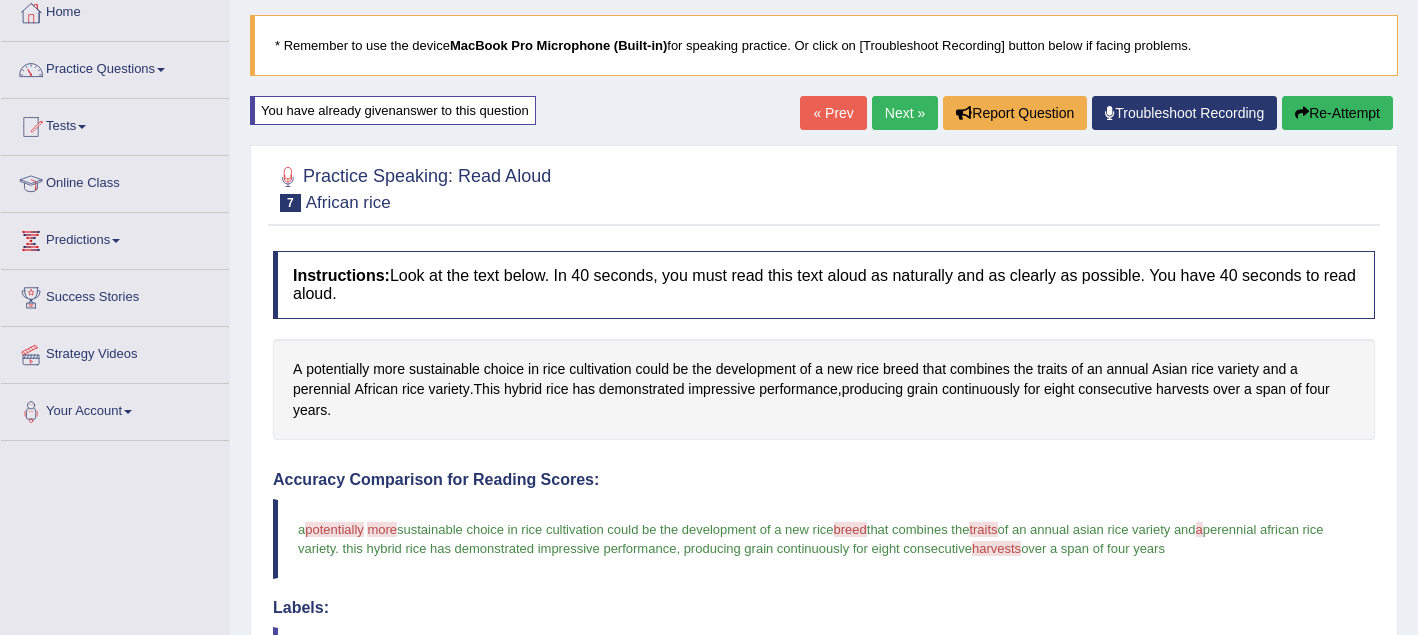 scroll, scrollTop: 103, scrollLeft: 0, axis: vertical 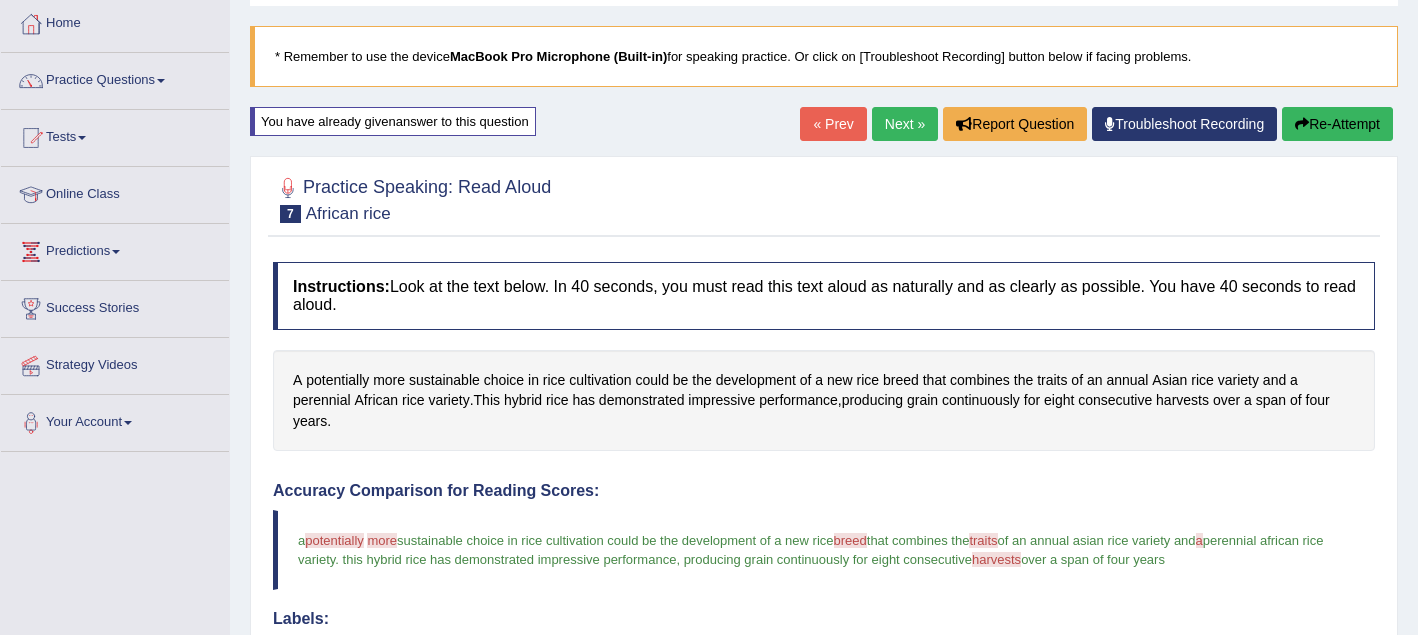 click on "Next »" at bounding box center (905, 124) 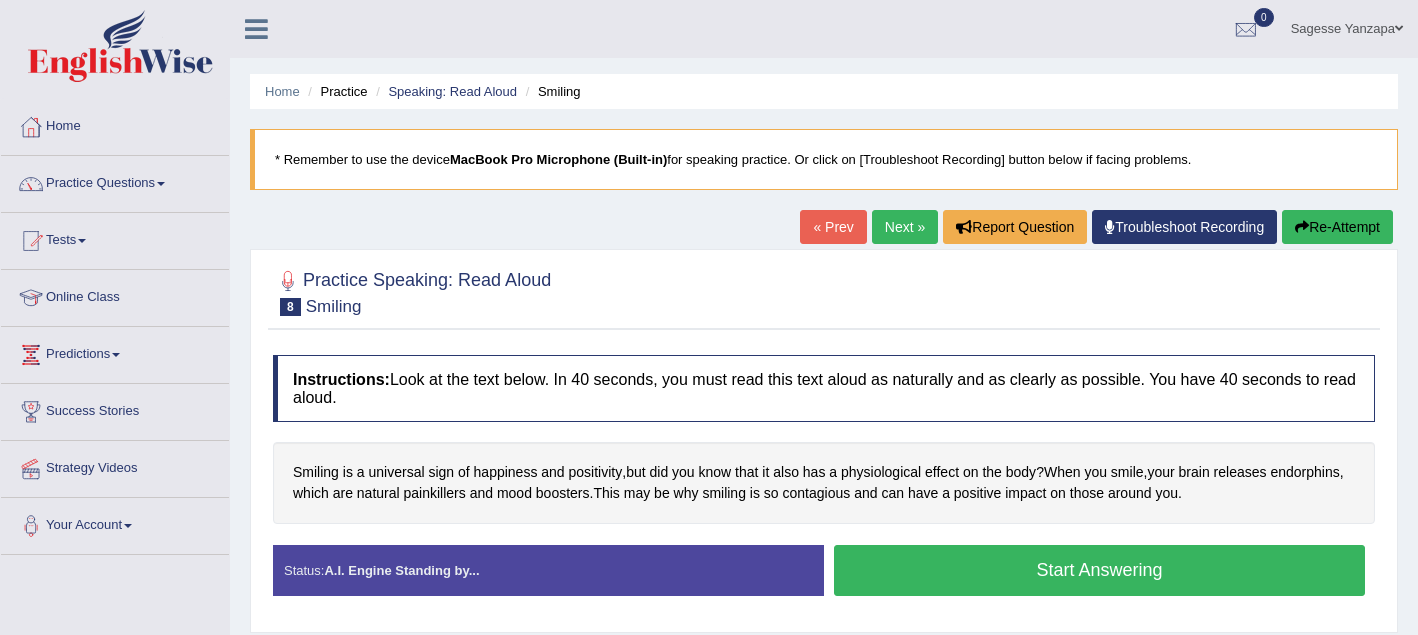 scroll, scrollTop: 0, scrollLeft: 0, axis: both 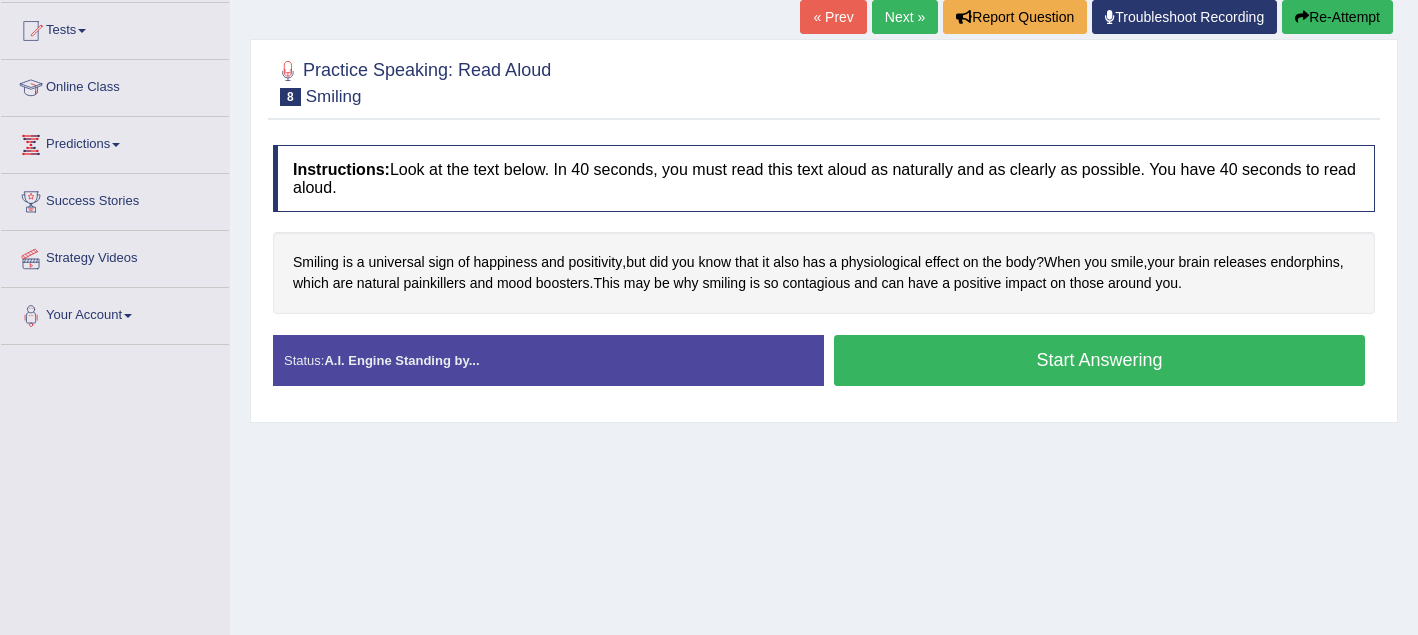 click on "Start Answering" at bounding box center (1099, 360) 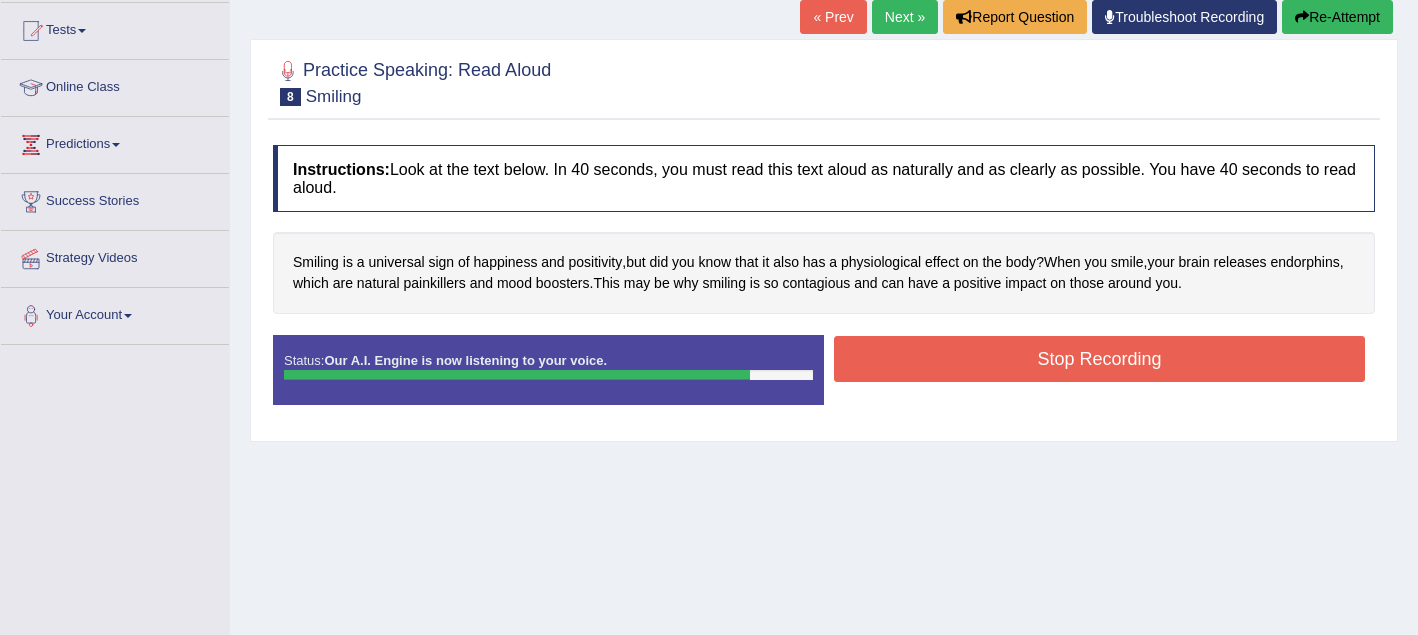 click on "Stop Recording" at bounding box center [1099, 359] 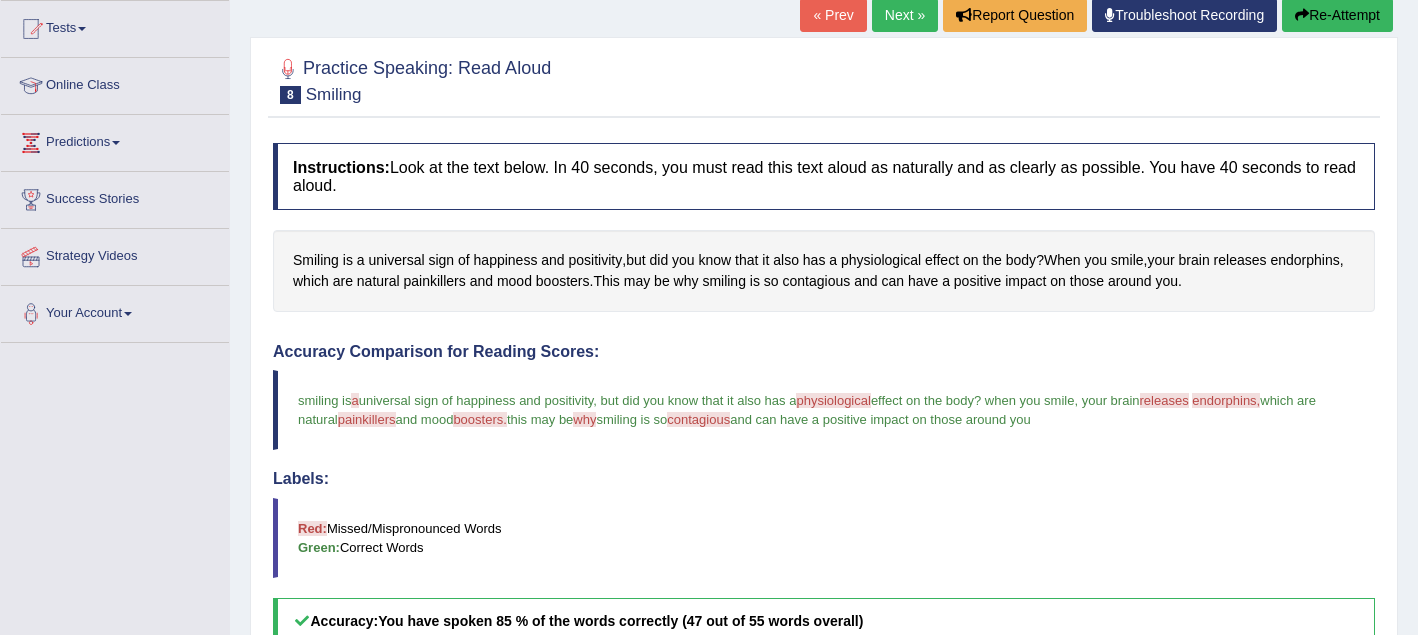 scroll, scrollTop: 194, scrollLeft: 0, axis: vertical 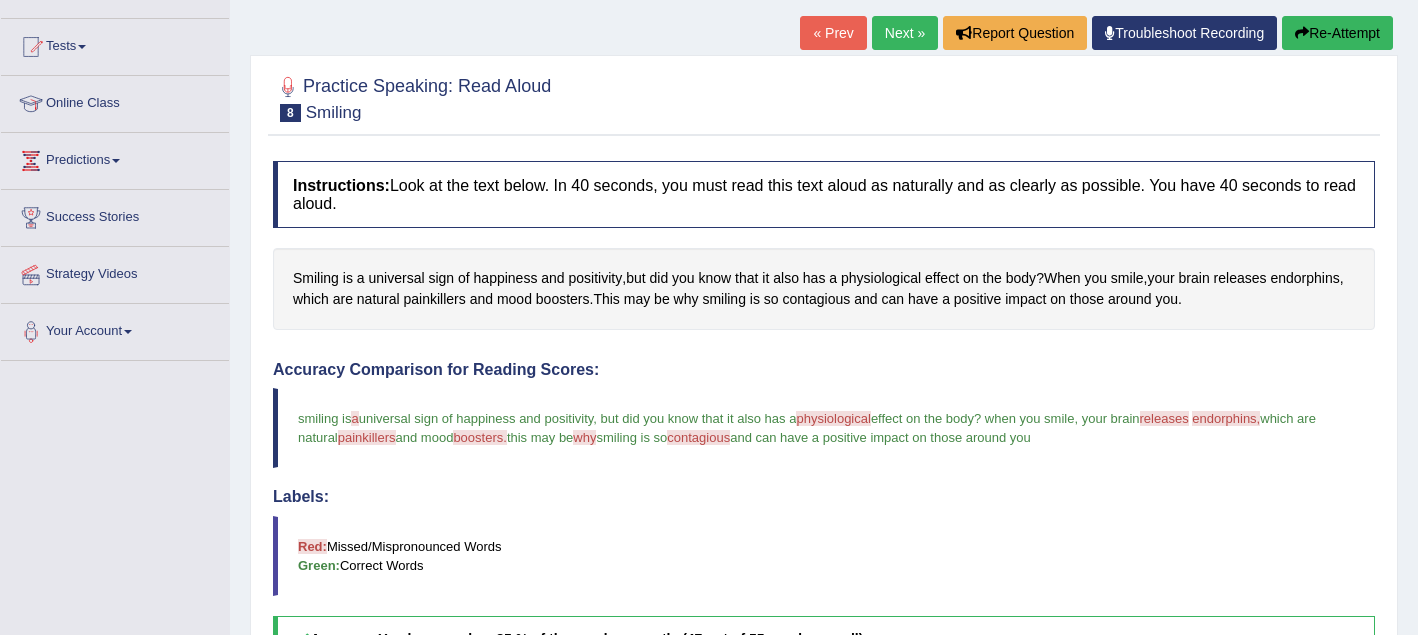 click on "Re-Attempt" at bounding box center (1337, 33) 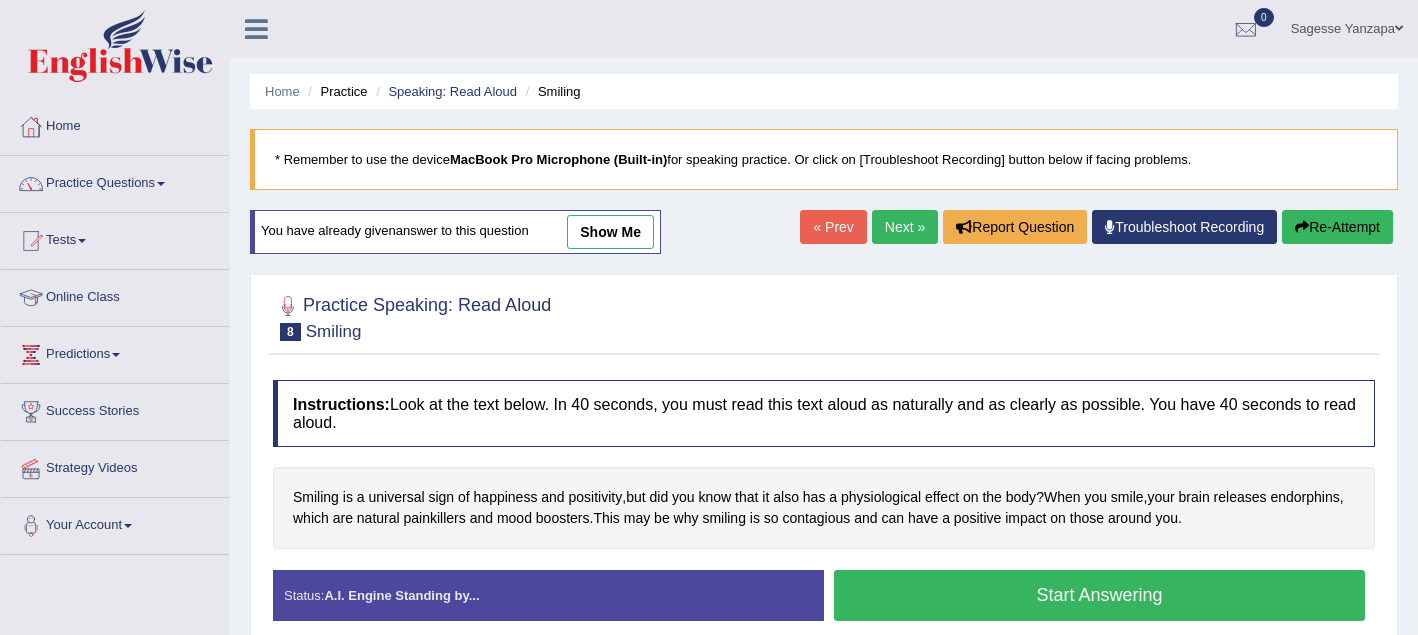 scroll, scrollTop: 220, scrollLeft: 0, axis: vertical 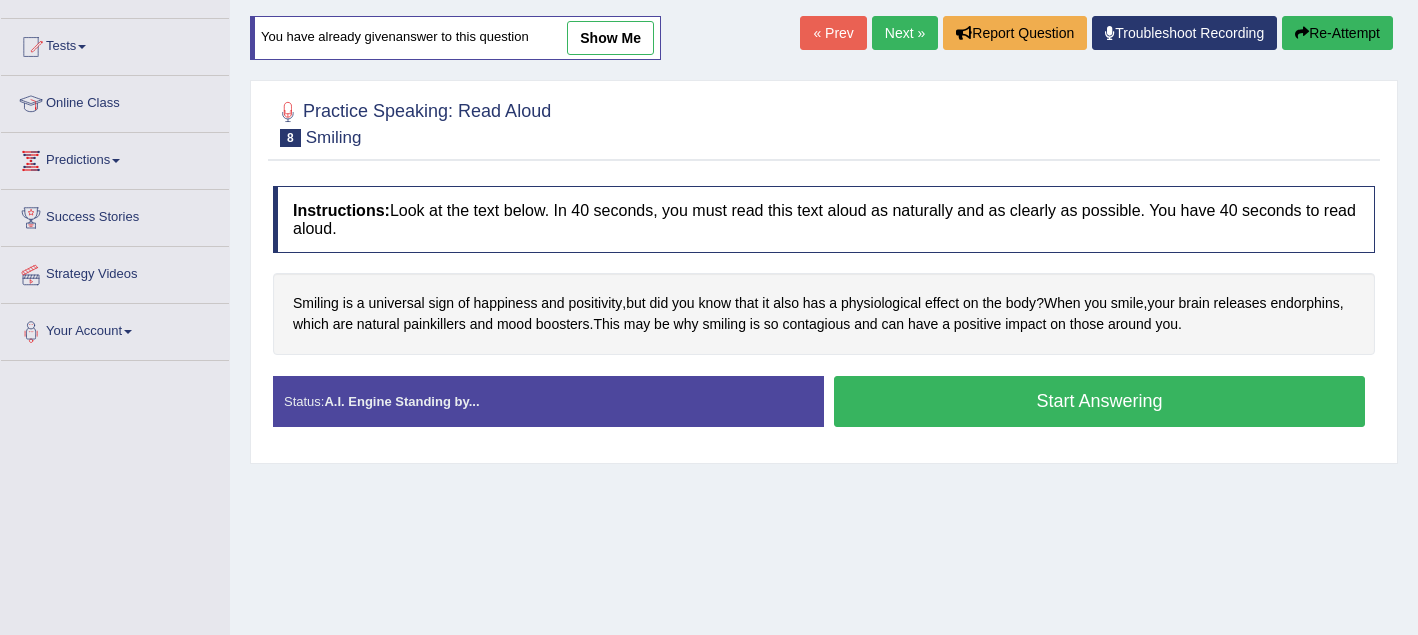 click on "Start Answering" at bounding box center (1099, 401) 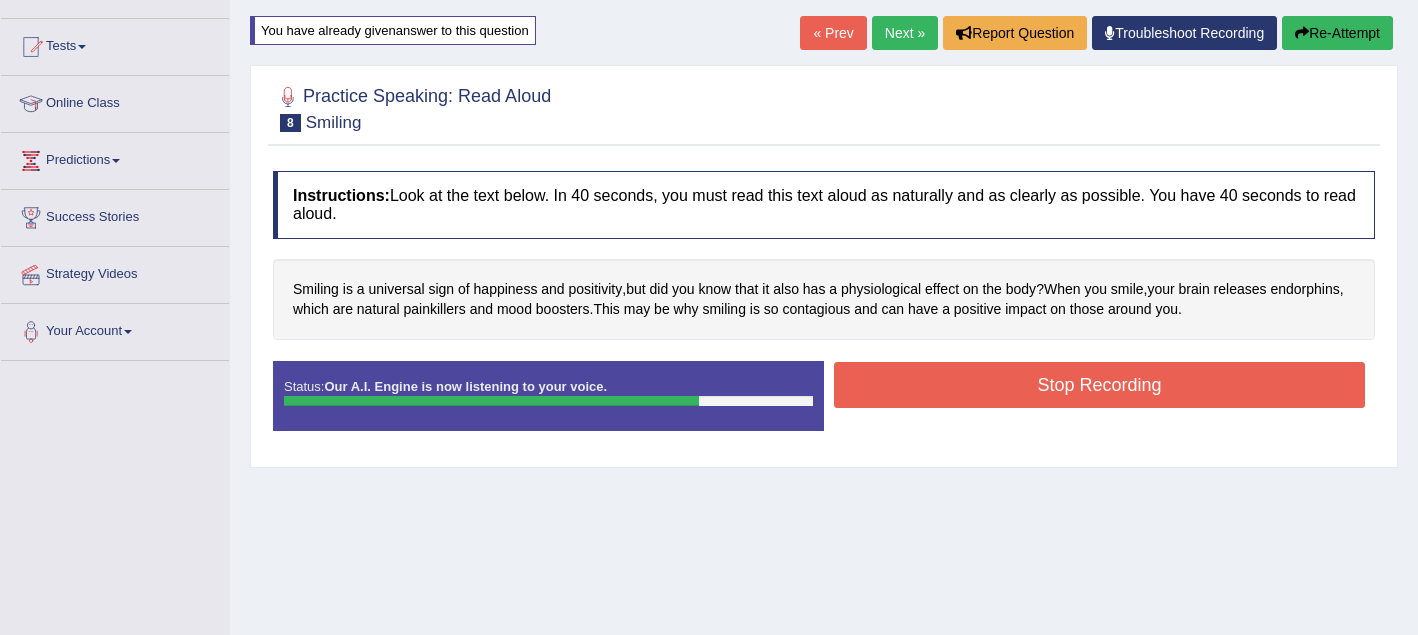 click on "Stop Recording" at bounding box center (1099, 385) 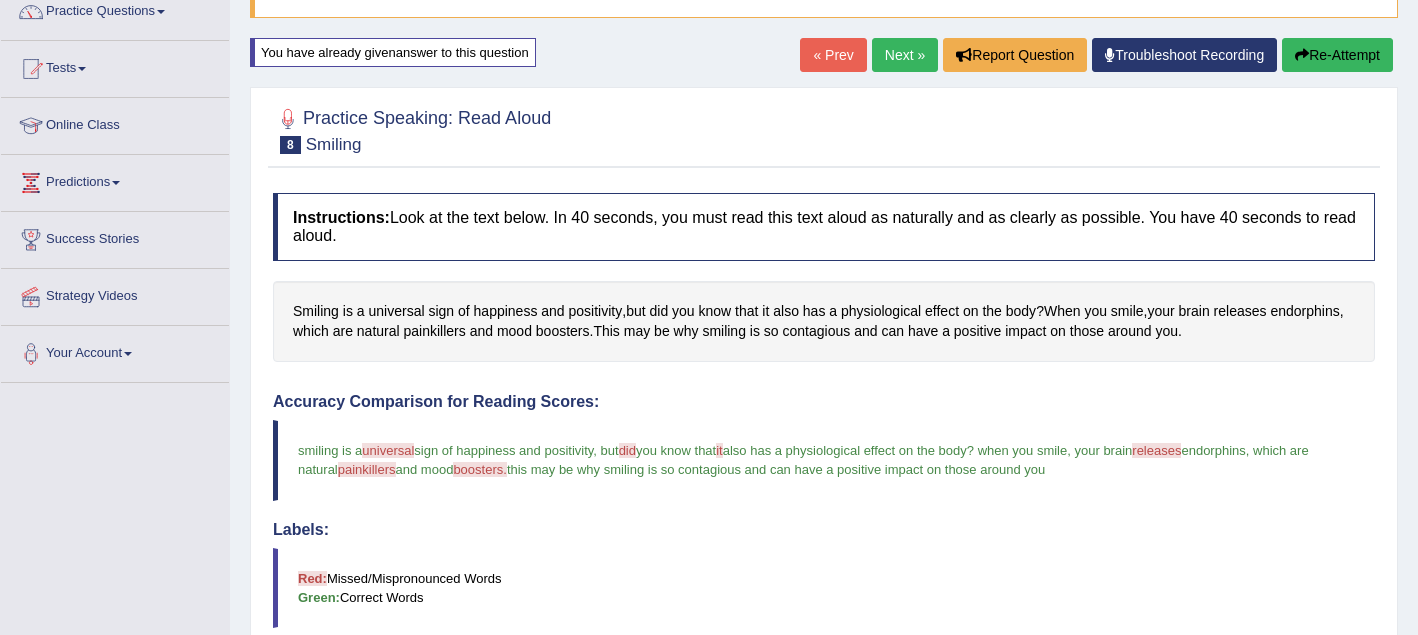 scroll, scrollTop: 169, scrollLeft: 0, axis: vertical 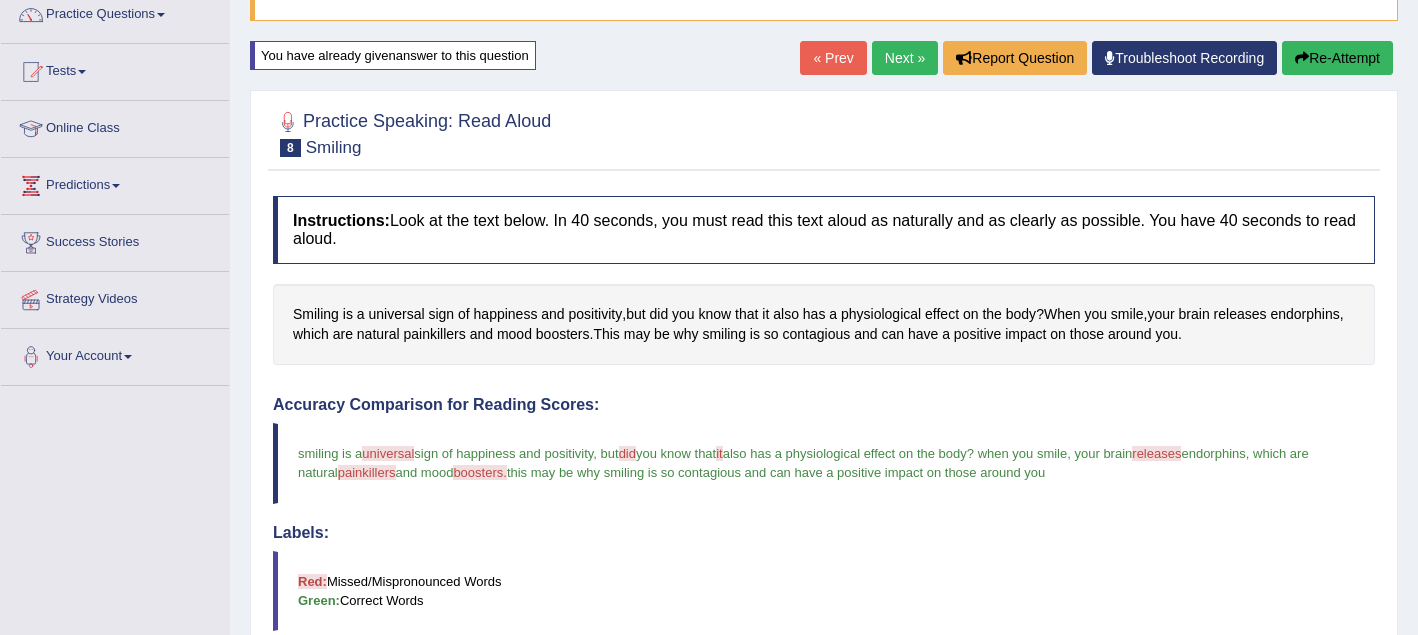 click on "Re-Attempt" at bounding box center (1337, 58) 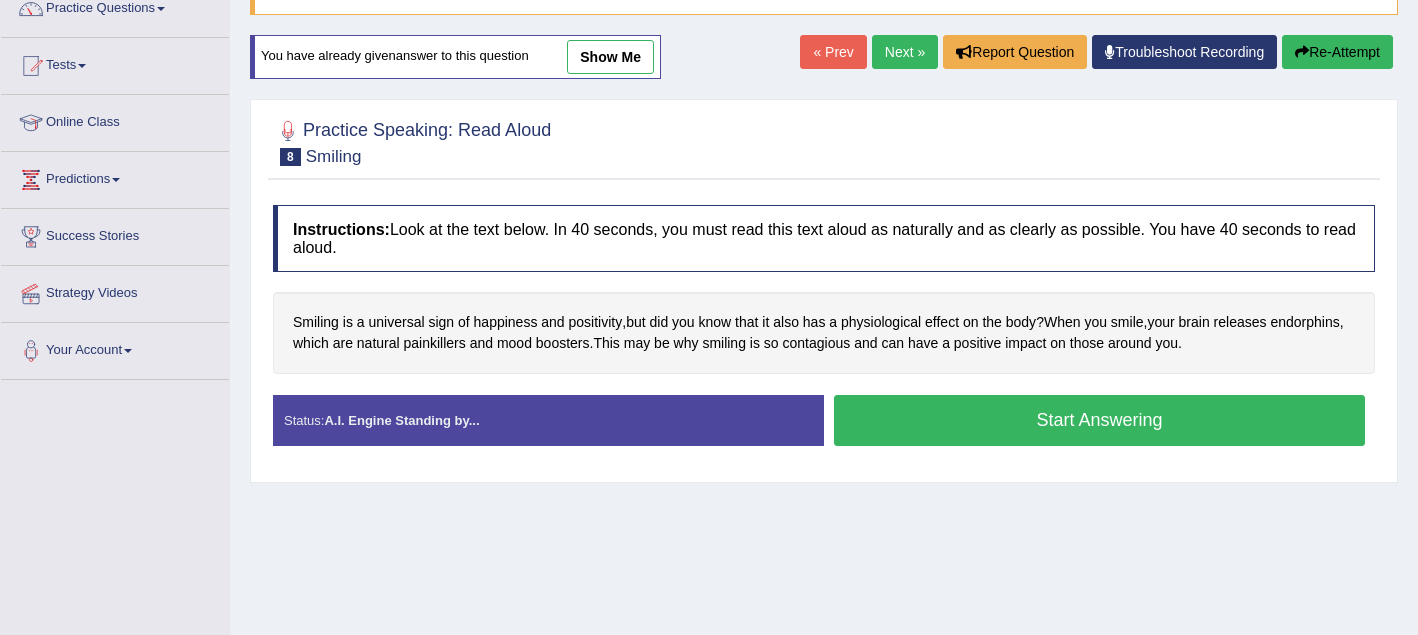 scroll, scrollTop: 0, scrollLeft: 0, axis: both 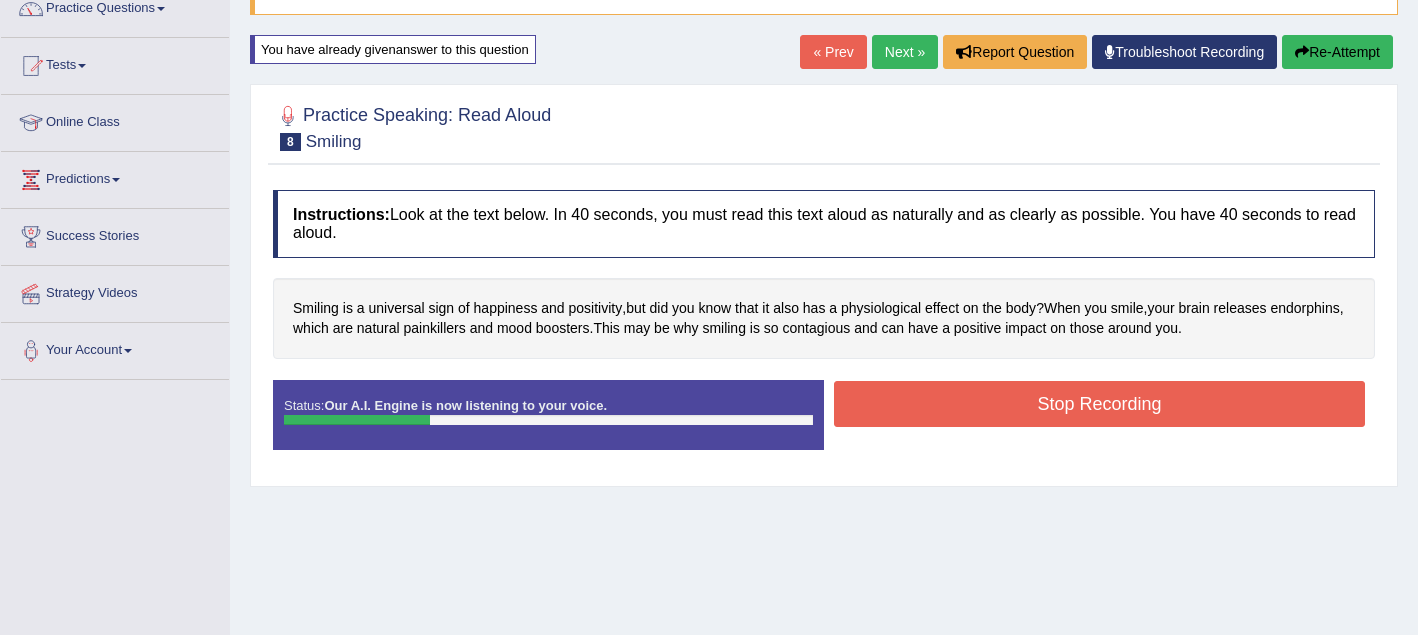 click on "Stop Recording" at bounding box center (1099, 404) 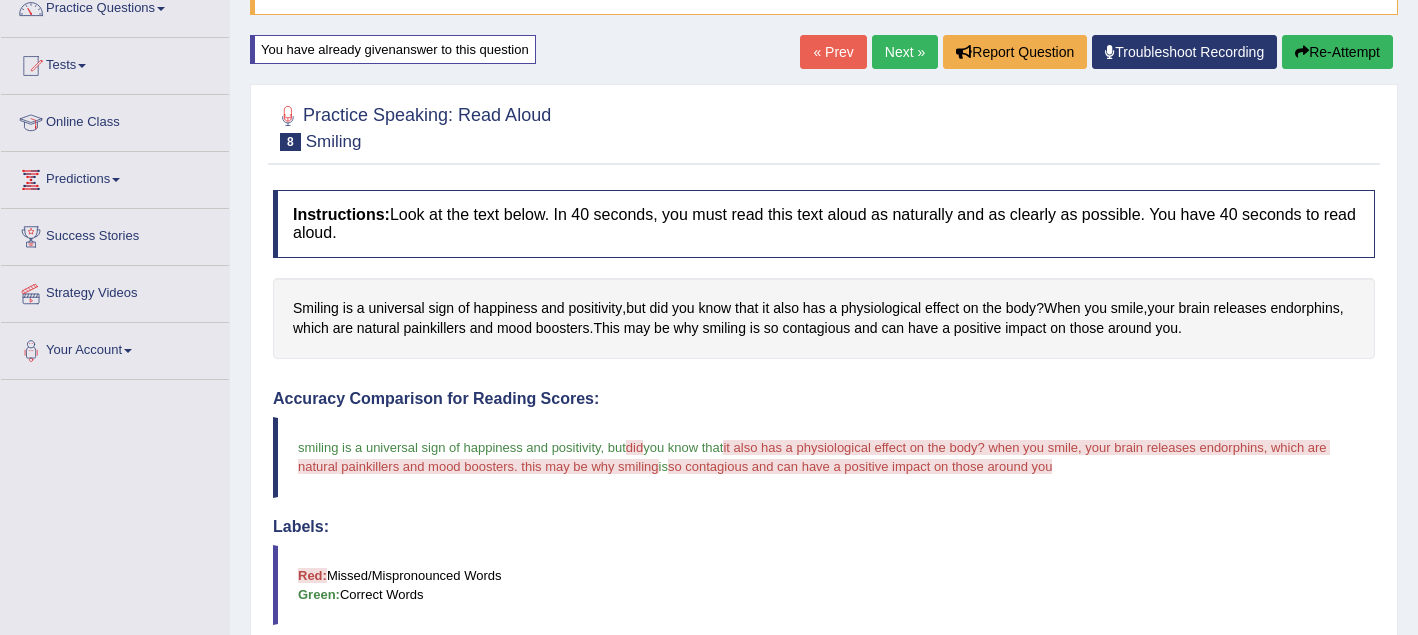 click on "Re-Attempt" at bounding box center (1337, 52) 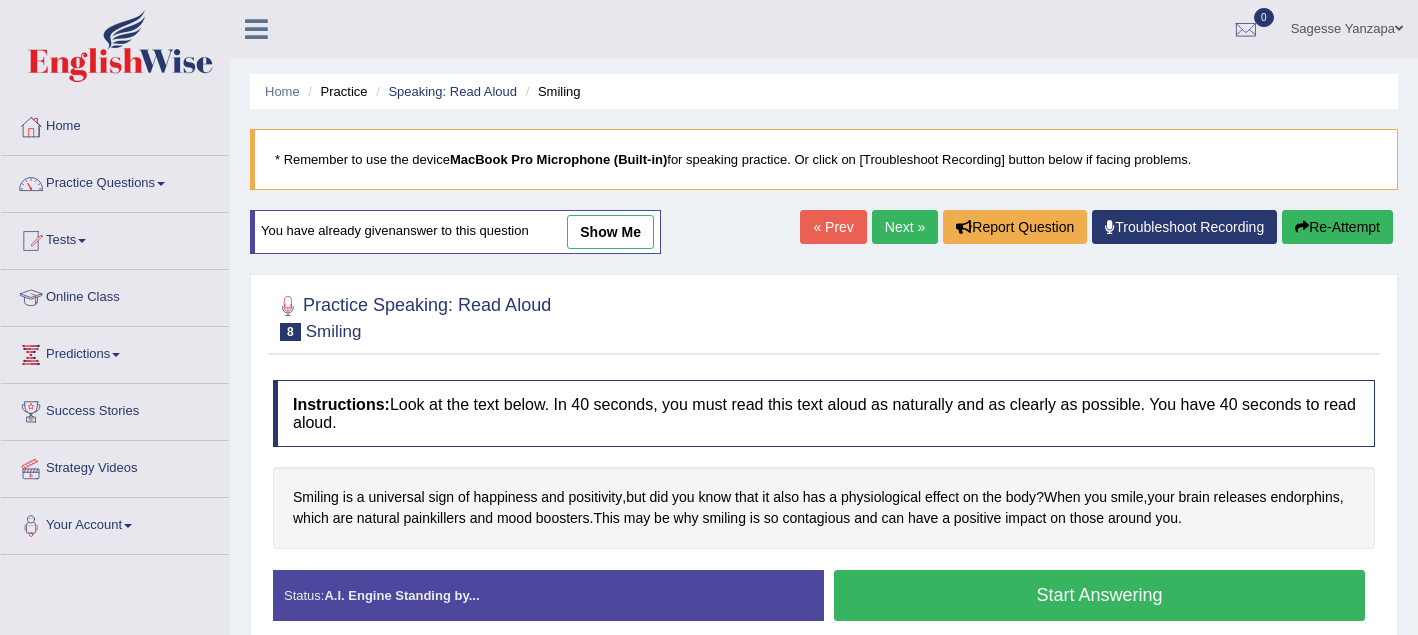 scroll, scrollTop: 175, scrollLeft: 0, axis: vertical 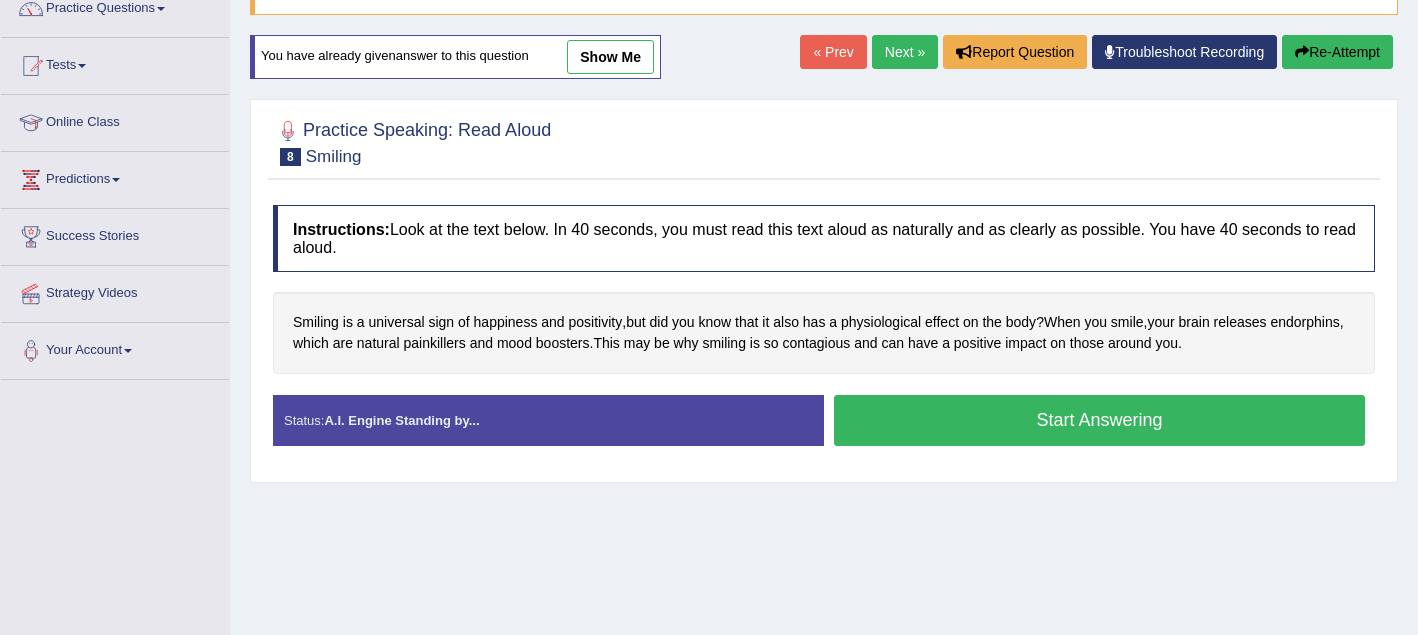 click on "Start Answering" at bounding box center (1099, 420) 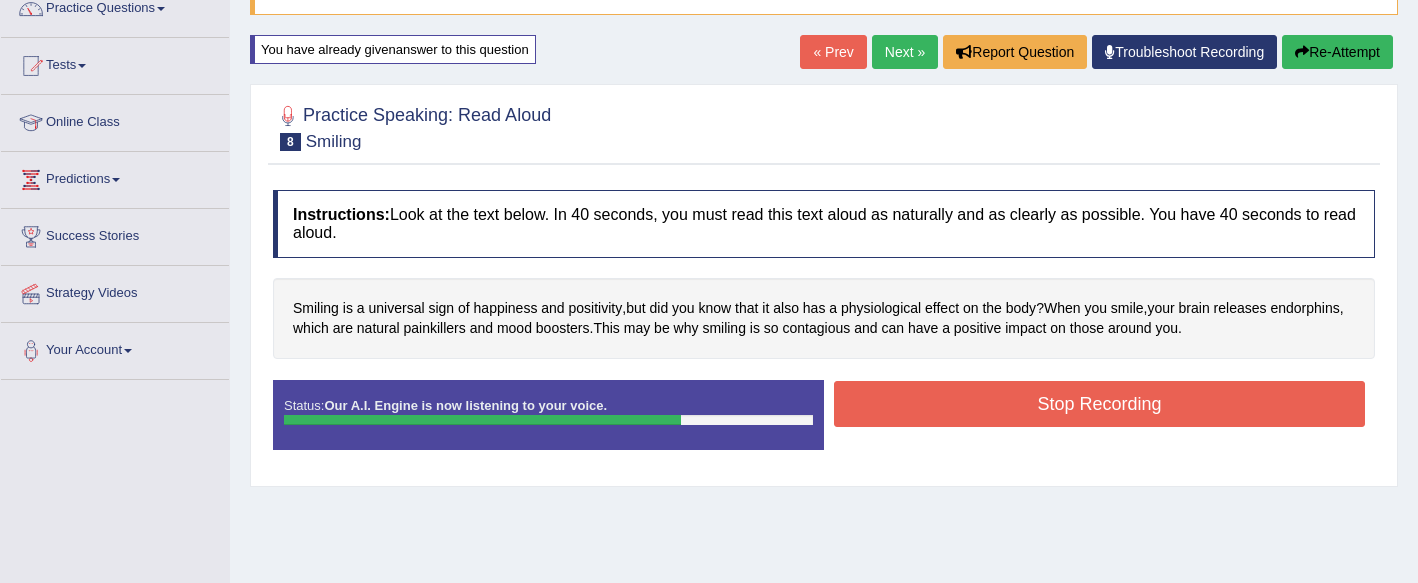 click on "Stop Recording" at bounding box center (1099, 404) 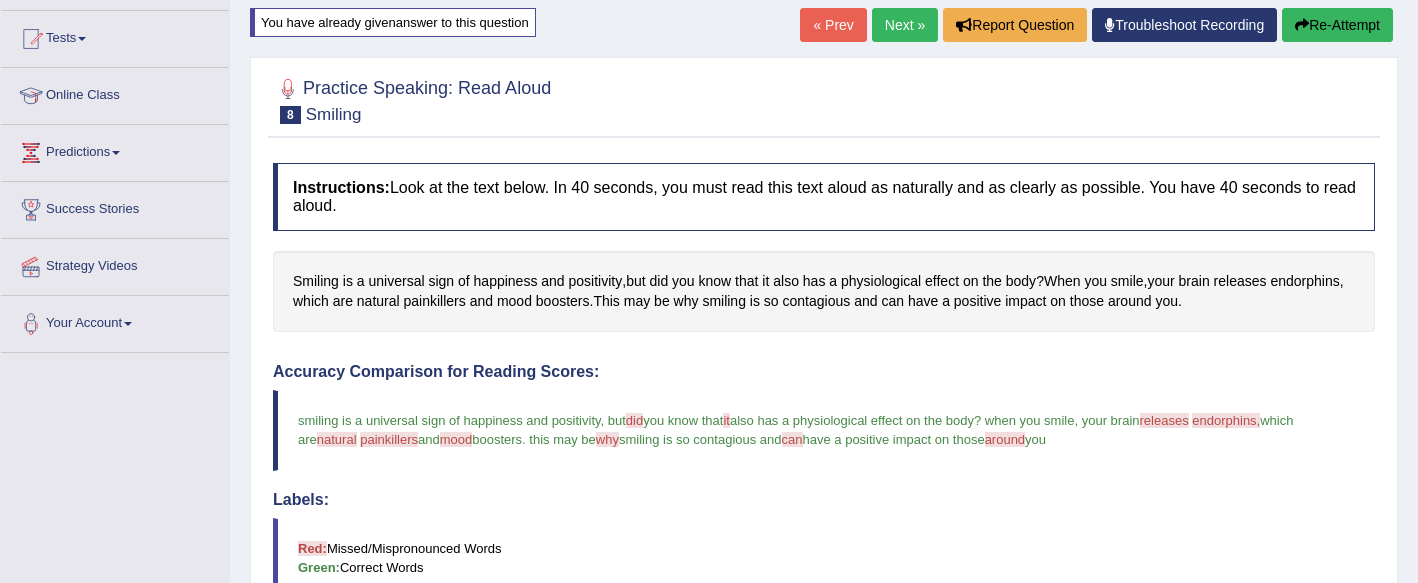 scroll, scrollTop: 197, scrollLeft: 0, axis: vertical 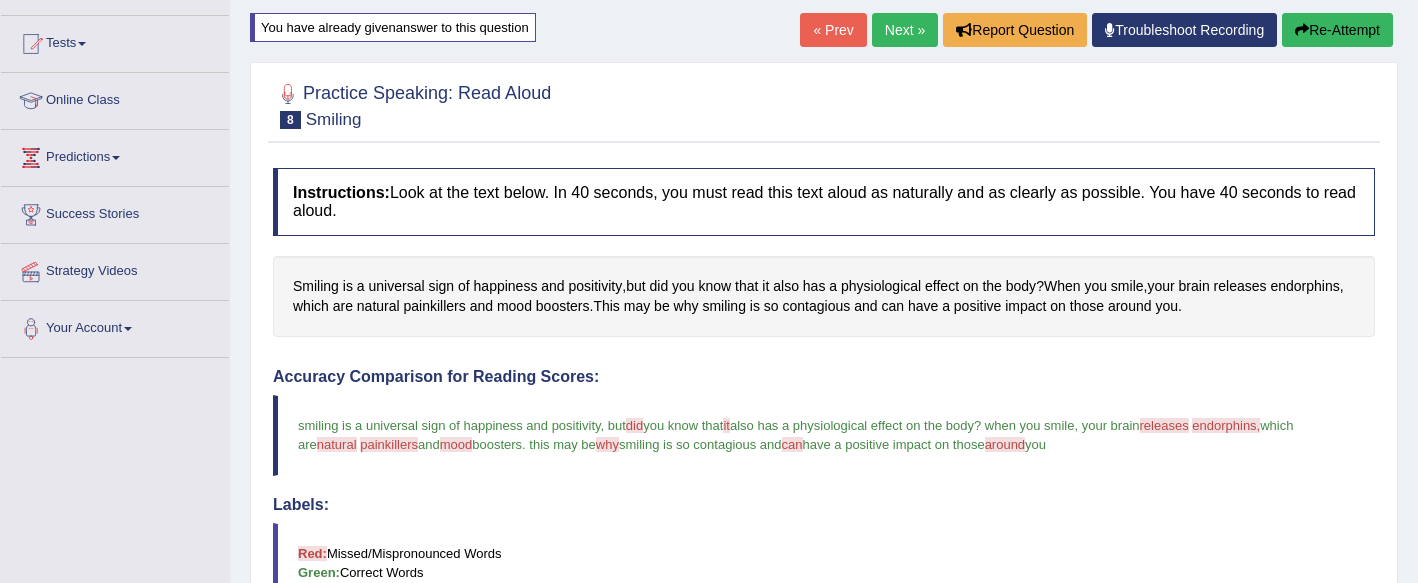click on "Re-Attempt" at bounding box center (1337, 30) 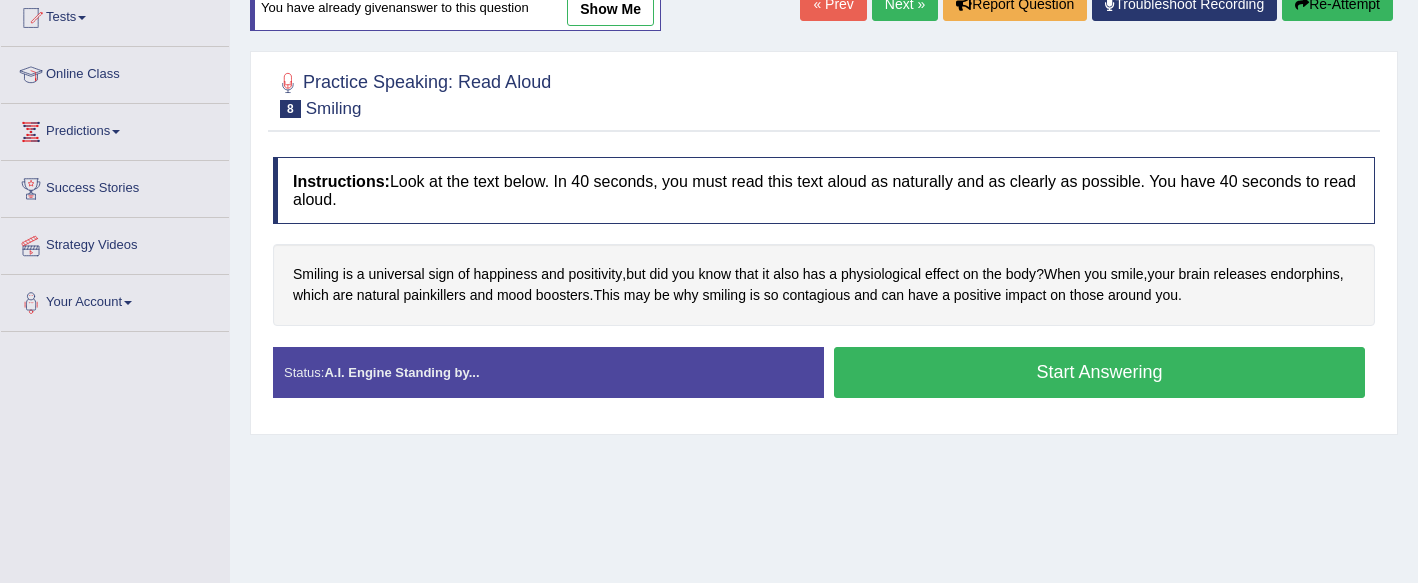 scroll, scrollTop: 0, scrollLeft: 0, axis: both 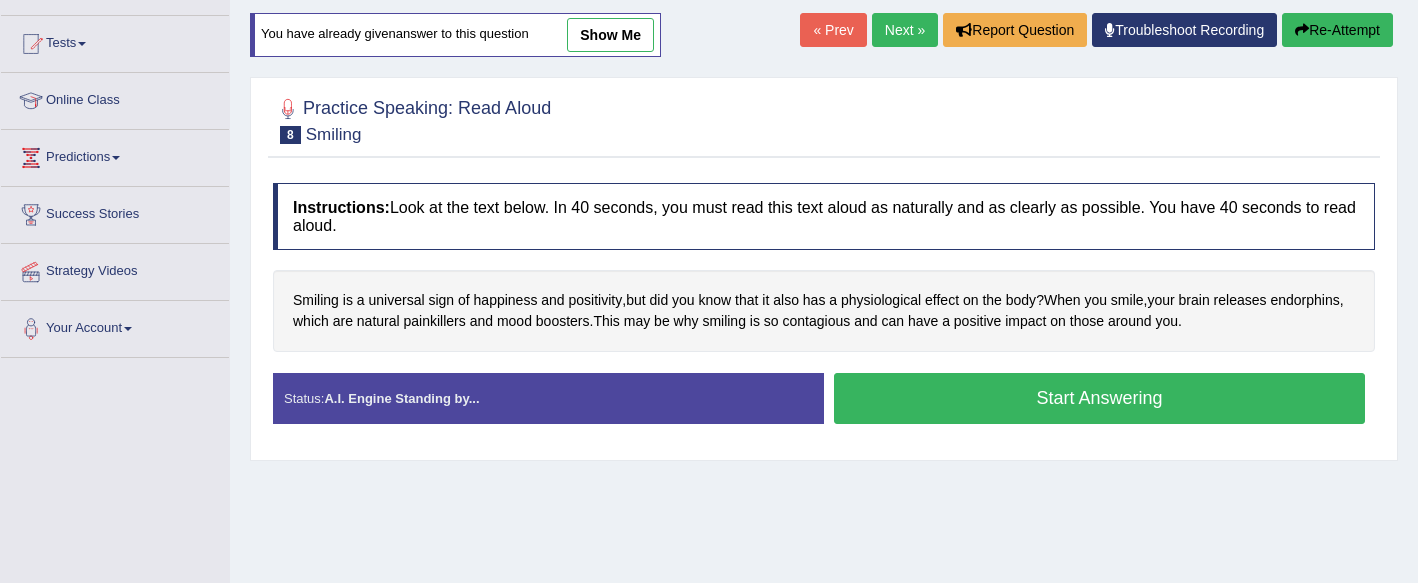 click on "Start Answering" at bounding box center (1099, 398) 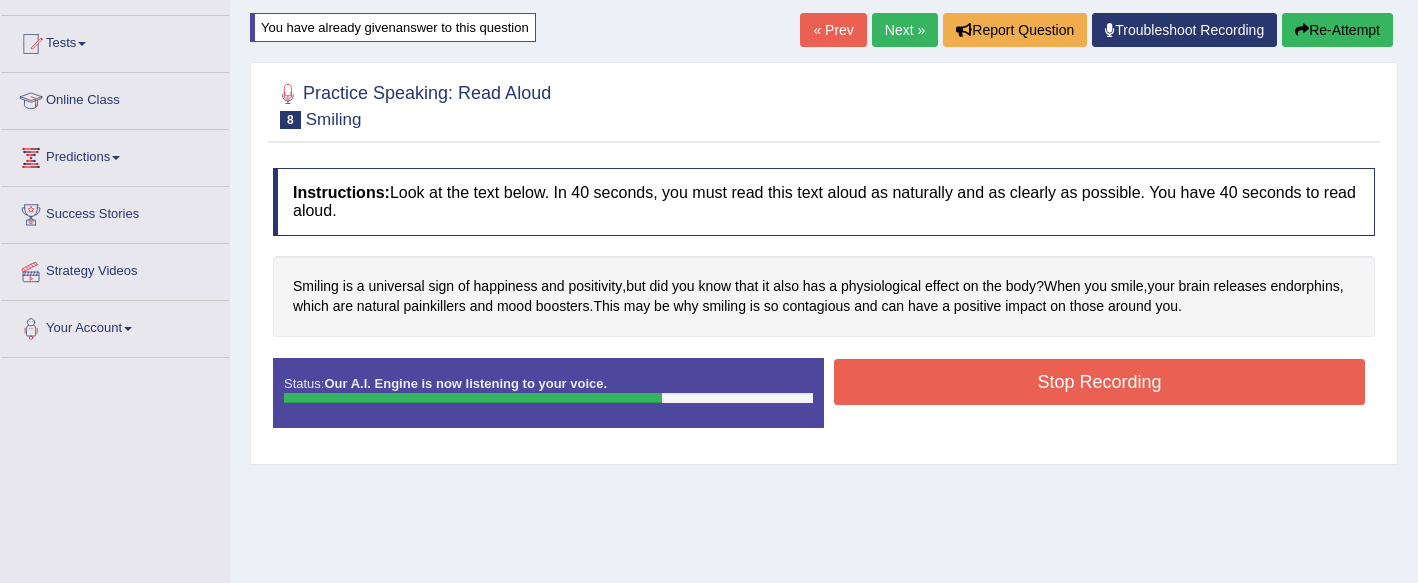 click on "Stop Recording" at bounding box center (1099, 382) 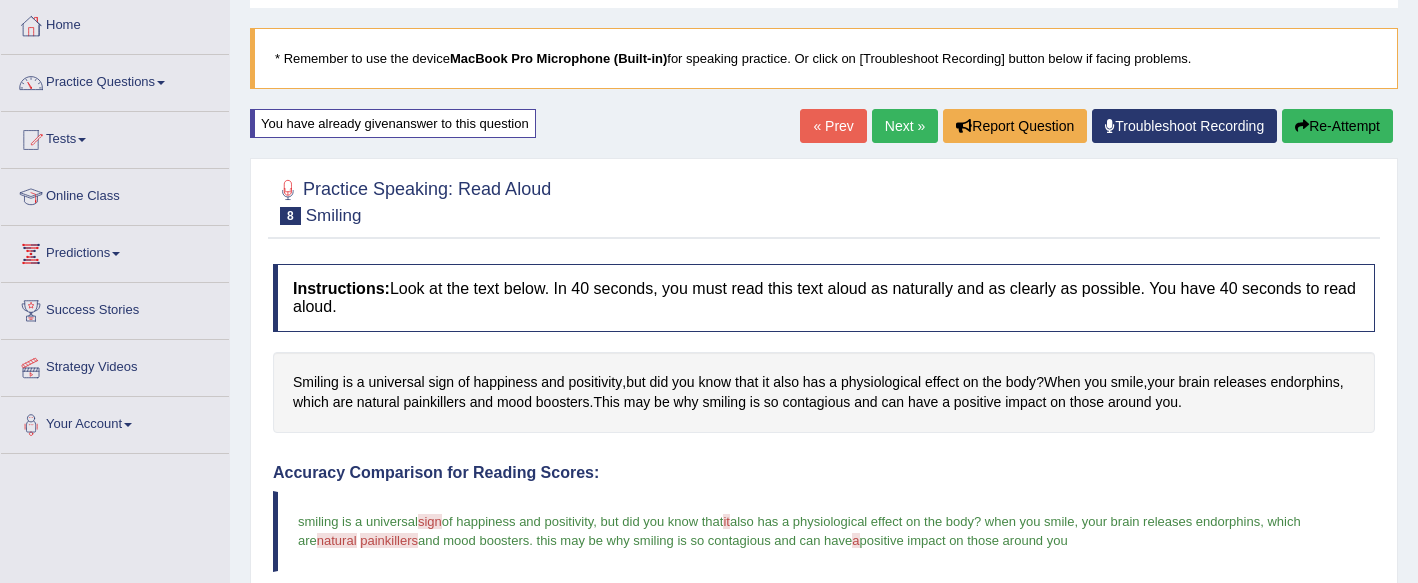 scroll, scrollTop: 99, scrollLeft: 0, axis: vertical 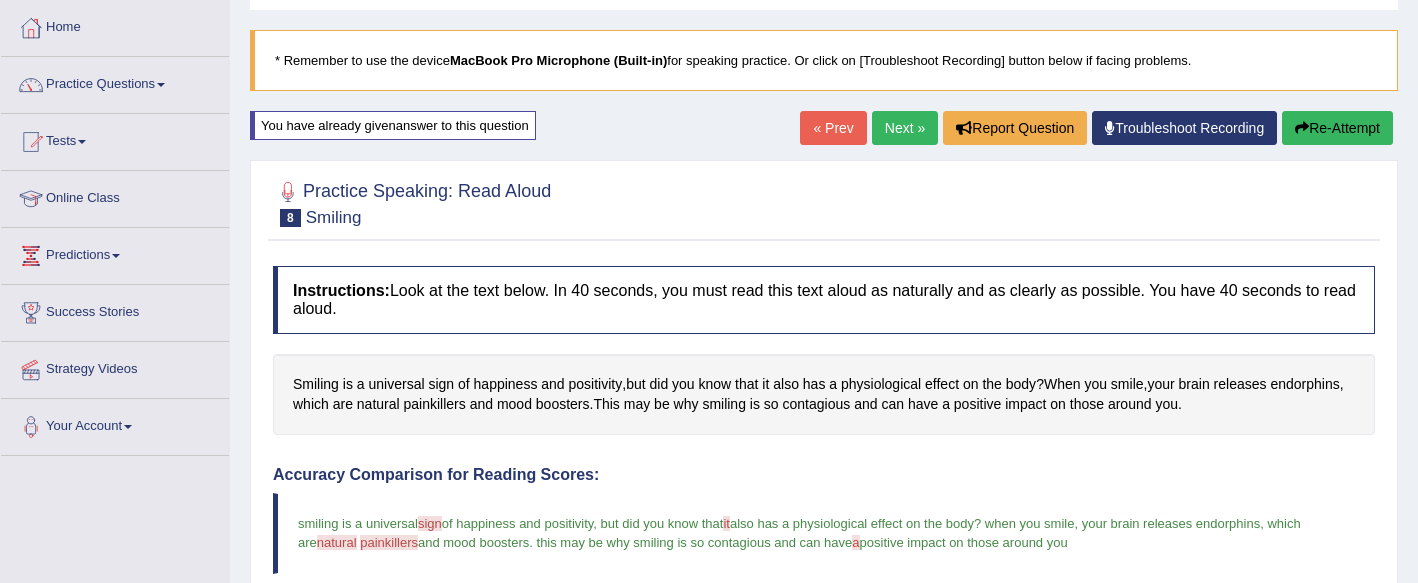 click on "Next »" at bounding box center (905, 128) 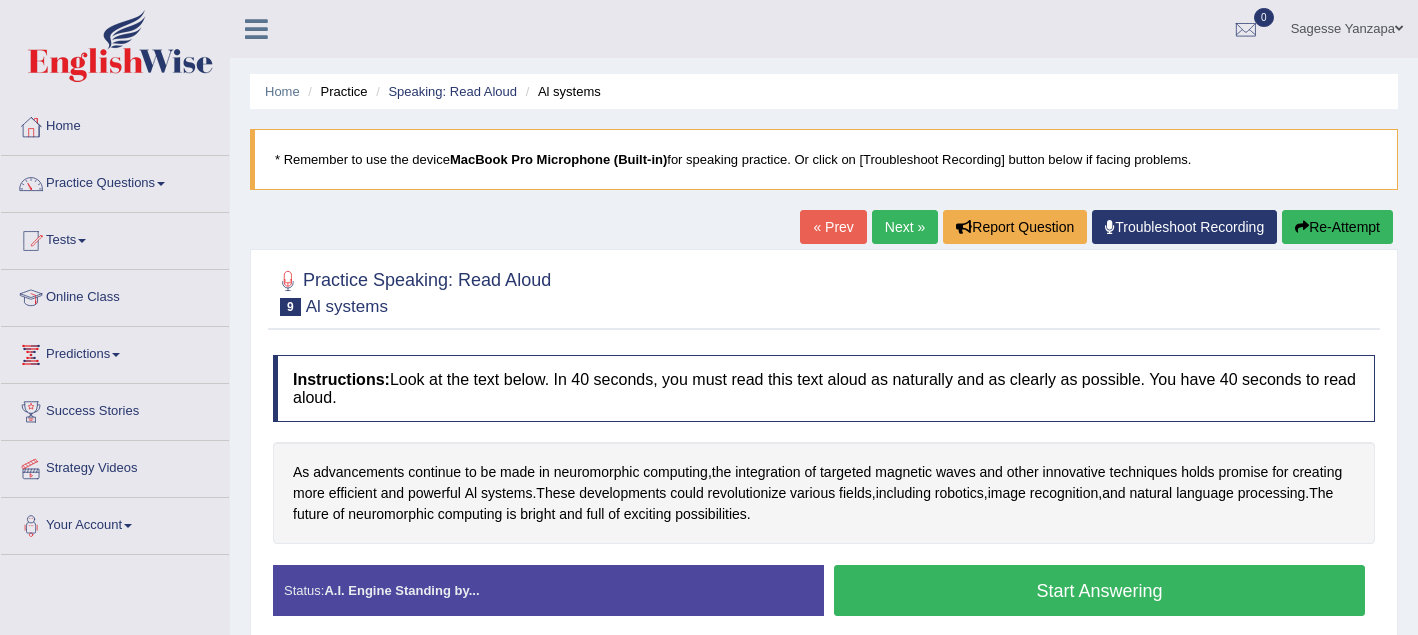 scroll, scrollTop: 0, scrollLeft: 0, axis: both 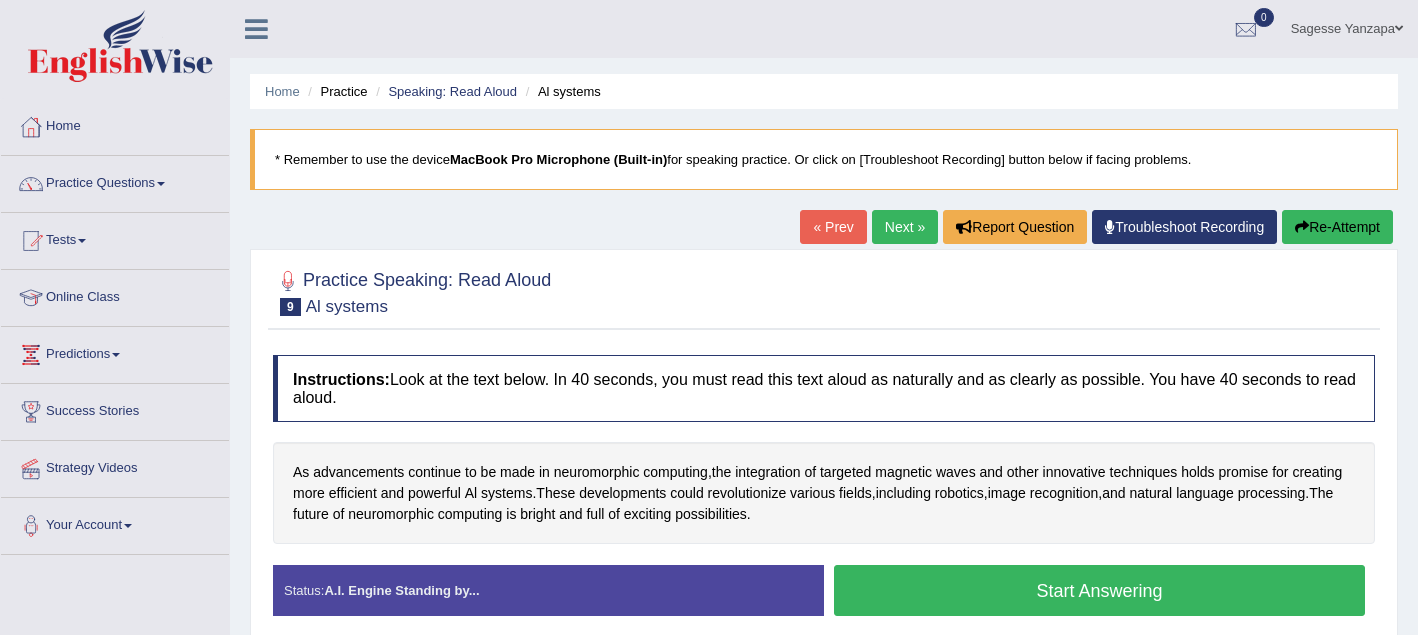 click on "Start Answering" at bounding box center [1099, 590] 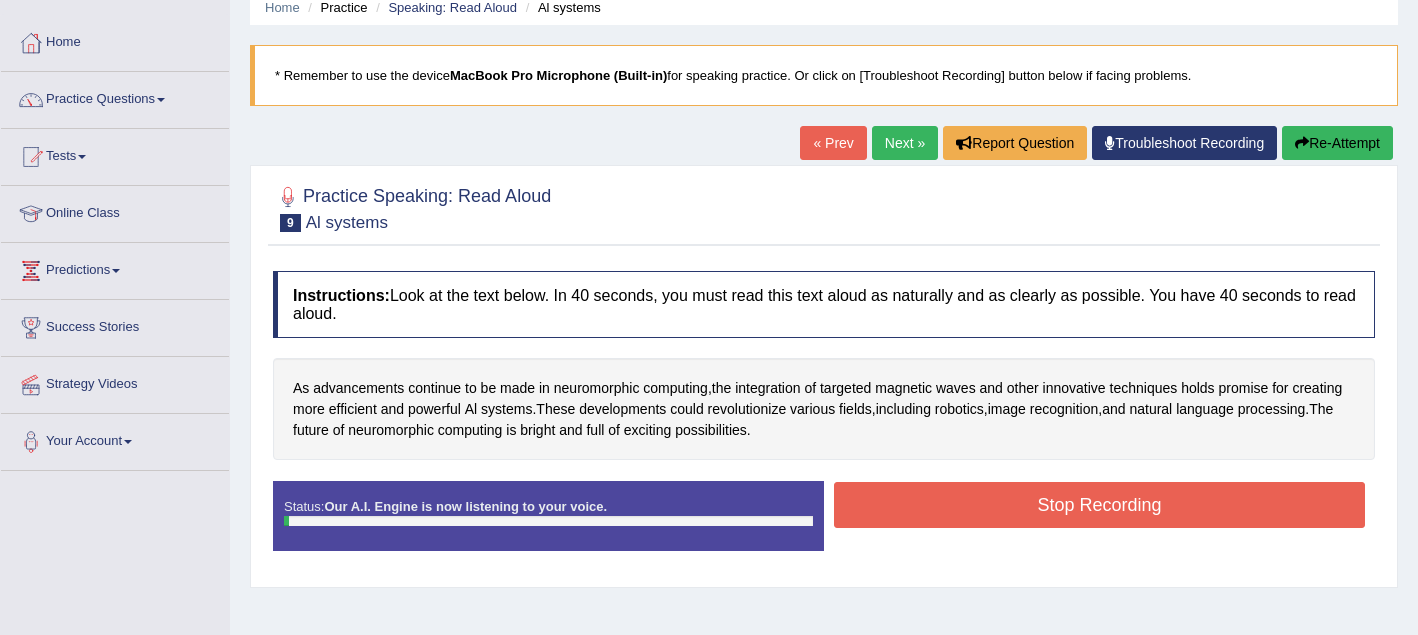 scroll, scrollTop: 91, scrollLeft: 0, axis: vertical 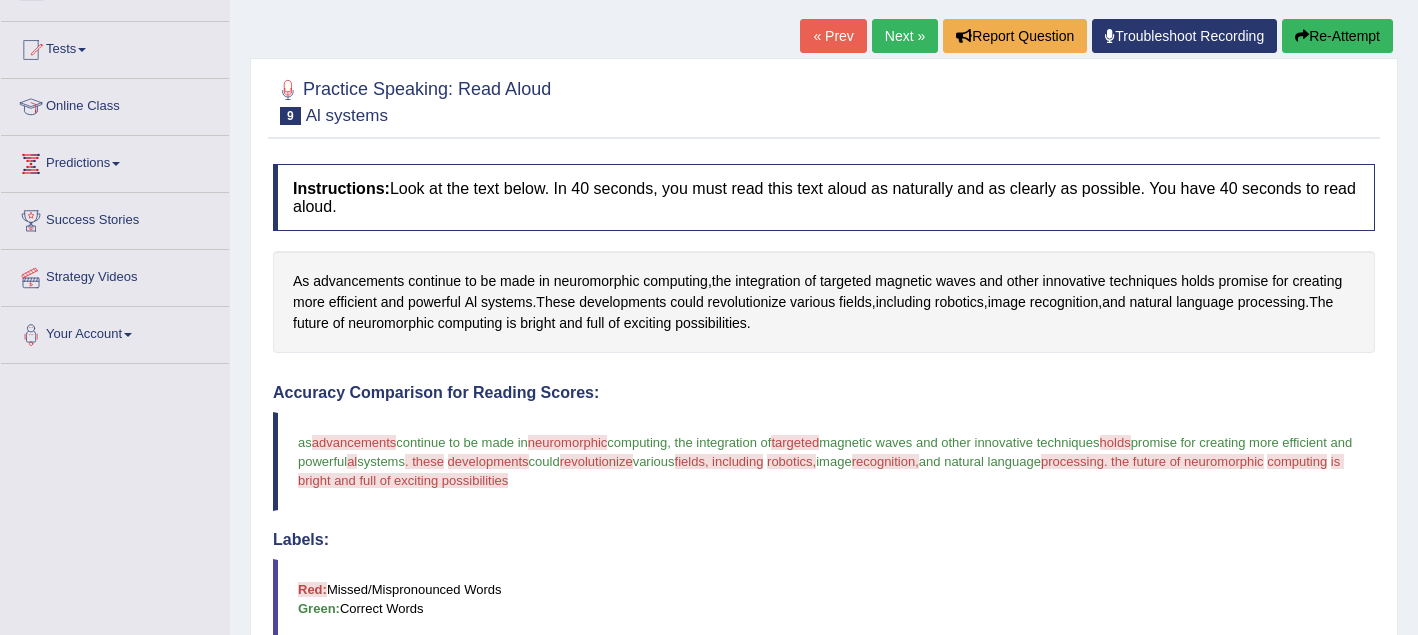 click on "Re-Attempt" at bounding box center (1337, 36) 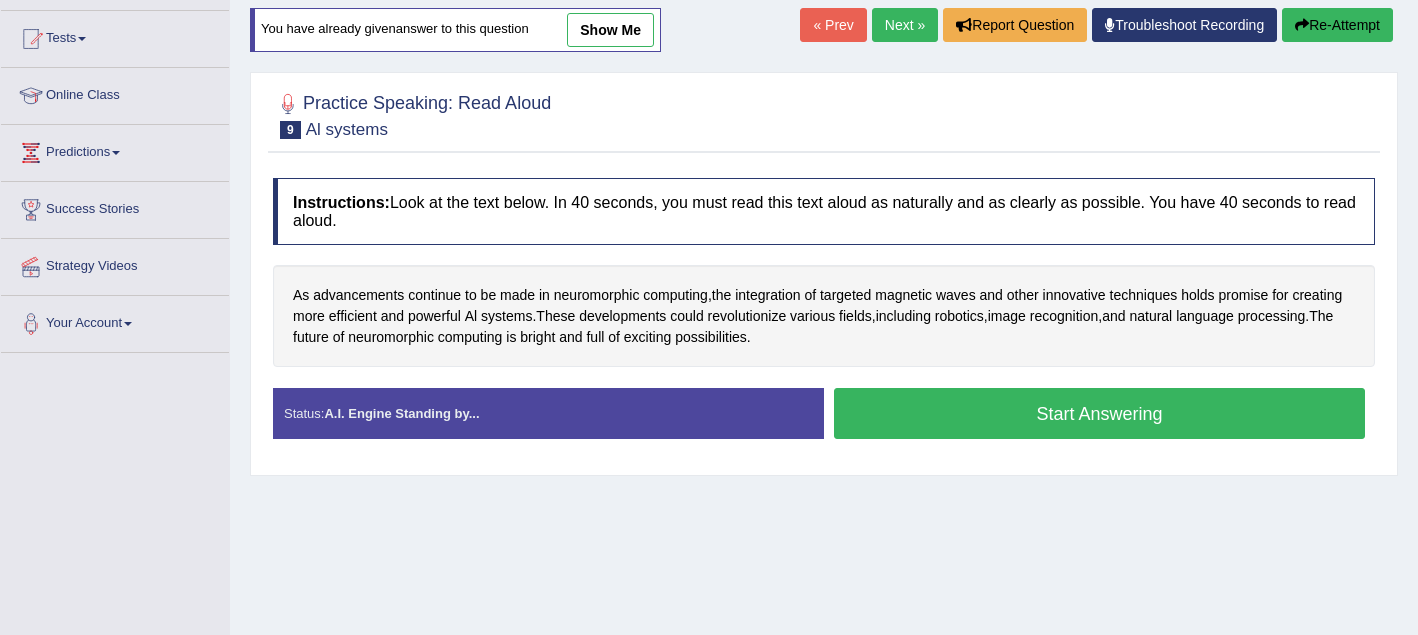 scroll, scrollTop: 0, scrollLeft: 0, axis: both 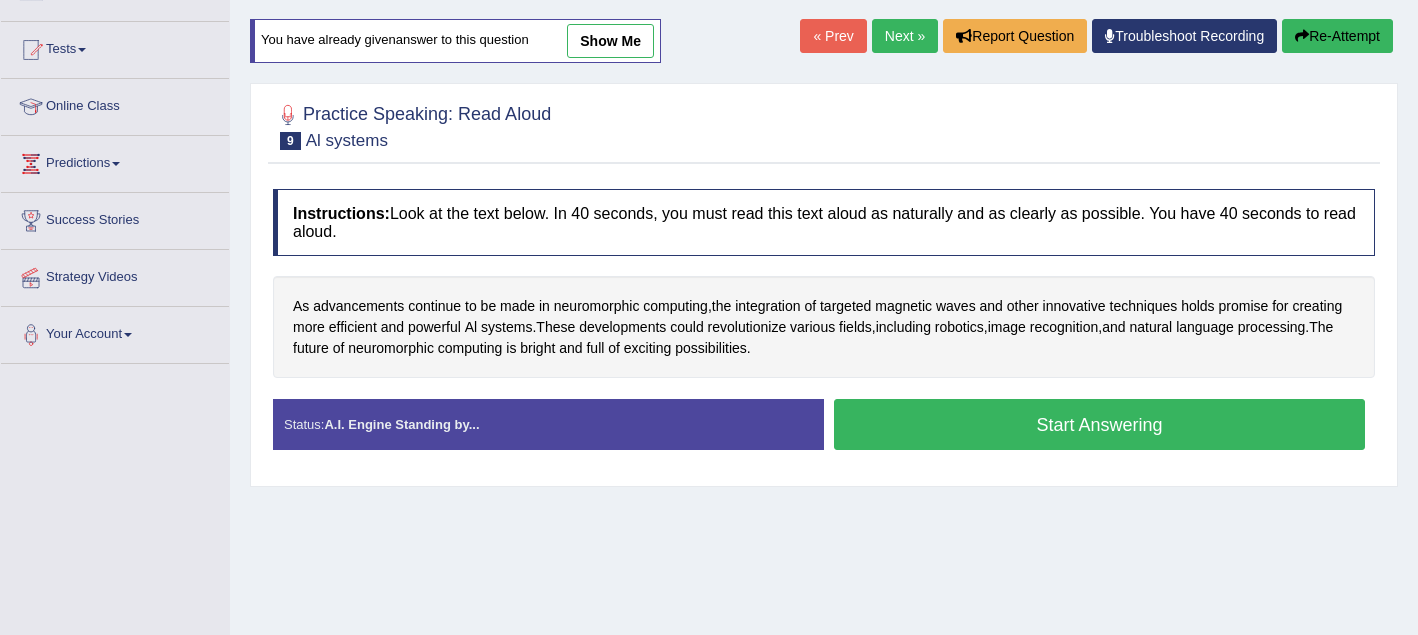 click on "Start Answering" at bounding box center (1099, 424) 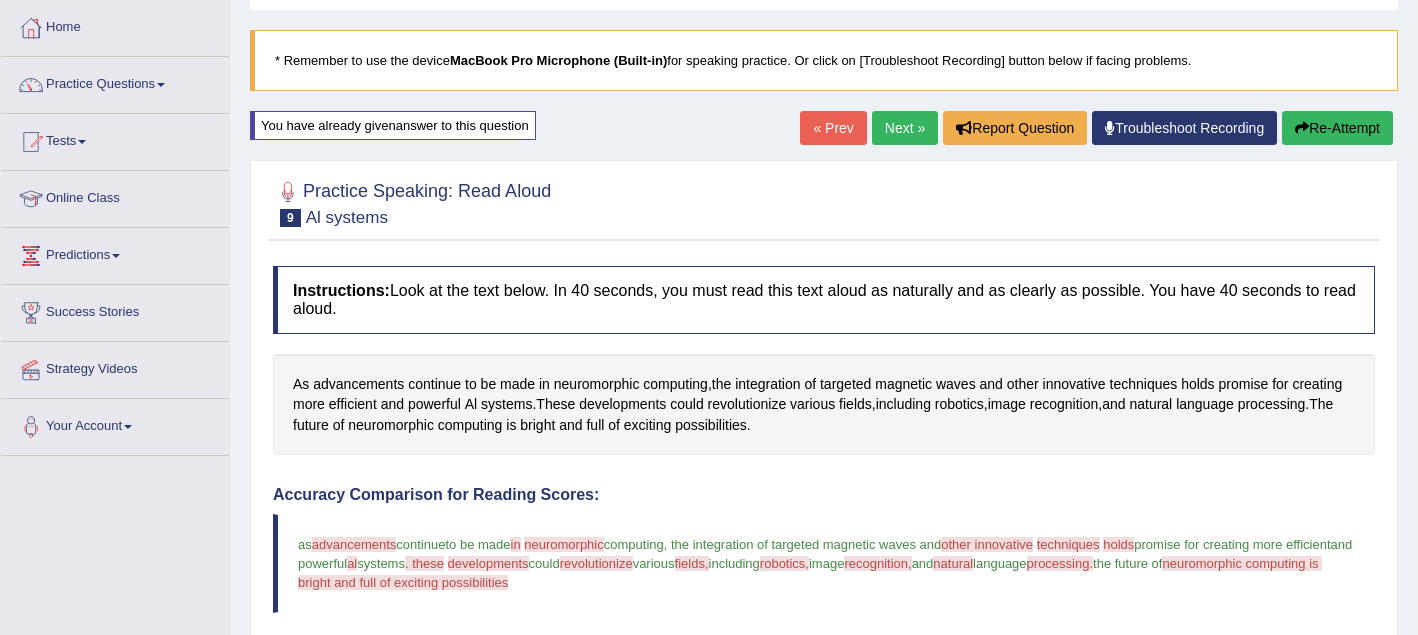 scroll, scrollTop: 101, scrollLeft: 0, axis: vertical 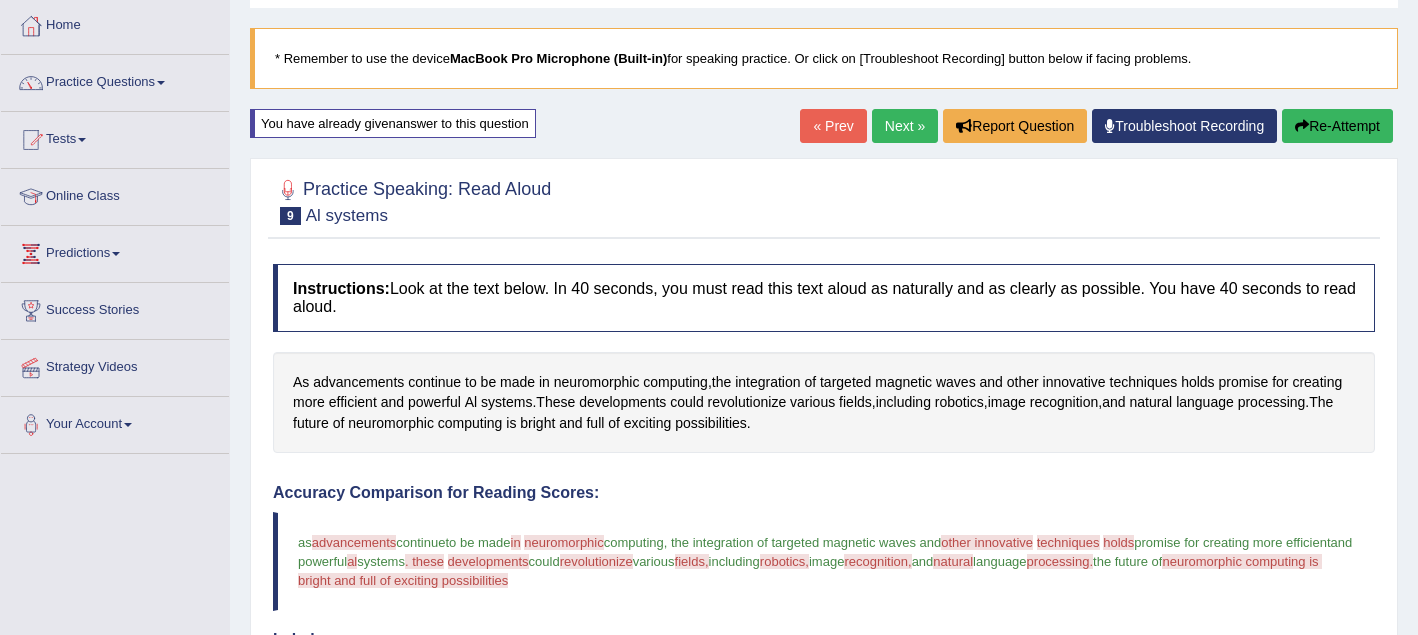 click on "Re-Attempt" at bounding box center (1337, 126) 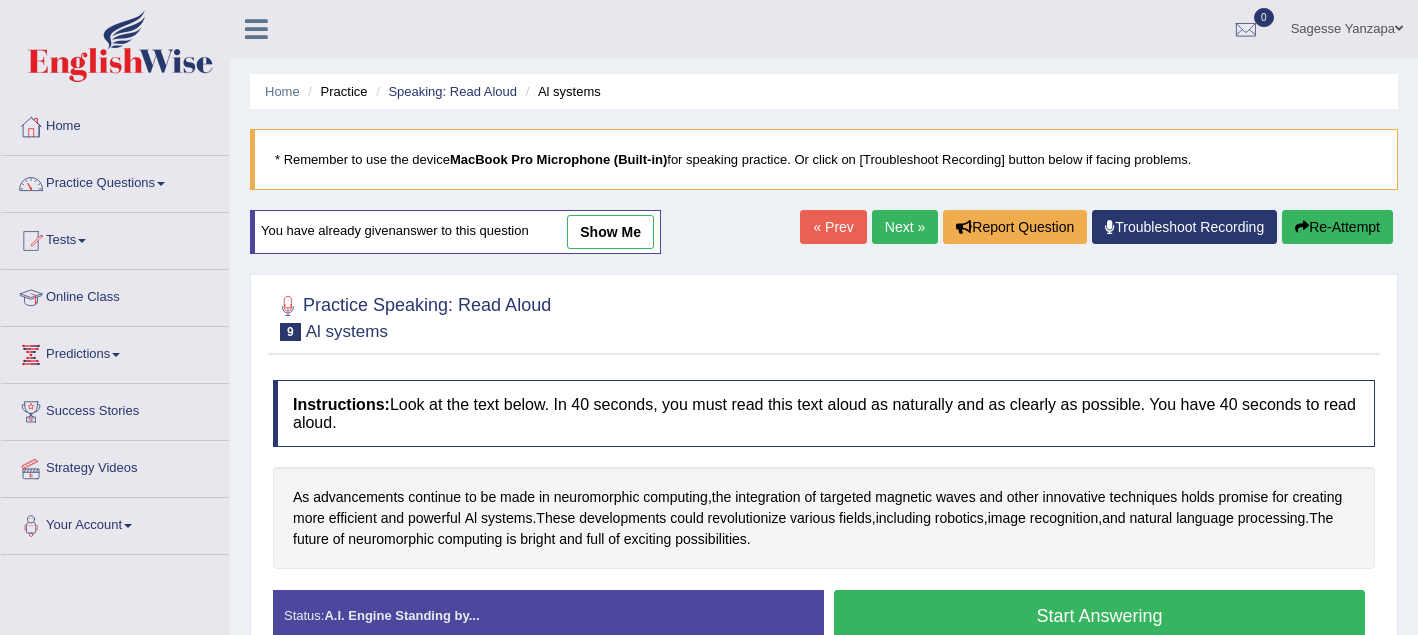scroll, scrollTop: 101, scrollLeft: 0, axis: vertical 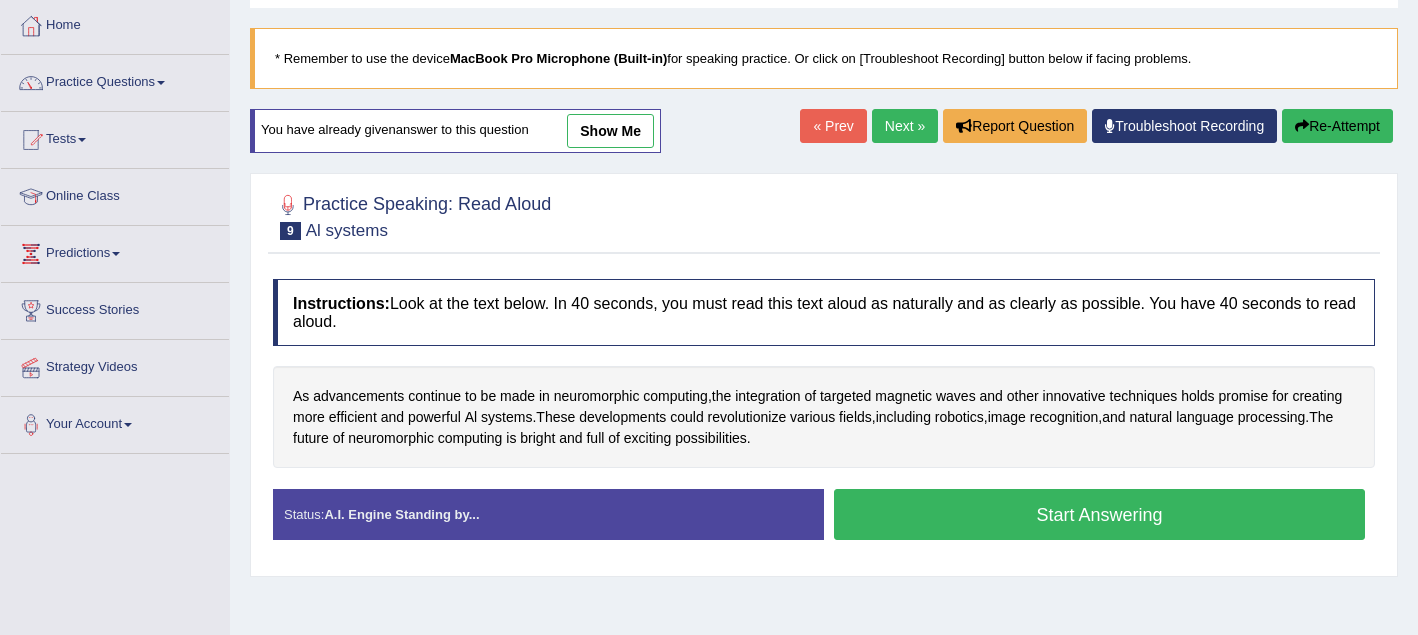 click on "Start Answering" at bounding box center [1099, 514] 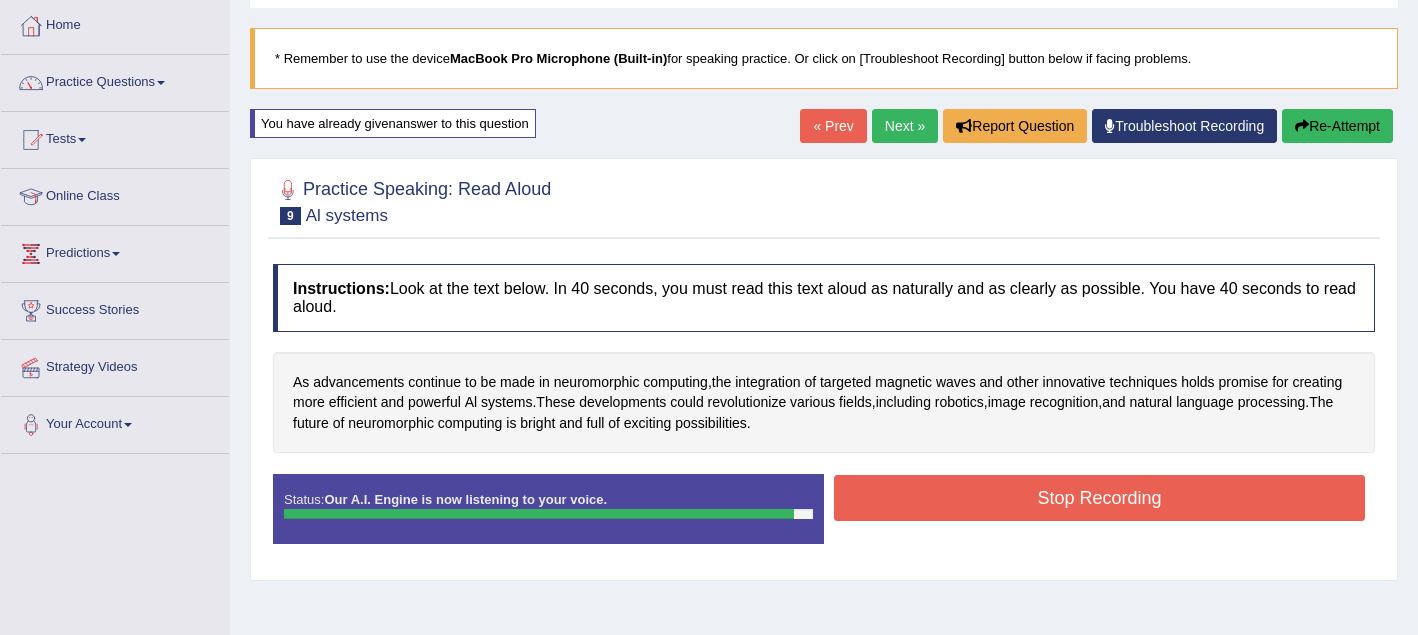 click on "Stop Recording" at bounding box center (1099, 498) 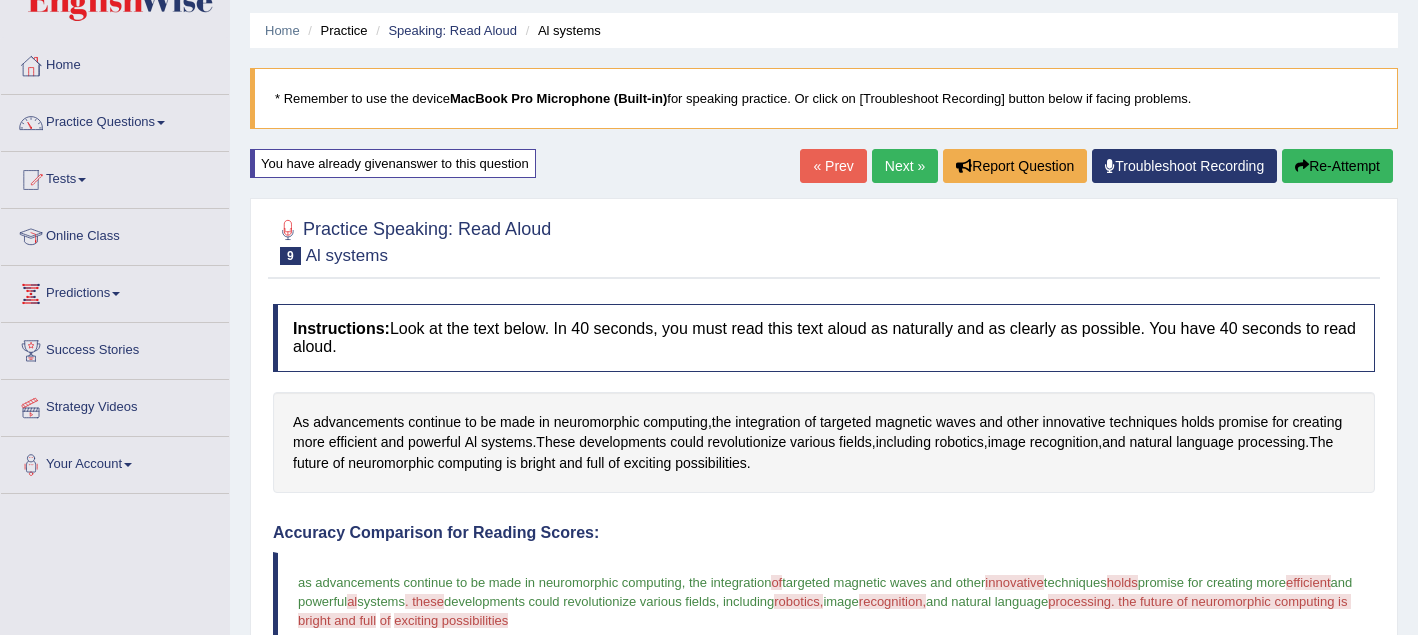 scroll, scrollTop: 75, scrollLeft: 0, axis: vertical 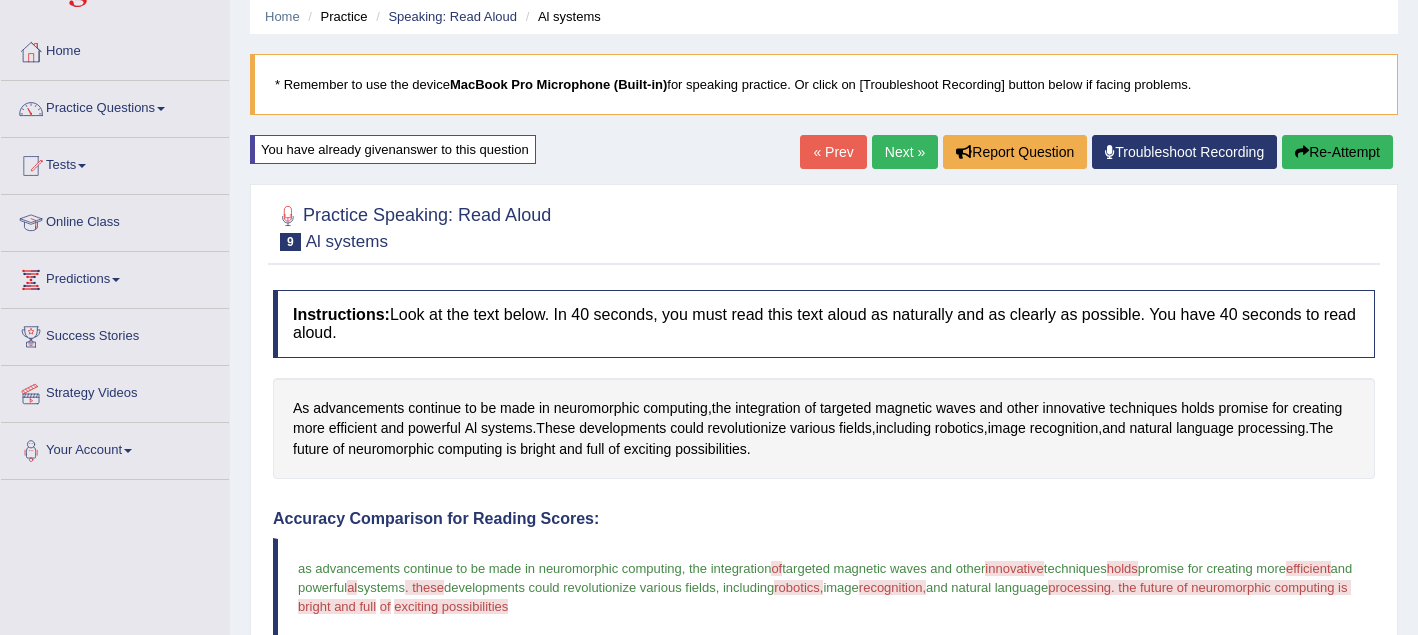 click at bounding box center (1302, 152) 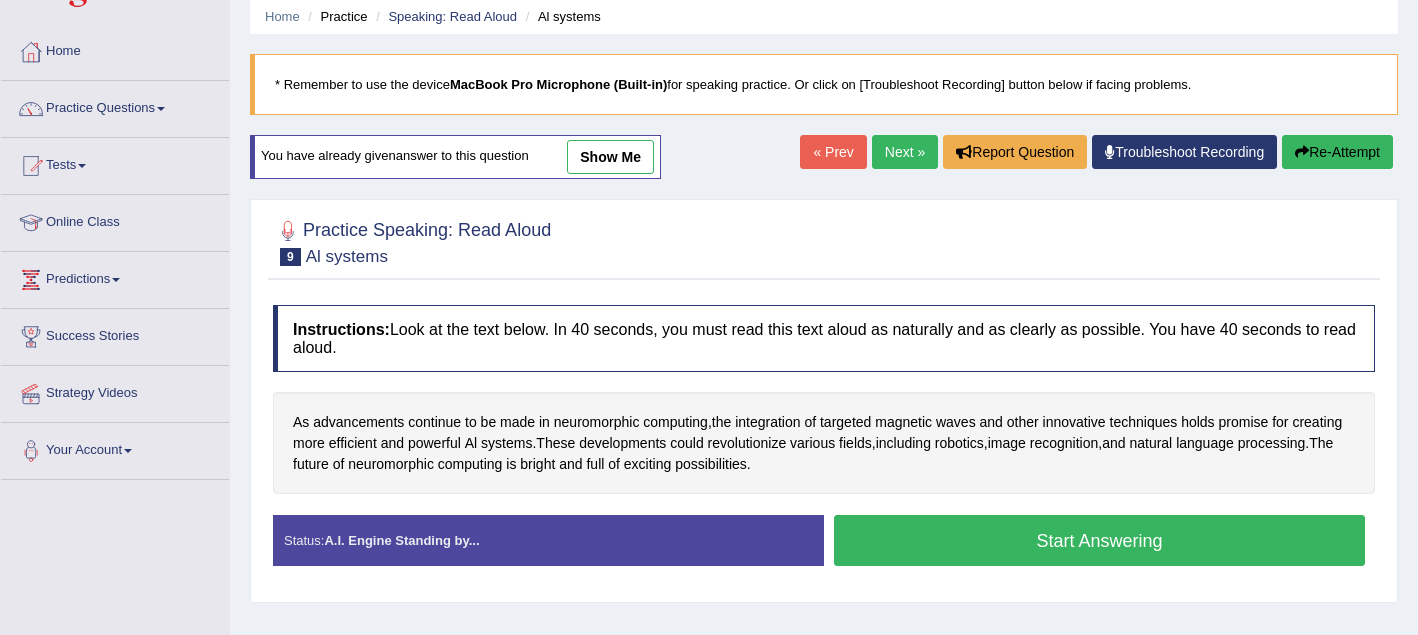scroll, scrollTop: 0, scrollLeft: 0, axis: both 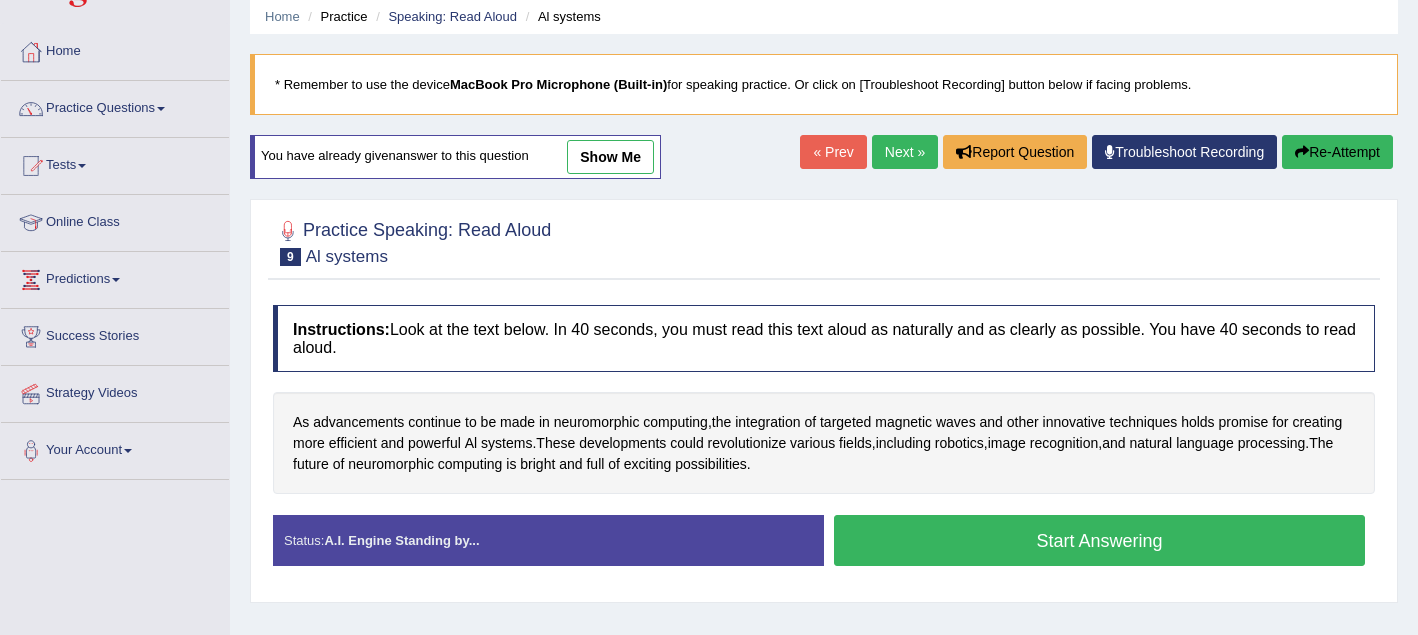 click on "Start Answering" at bounding box center (1099, 540) 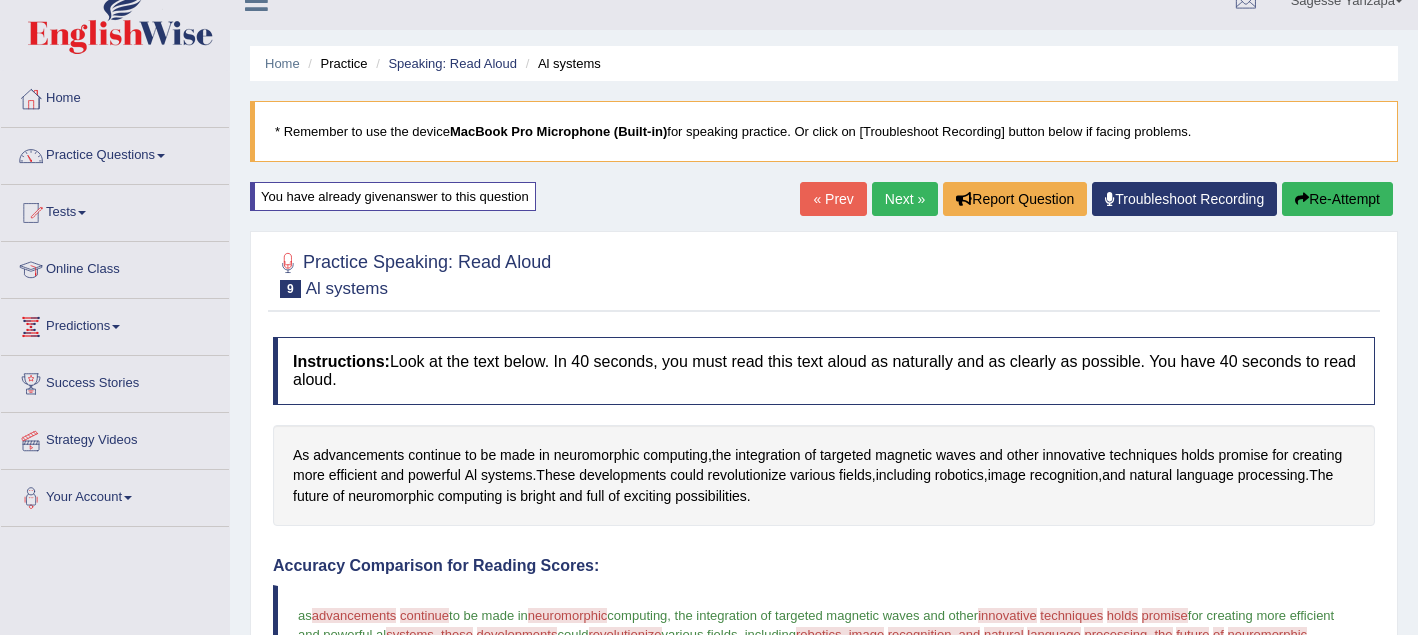 scroll, scrollTop: 5, scrollLeft: 0, axis: vertical 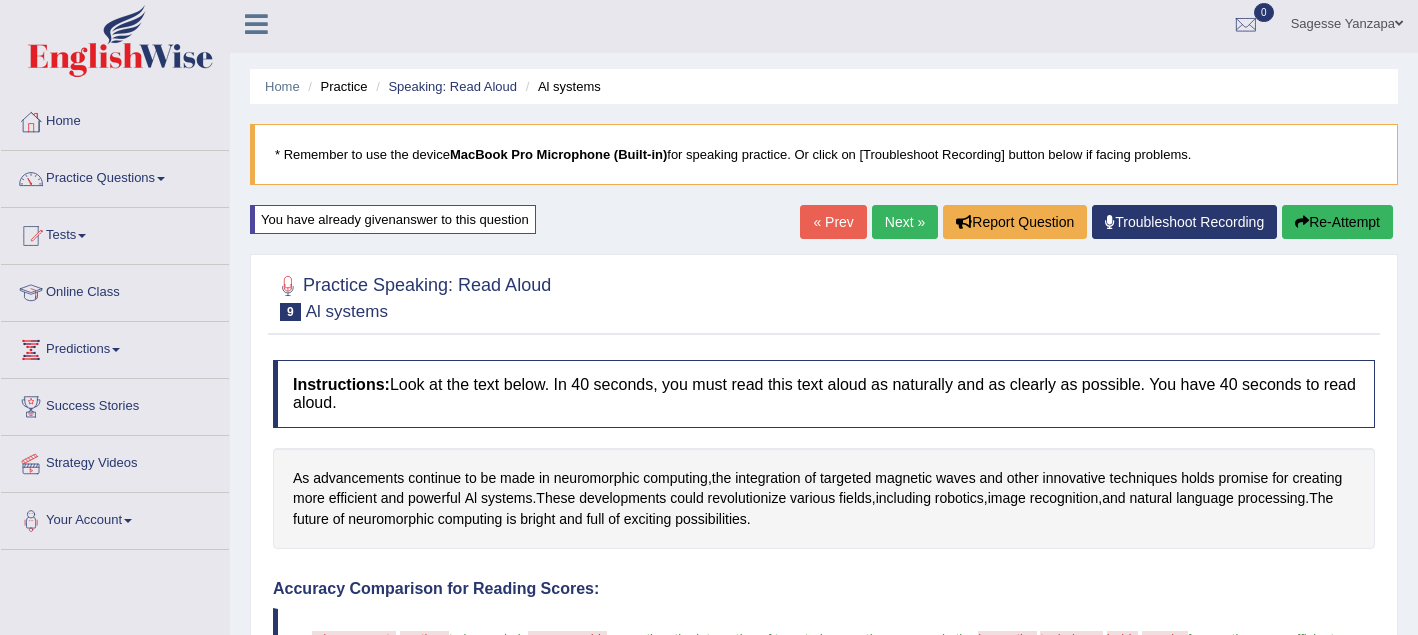 click on "Re-Attempt" at bounding box center [1337, 222] 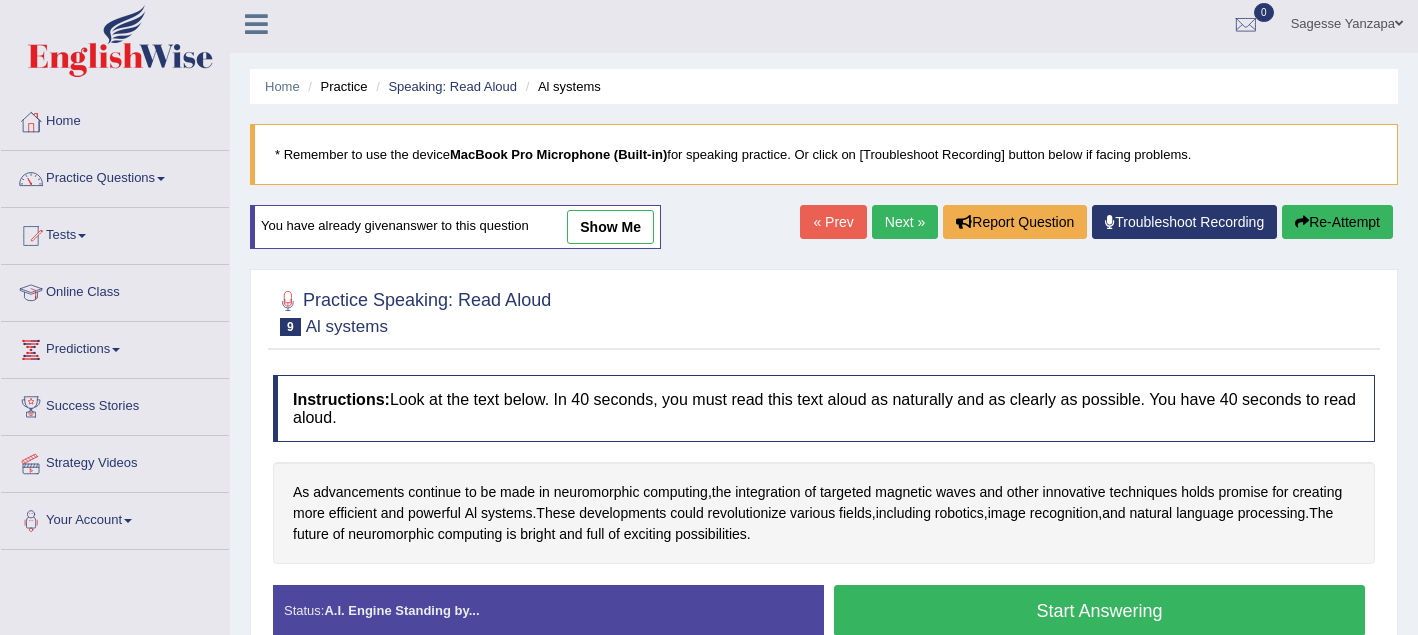scroll, scrollTop: 5, scrollLeft: 0, axis: vertical 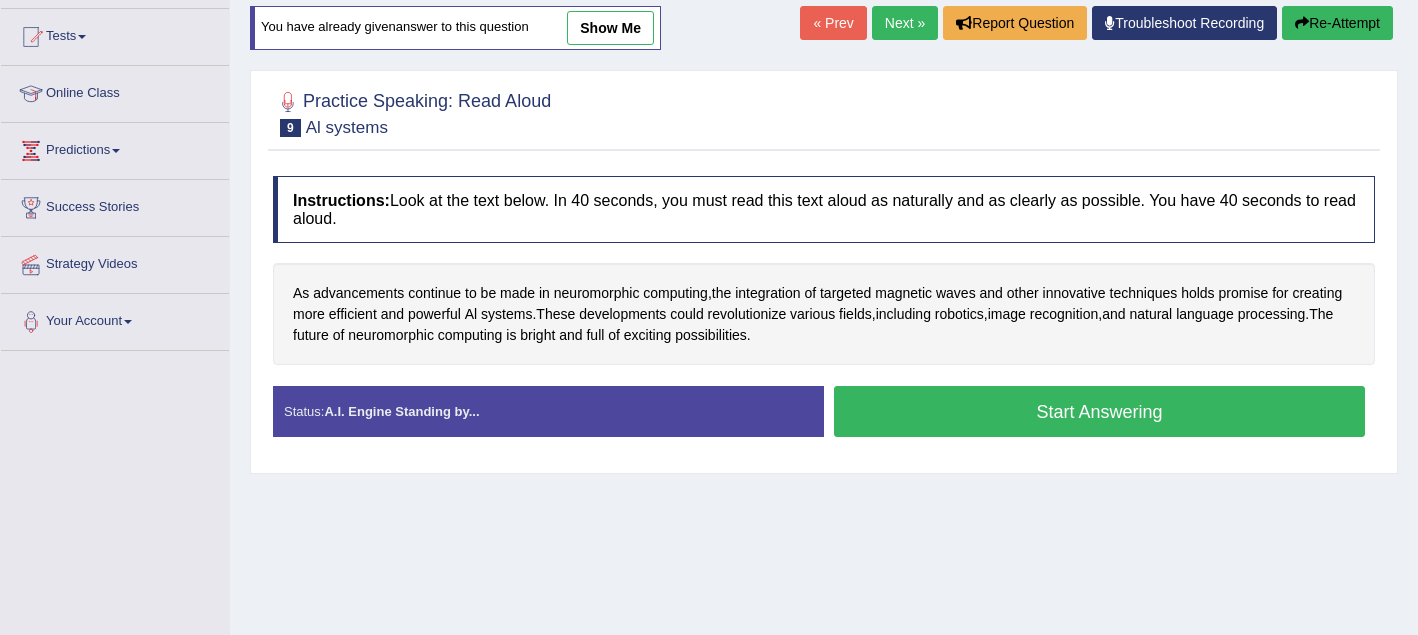 click on "Start Answering" at bounding box center [1099, 411] 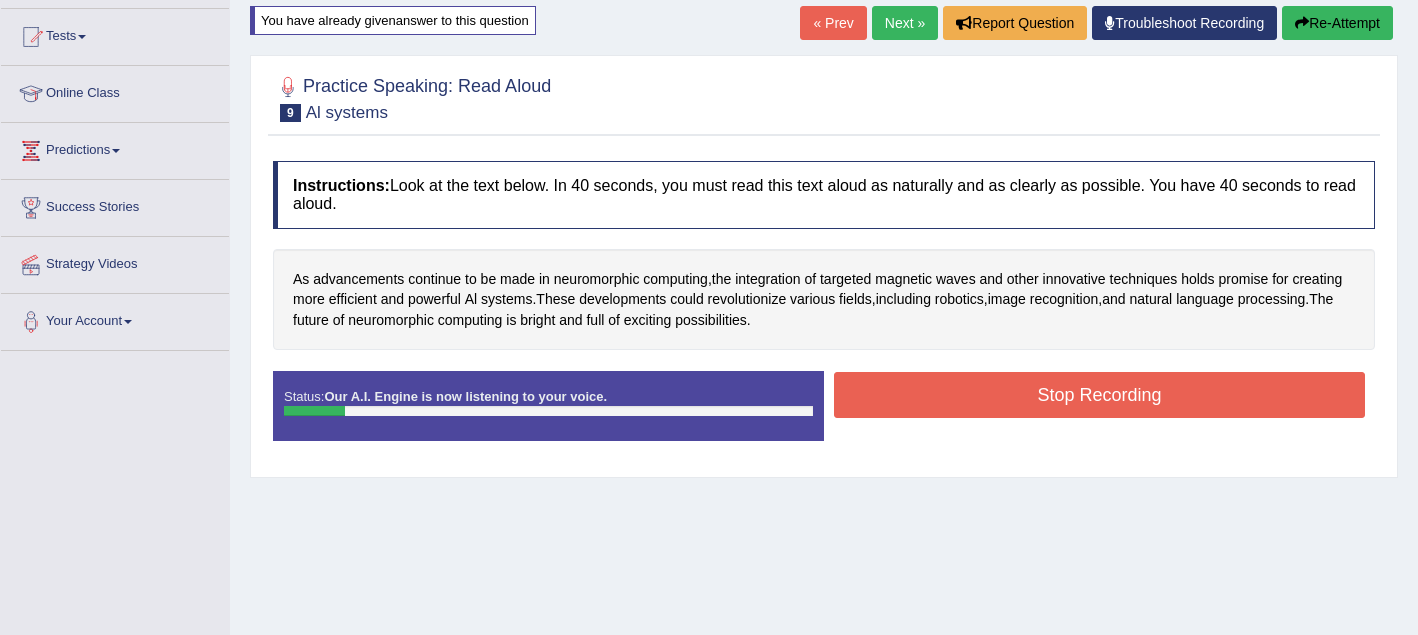 click on "Stop Recording" at bounding box center (1099, 395) 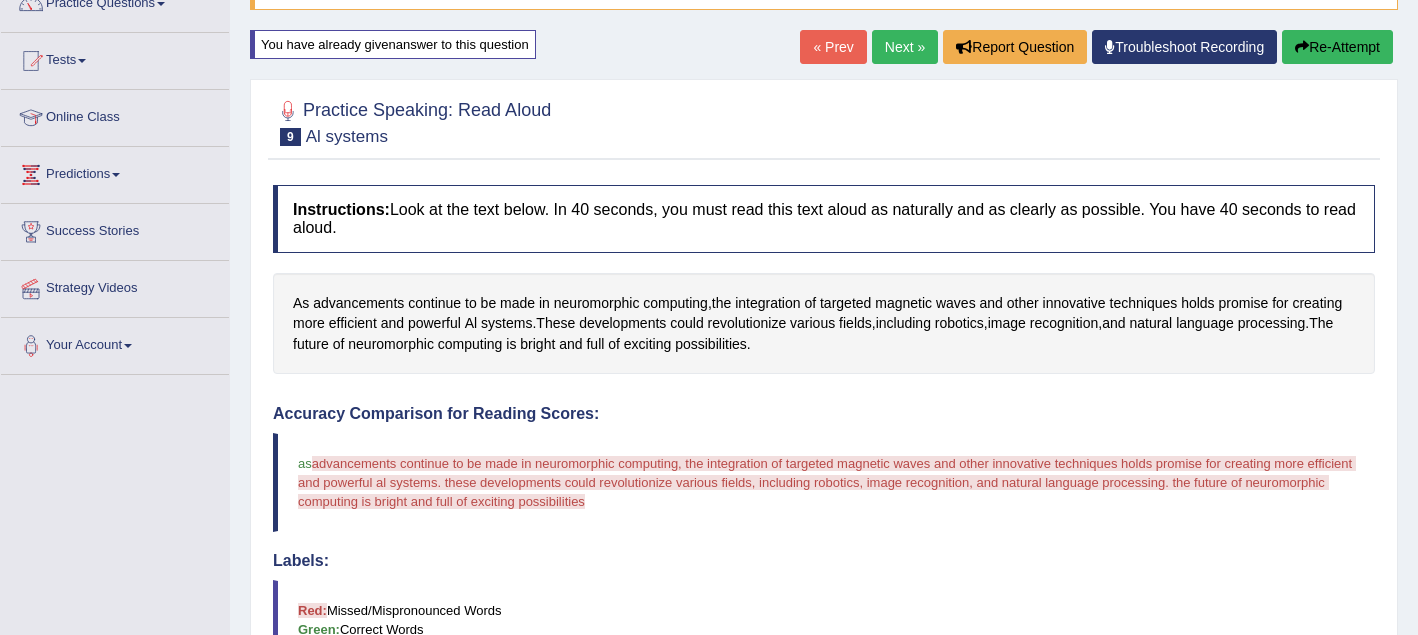 scroll, scrollTop: 172, scrollLeft: 0, axis: vertical 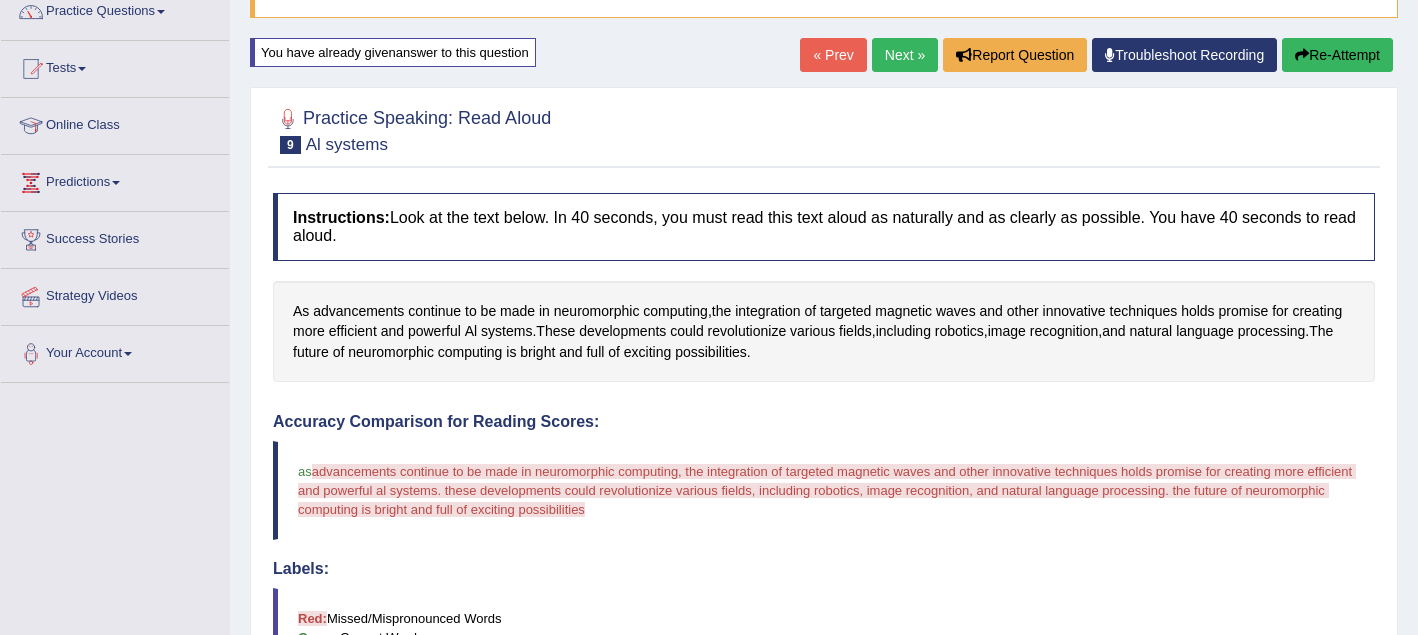 click on "Re-Attempt" at bounding box center [1337, 55] 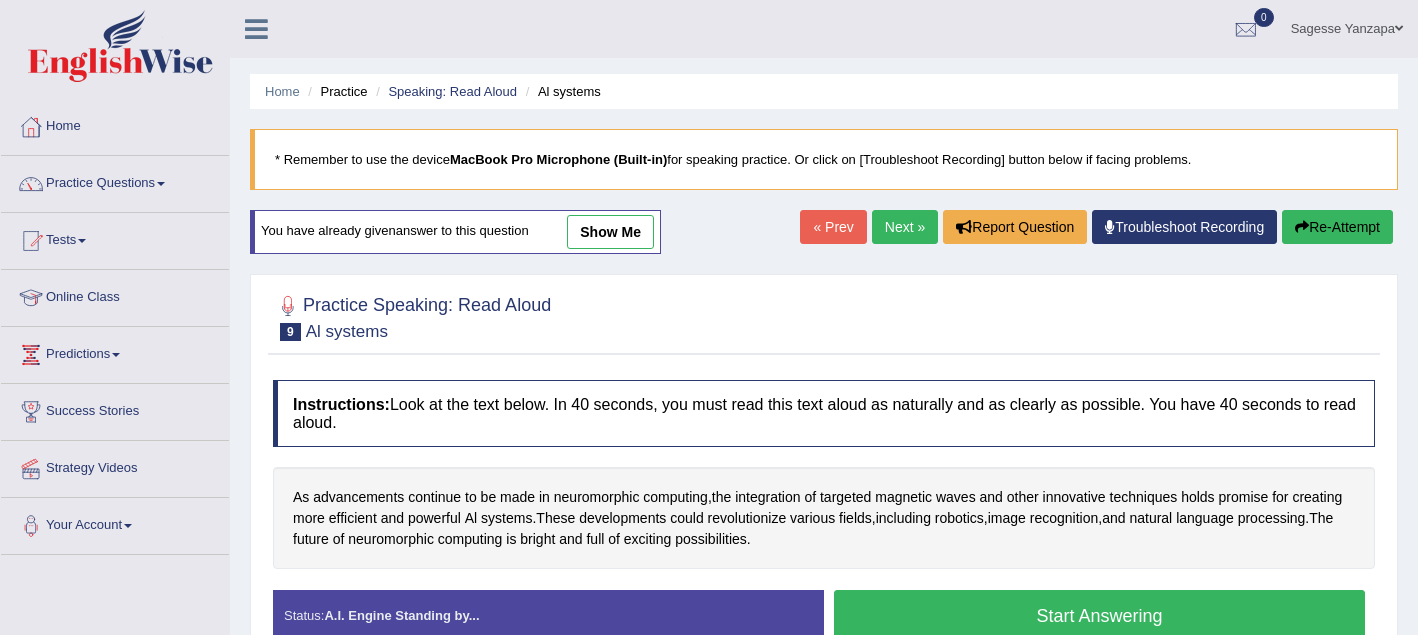 scroll, scrollTop: 172, scrollLeft: 0, axis: vertical 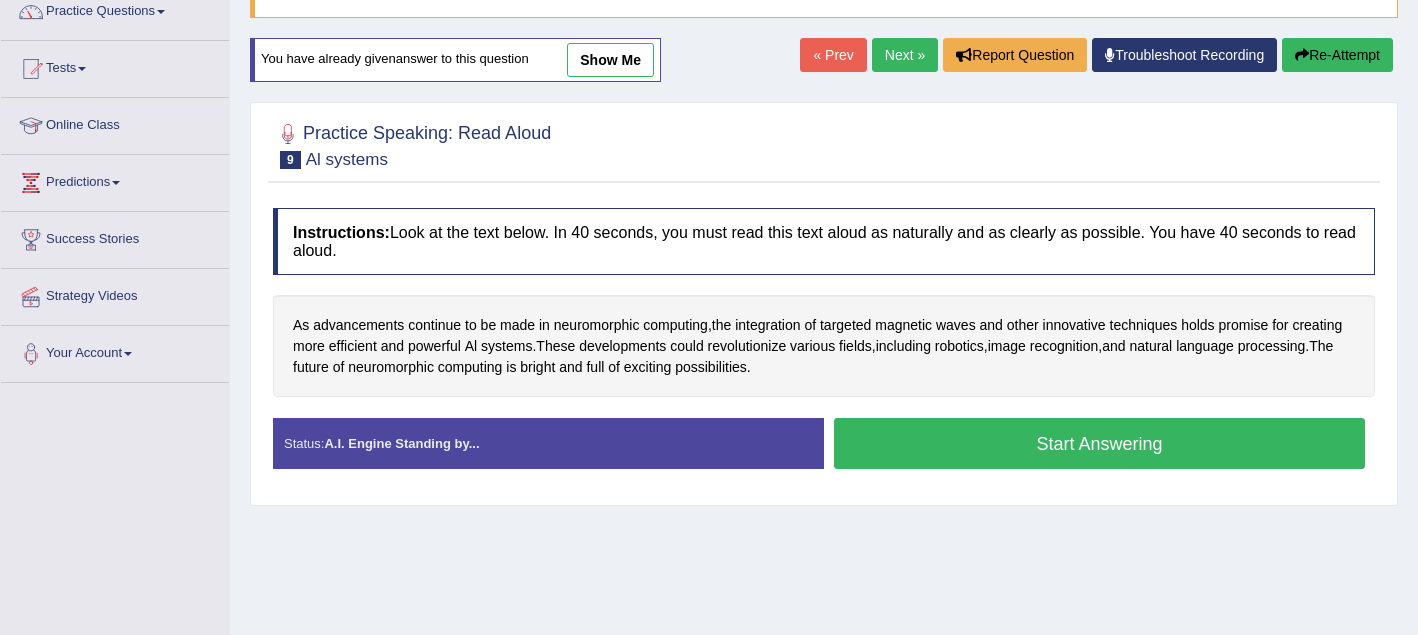 click on "Start Answering" at bounding box center (1099, 443) 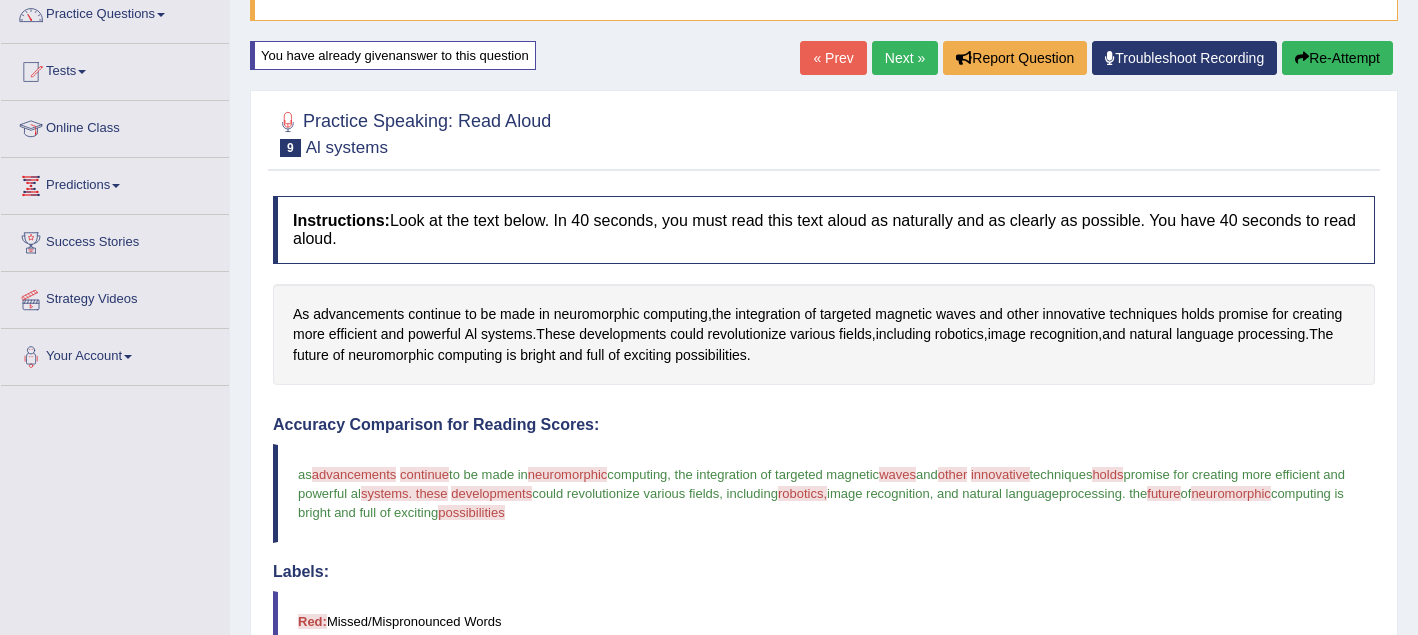 scroll, scrollTop: 170, scrollLeft: 0, axis: vertical 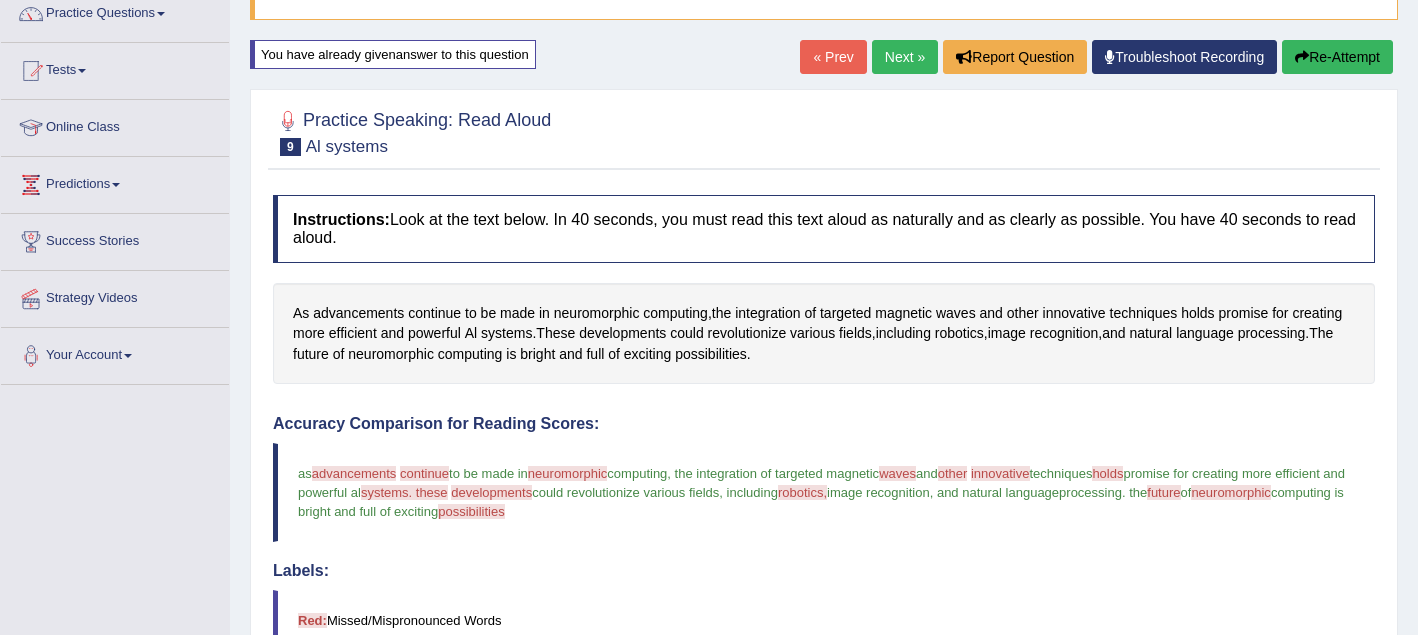 click on "Re-Attempt" at bounding box center [1337, 57] 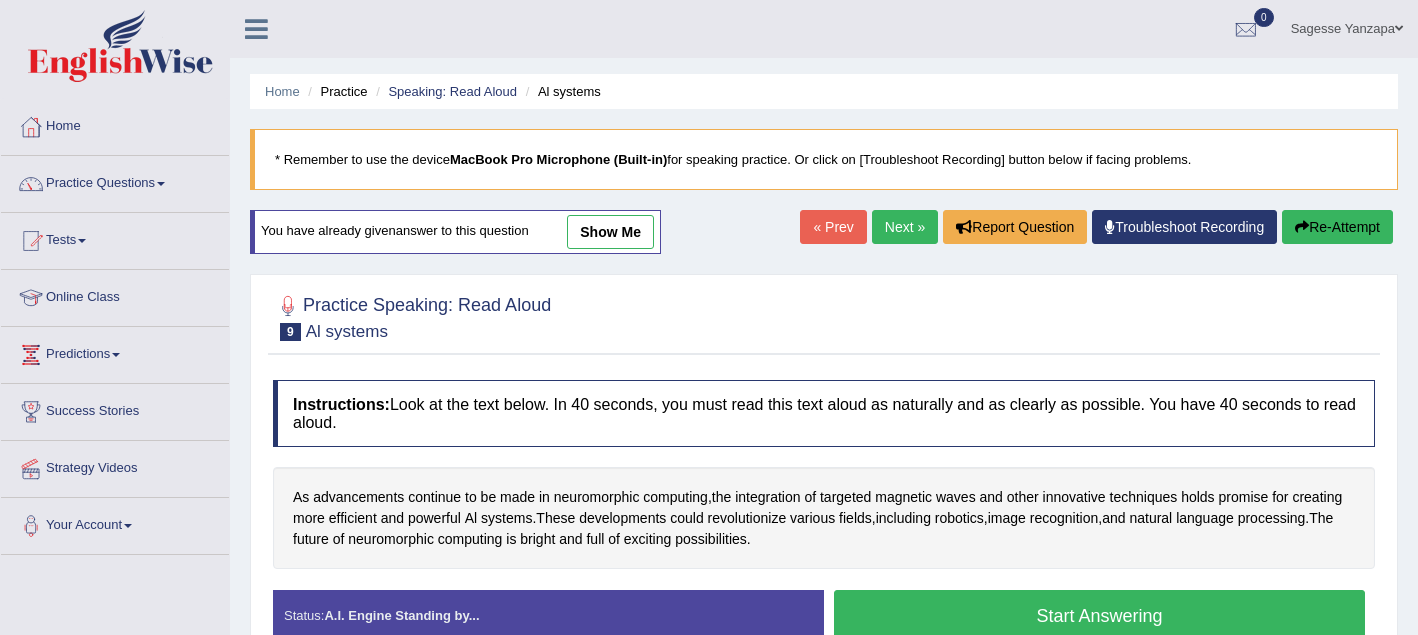 scroll, scrollTop: 170, scrollLeft: 0, axis: vertical 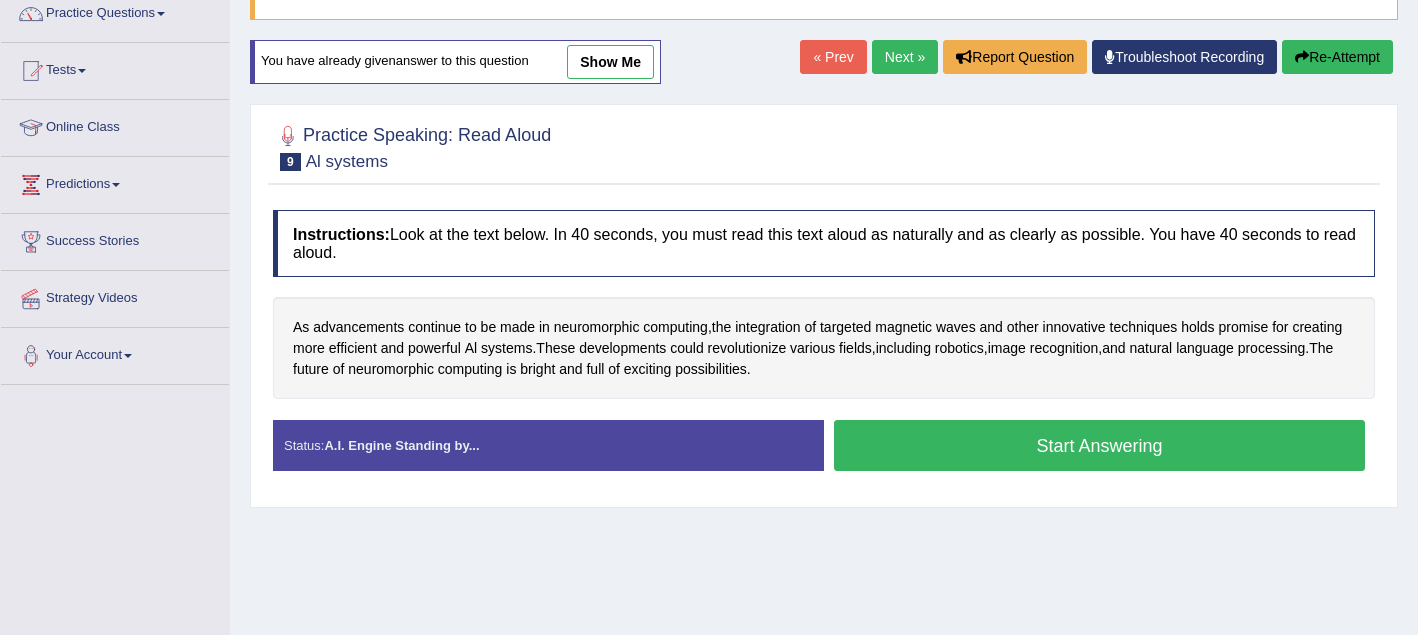 click on "Start Answering" at bounding box center (1099, 445) 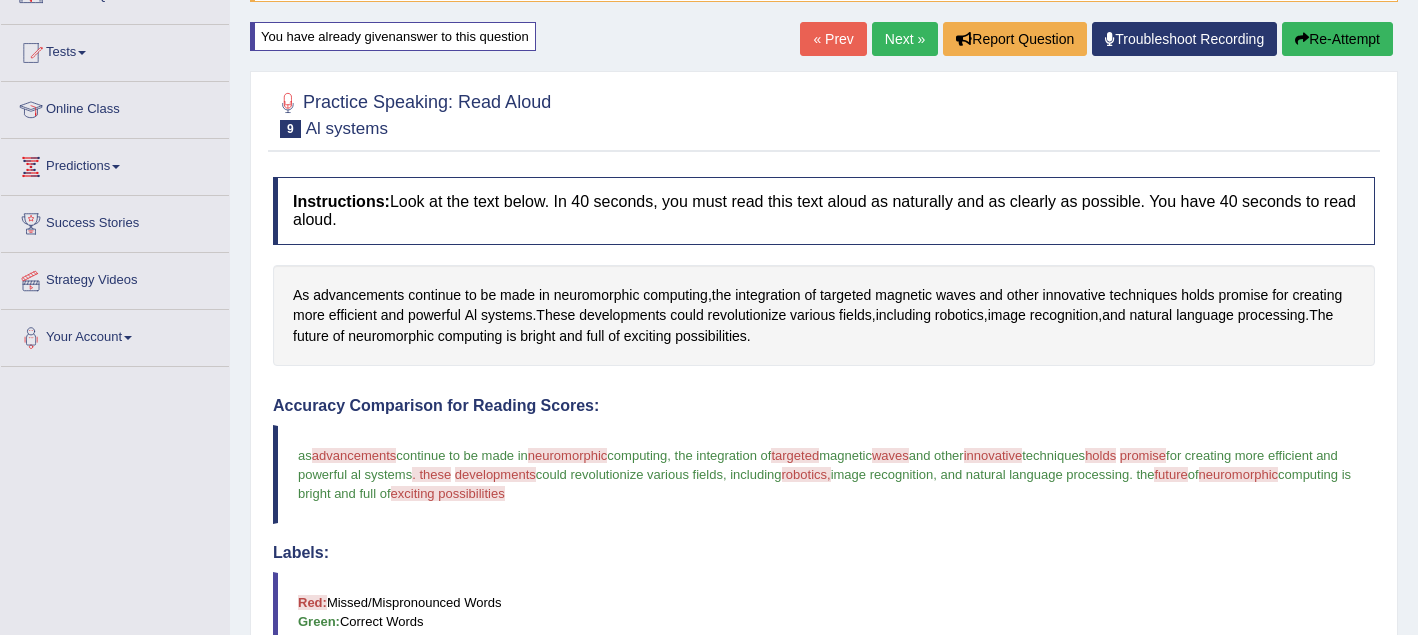 scroll, scrollTop: 175, scrollLeft: 0, axis: vertical 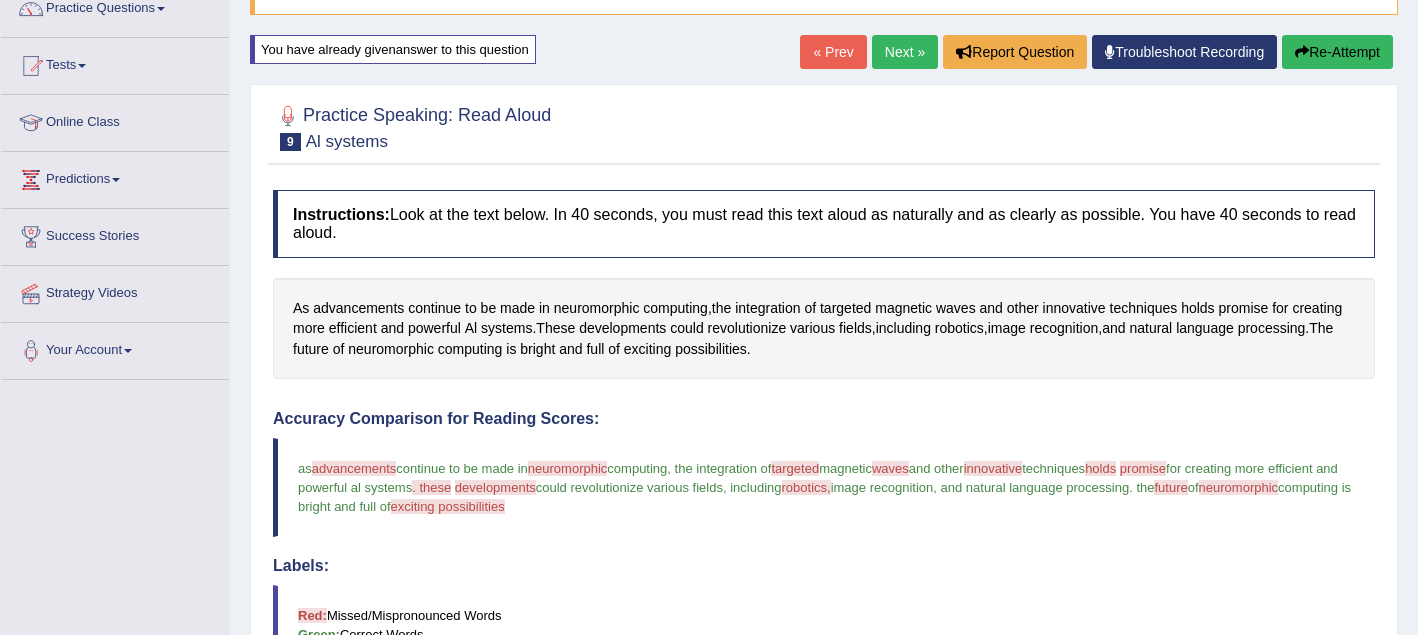 click on "Re-Attempt" at bounding box center (1337, 52) 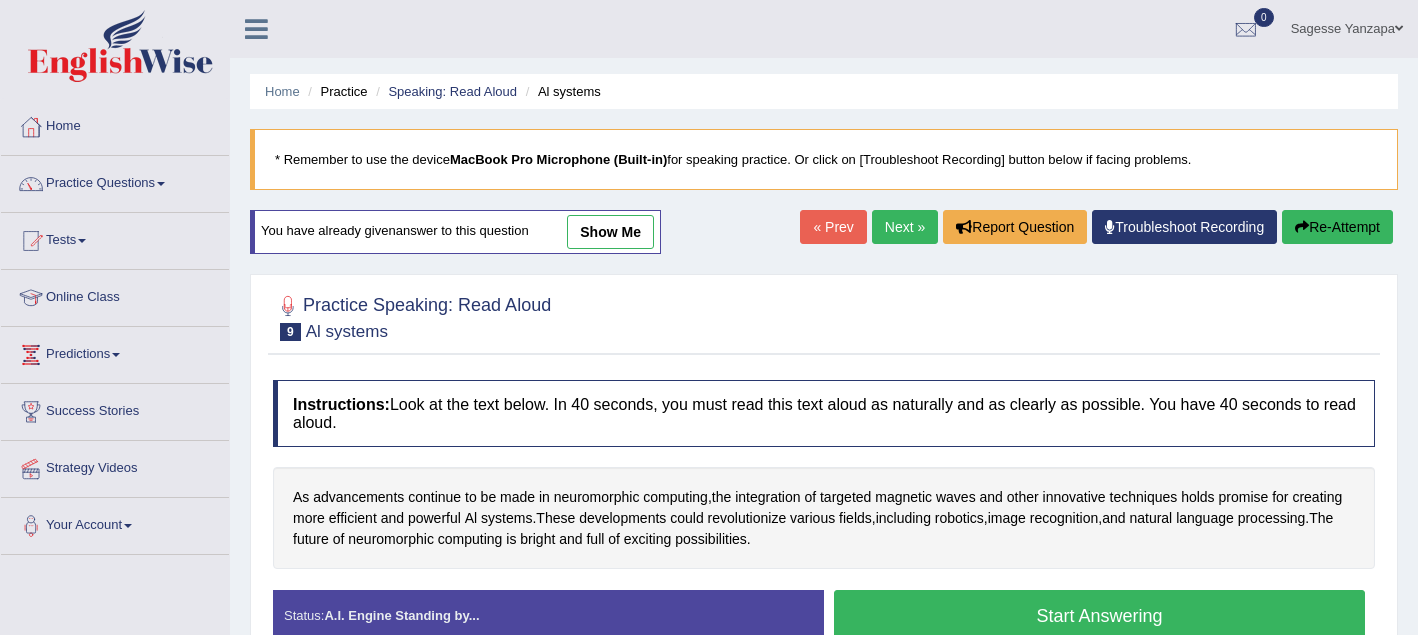 scroll, scrollTop: 175, scrollLeft: 0, axis: vertical 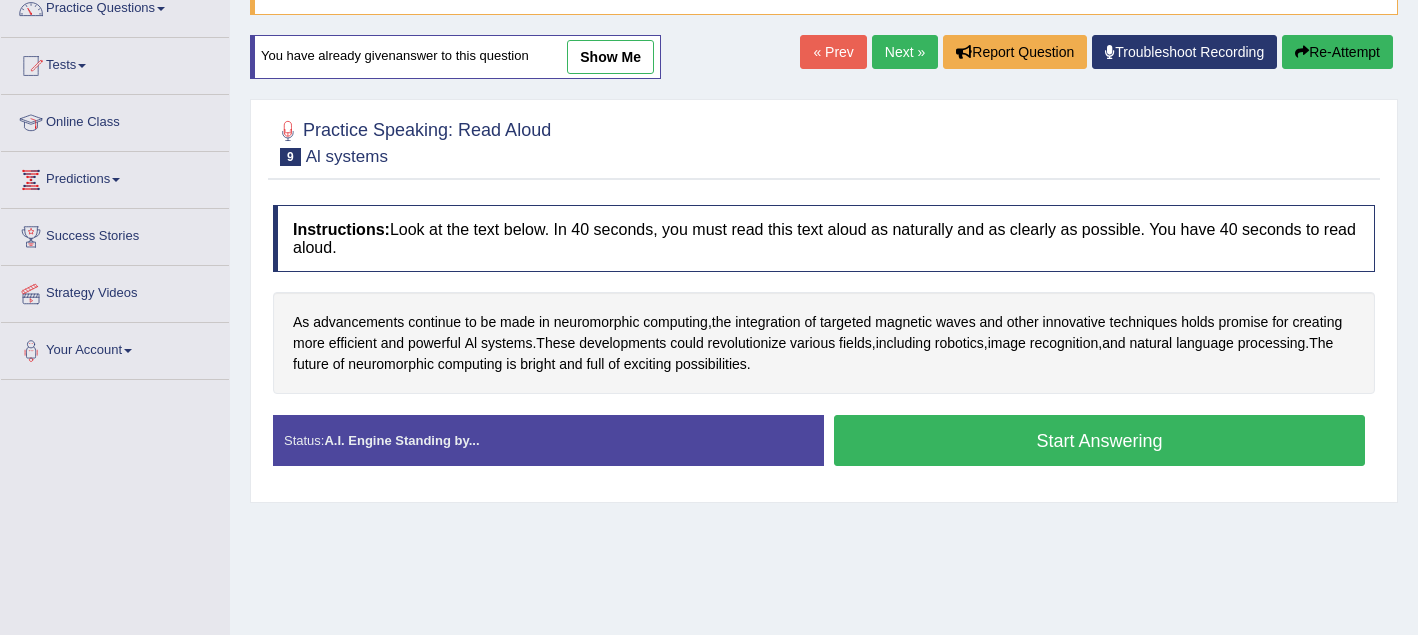 click on "Start Answering" at bounding box center [1099, 440] 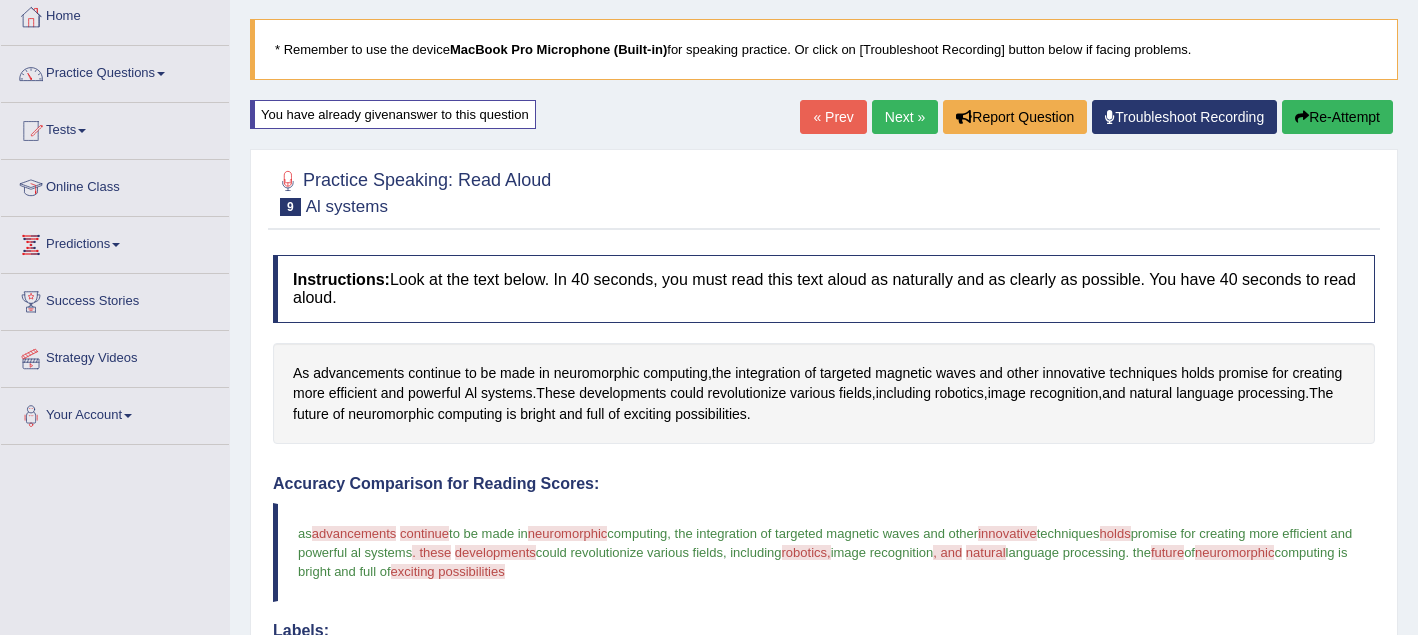 scroll, scrollTop: 108, scrollLeft: 0, axis: vertical 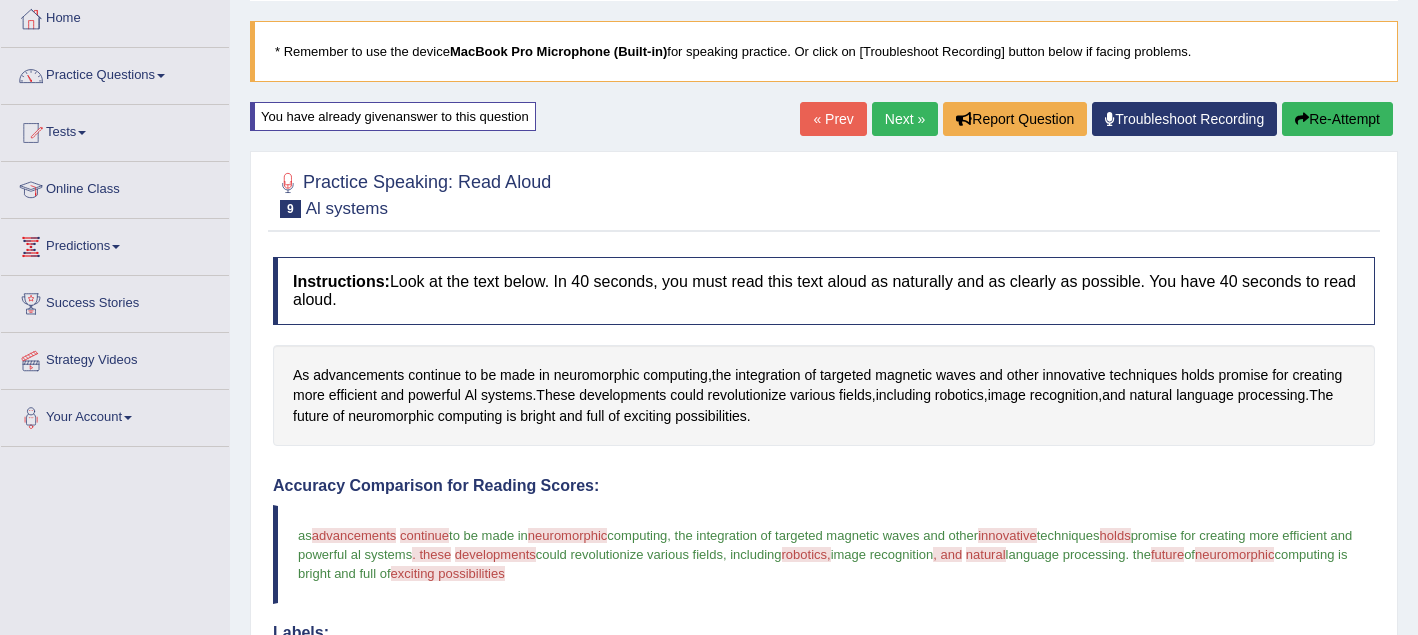 click on "Re-Attempt" at bounding box center (1337, 119) 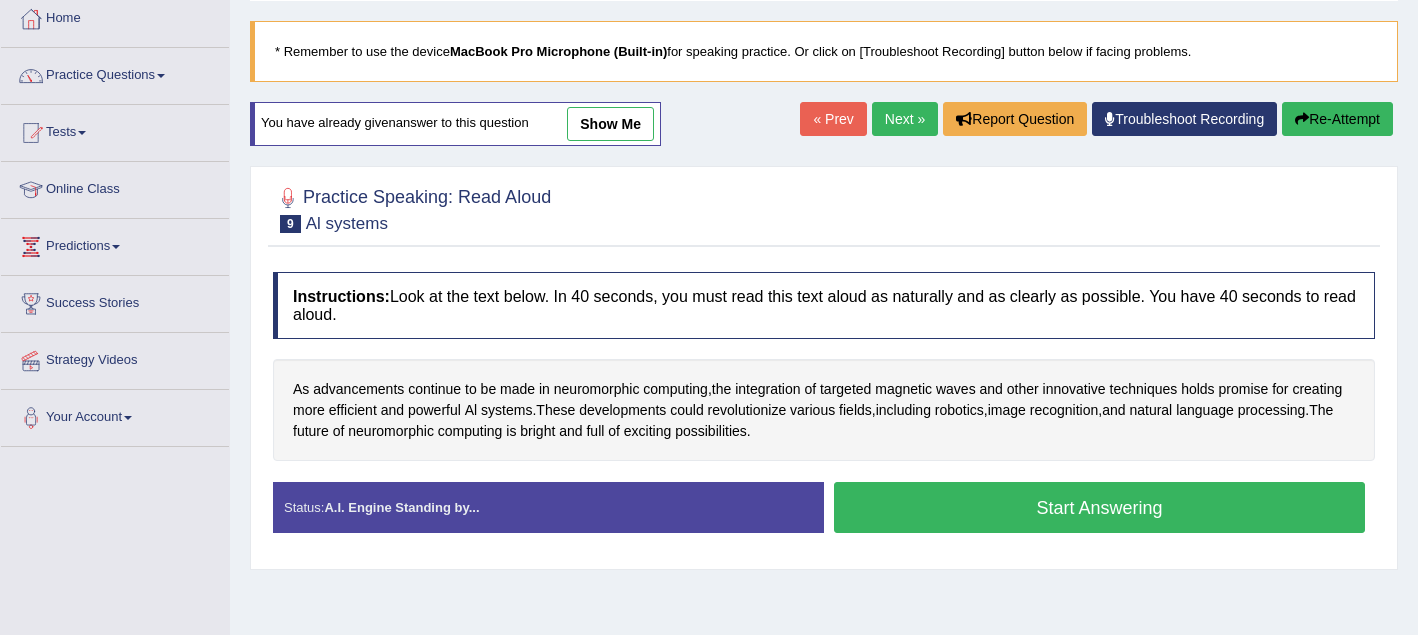 scroll, scrollTop: 0, scrollLeft: 0, axis: both 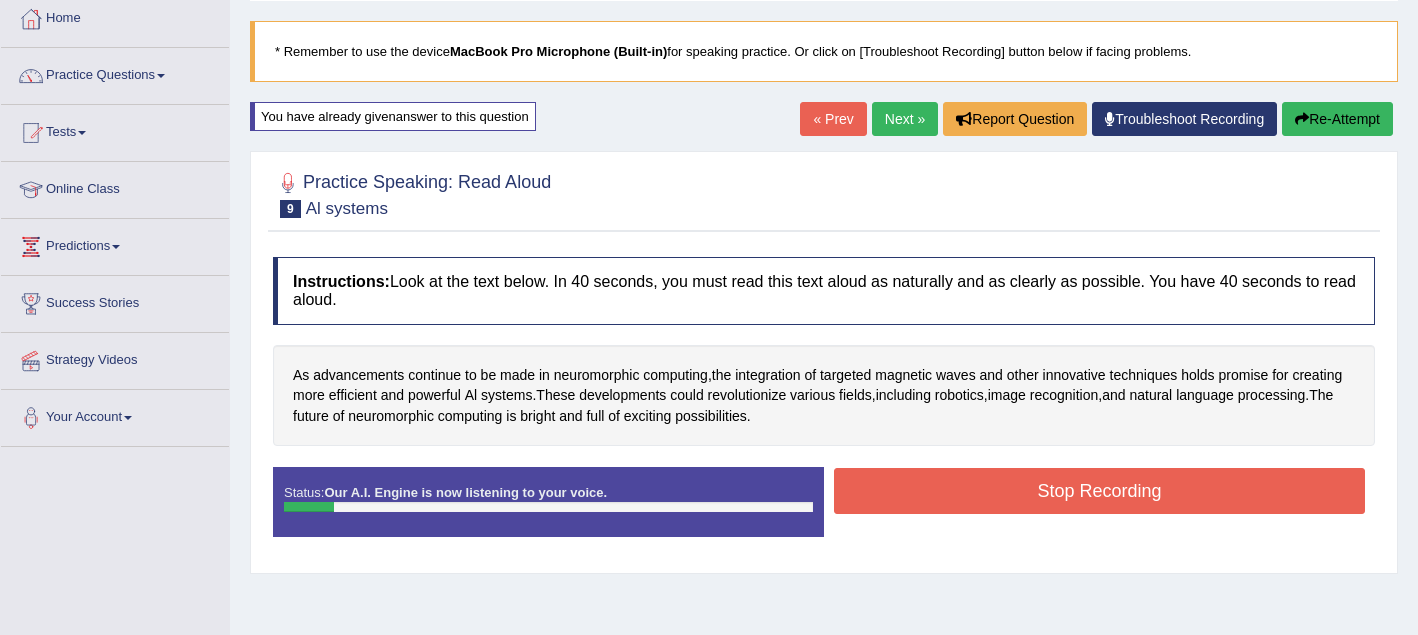 click on "Stop Recording" at bounding box center (1099, 491) 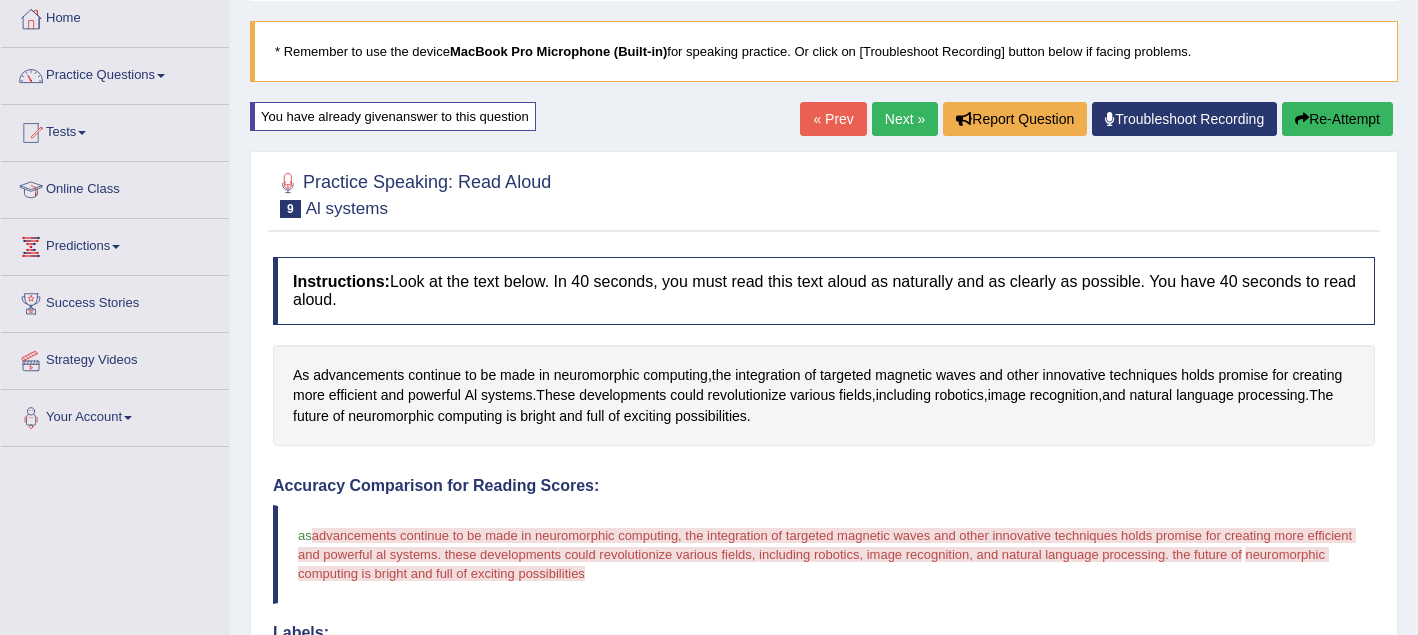 click on "Re-Attempt" at bounding box center [1337, 119] 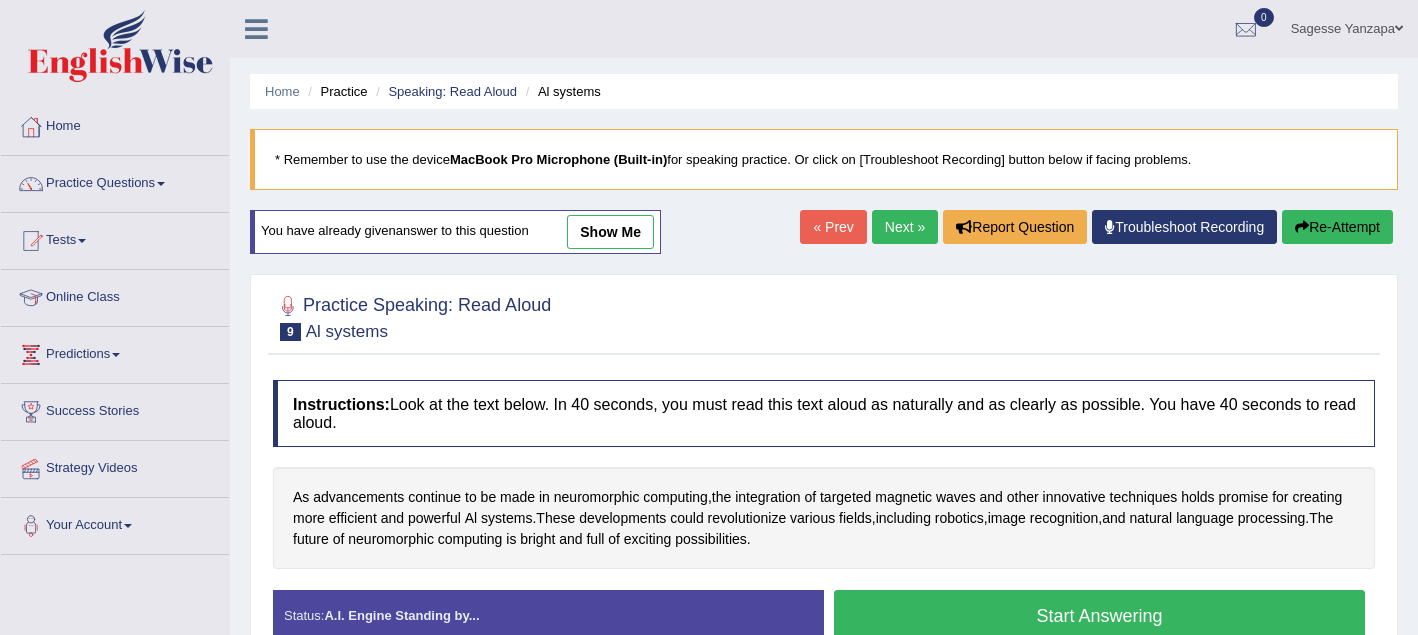 scroll, scrollTop: 108, scrollLeft: 0, axis: vertical 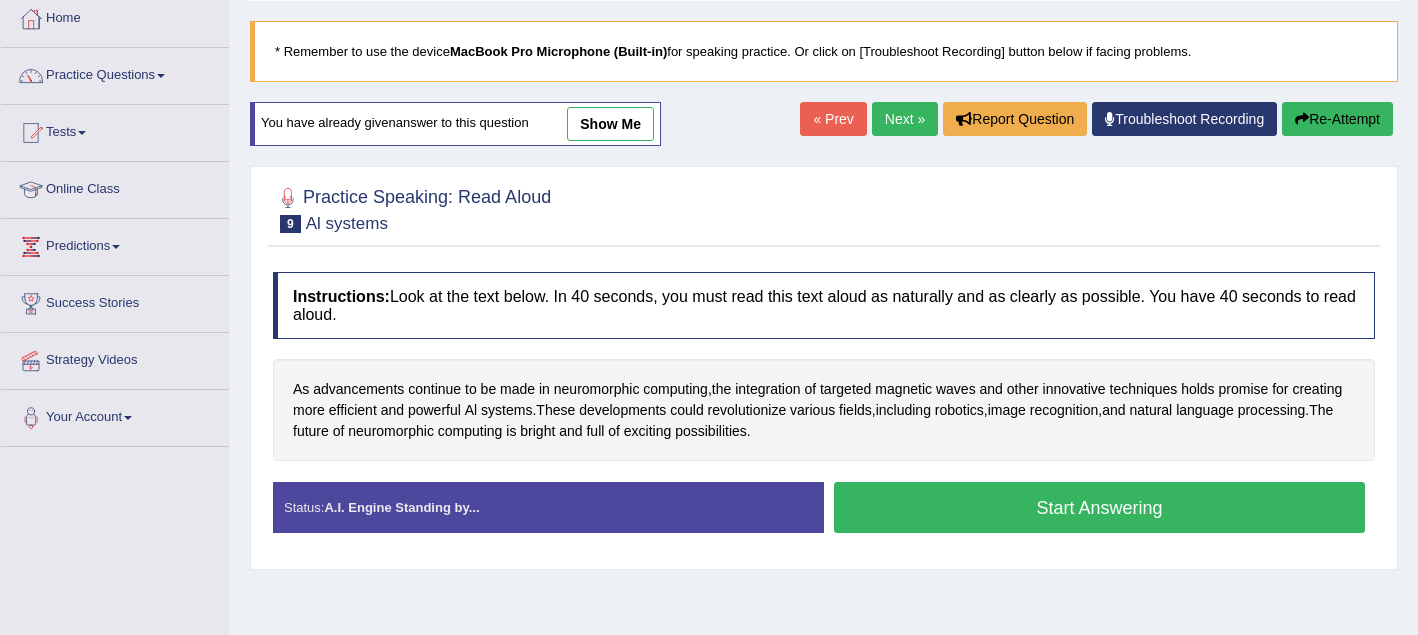 click on "Start Answering" at bounding box center [1099, 507] 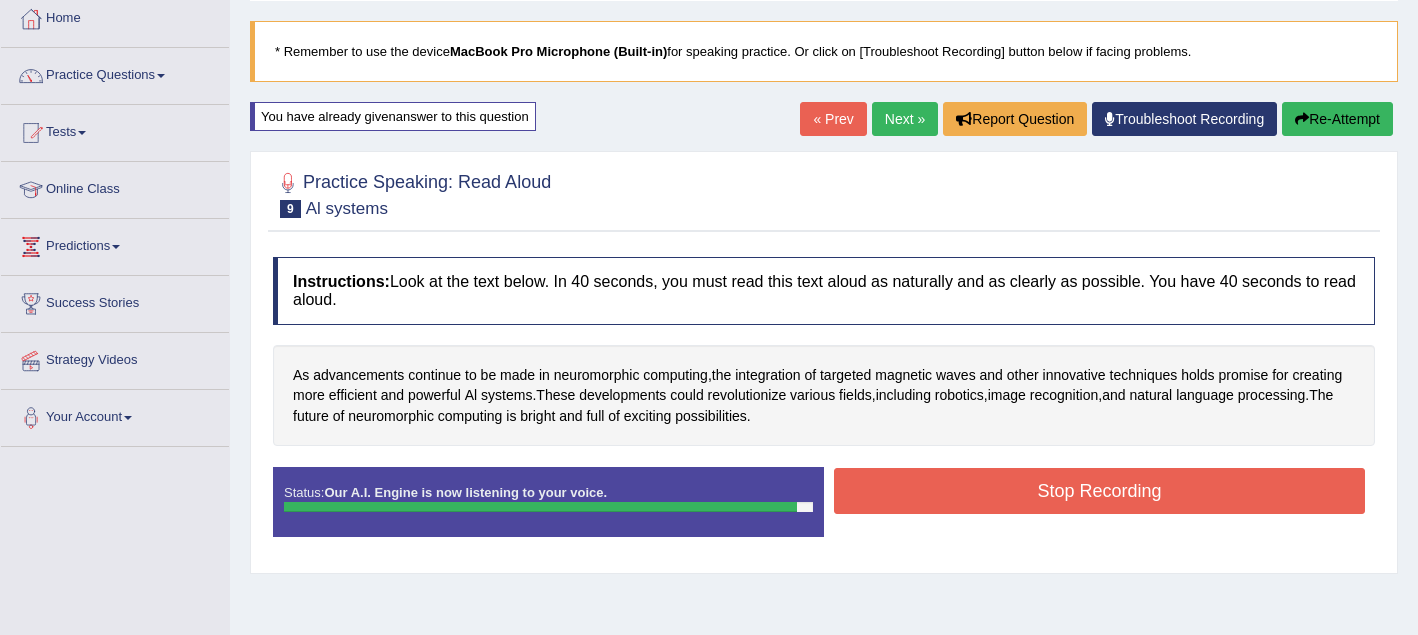 click on "Stop Recording" at bounding box center (1099, 491) 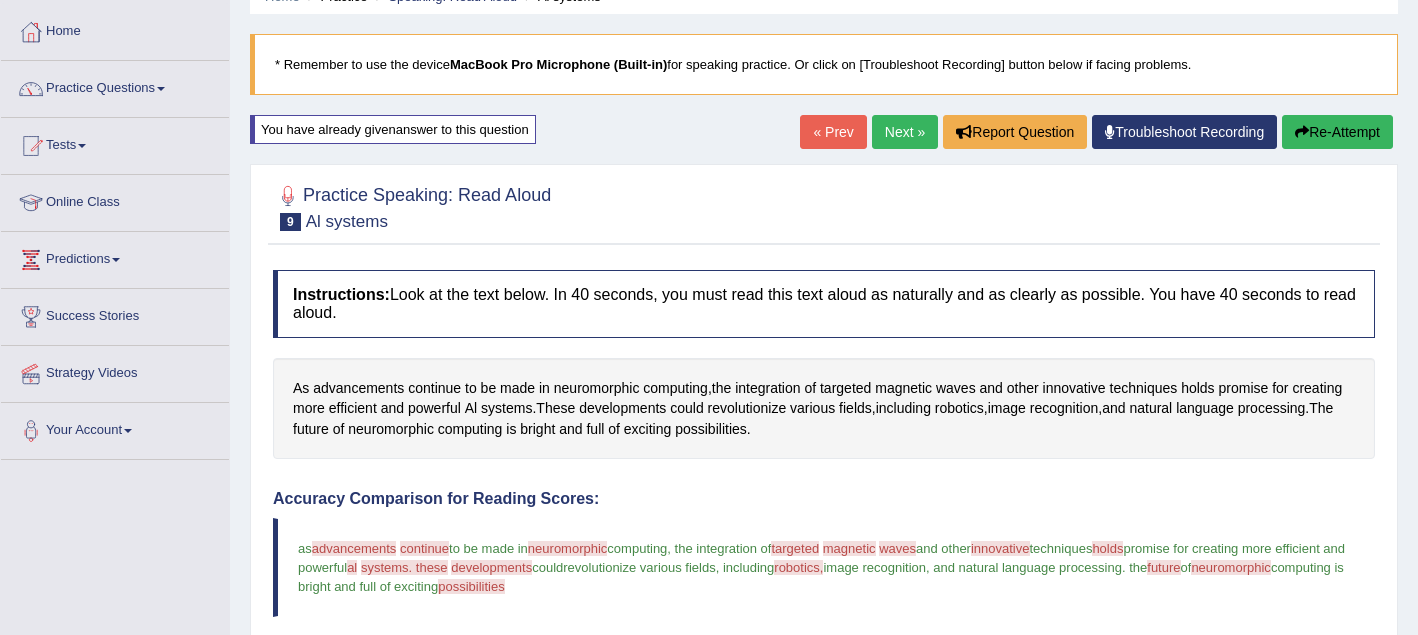 scroll, scrollTop: 98, scrollLeft: 0, axis: vertical 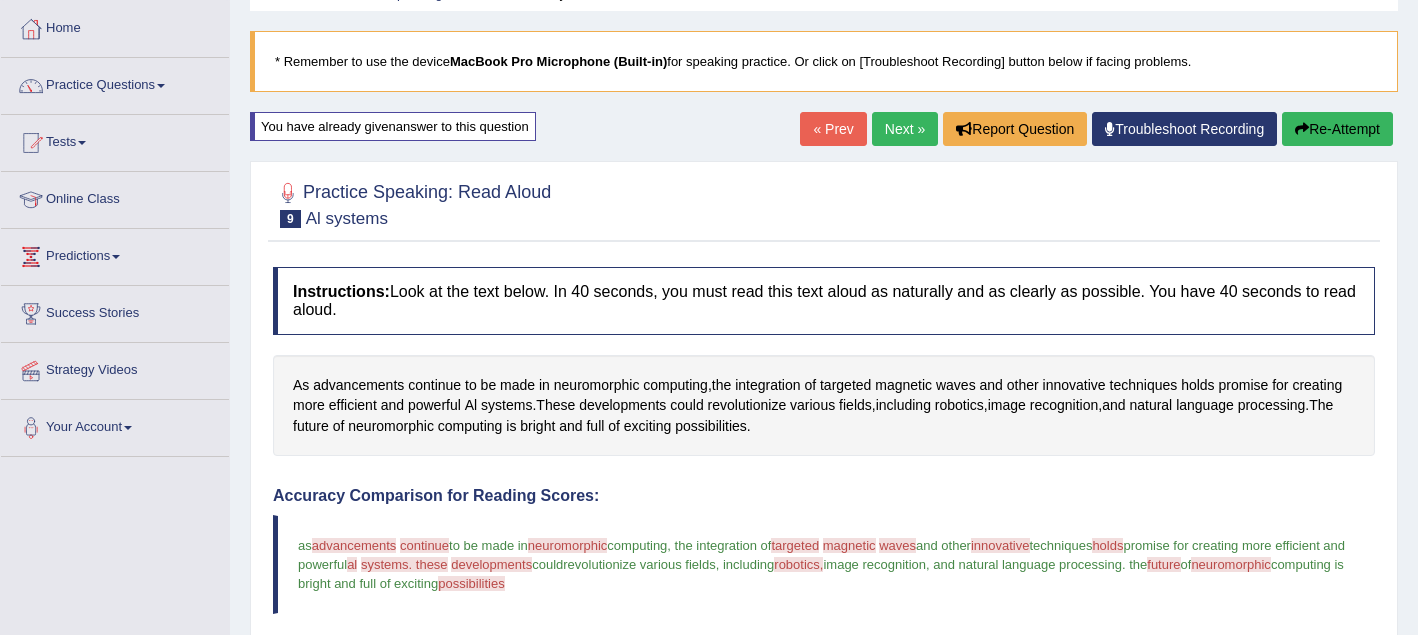 click on "Re-Attempt" at bounding box center (1337, 129) 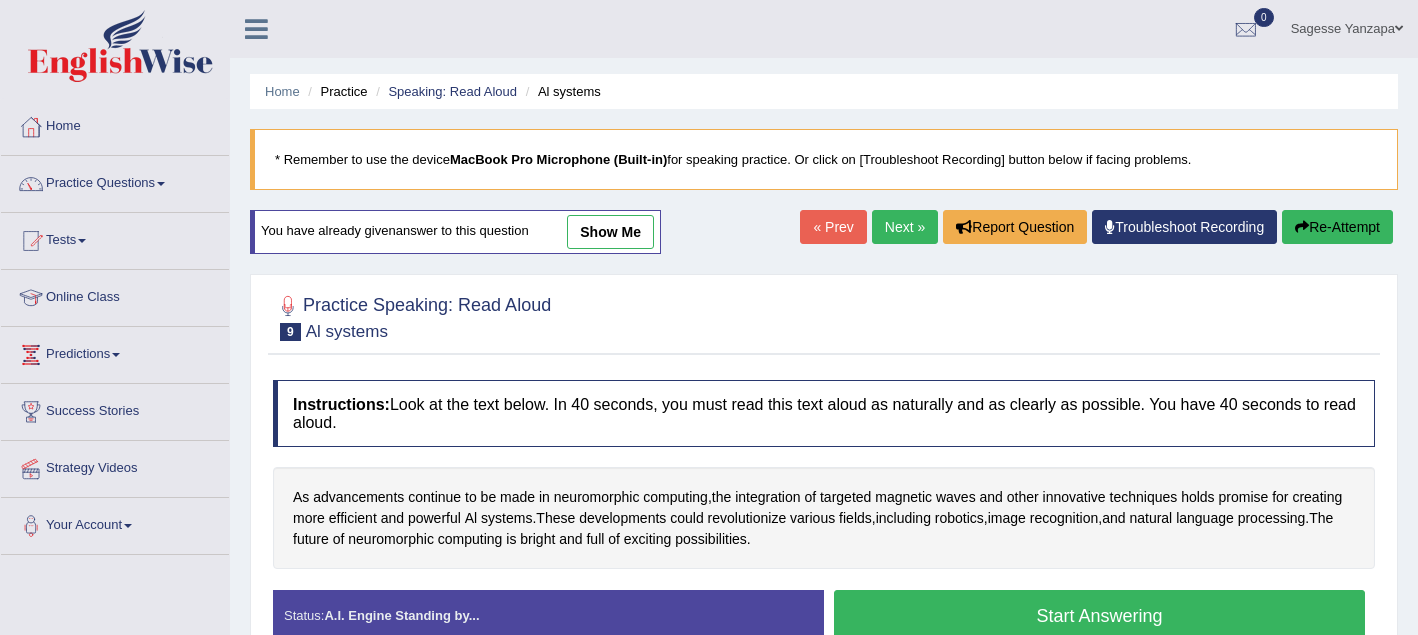 scroll, scrollTop: 98, scrollLeft: 0, axis: vertical 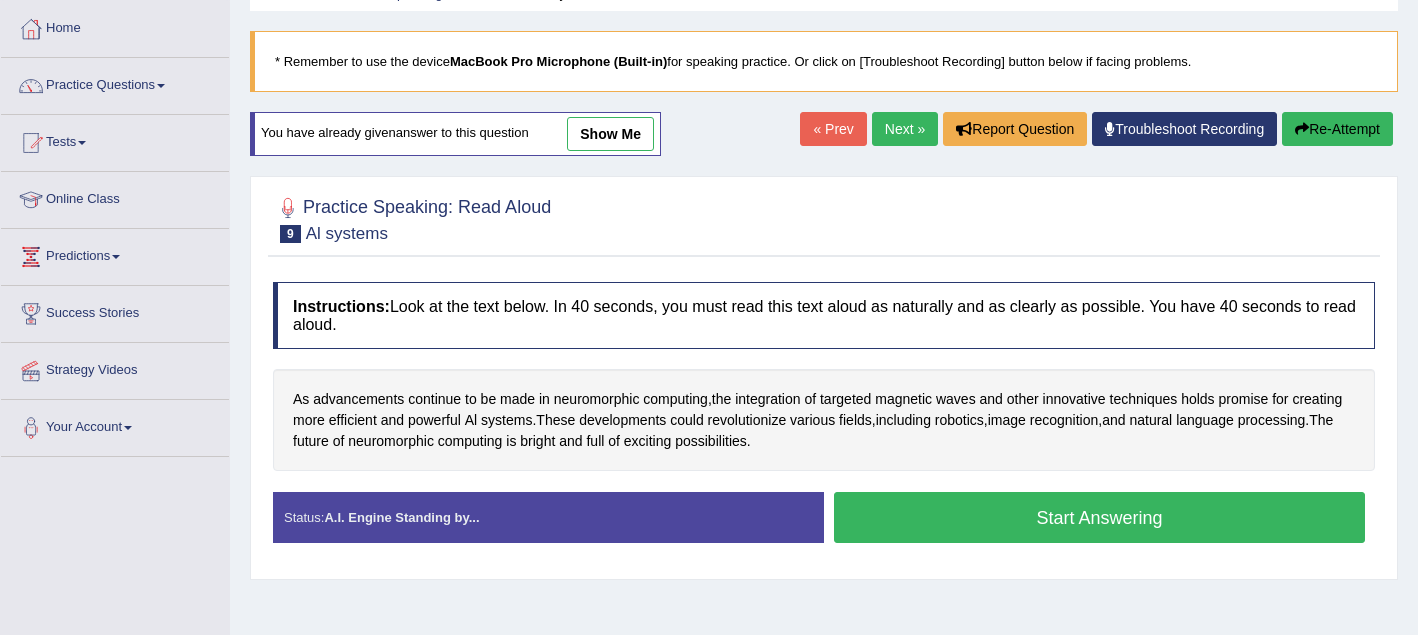 click on "Start Answering" at bounding box center (1099, 517) 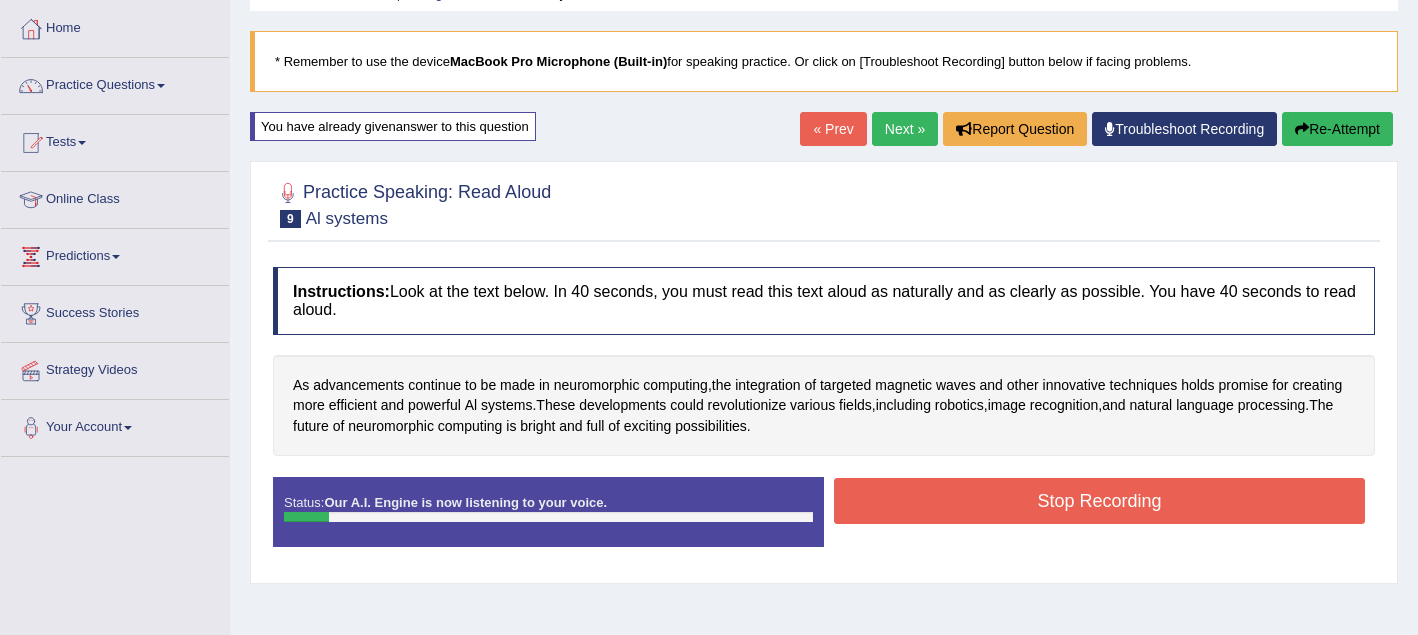 click on "Stop Recording" at bounding box center [1099, 501] 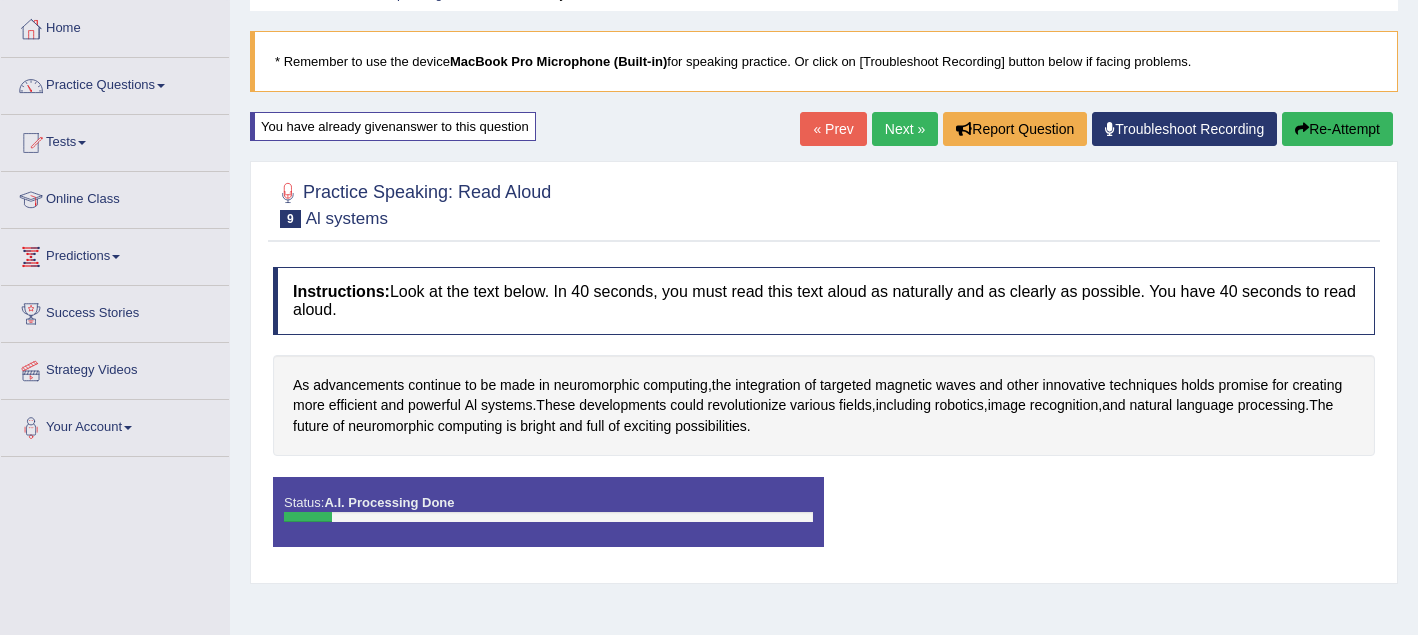click on "Comparing text to speech..." at bounding box center (0, 0) 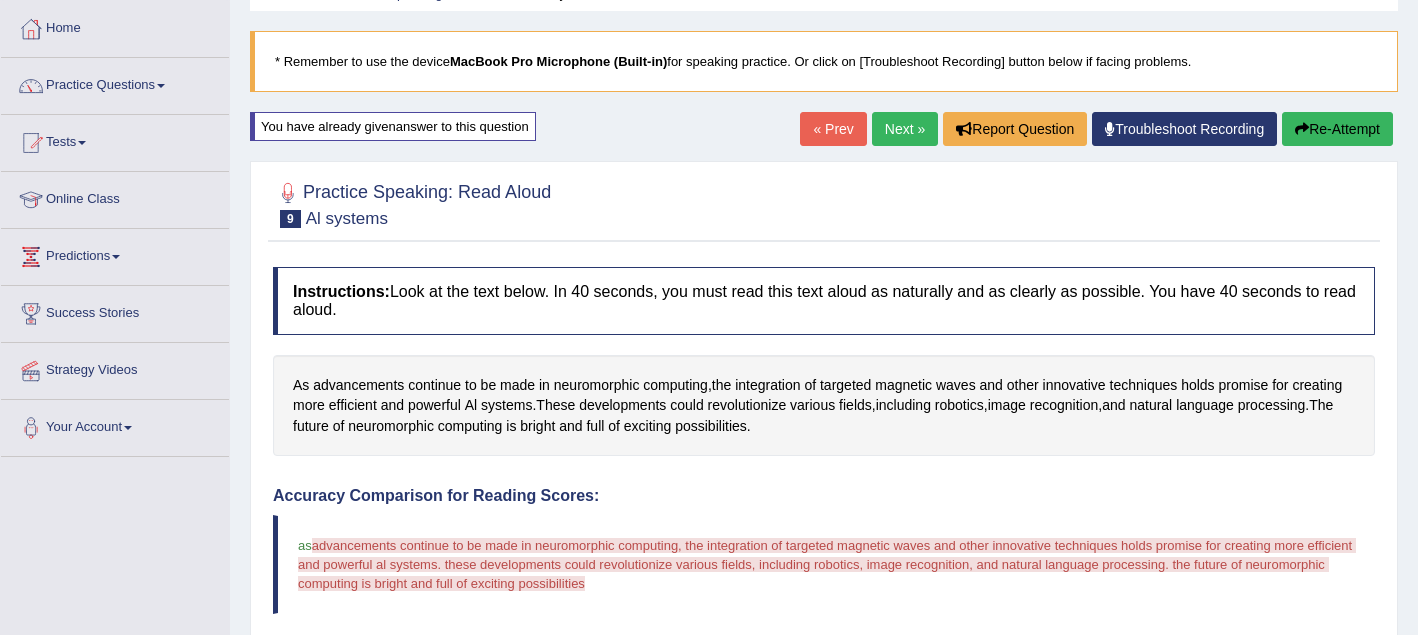 click on "Re-Attempt" at bounding box center [1337, 129] 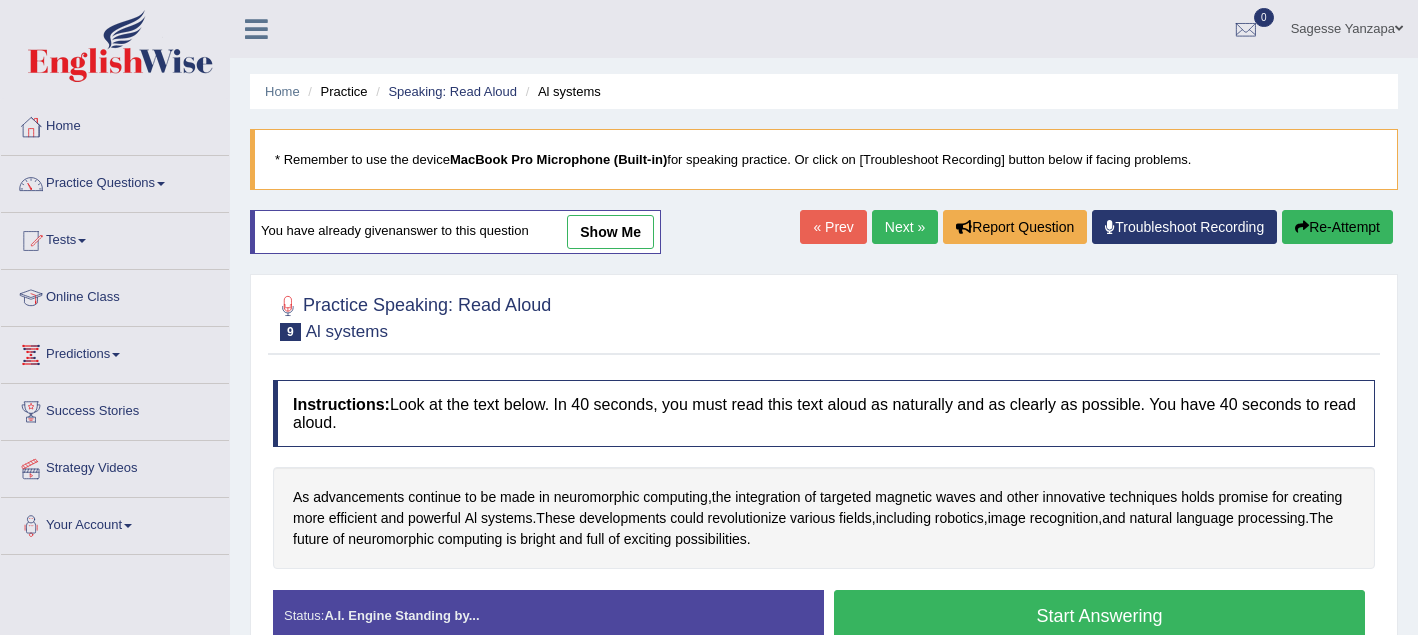 scroll, scrollTop: 98, scrollLeft: 0, axis: vertical 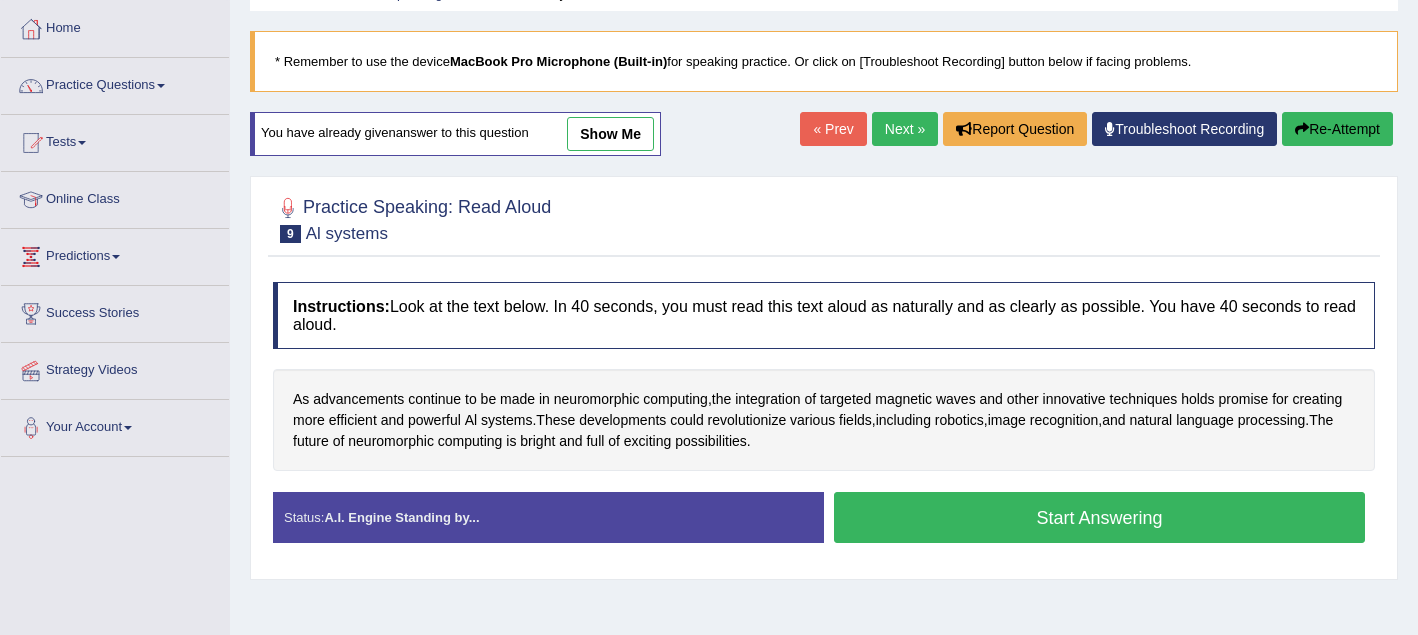 click on "Start Answering" at bounding box center (1099, 517) 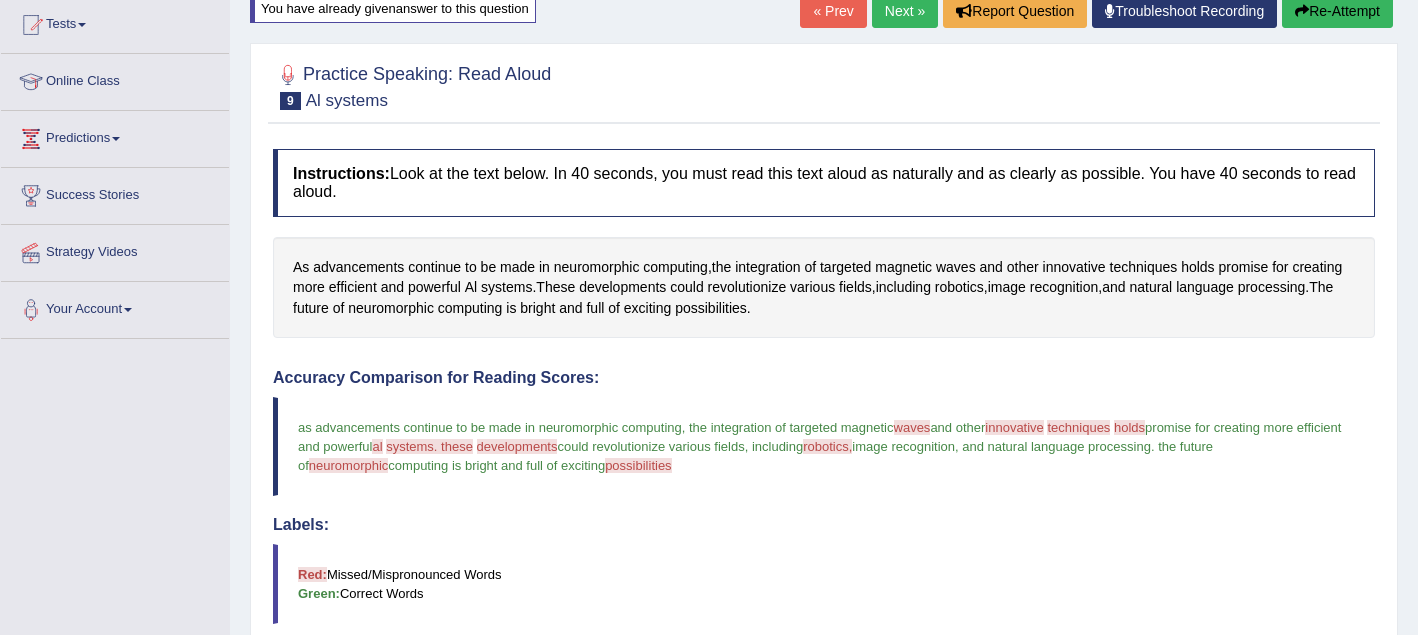 scroll, scrollTop: 197, scrollLeft: 0, axis: vertical 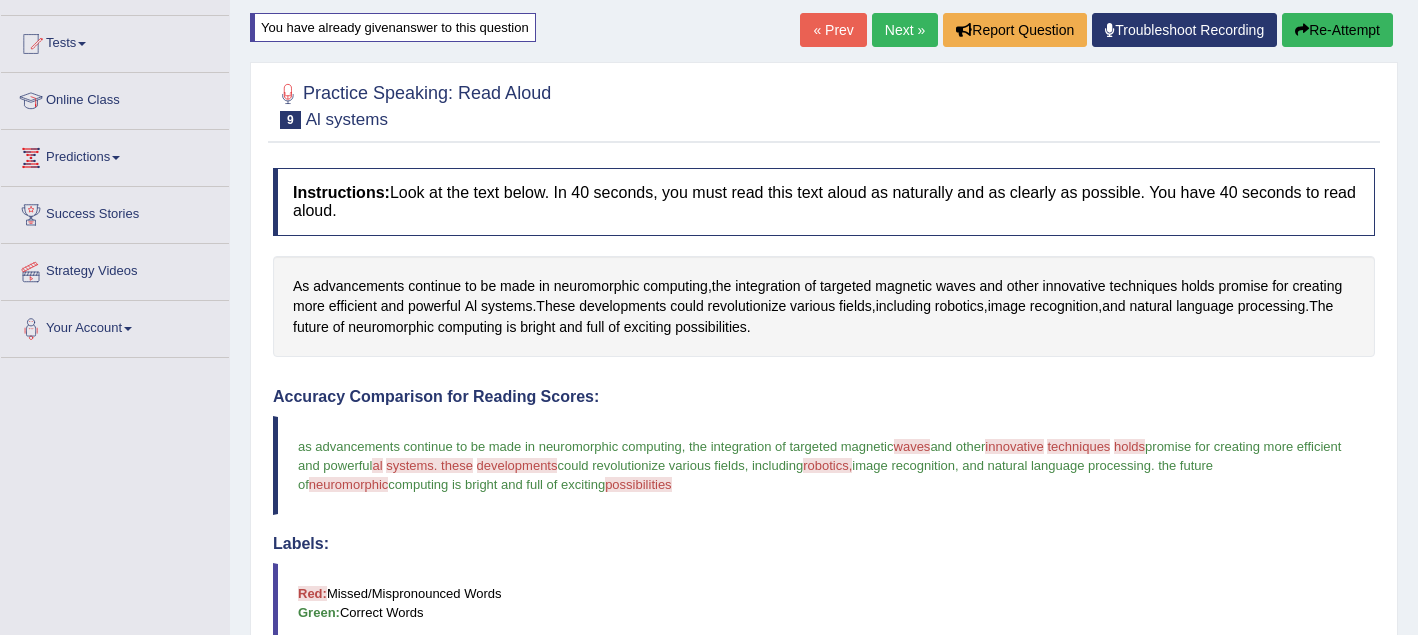 click on "Re-Attempt" at bounding box center (1337, 30) 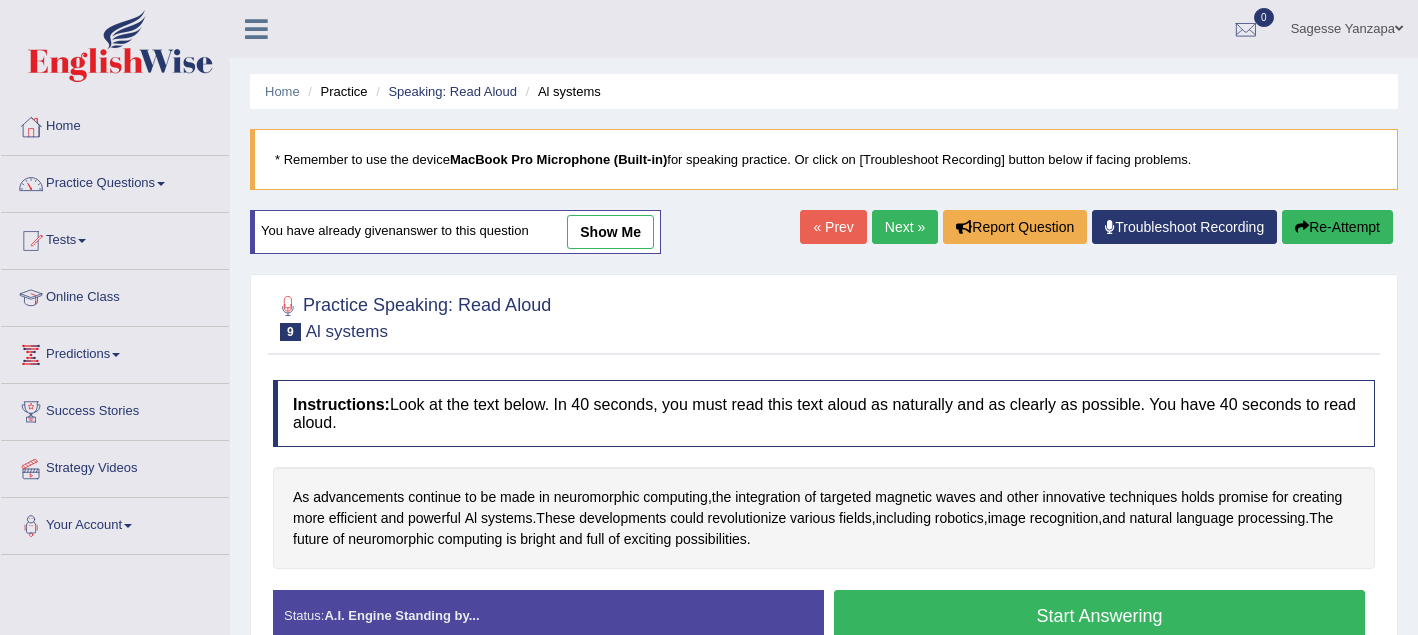 scroll, scrollTop: 197, scrollLeft: 0, axis: vertical 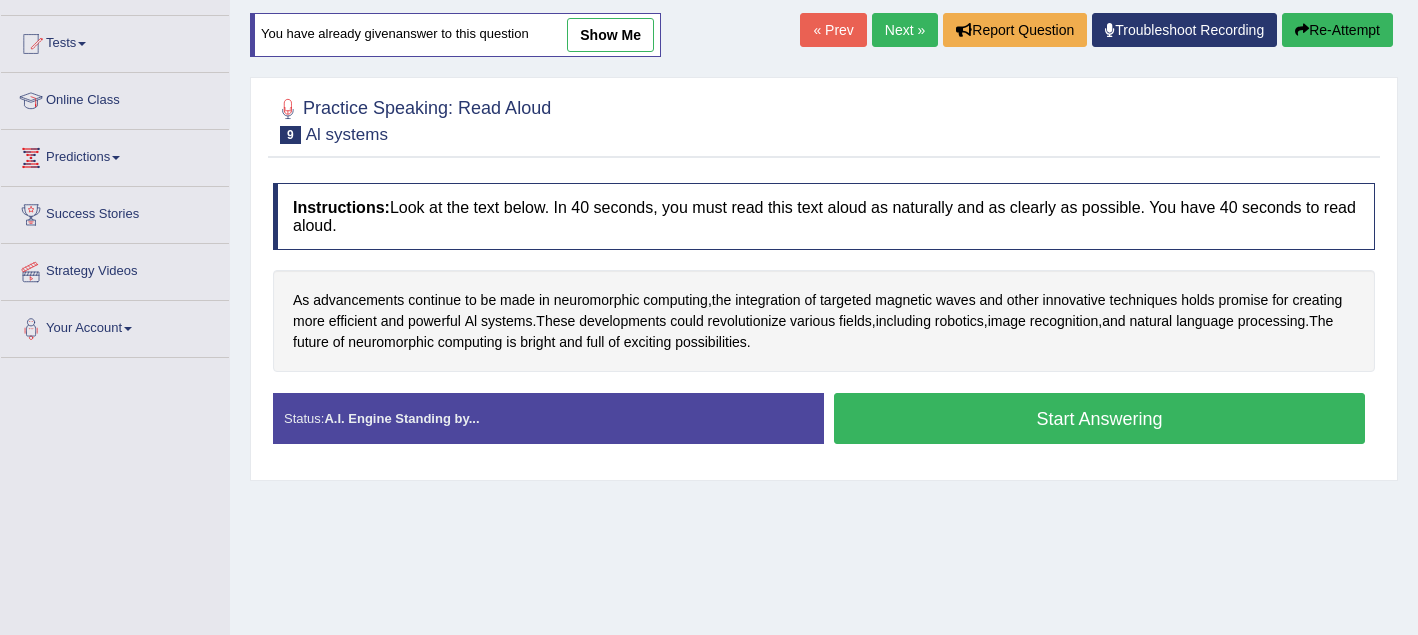 click on "Start Answering" at bounding box center [1099, 418] 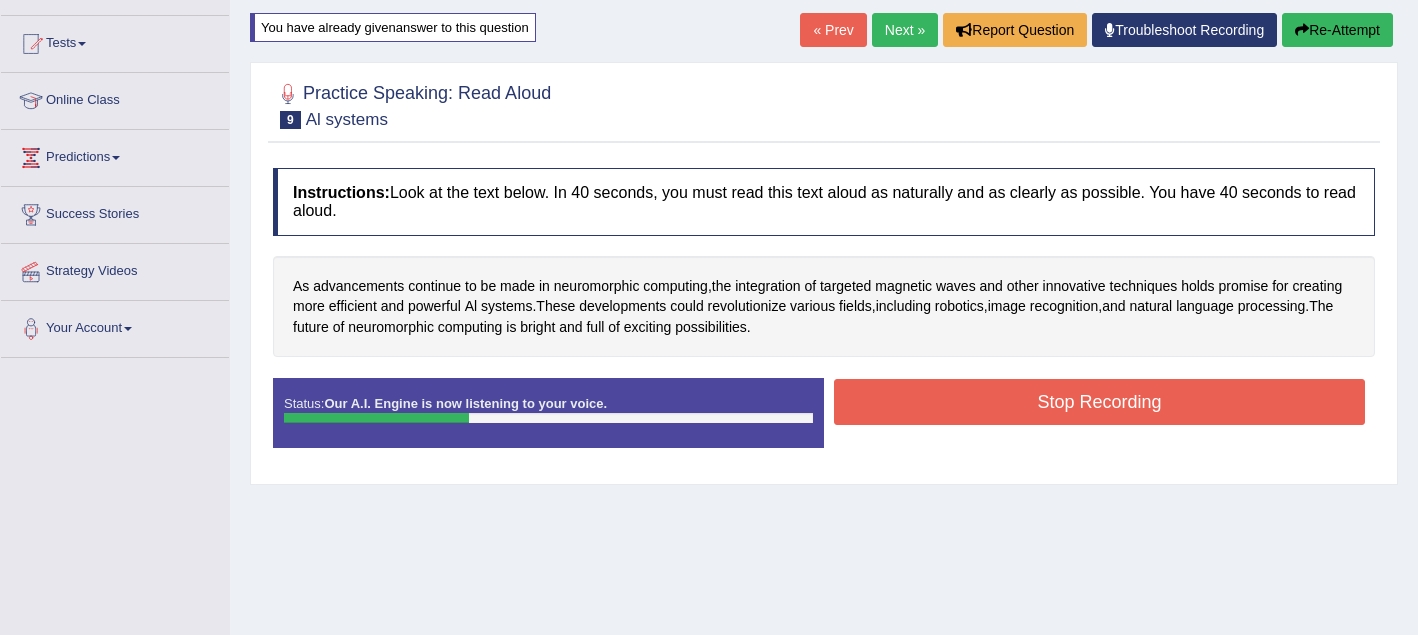 click on "Stop Recording" at bounding box center (1099, 402) 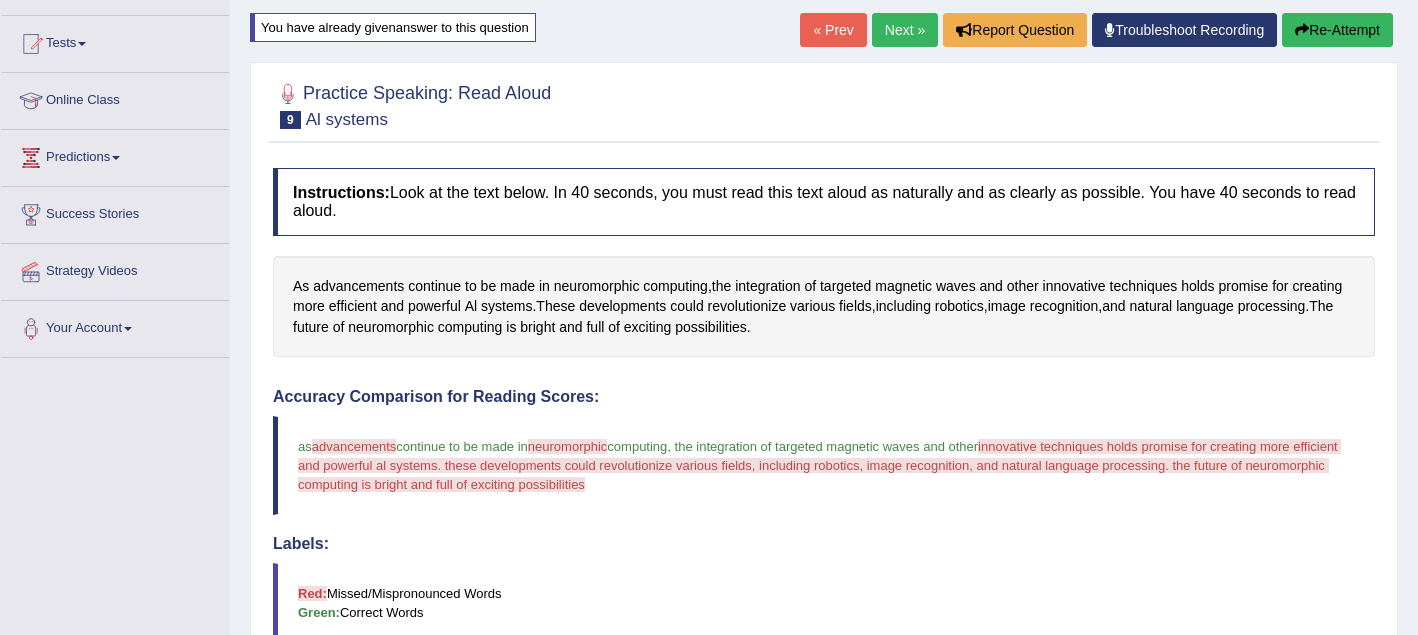click on "Re-Attempt" at bounding box center (1337, 30) 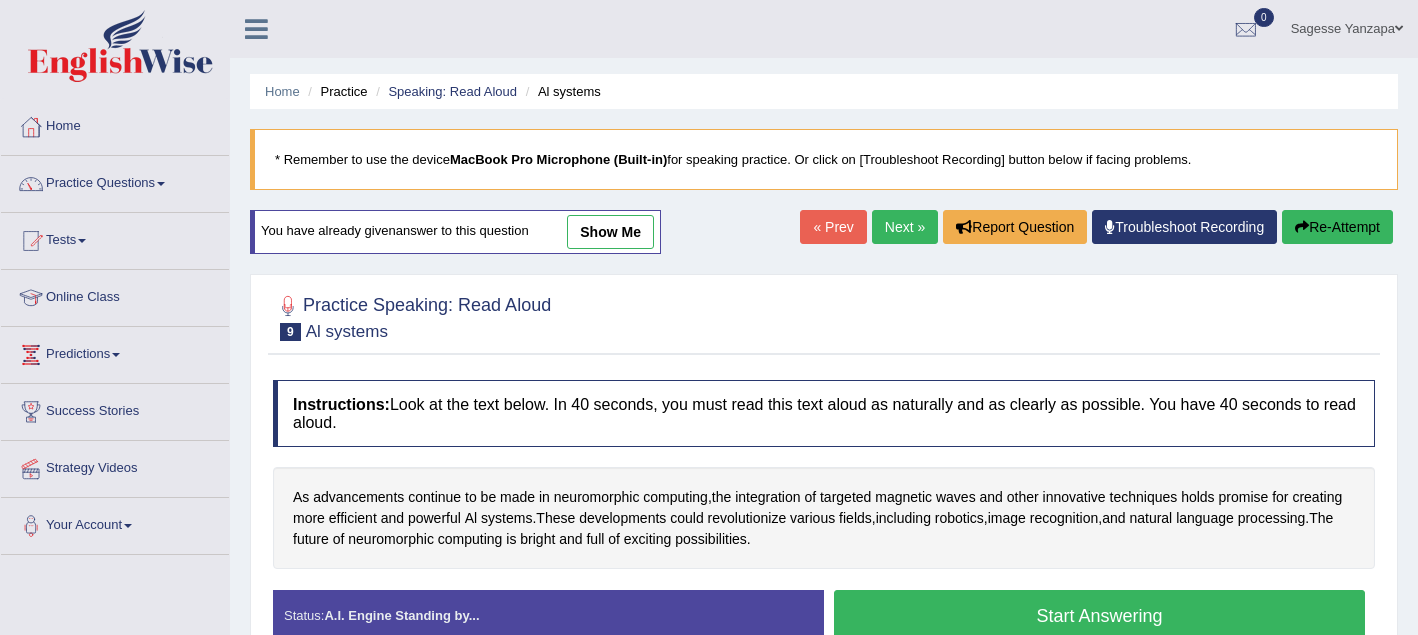 scroll, scrollTop: 197, scrollLeft: 0, axis: vertical 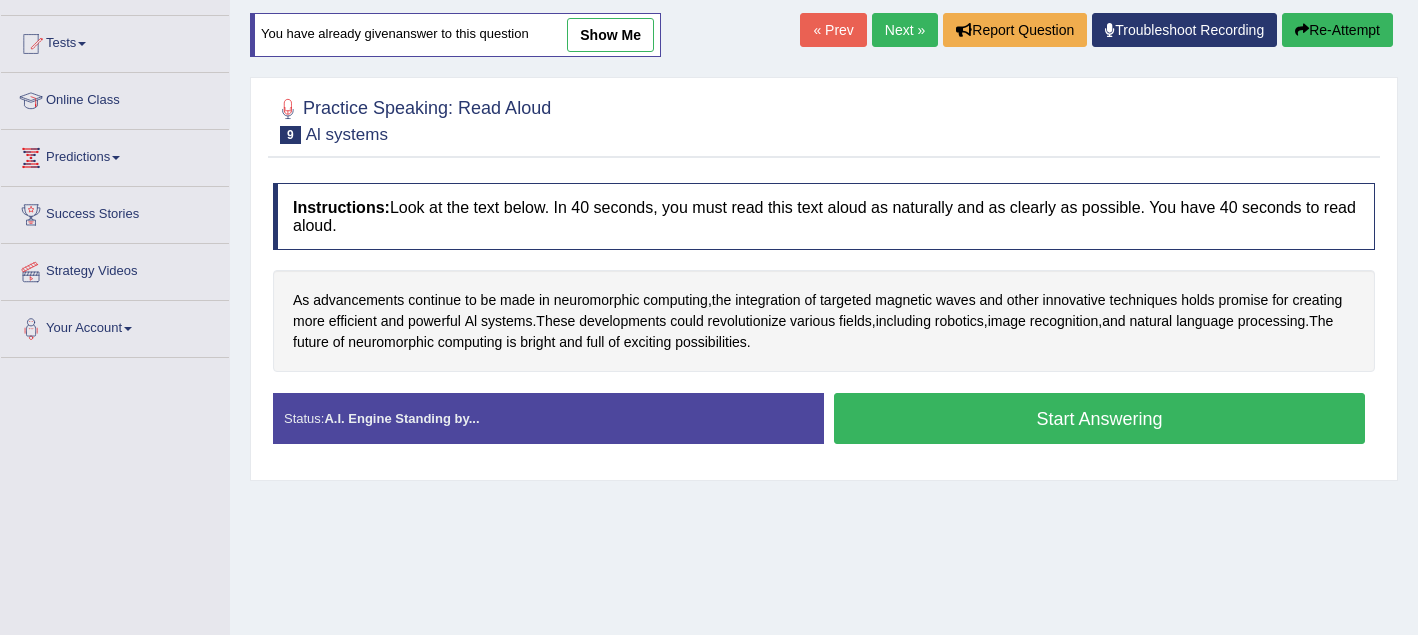 click on "Start Answering" at bounding box center (1099, 418) 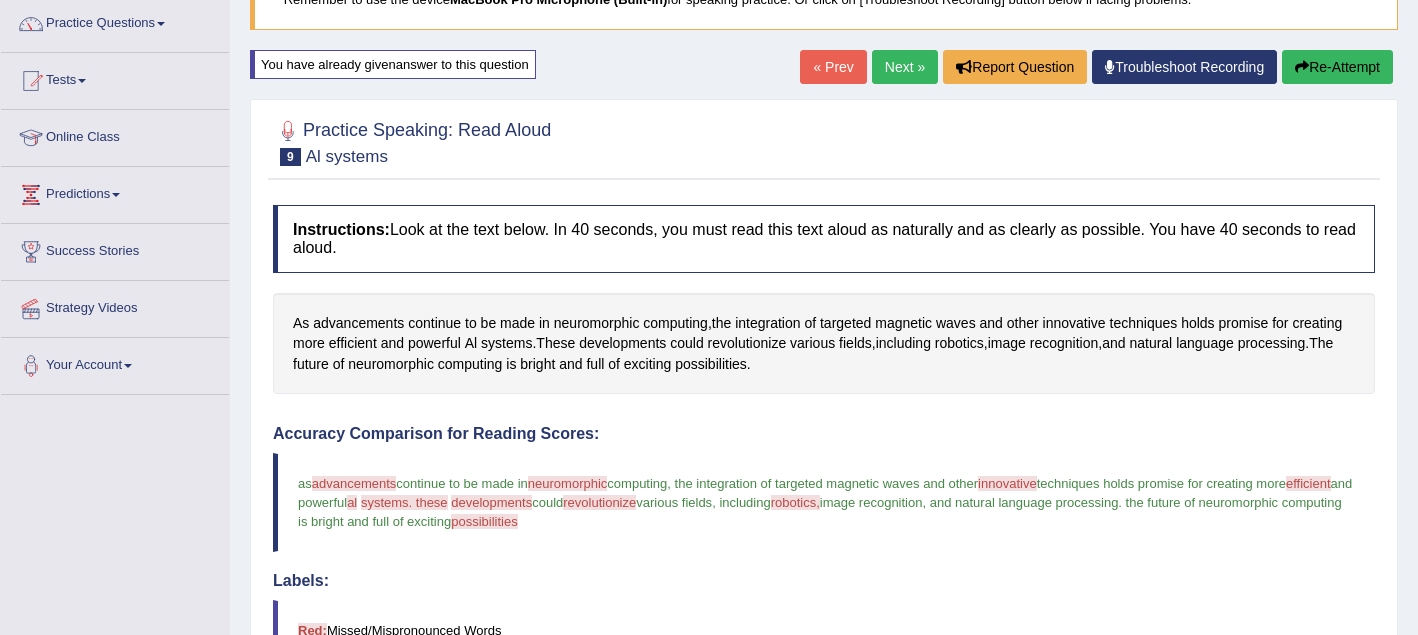 scroll, scrollTop: 157, scrollLeft: 0, axis: vertical 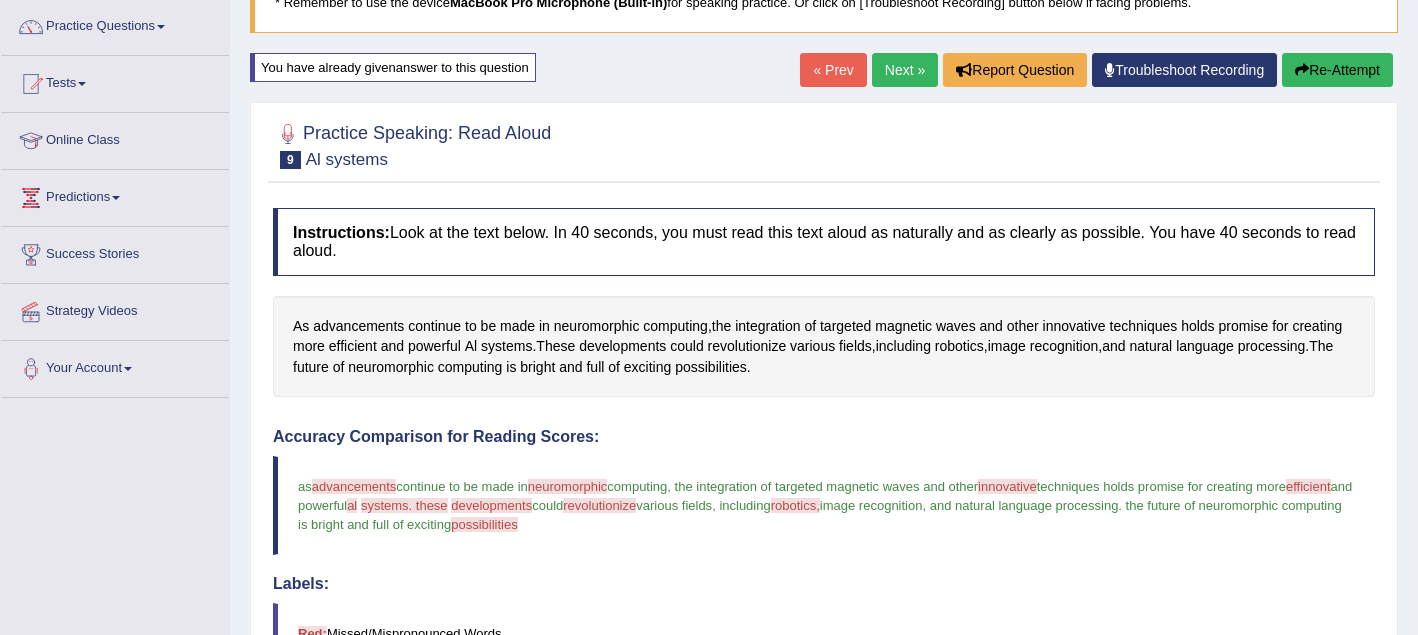 click on "Re-Attempt" at bounding box center (1337, 70) 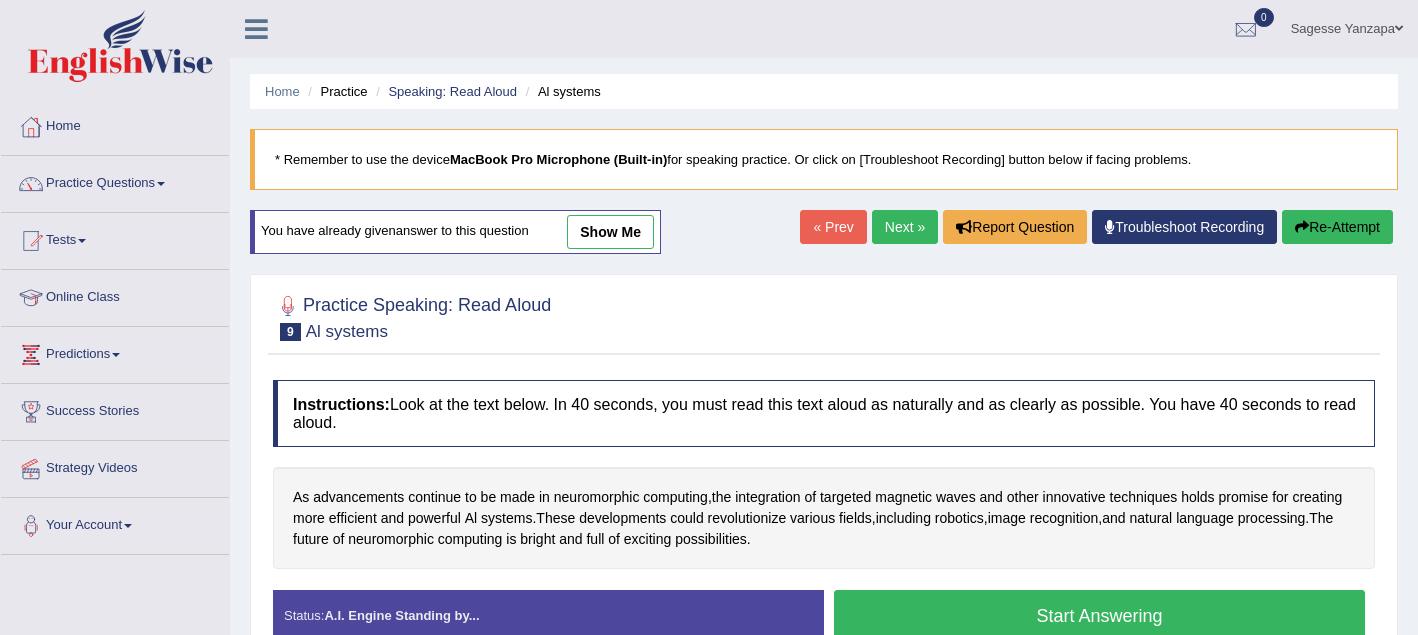 scroll, scrollTop: 163, scrollLeft: 0, axis: vertical 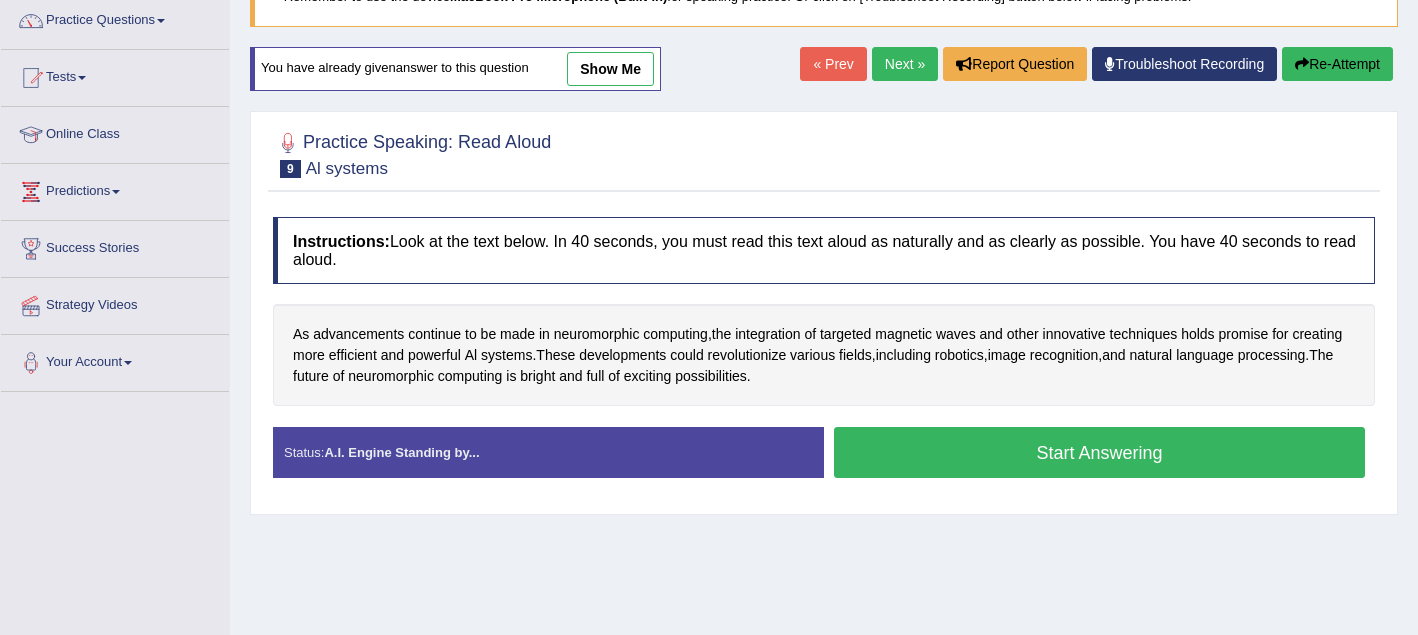 click on "Start Answering" at bounding box center [1099, 452] 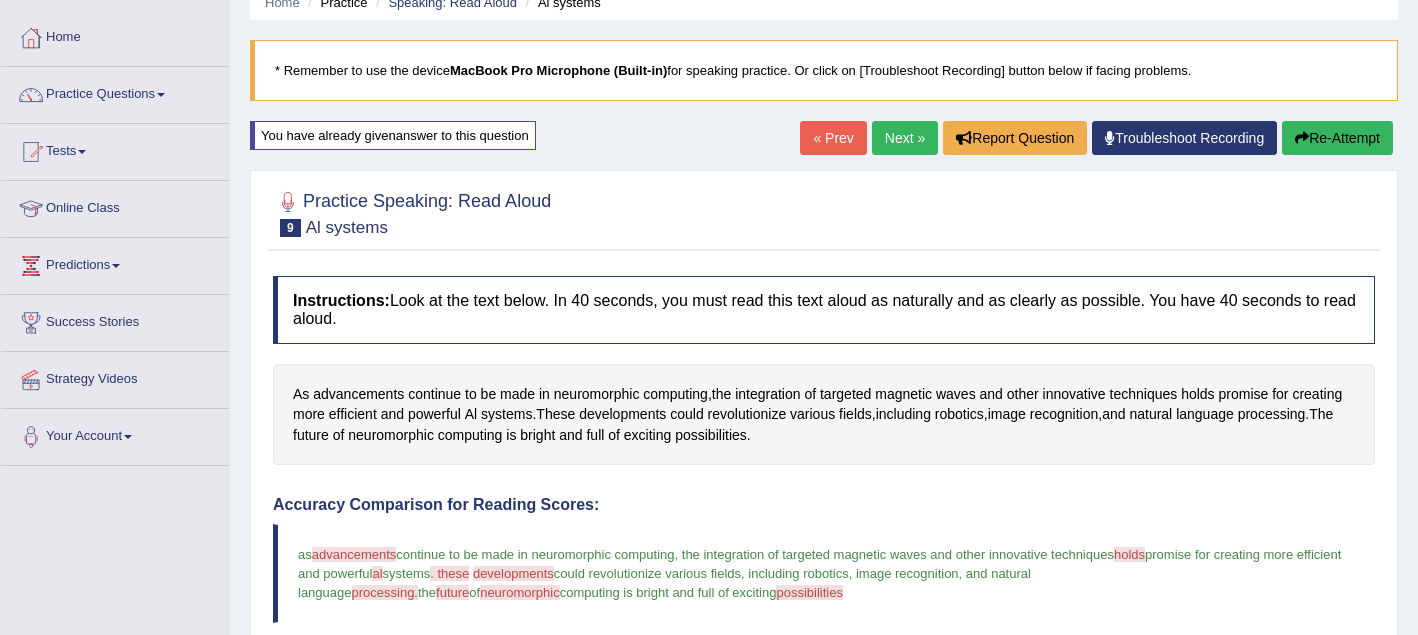 scroll, scrollTop: 80, scrollLeft: 0, axis: vertical 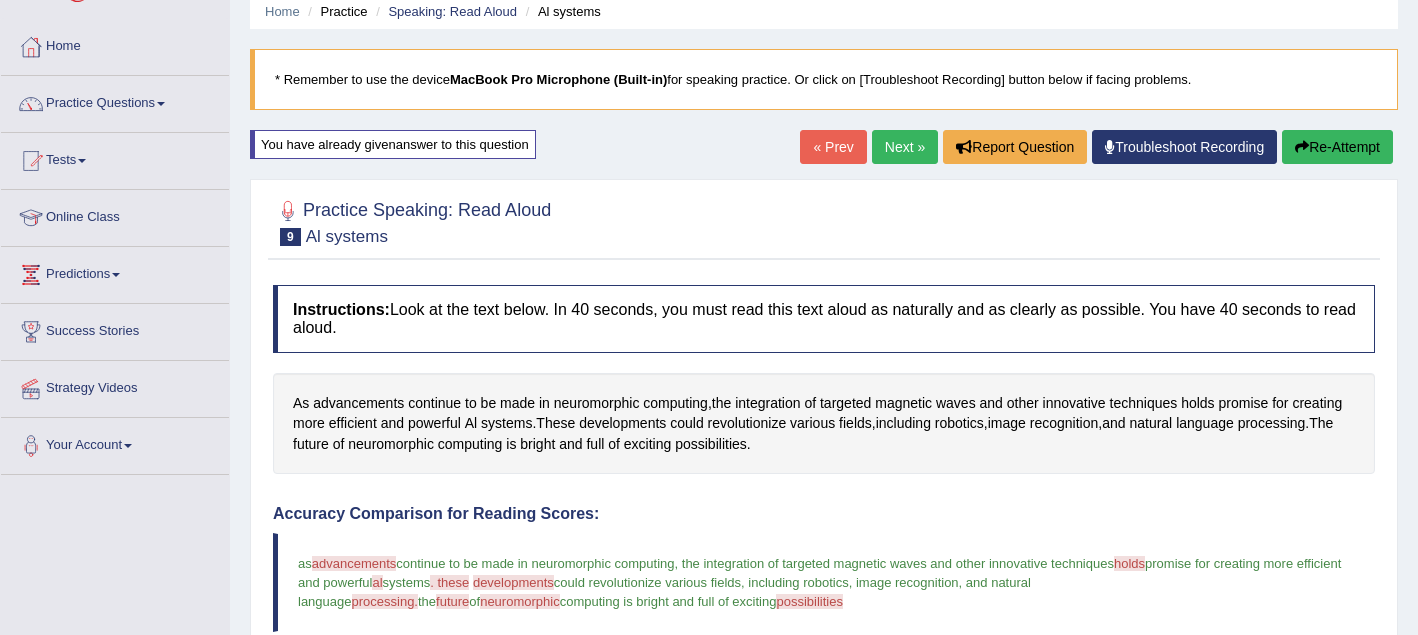 click on "Re-Attempt" at bounding box center (1337, 147) 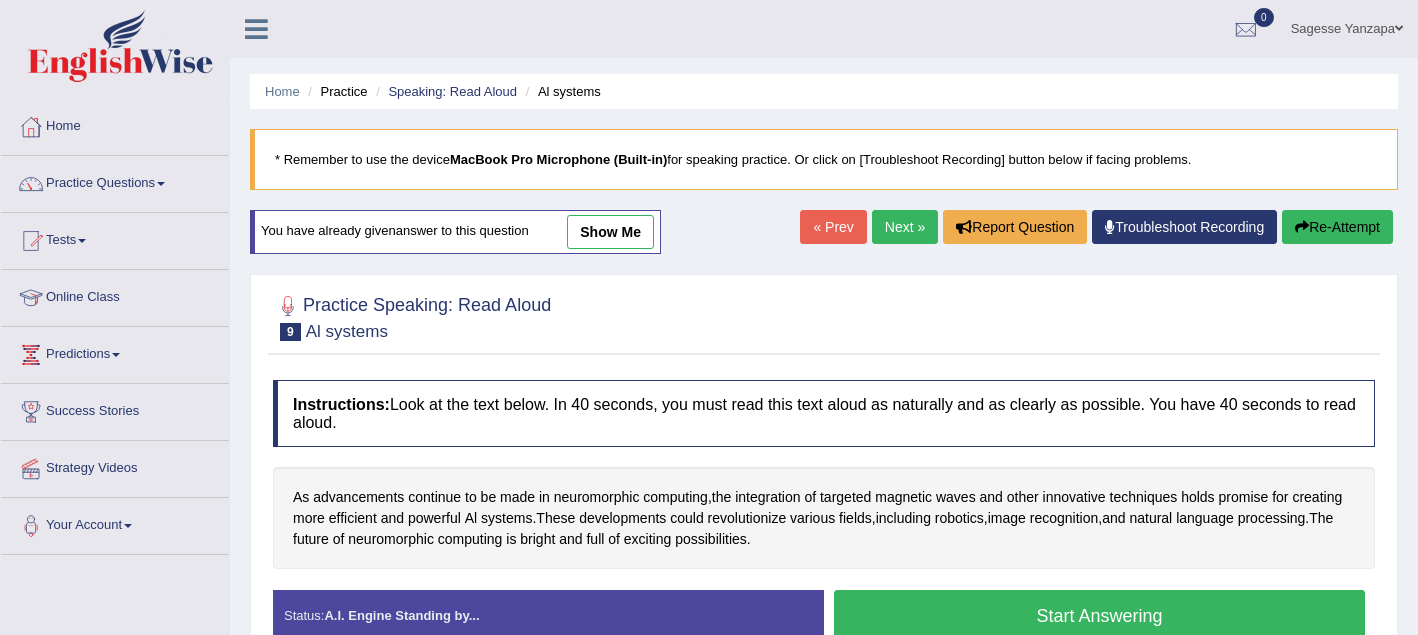 scroll, scrollTop: 80, scrollLeft: 0, axis: vertical 